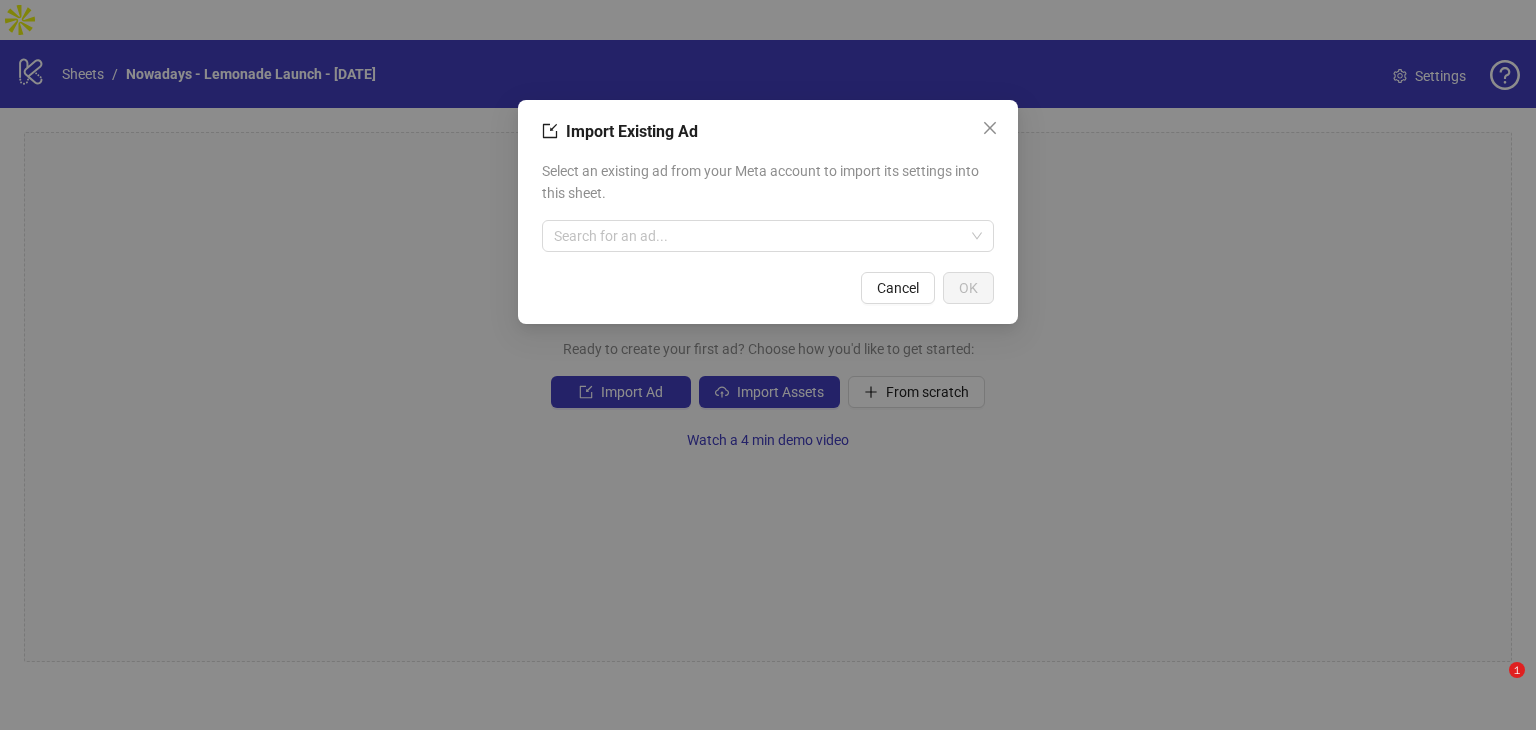 scroll, scrollTop: 0, scrollLeft: 0, axis: both 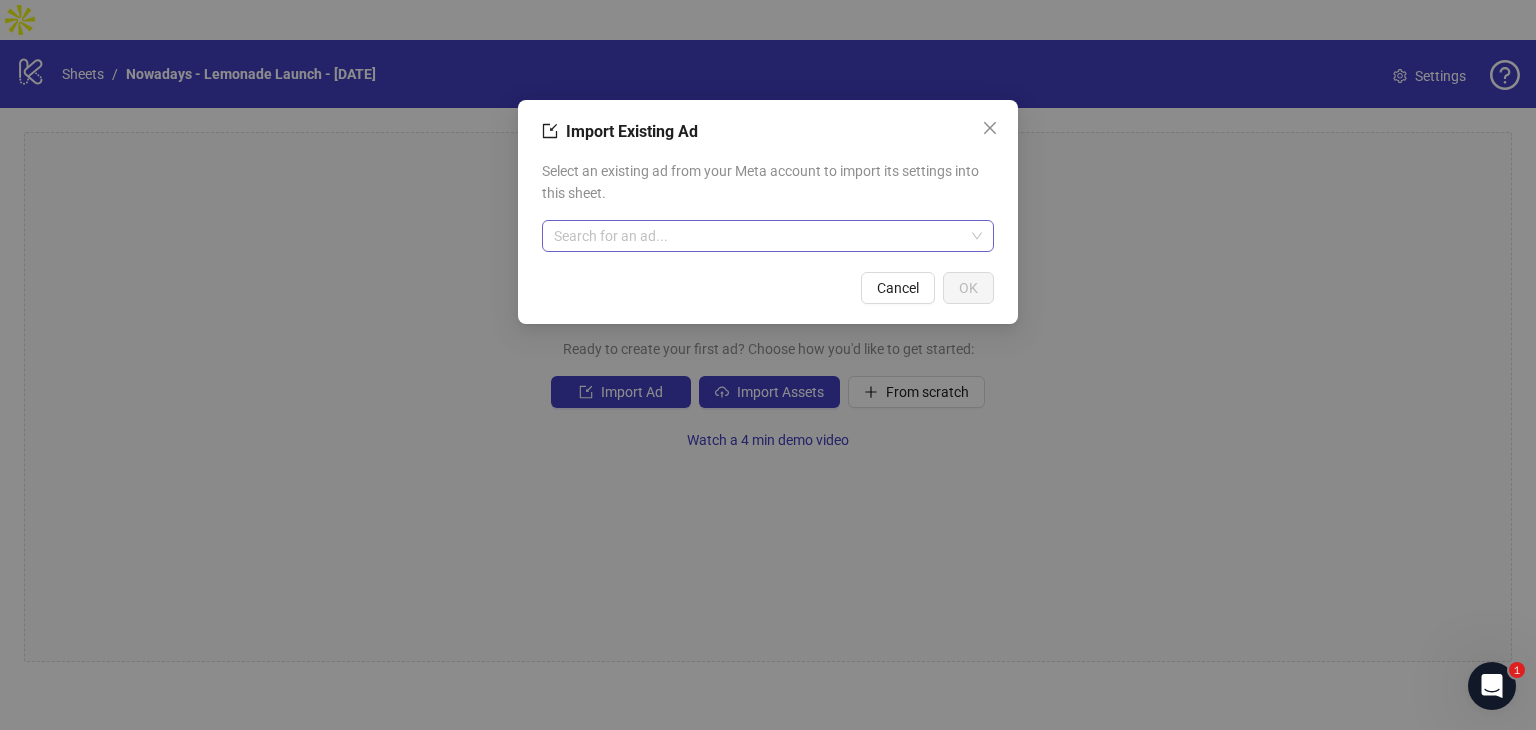 click at bounding box center (759, 236) 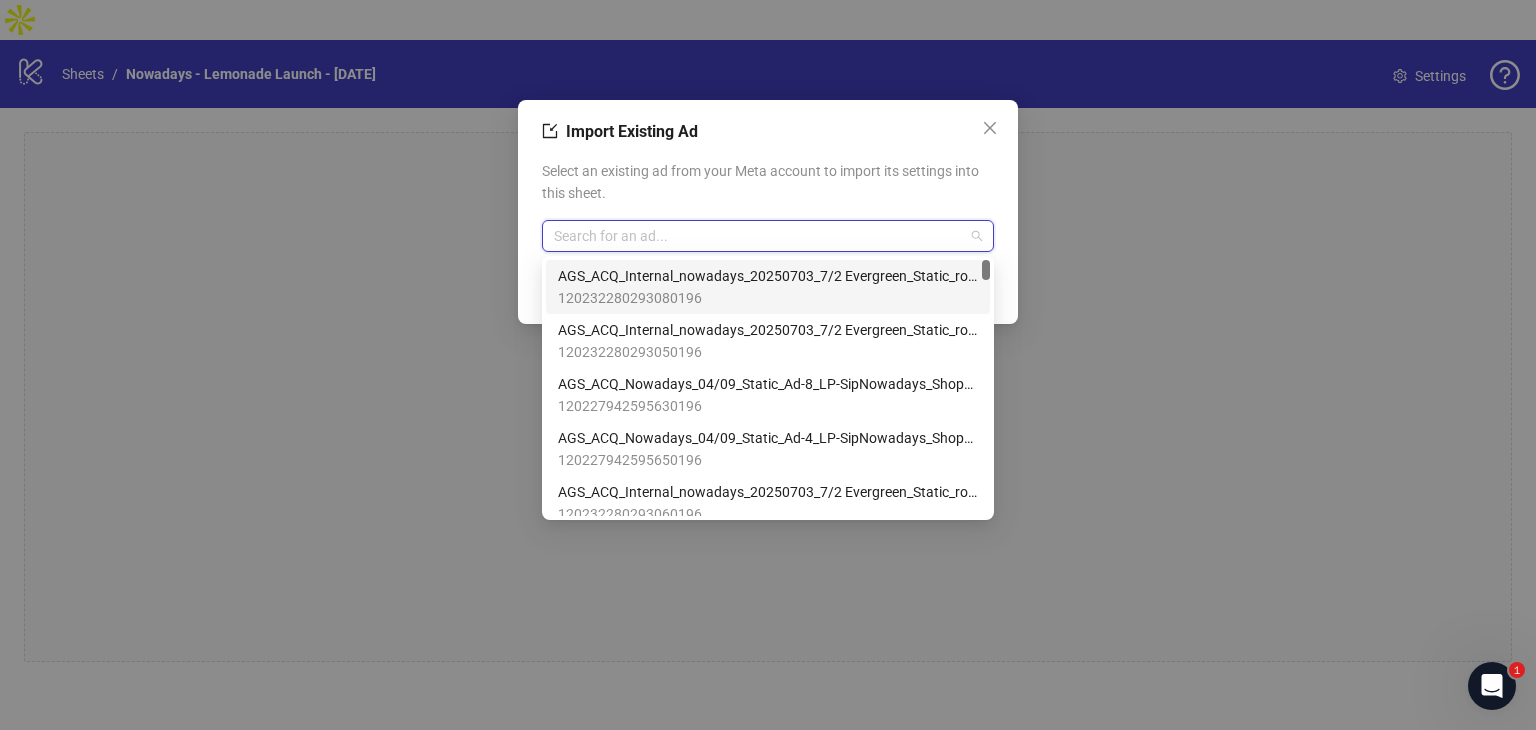 paste on "**********" 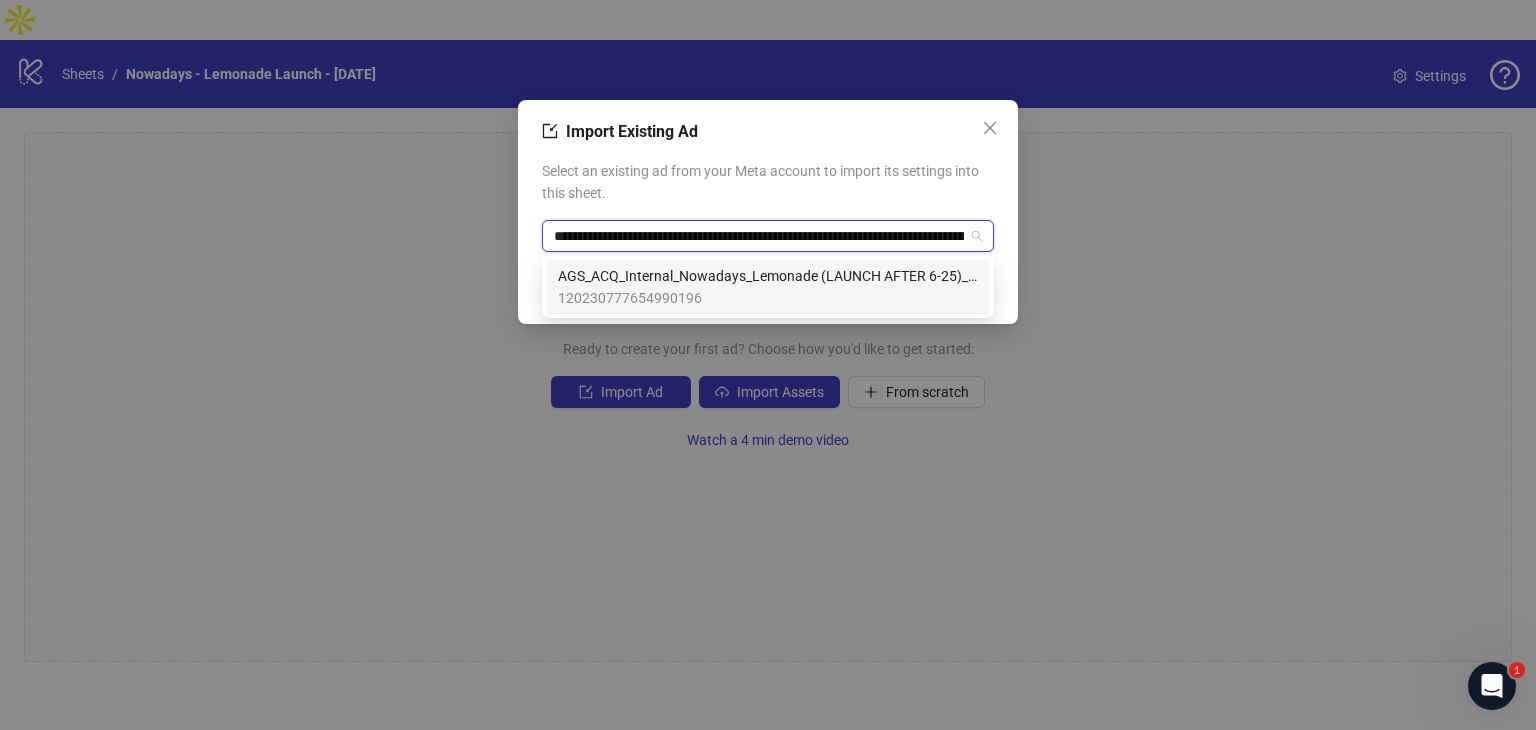 scroll, scrollTop: 0, scrollLeft: 450, axis: horizontal 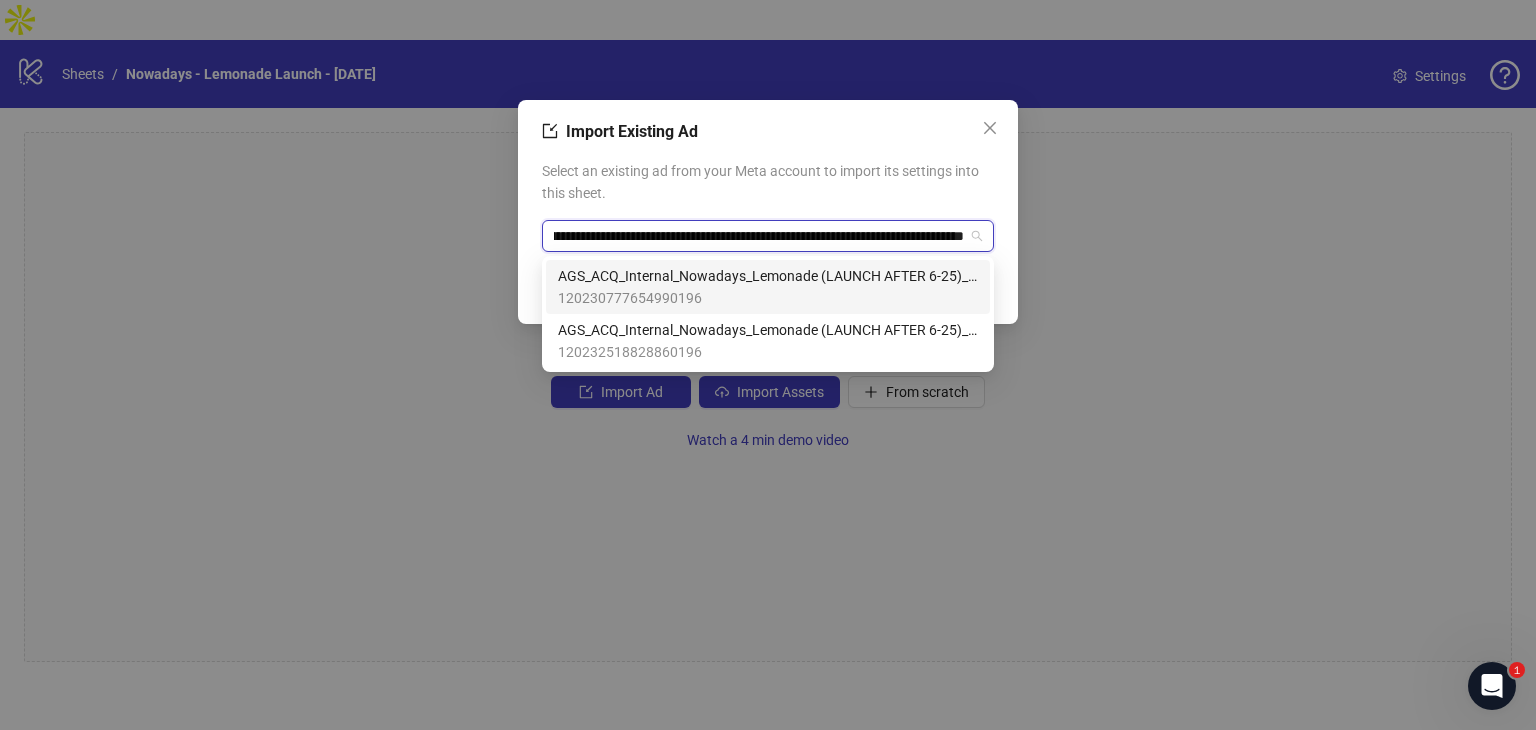click on "**********" at bounding box center (759, 236) 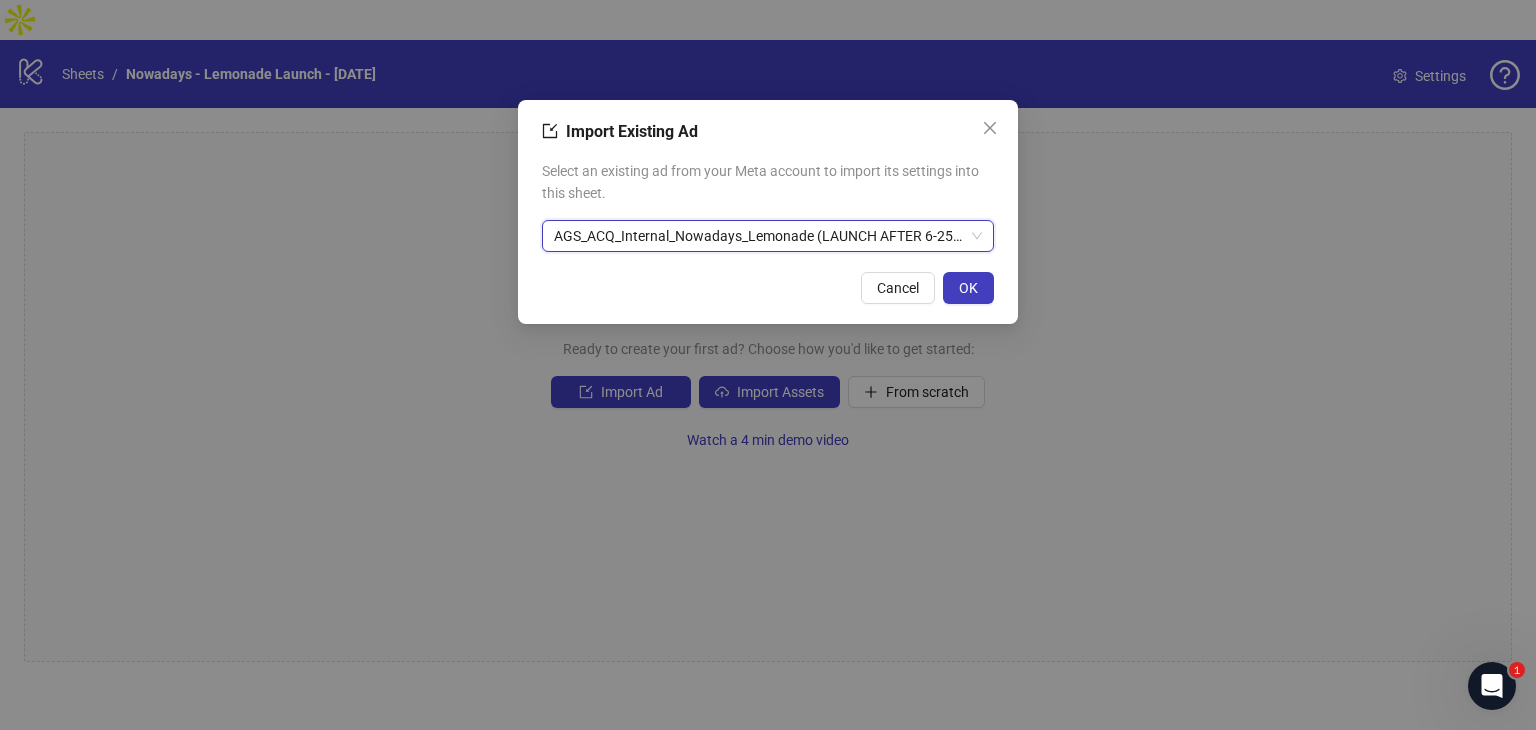 scroll, scrollTop: 0, scrollLeft: 0, axis: both 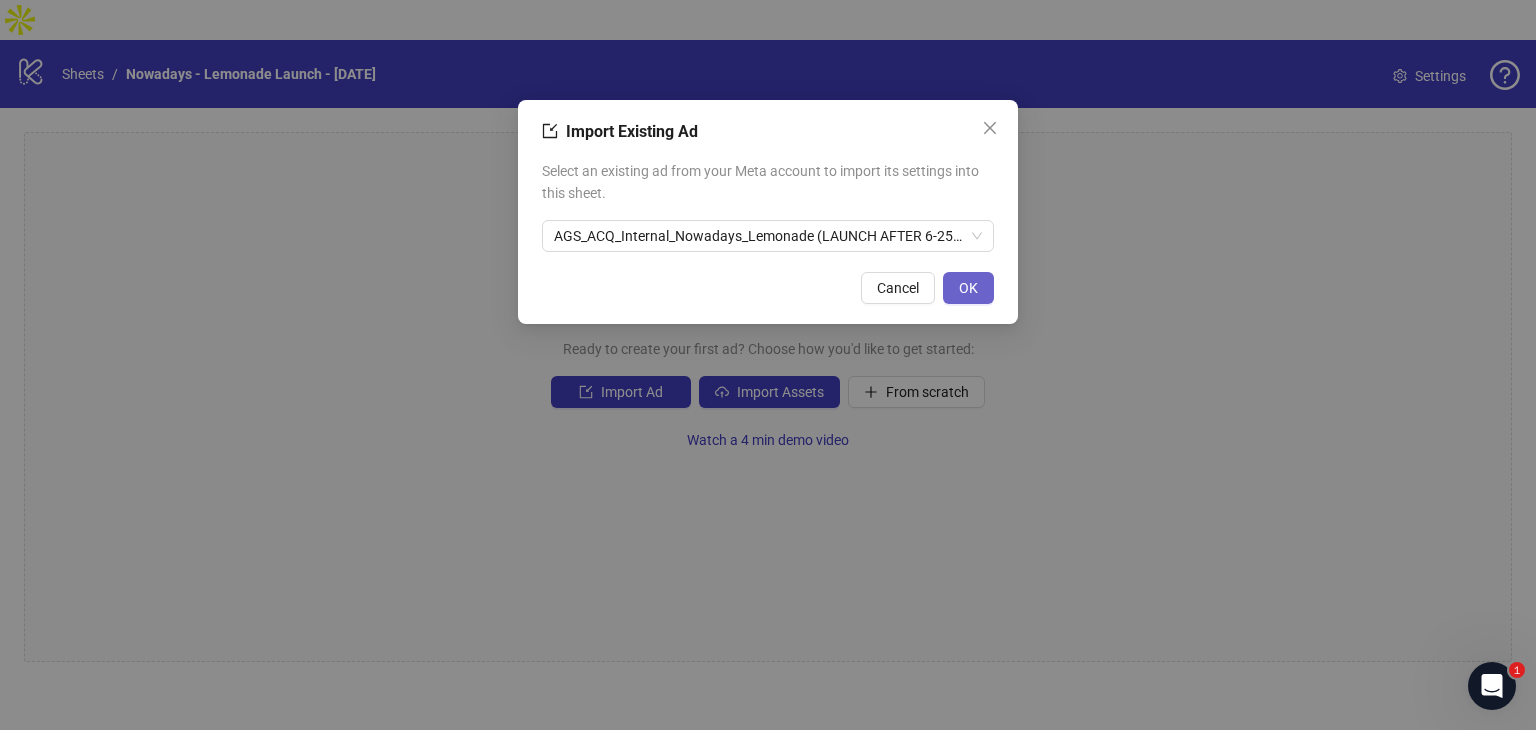 click on "OK" at bounding box center [968, 288] 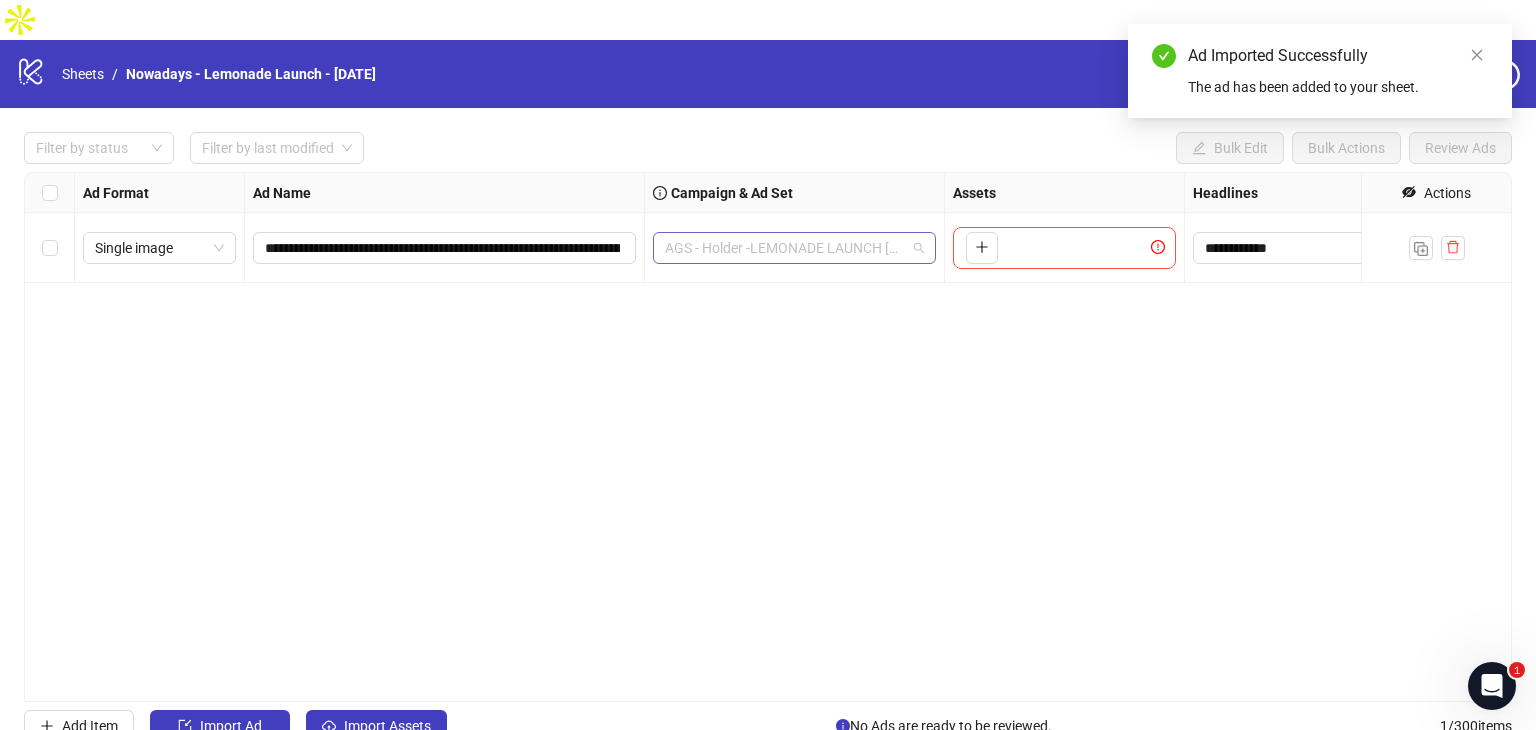click on "AGS - Holder -LEMONADE LAUNCH [DATE] - Nowadays - 5/29 -" at bounding box center [794, 248] 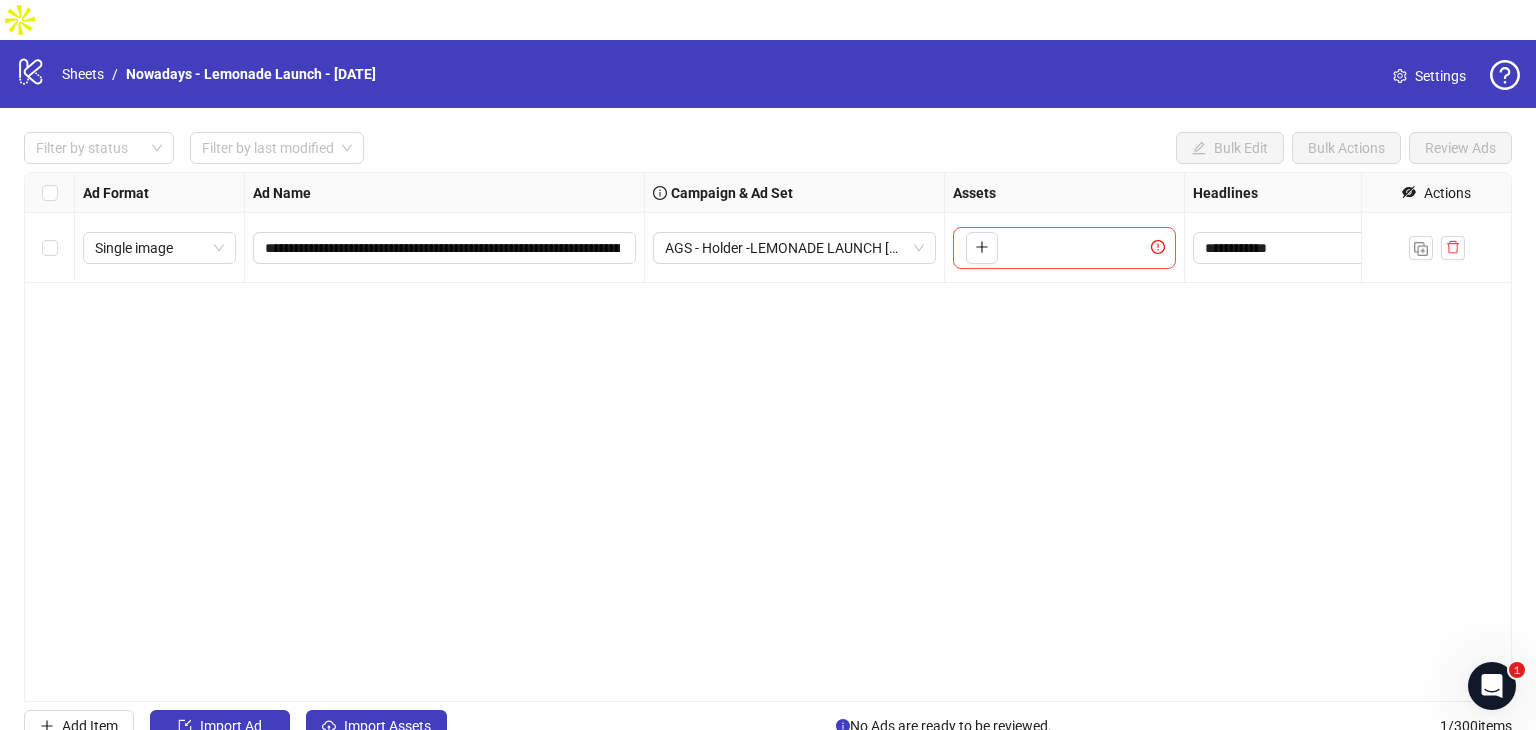 click on "**********" at bounding box center (768, 437) 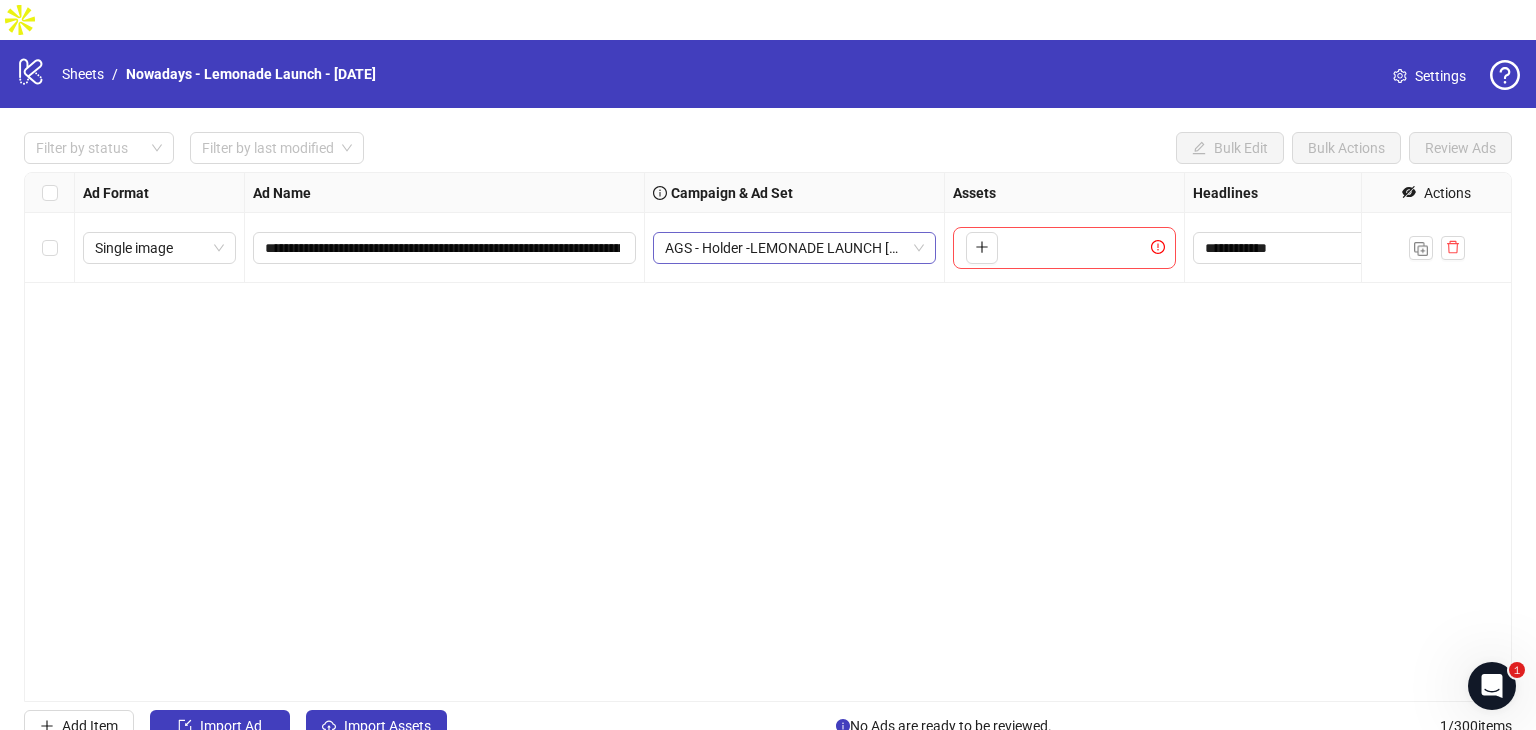 click on "AGS - Holder -LEMONADE LAUNCH [DATE] - Nowadays - 5/29 -" at bounding box center (794, 248) 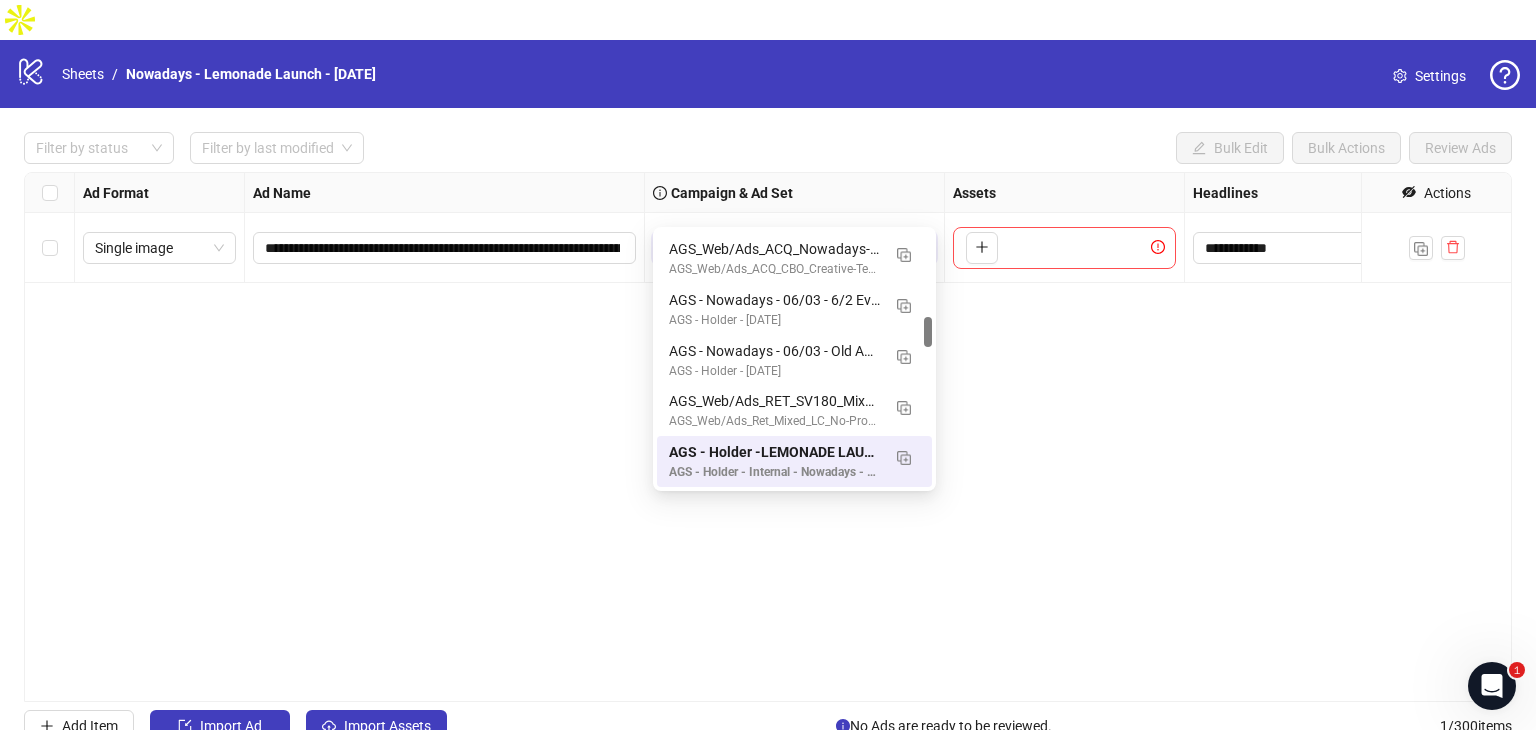 click on "AGS - Holder -LEMONADE LAUNCH [DATE] - Nowadays - 5/29 -" at bounding box center (794, 248) 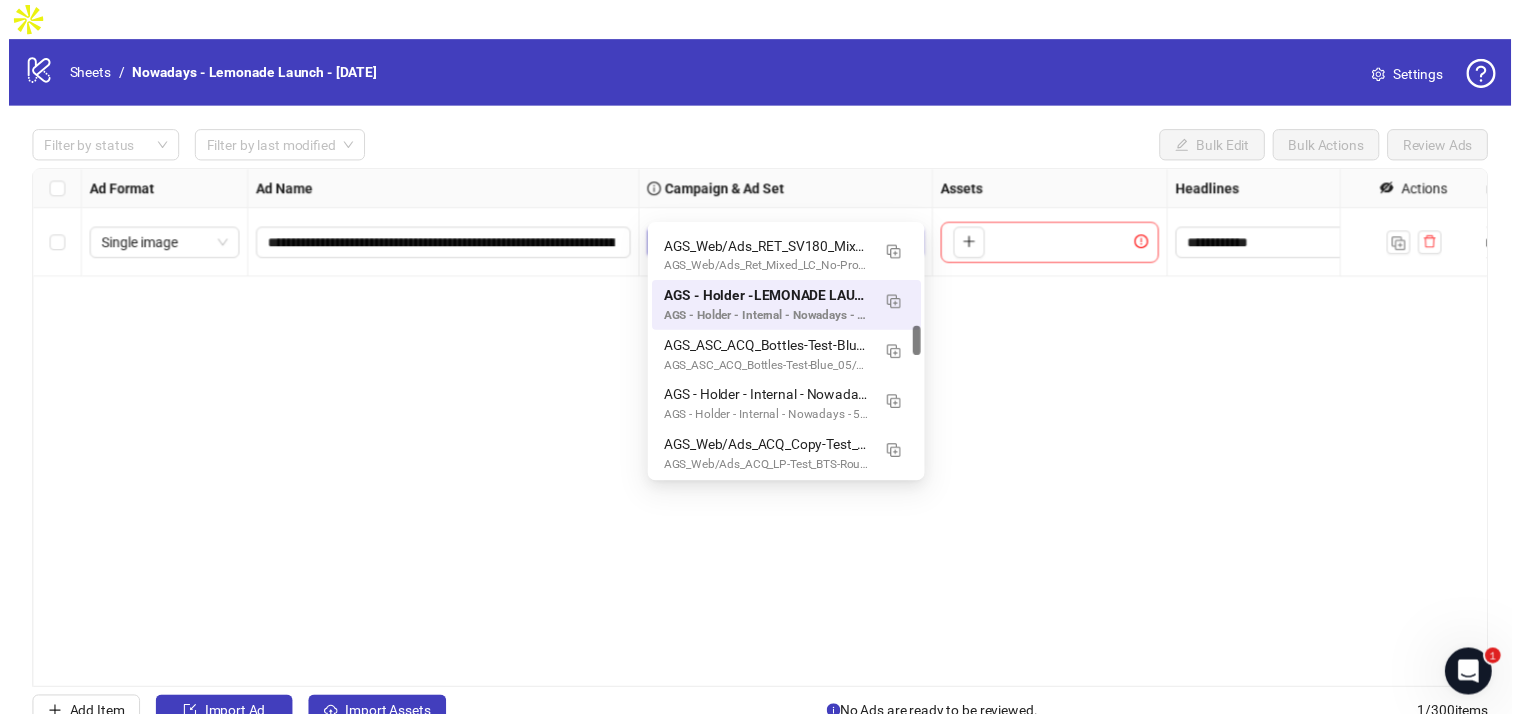 scroll, scrollTop: 914, scrollLeft: 0, axis: vertical 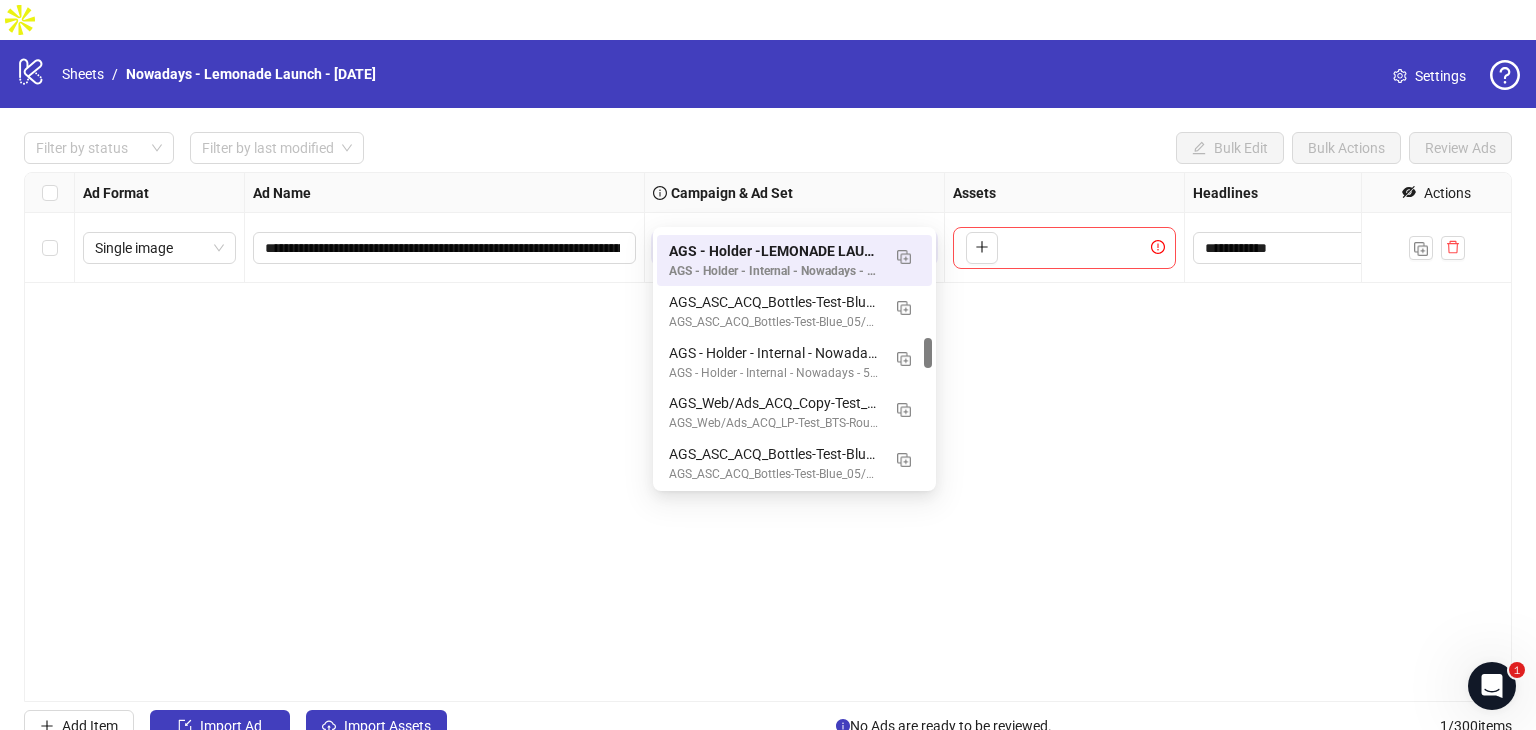 drag, startPoint x: 926, startPoint y: 329, endPoint x: 930, endPoint y: 350, distance: 21.377558 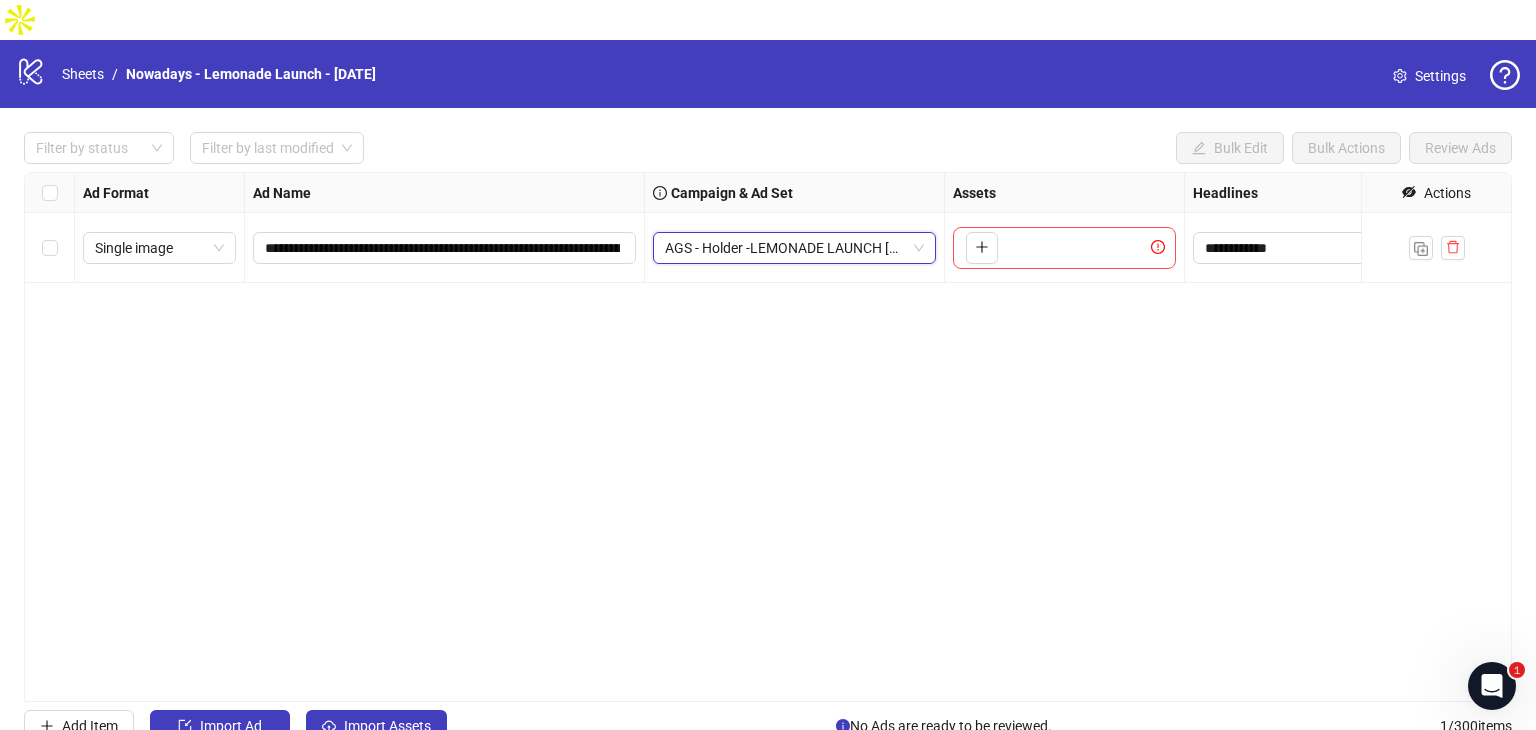 click on "**********" at bounding box center [768, 437] 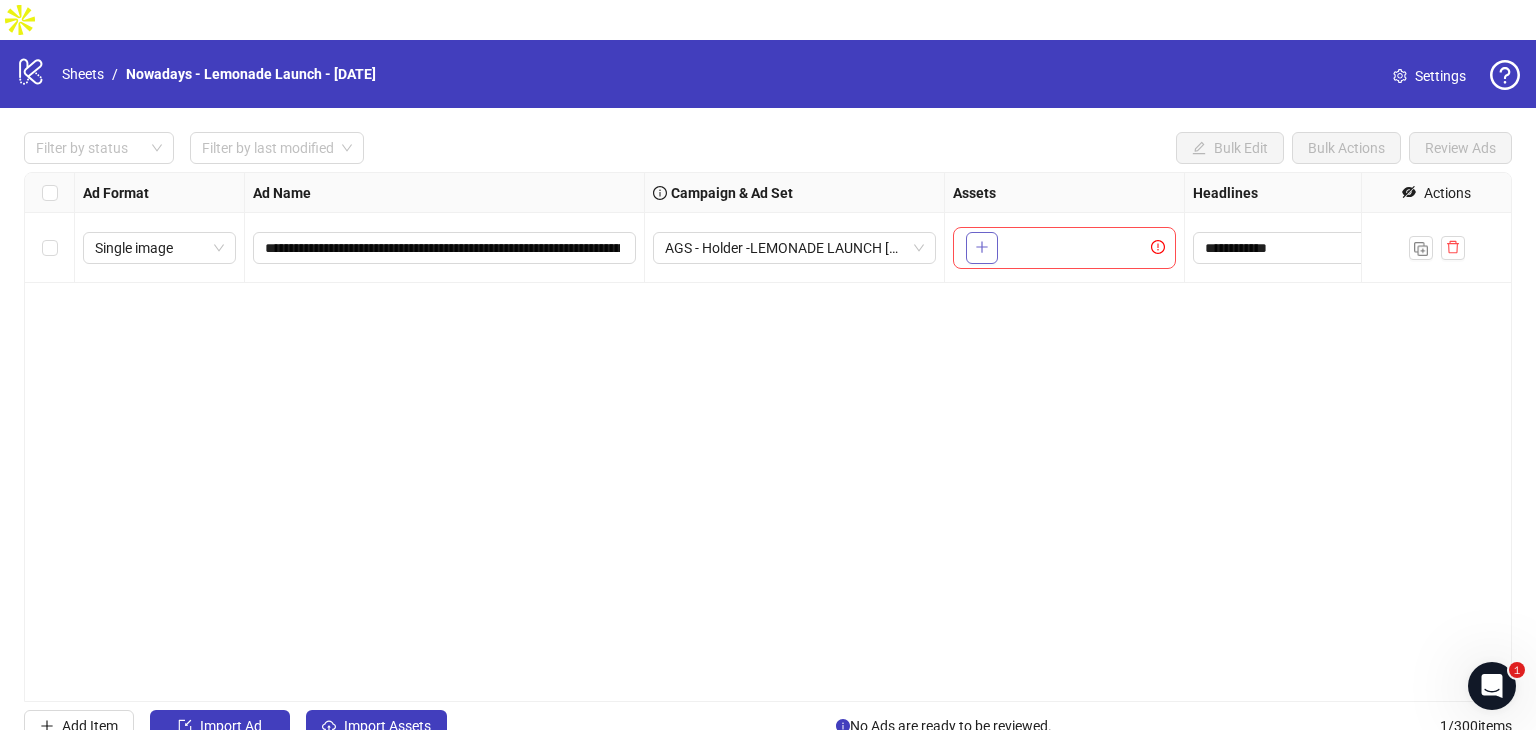 click 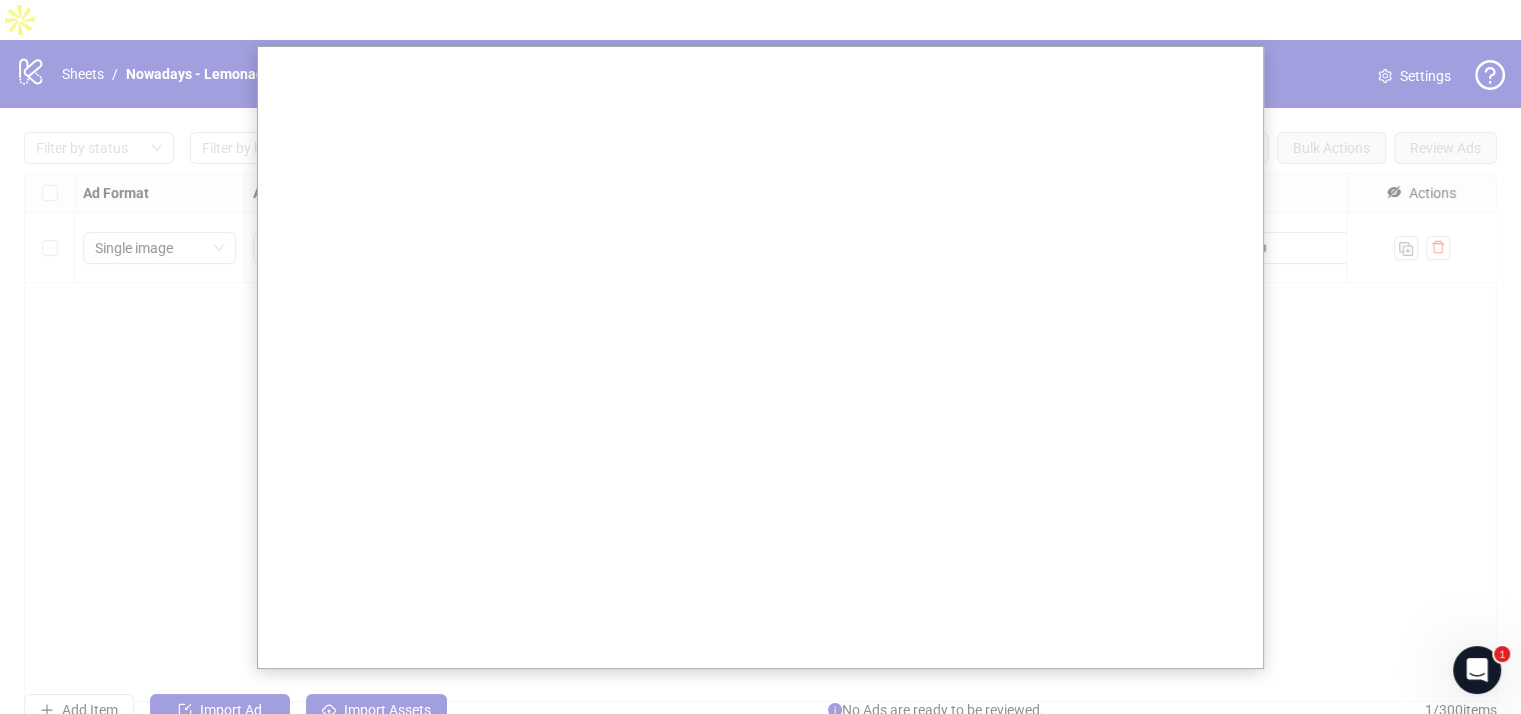 click at bounding box center [768, 365] 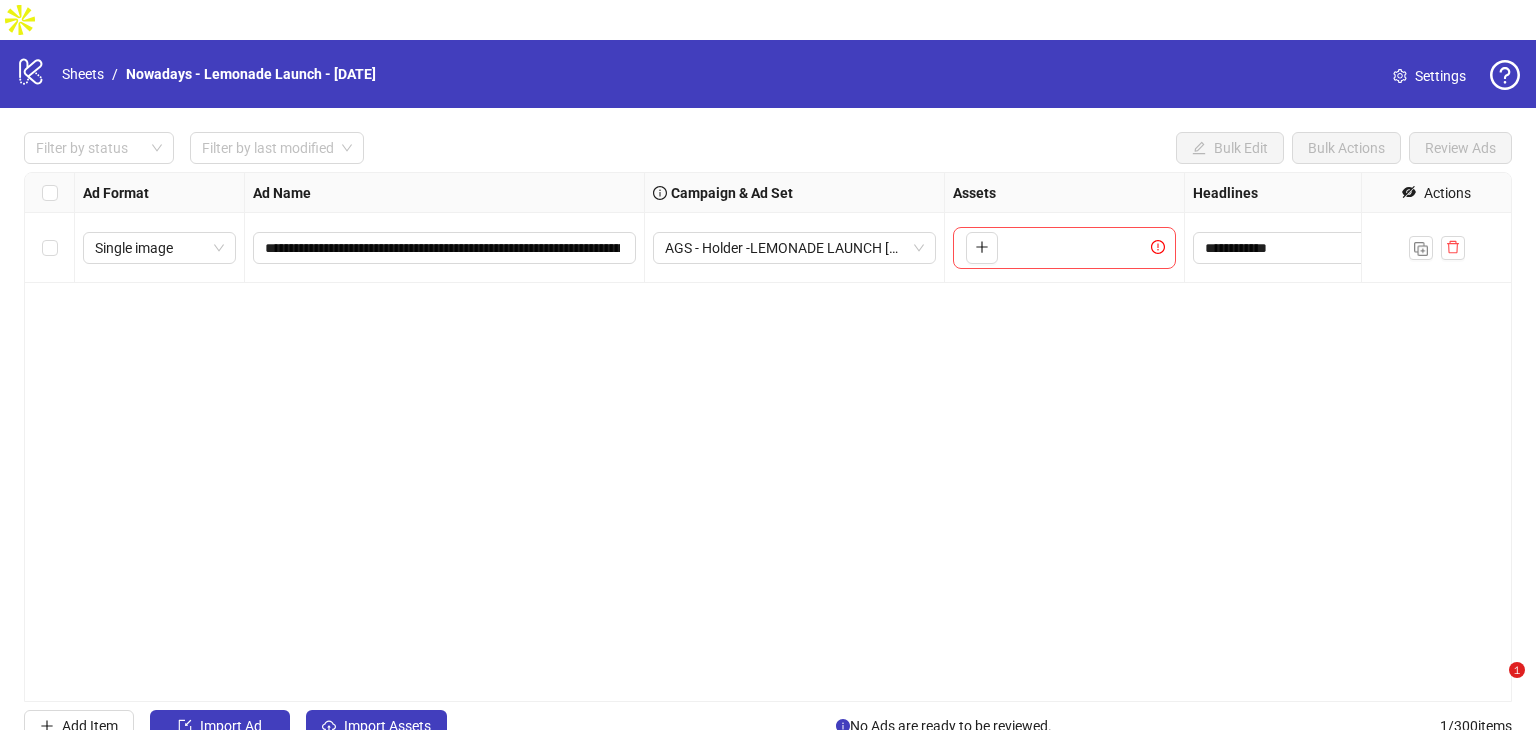 scroll, scrollTop: 0, scrollLeft: 0, axis: both 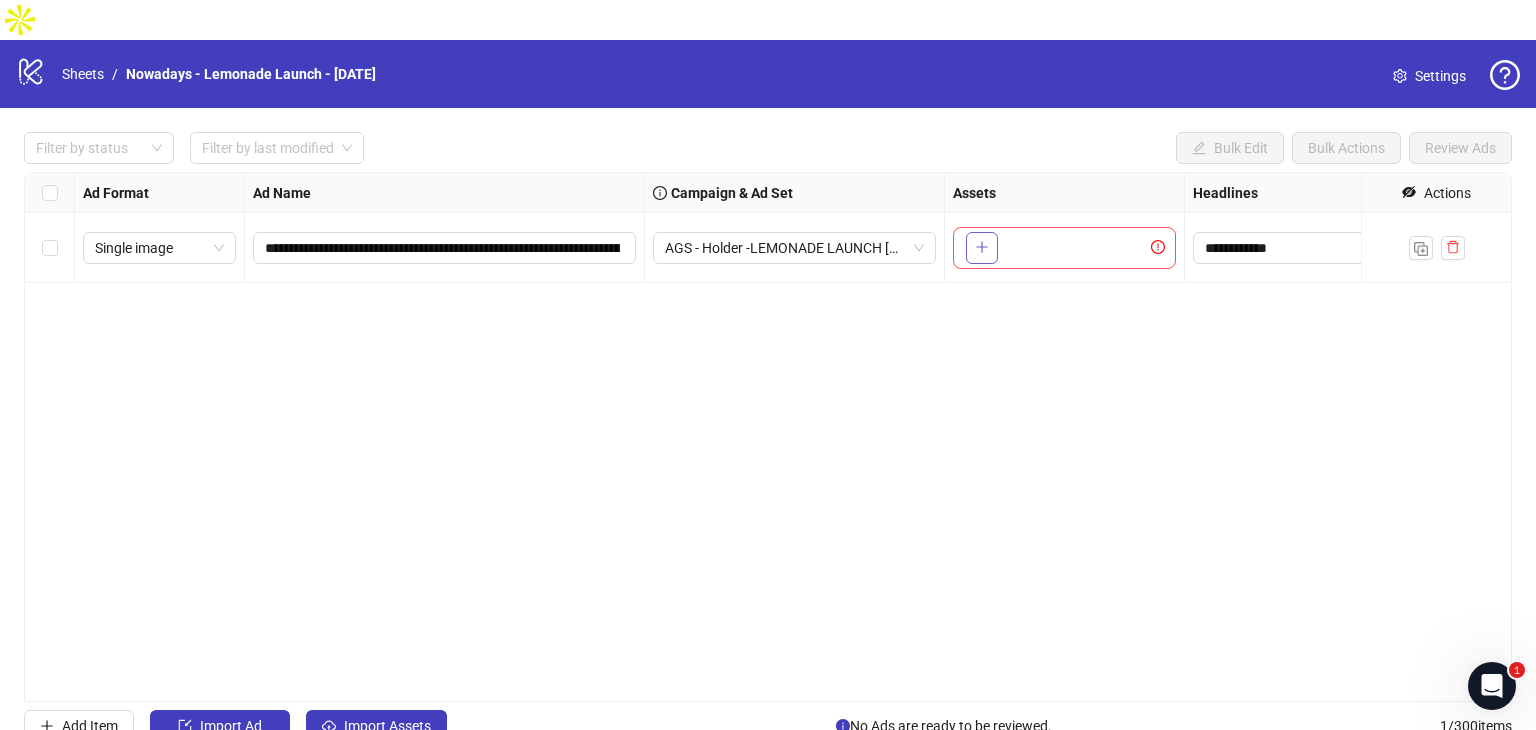 click 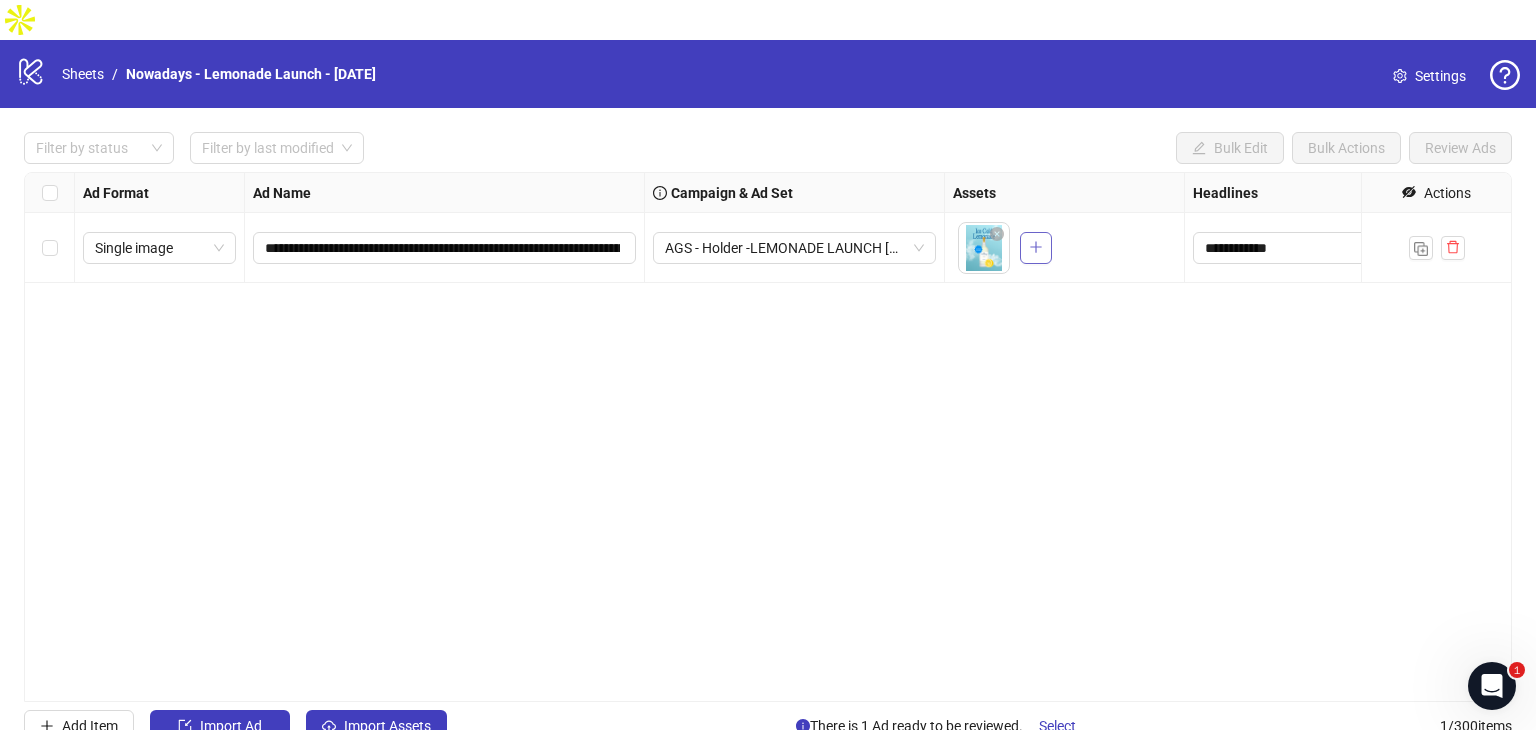 click at bounding box center (1036, 248) 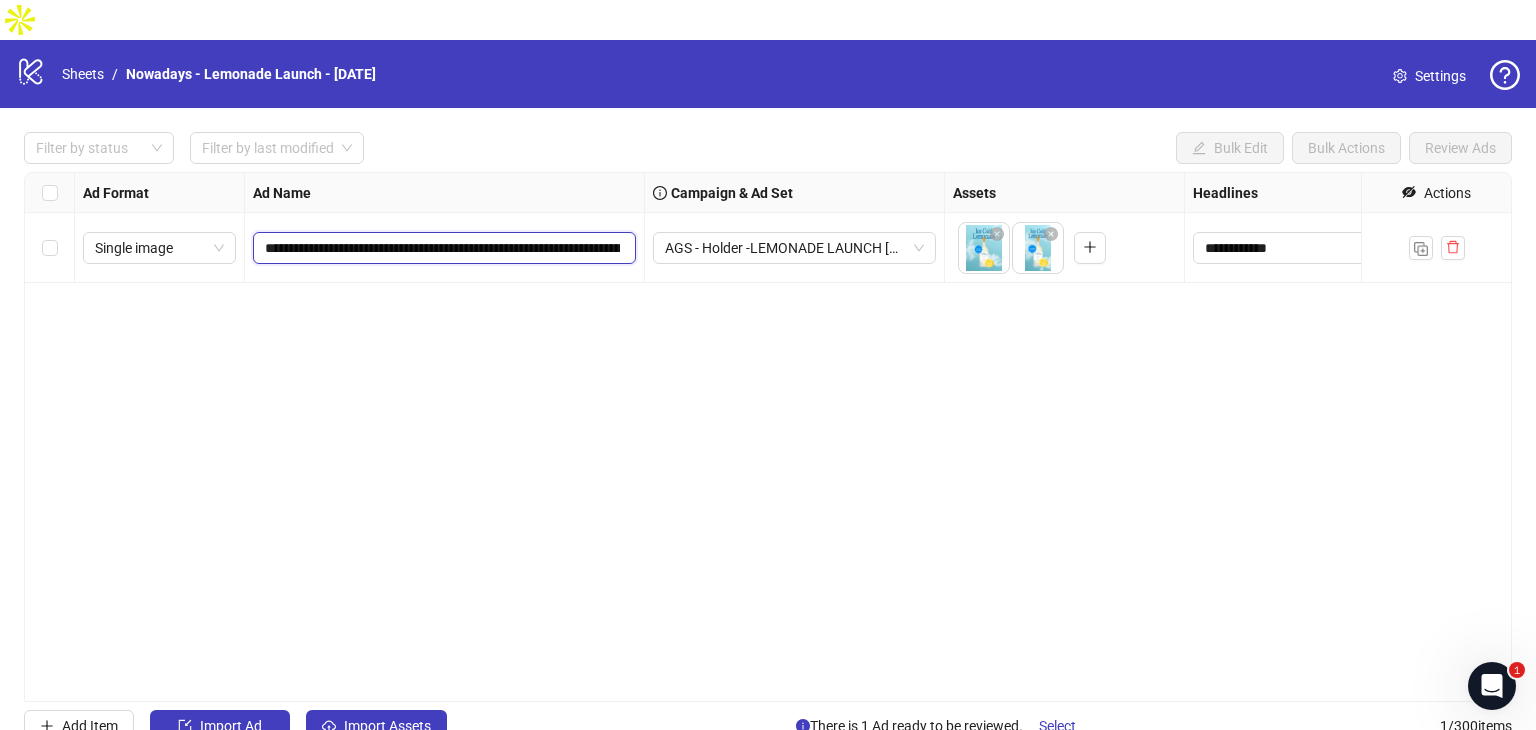 click on "**********" at bounding box center (442, 248) 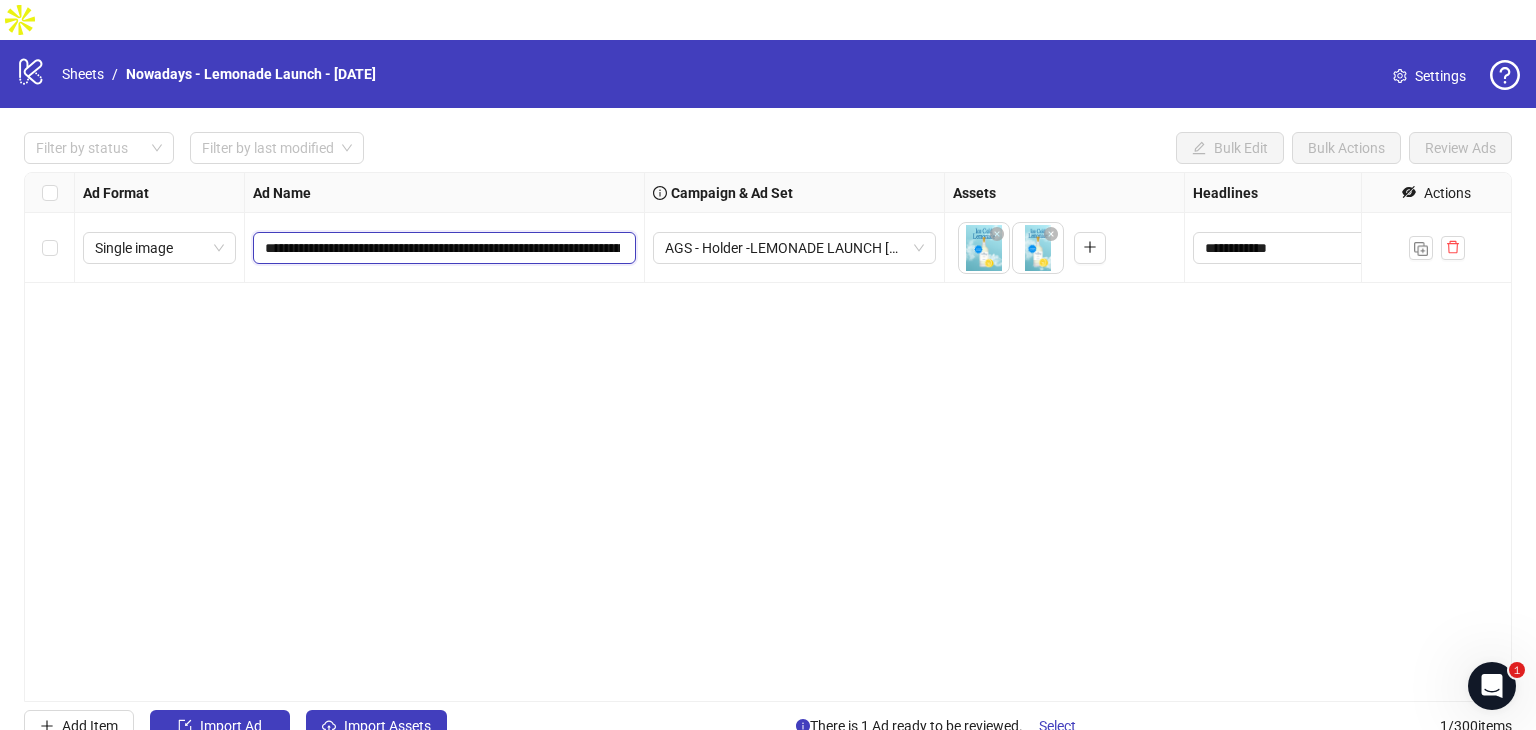 click on "**********" at bounding box center [442, 248] 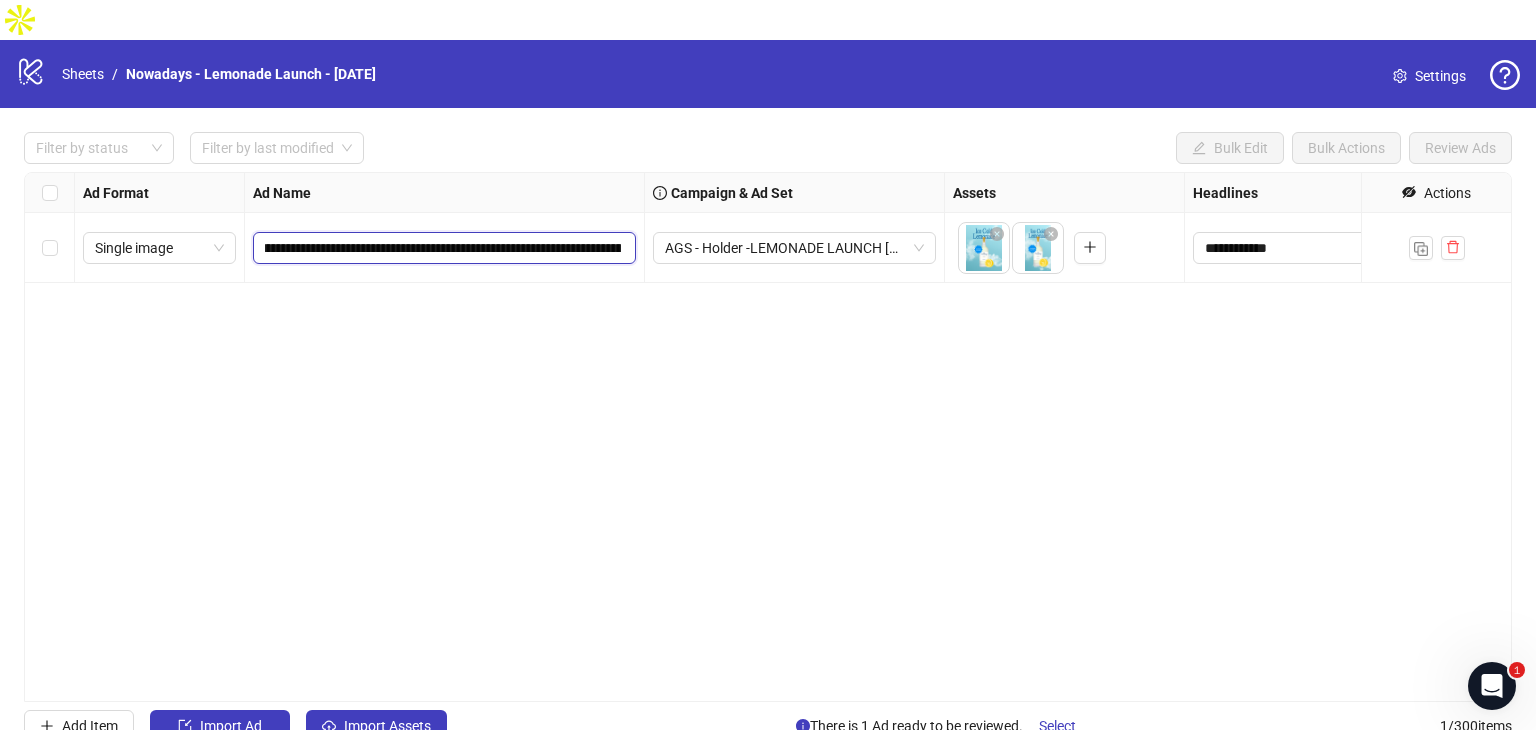 scroll, scrollTop: 0, scrollLeft: 140, axis: horizontal 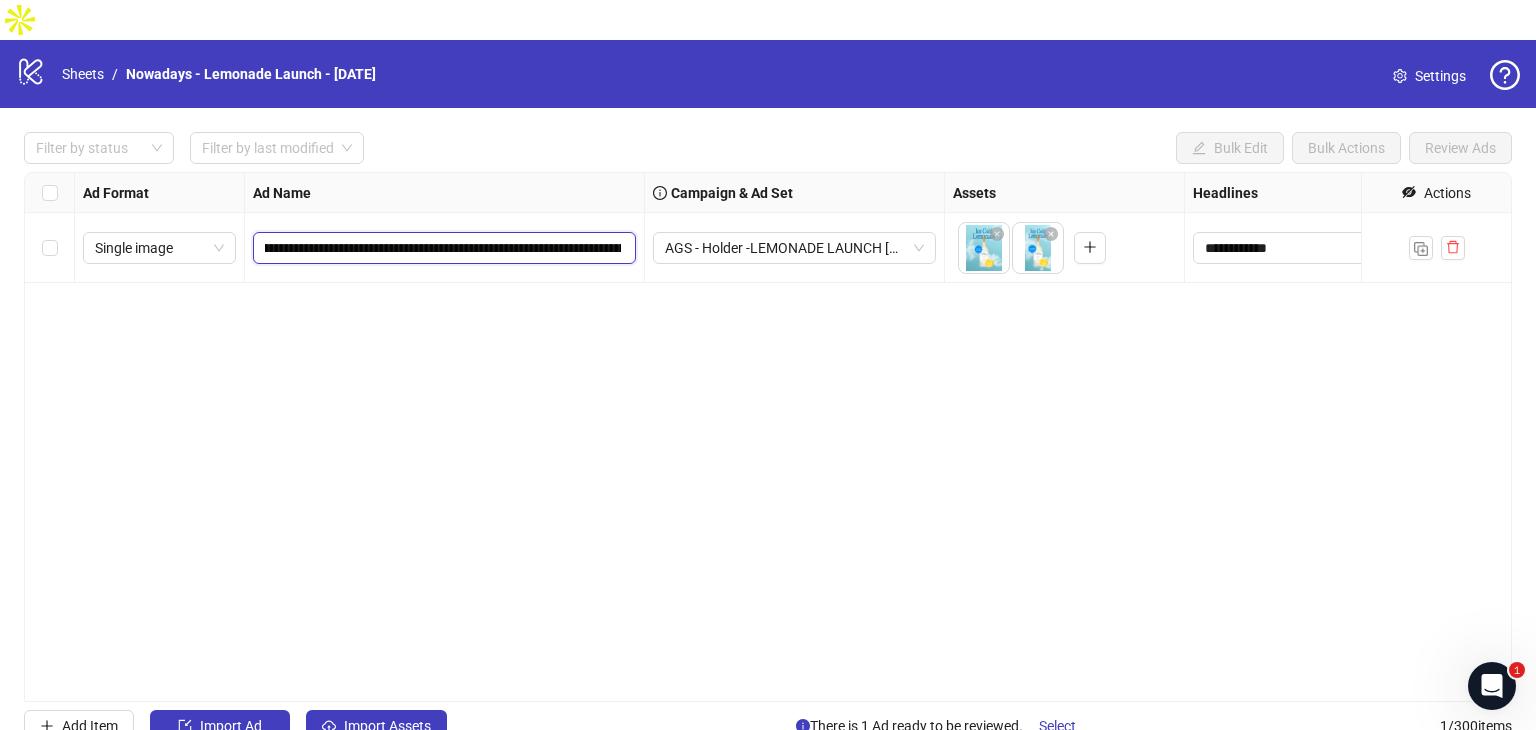 drag, startPoint x: 522, startPoint y: 212, endPoint x: 336, endPoint y: 211, distance: 186.00269 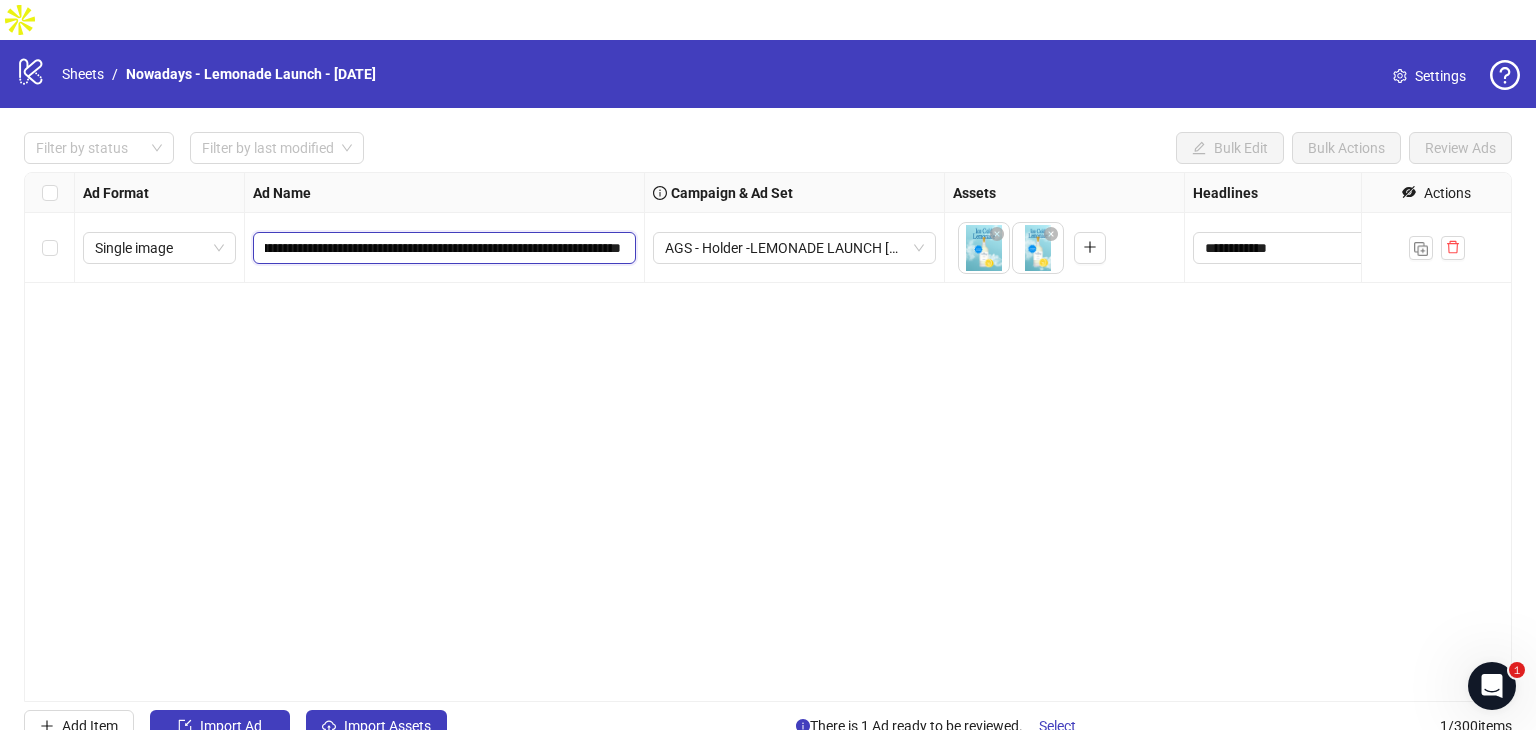 type on "**********" 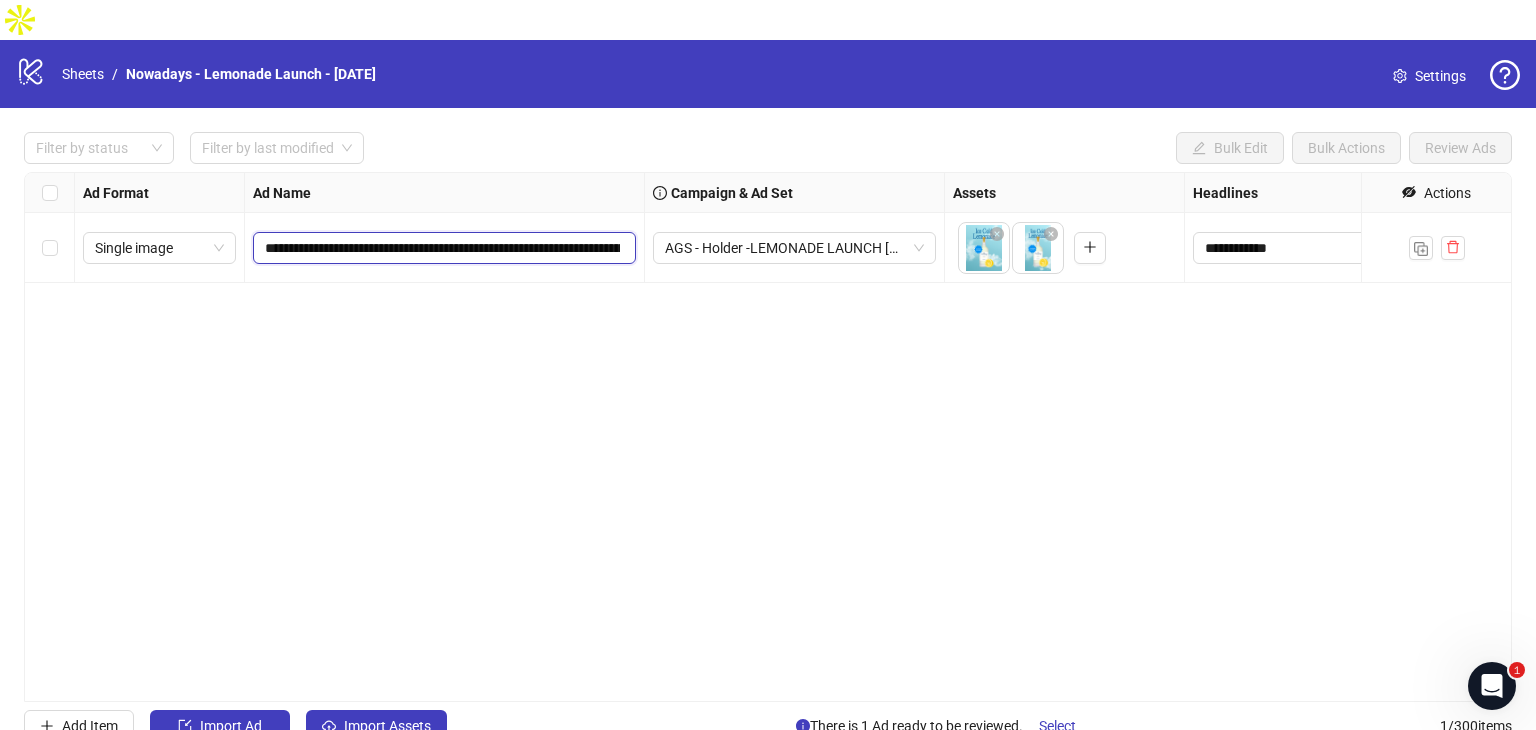 click on "**********" at bounding box center [442, 248] 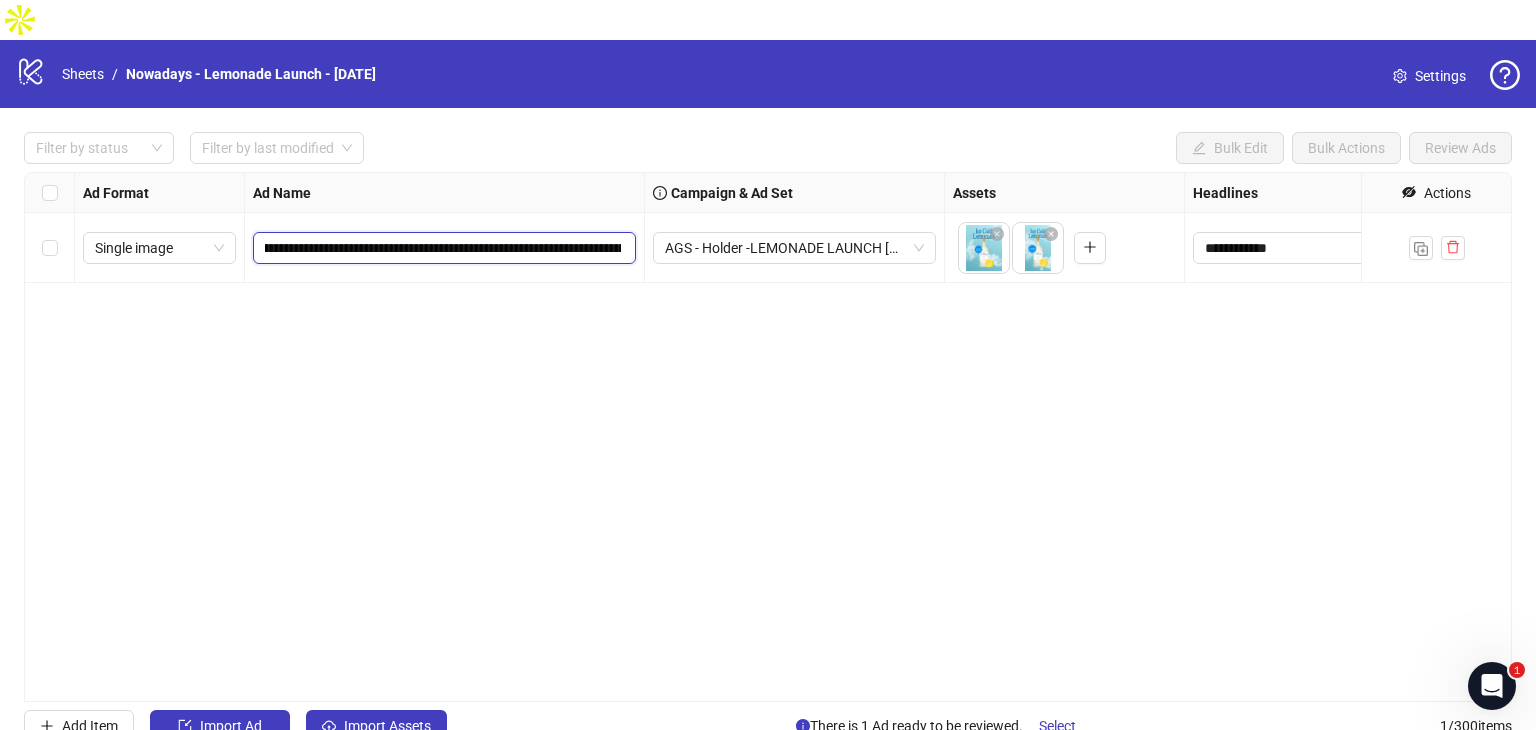 type on "**********" 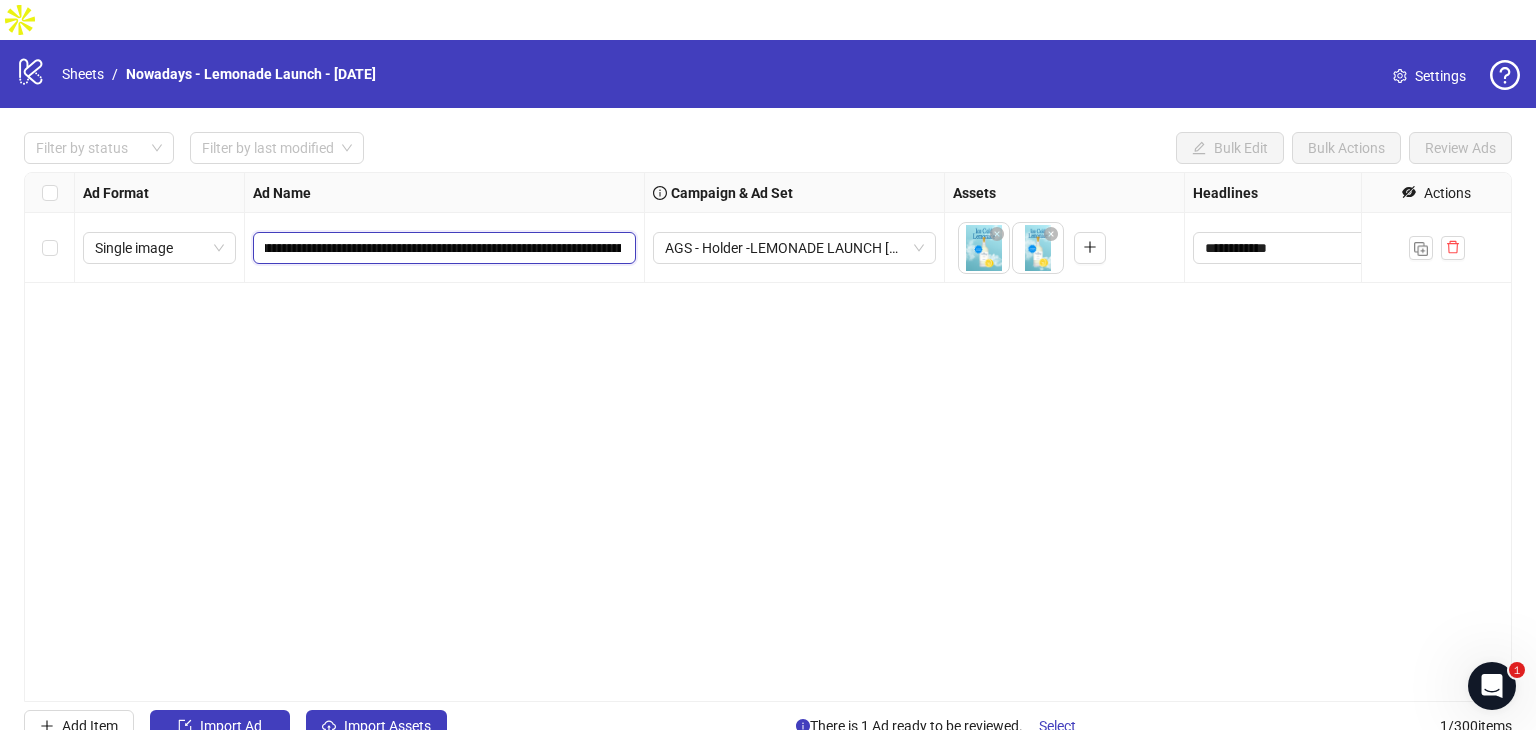 click on "**********" at bounding box center [443, 248] 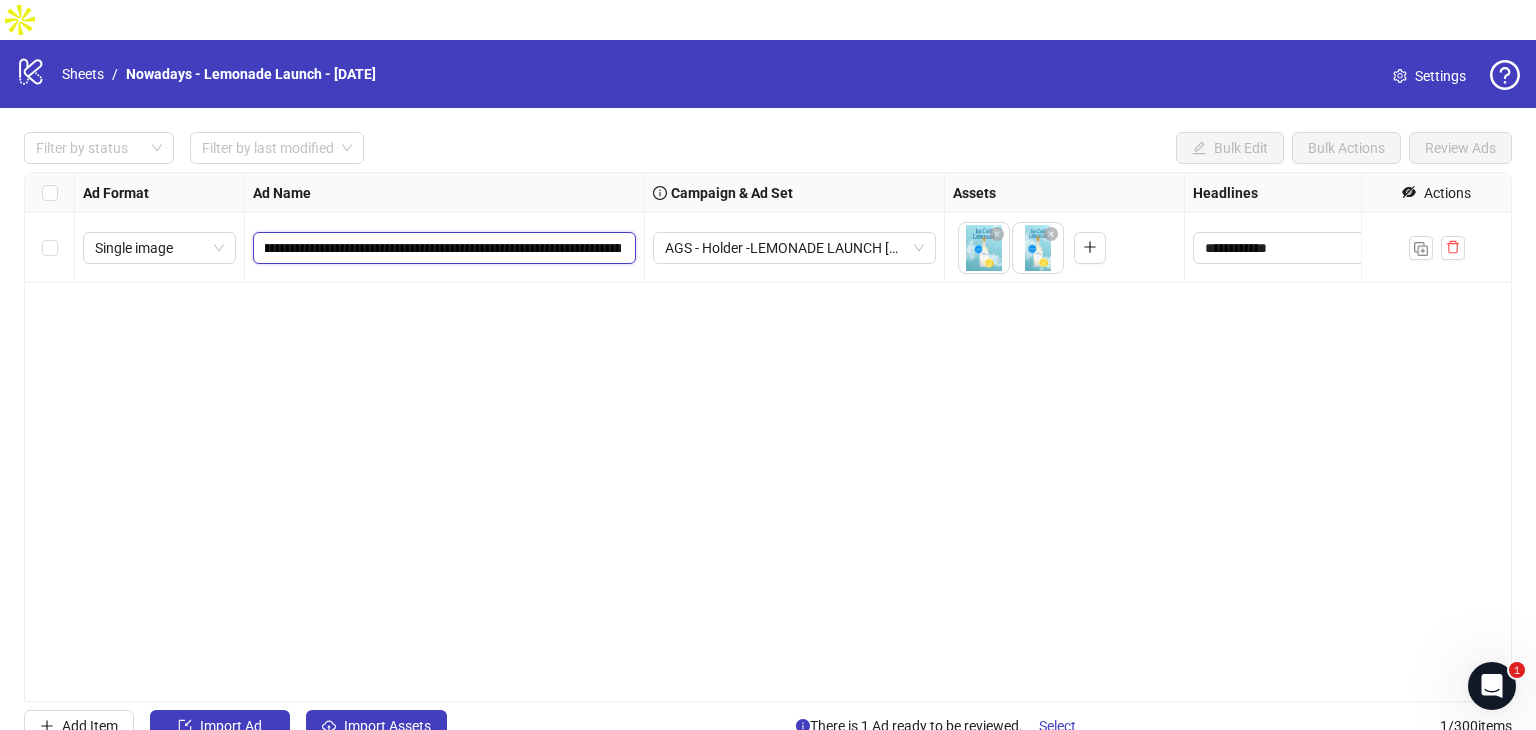 scroll, scrollTop: 0, scrollLeft: 196, axis: horizontal 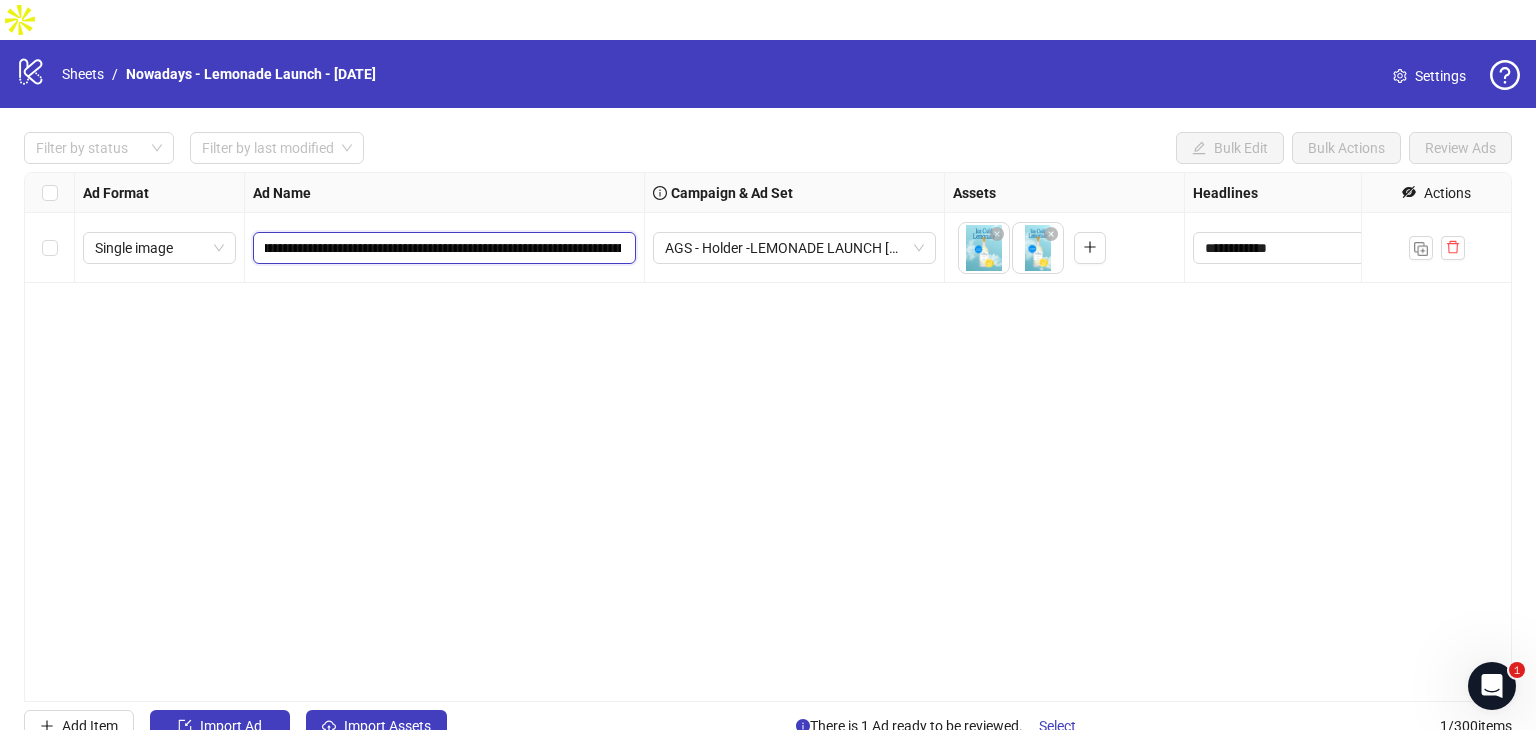 click on "**********" at bounding box center (443, 248) 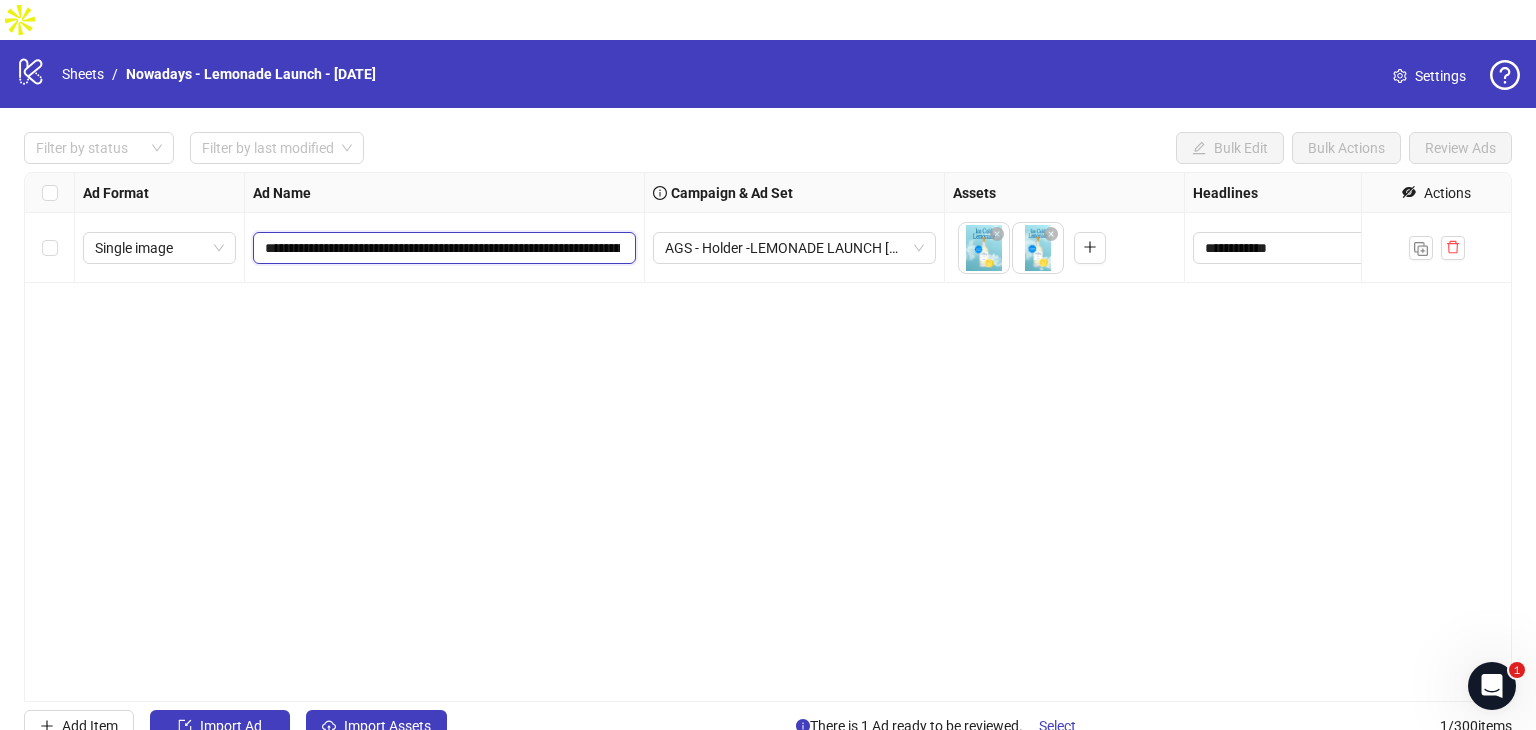 click on "**********" at bounding box center (442, 248) 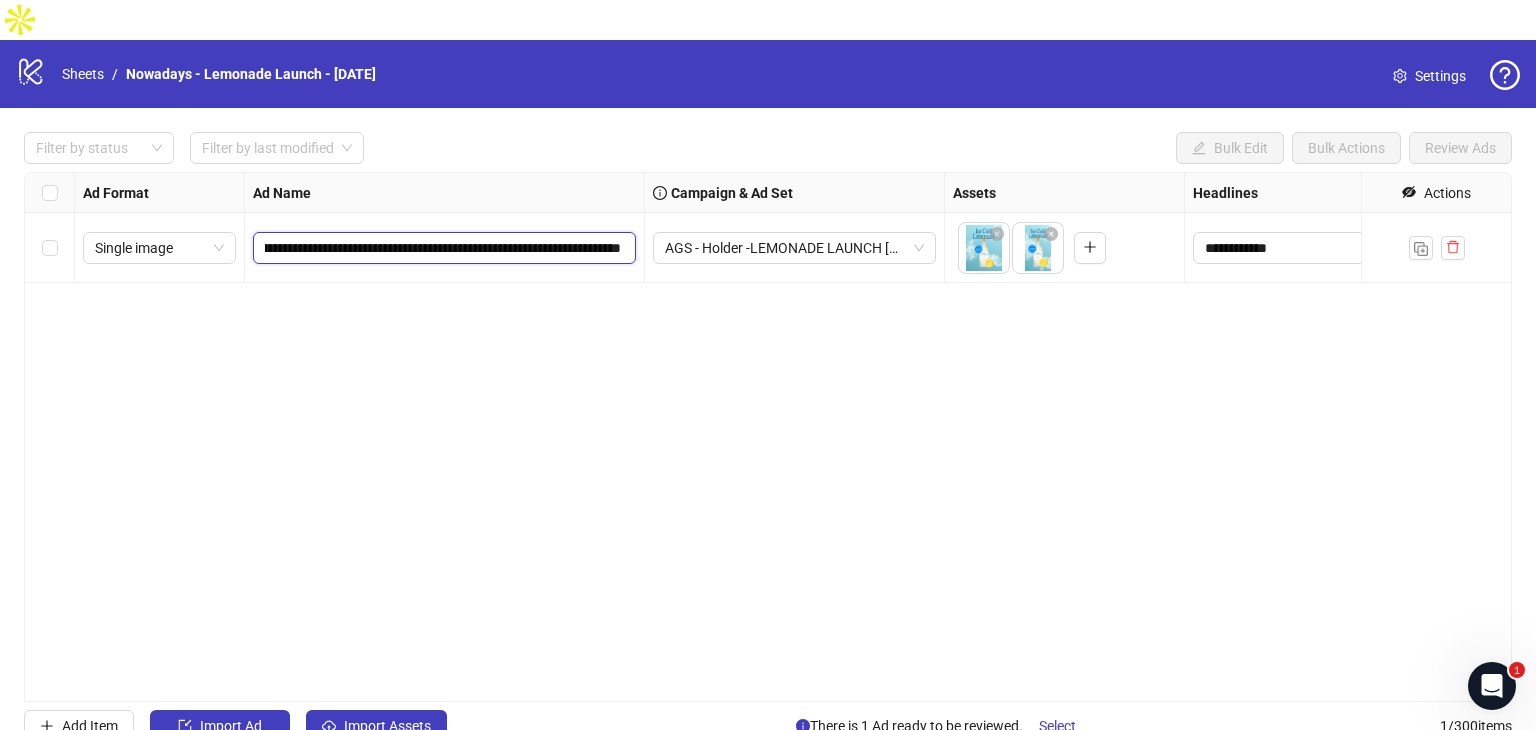 scroll, scrollTop: 0, scrollLeft: 303, axis: horizontal 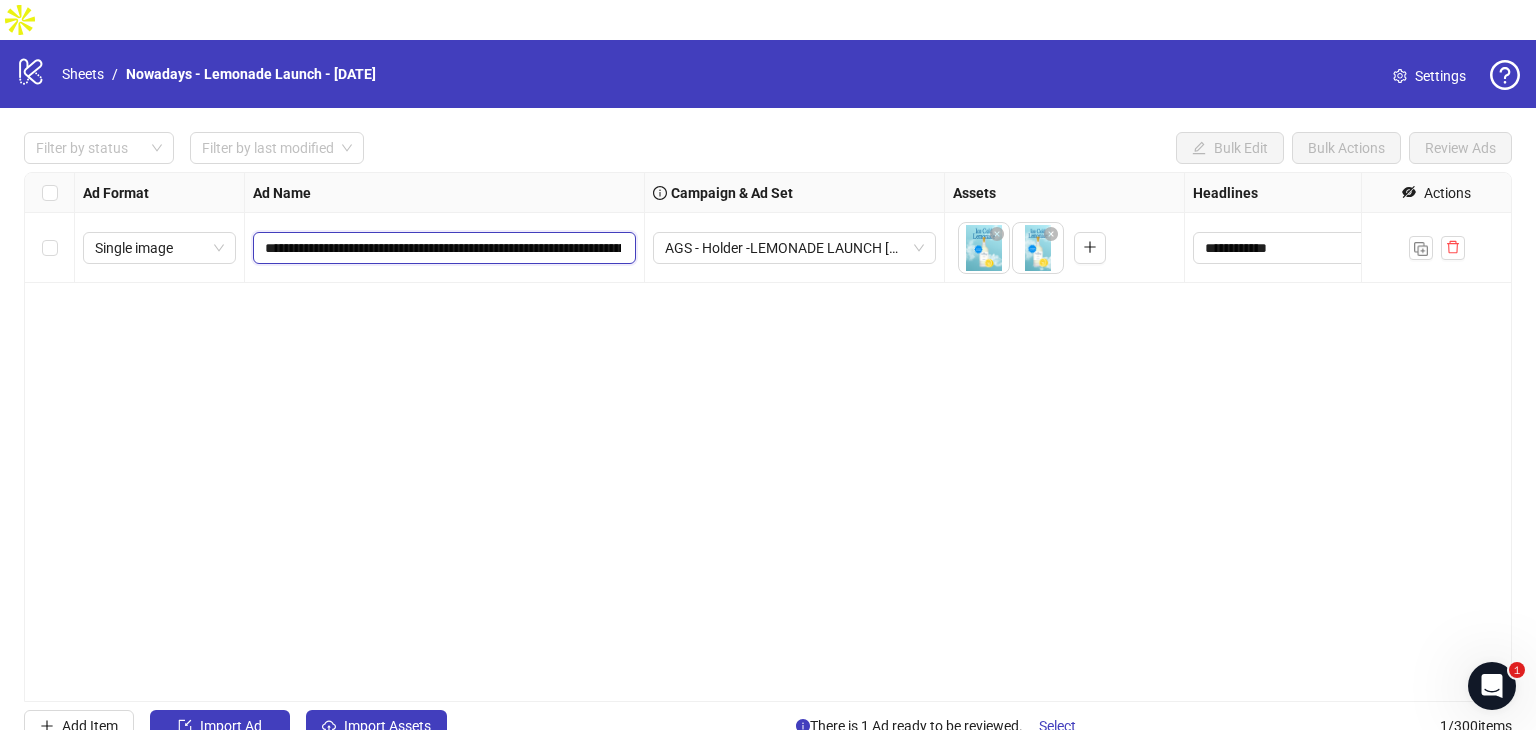 click on "**********" at bounding box center [443, 248] 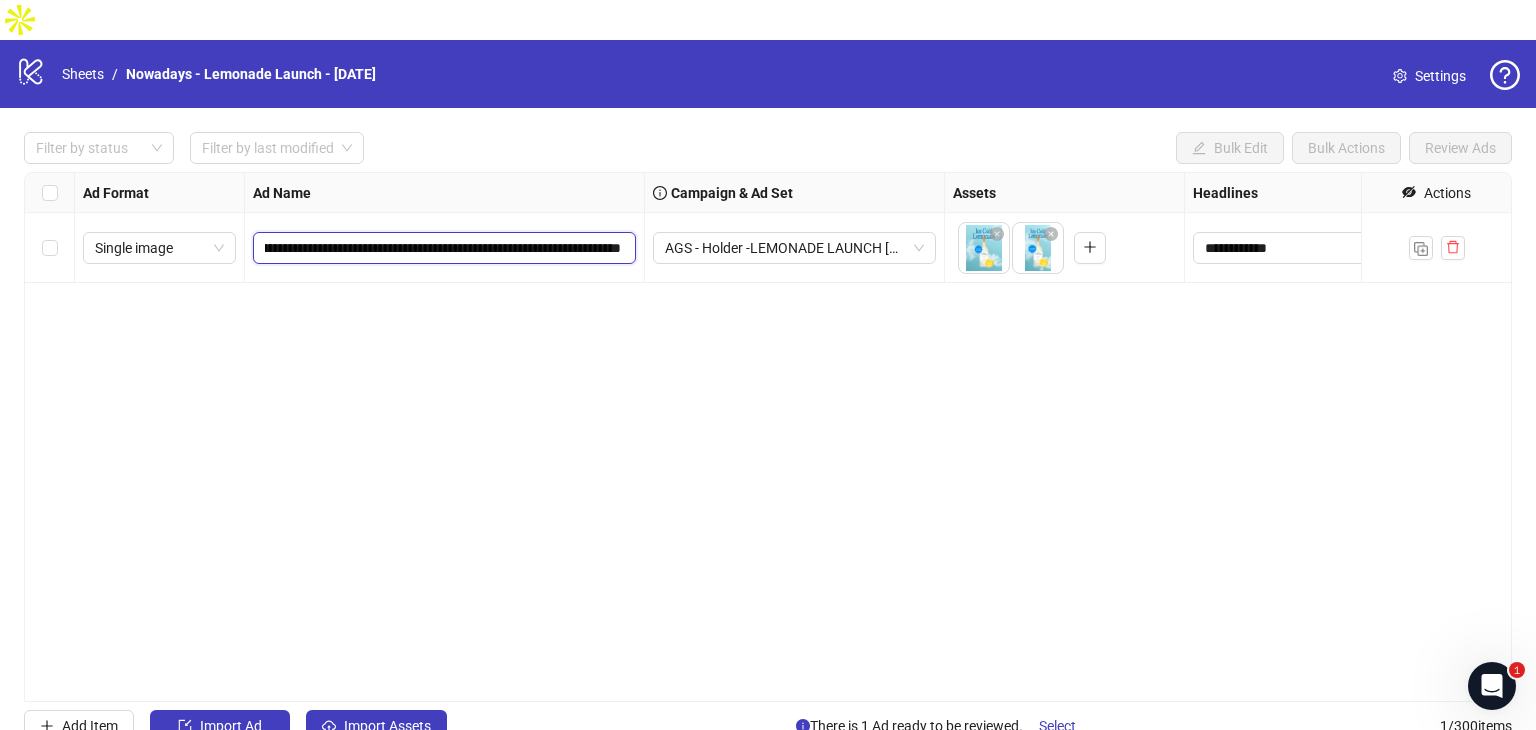 scroll, scrollTop: 0, scrollLeft: 364, axis: horizontal 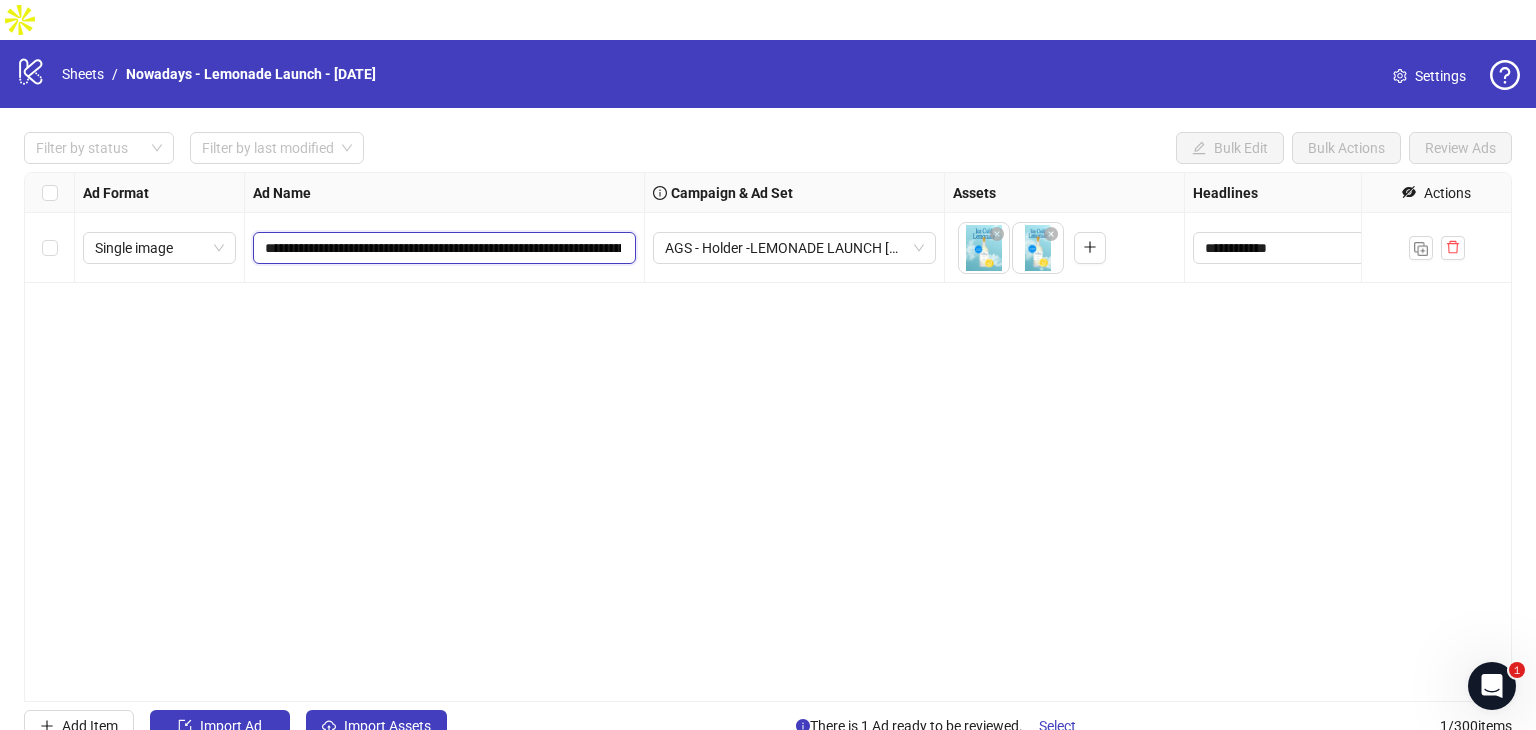 click on "**********" at bounding box center (443, 248) 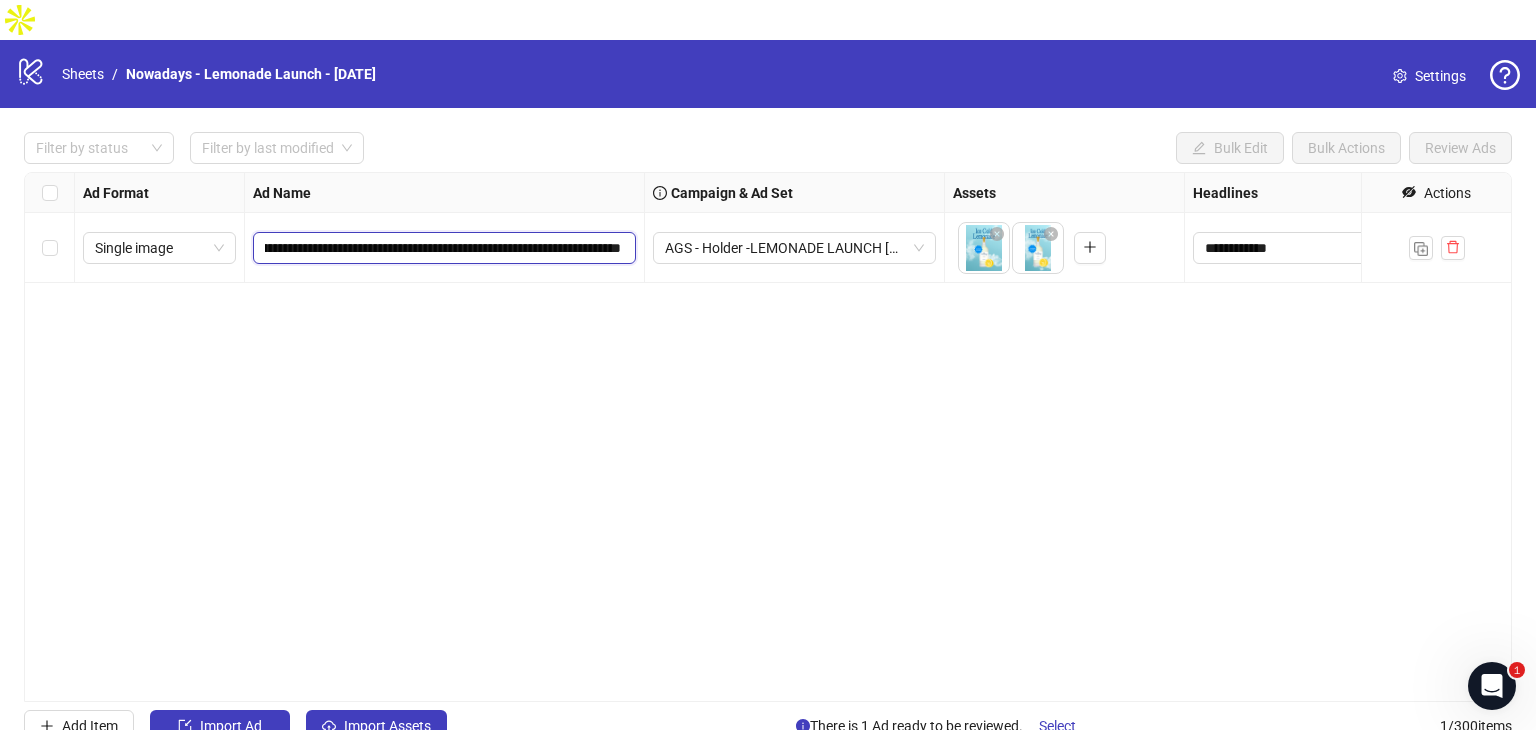 scroll, scrollTop: 0, scrollLeft: 364, axis: horizontal 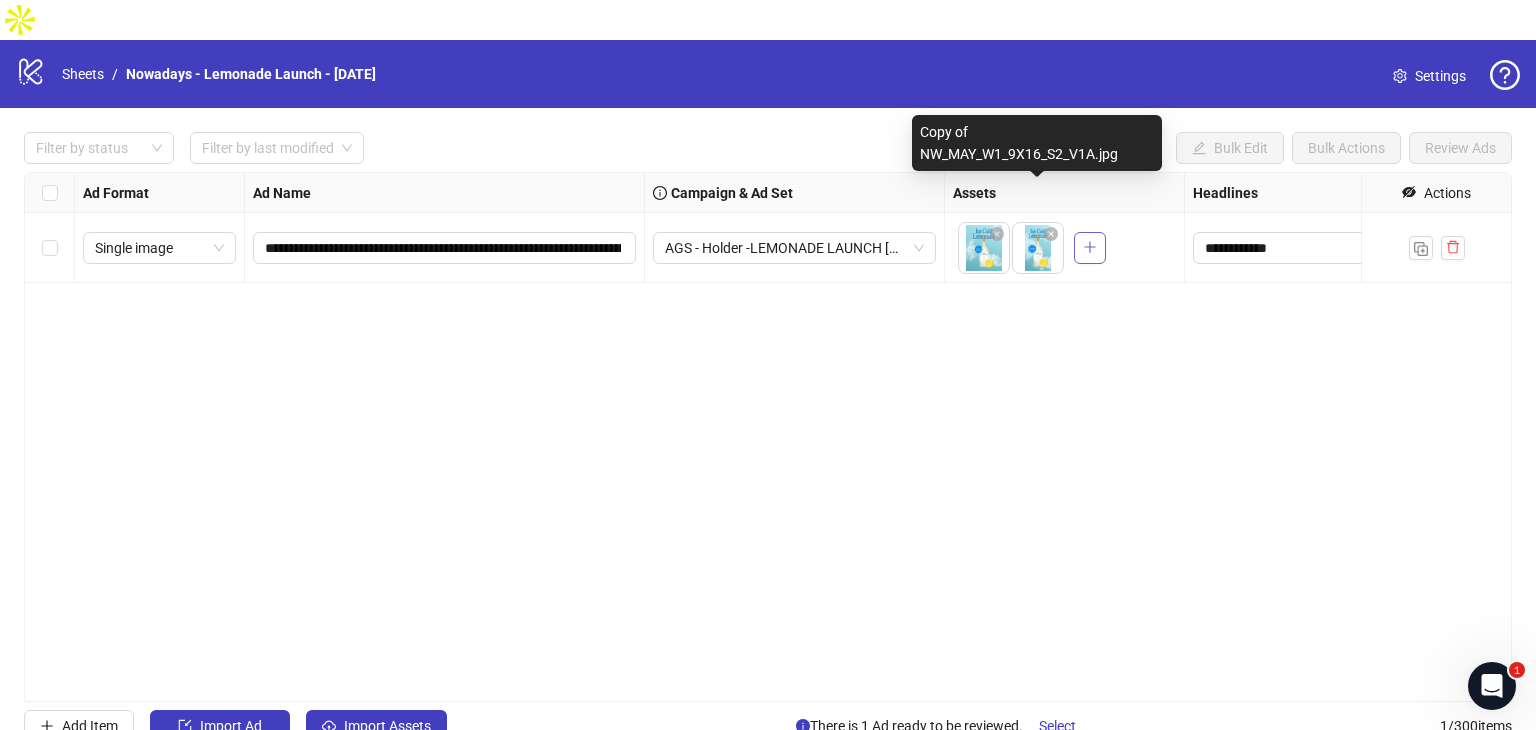 click at bounding box center (1090, 248) 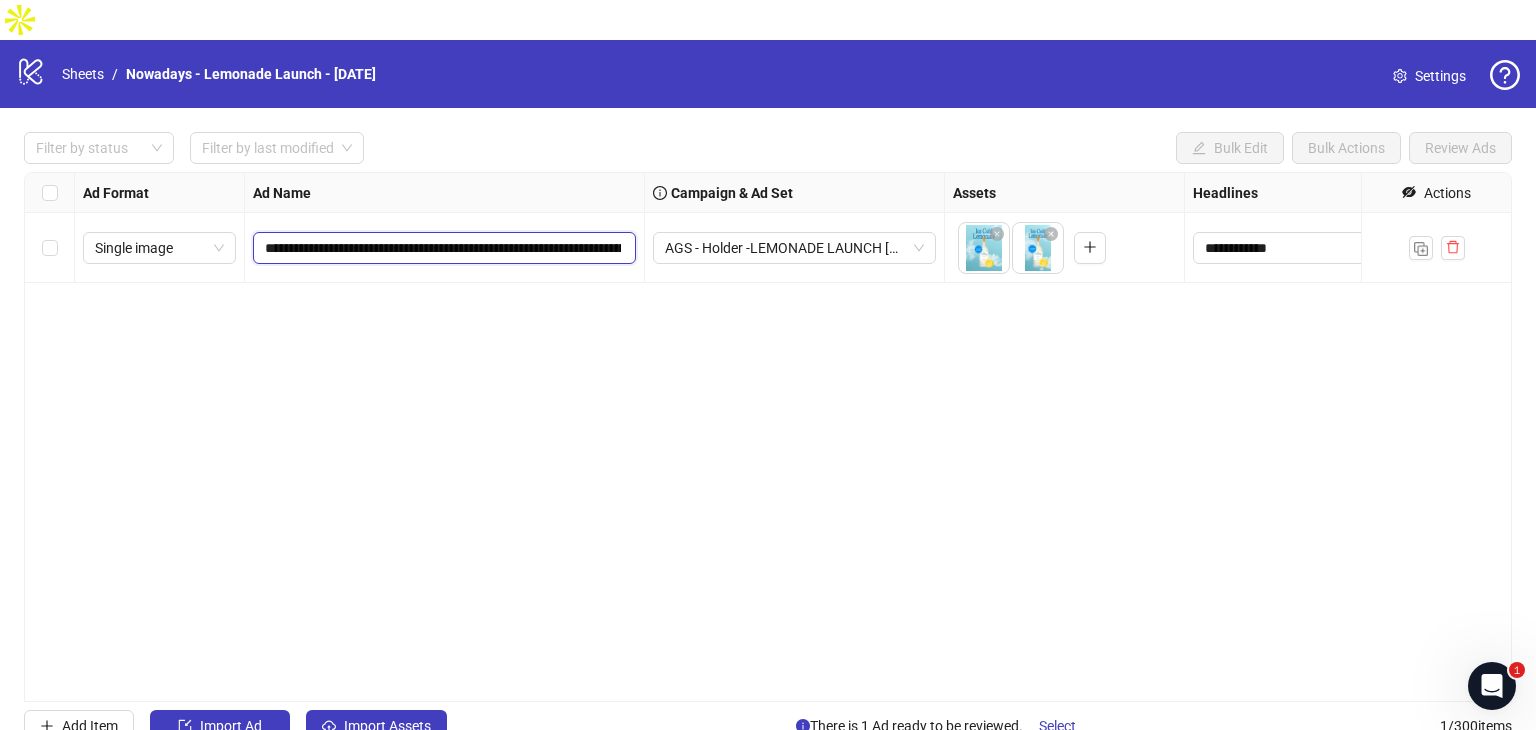 click on "**********" at bounding box center [443, 248] 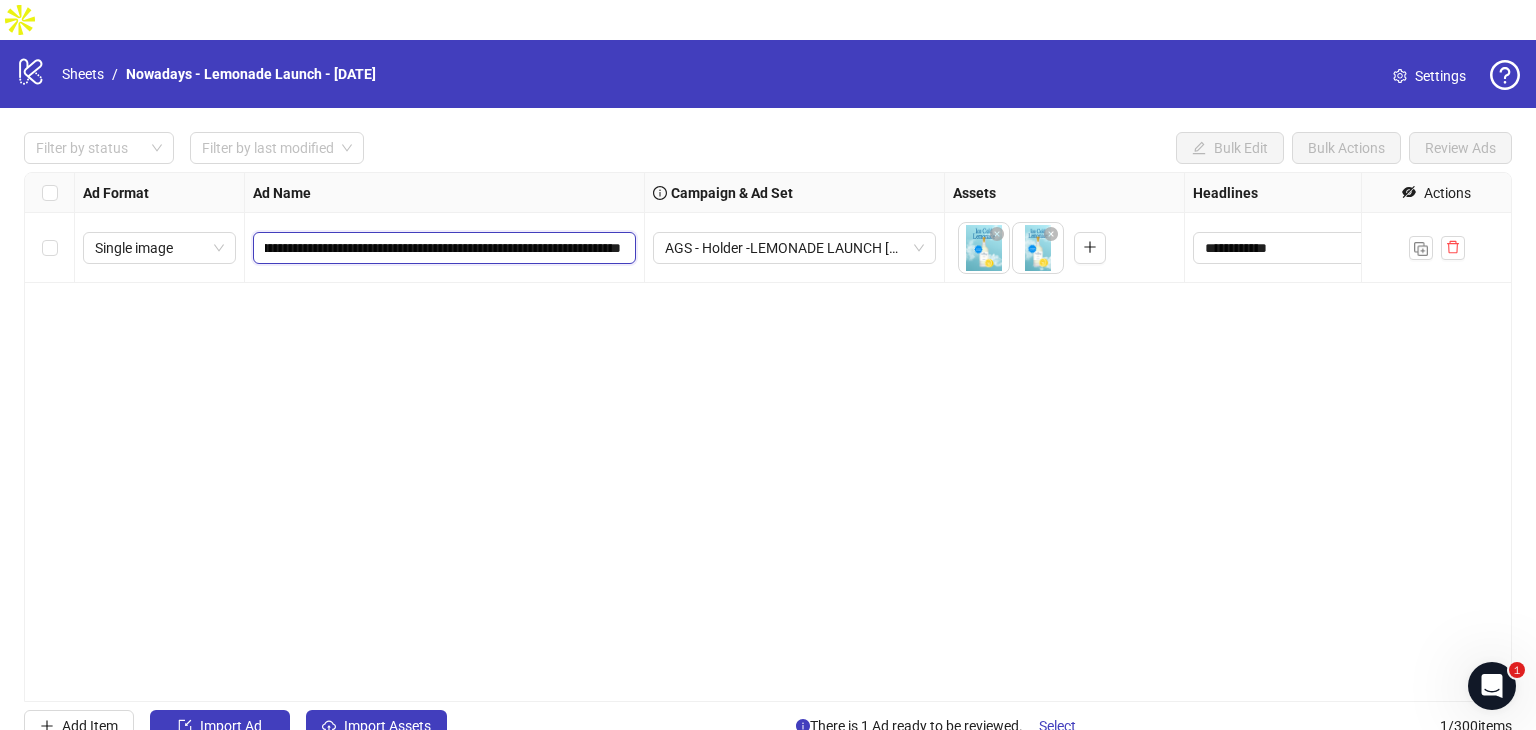 scroll, scrollTop: 0, scrollLeft: 439, axis: horizontal 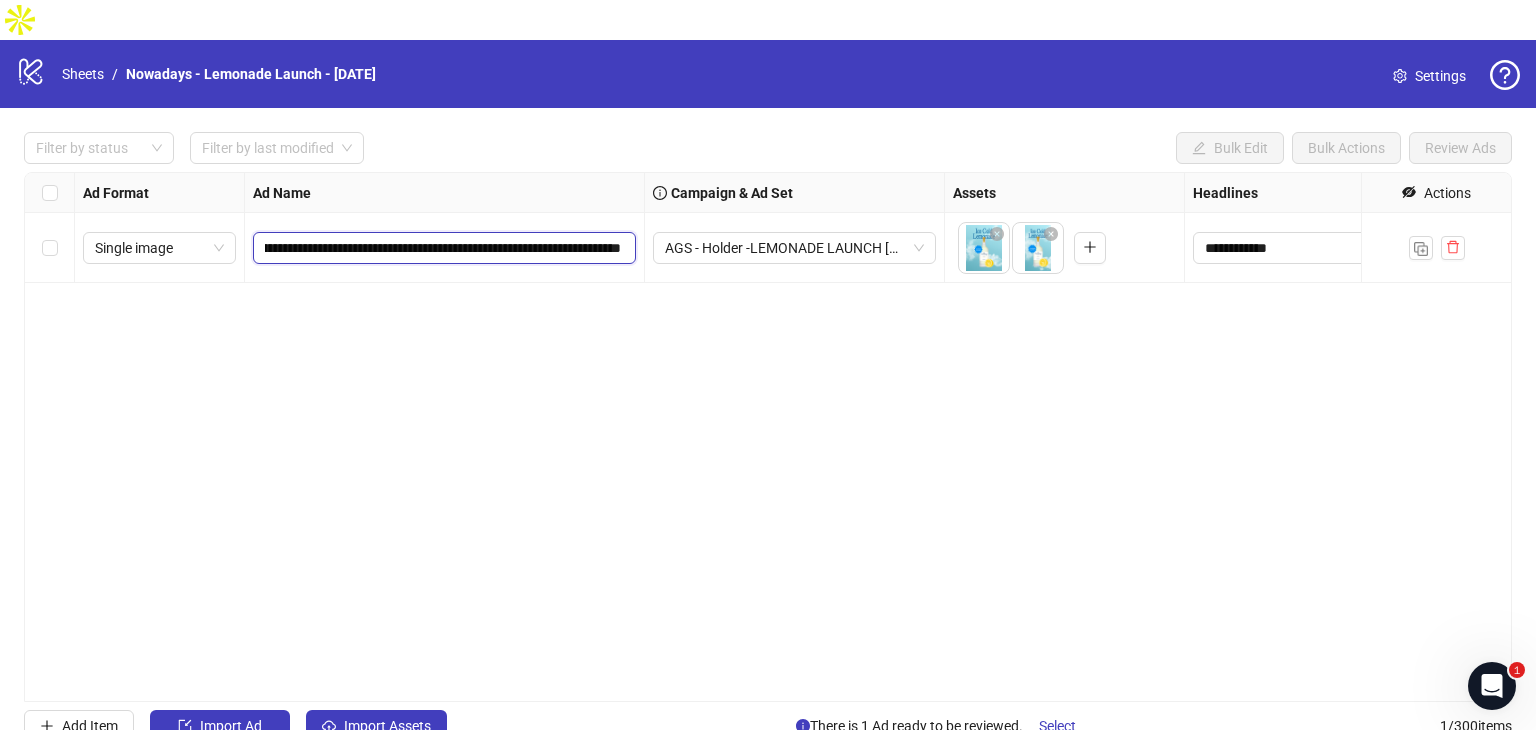 click on "**********" at bounding box center [443, 248] 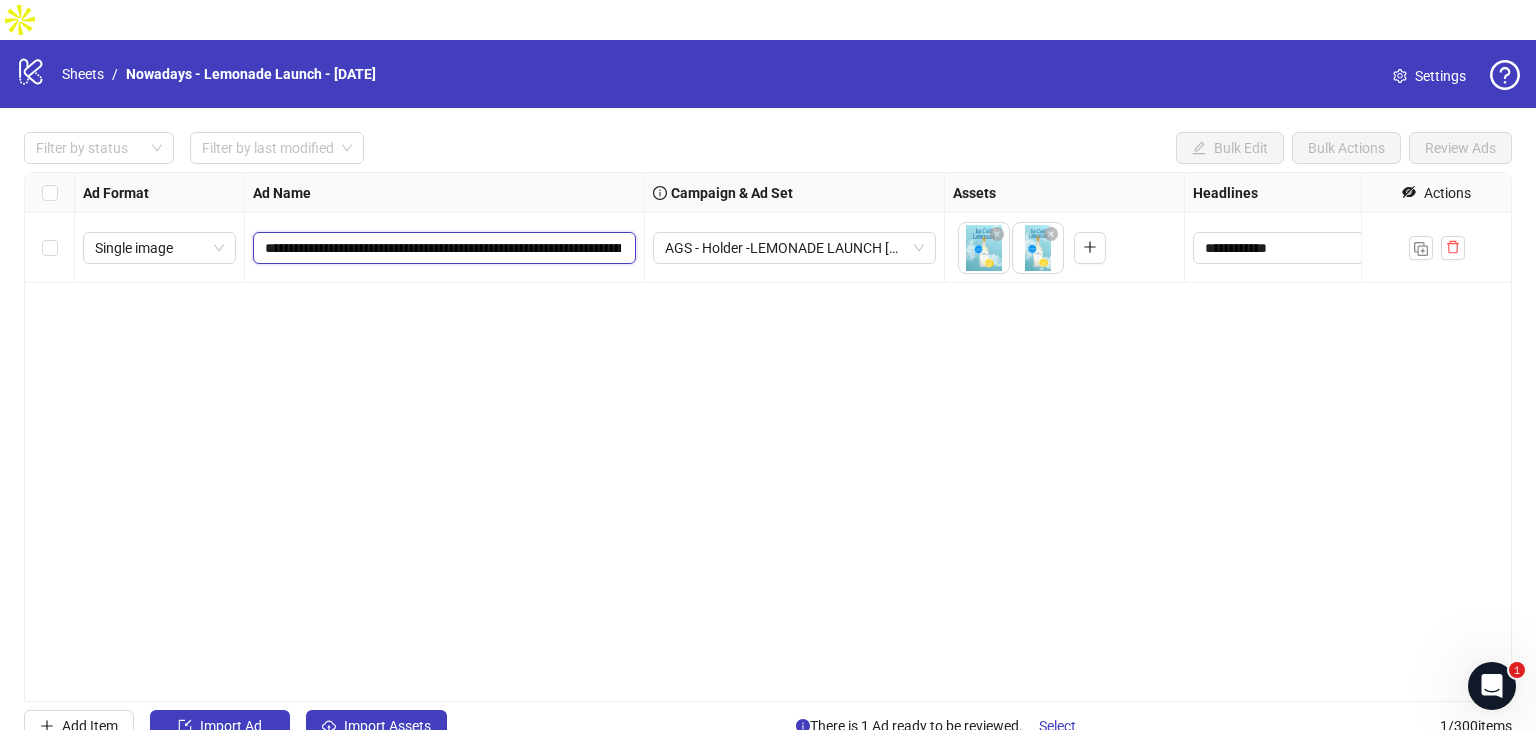 click on "**********" at bounding box center [443, 248] 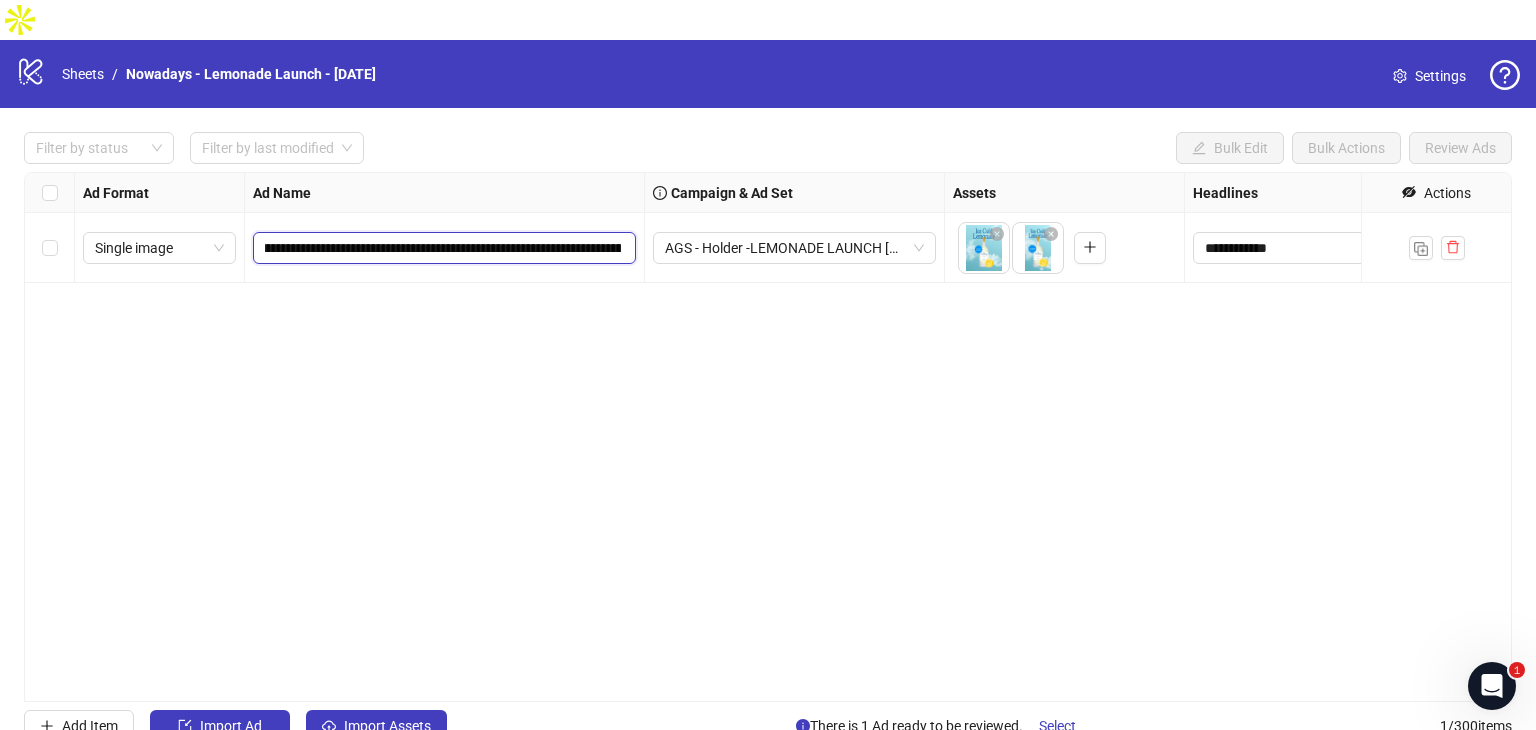 scroll, scrollTop: 0, scrollLeft: 37, axis: horizontal 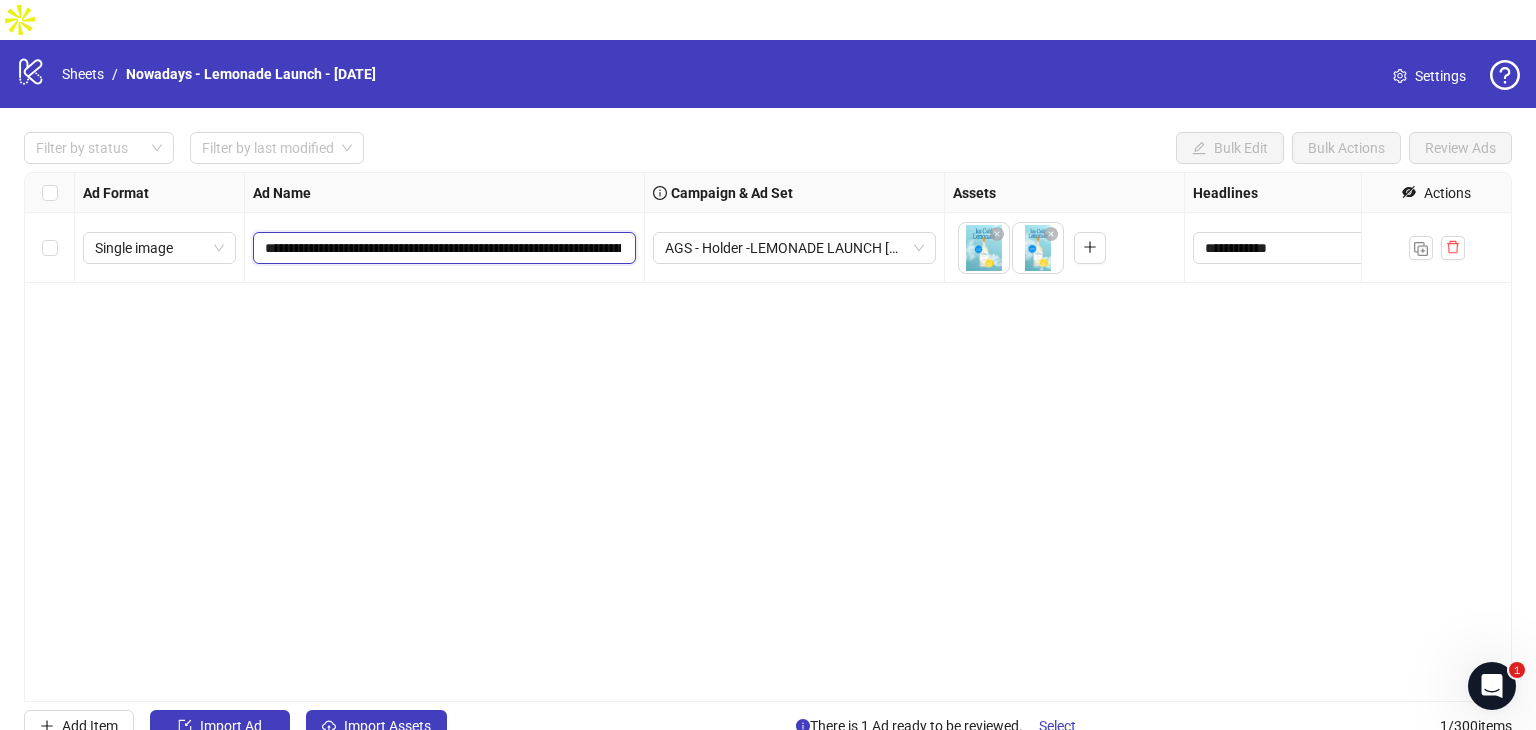 click on "**********" at bounding box center [443, 248] 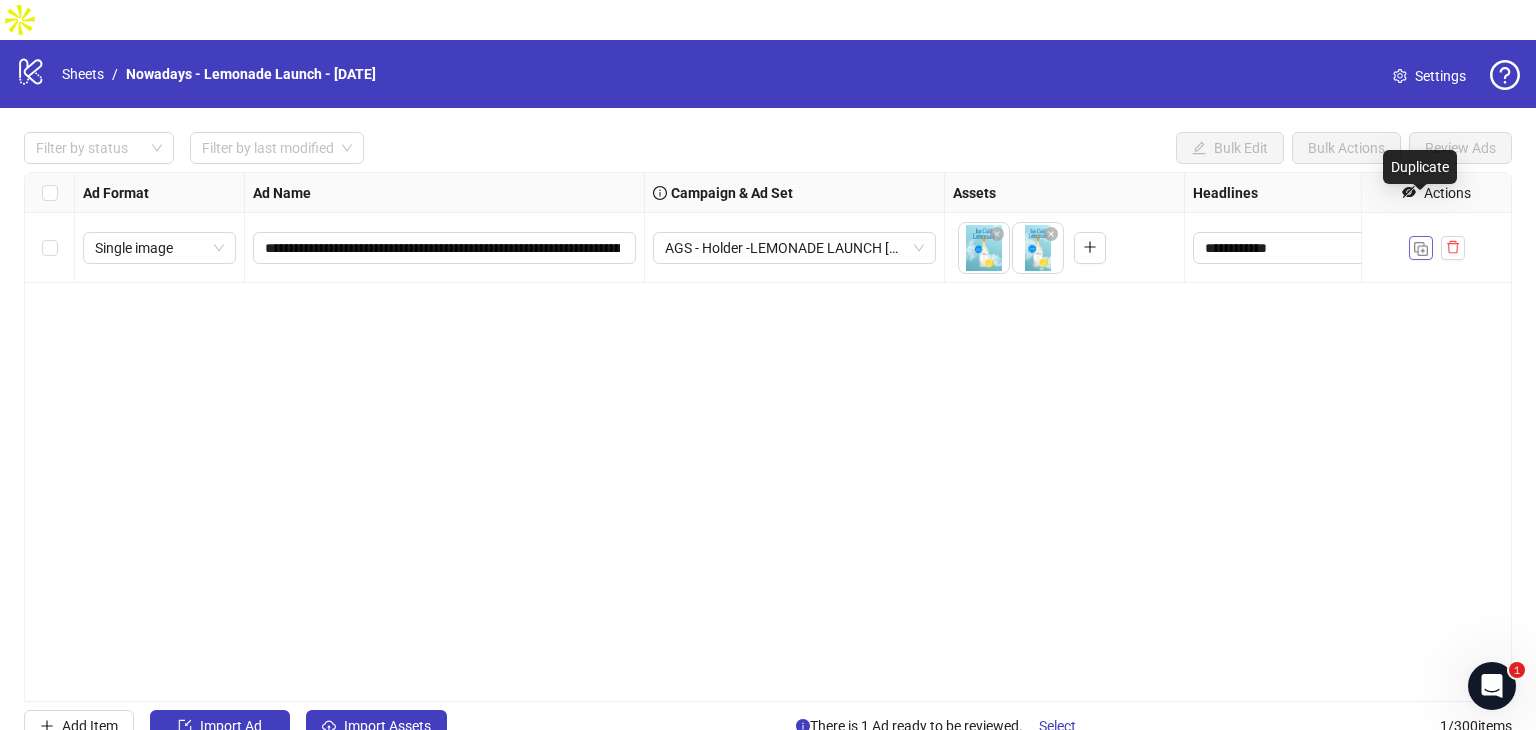 click at bounding box center [1421, 249] 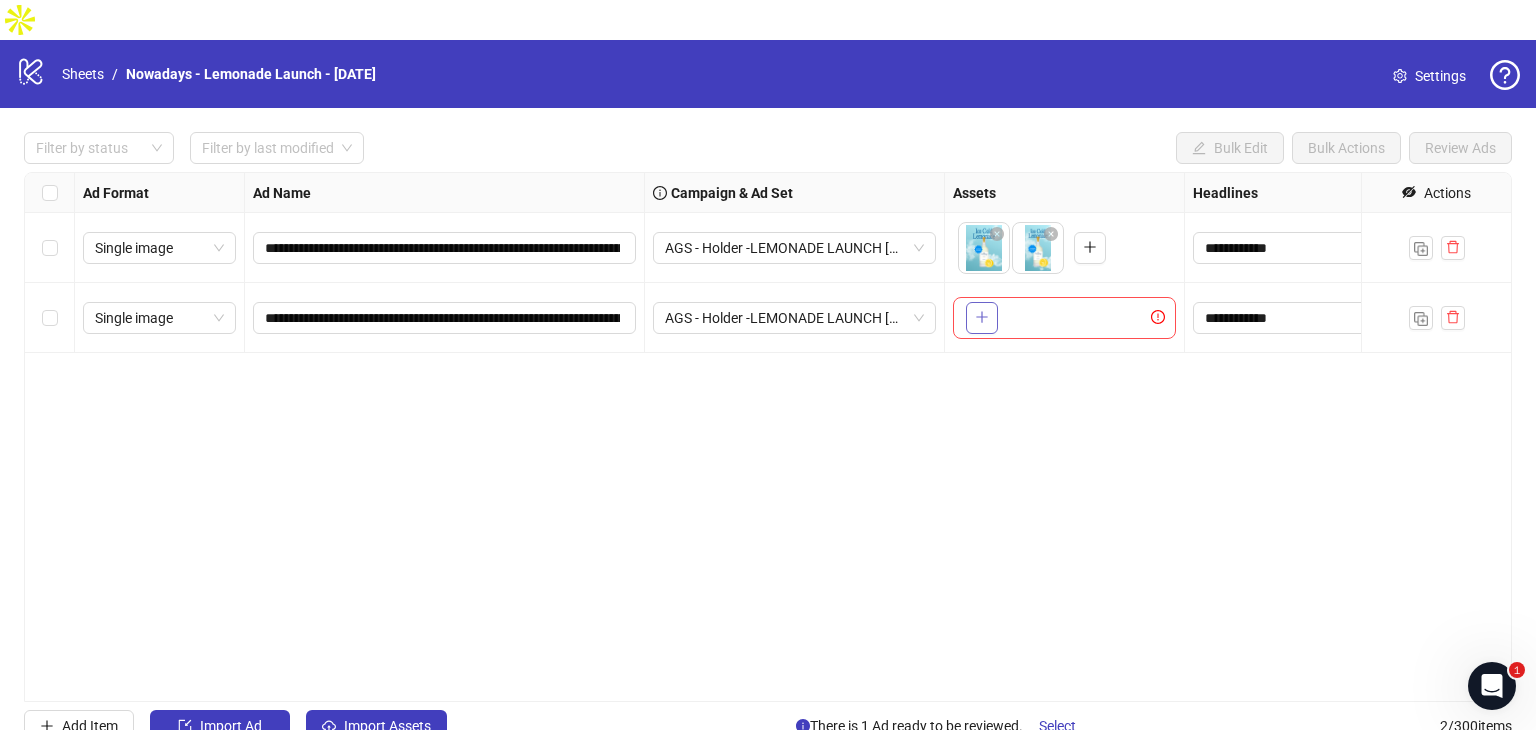 click at bounding box center [982, 318] 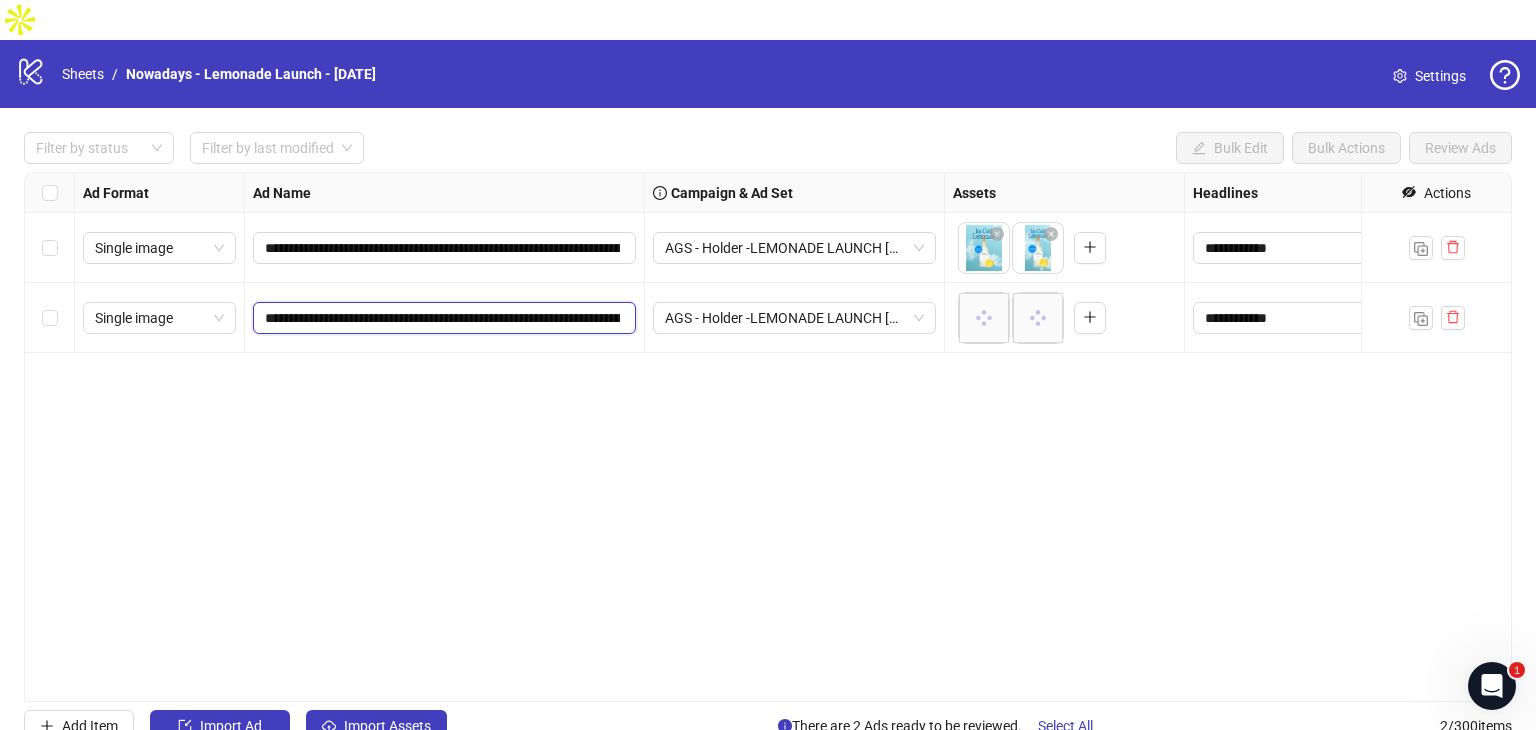 click on "**********" at bounding box center (442, 318) 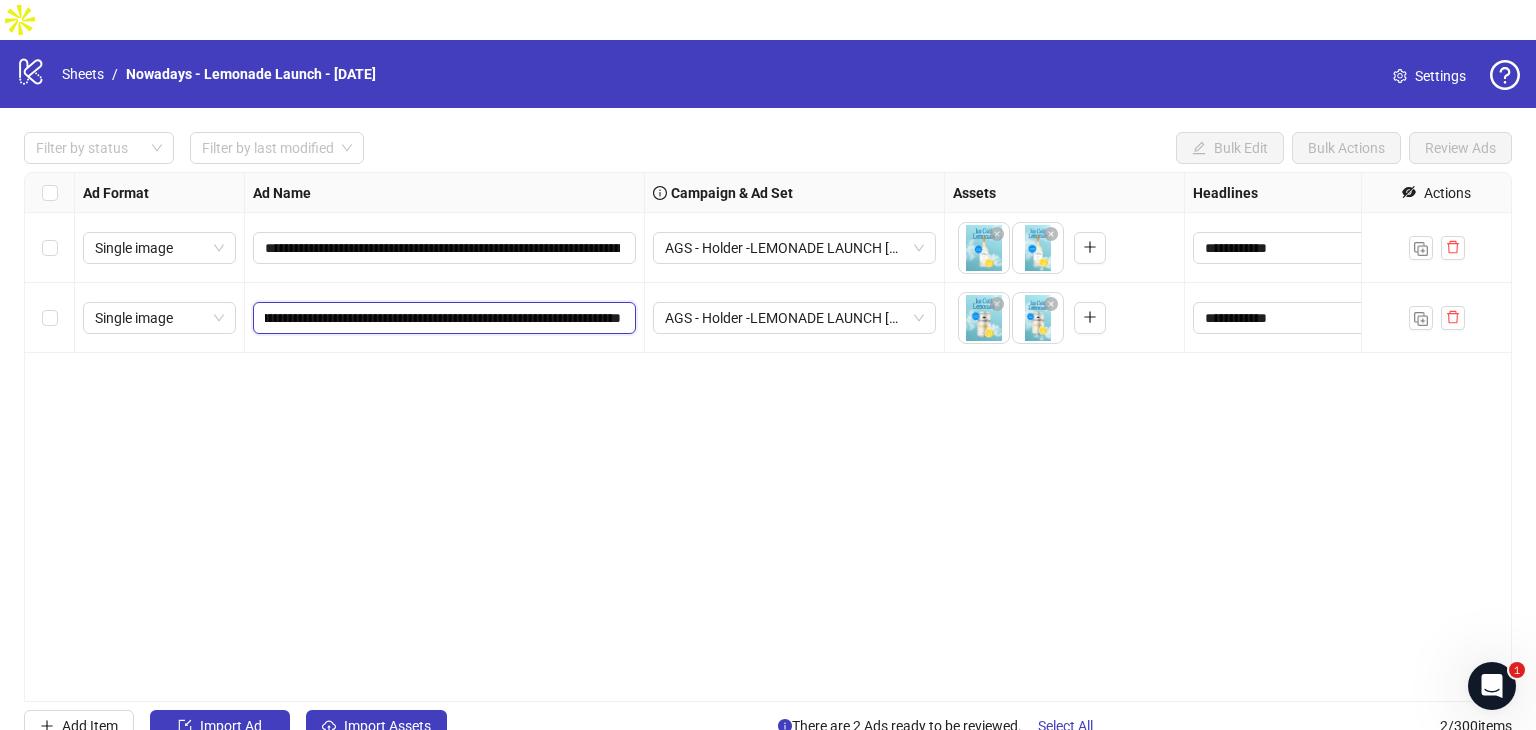 scroll, scrollTop: 0, scrollLeft: 371, axis: horizontal 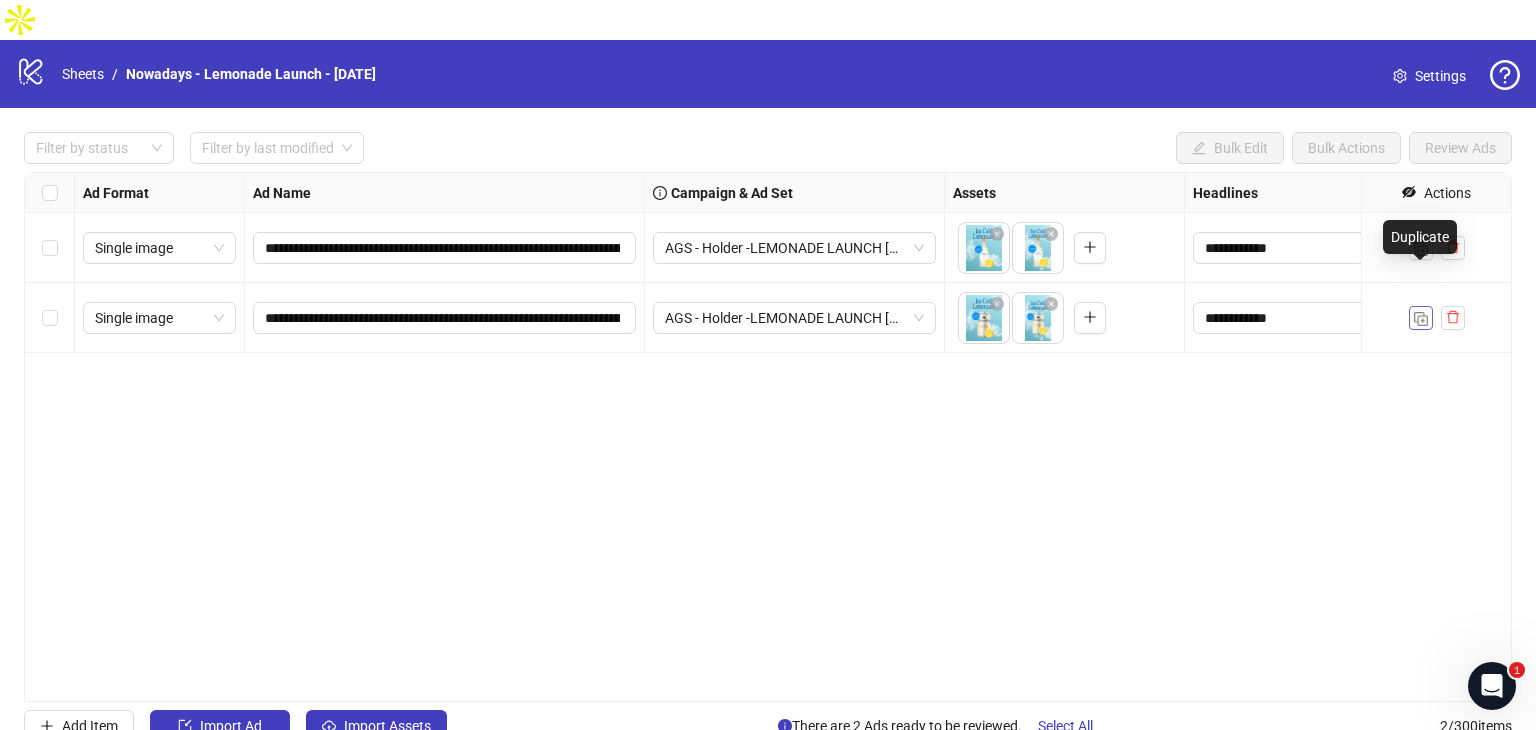 click at bounding box center [1421, 319] 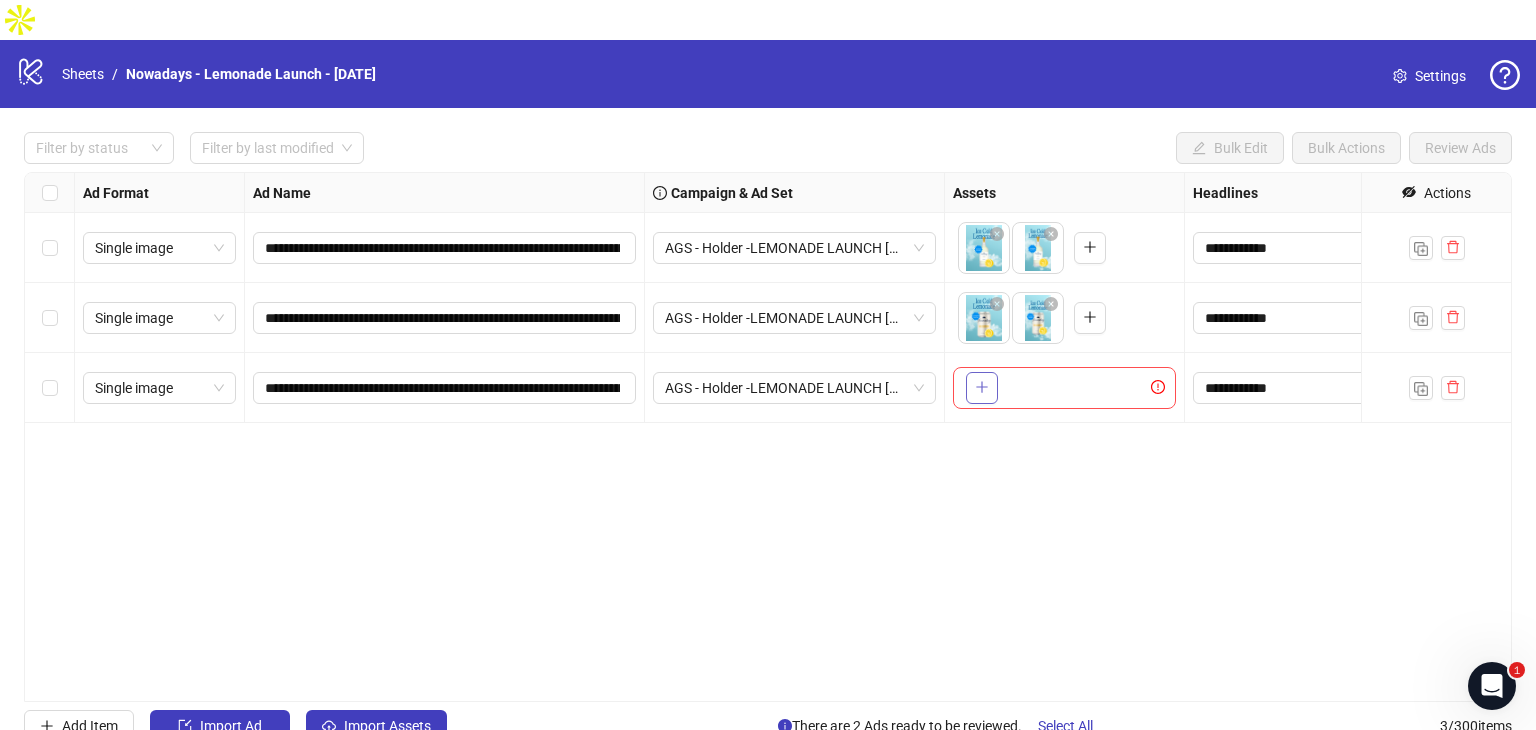 click at bounding box center (982, 388) 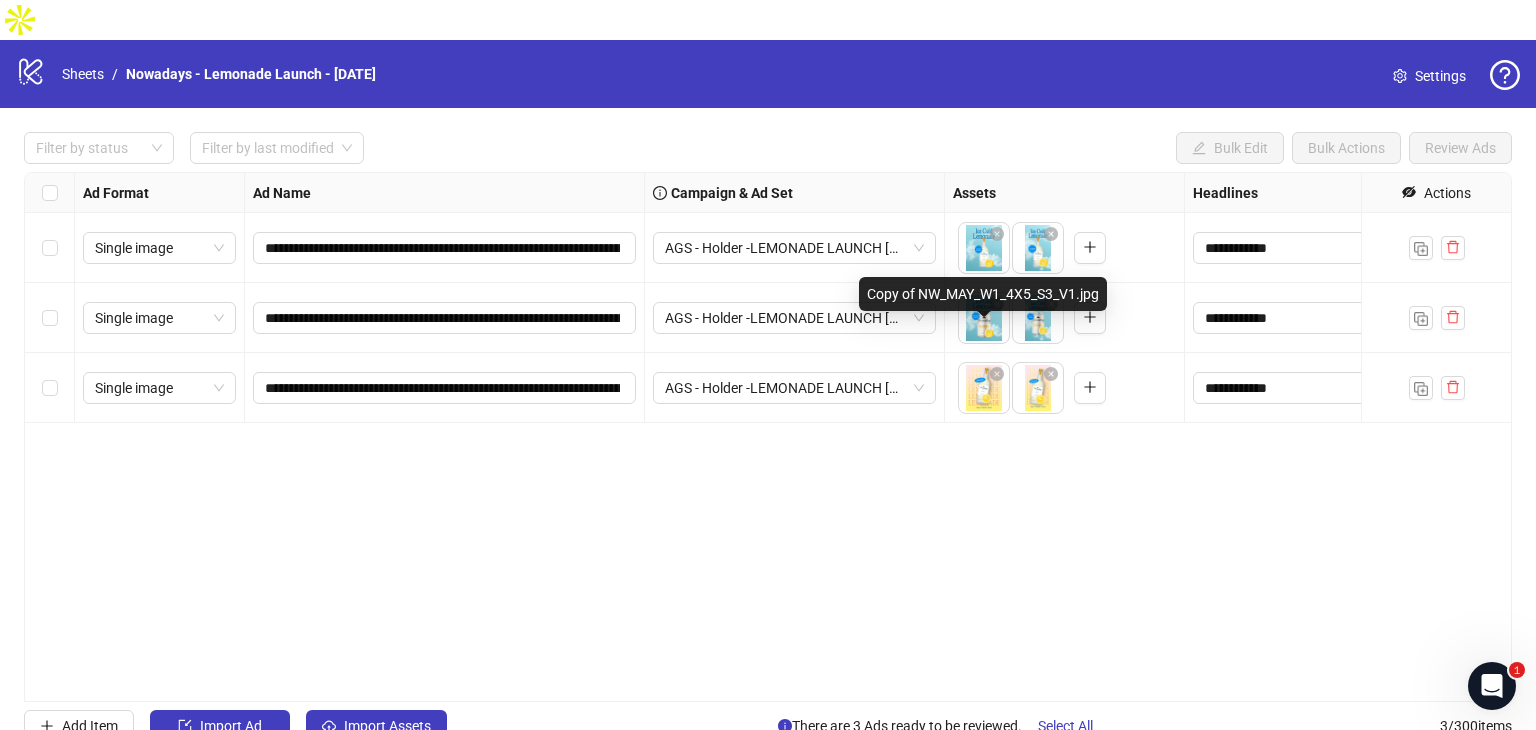 click on "**********" at bounding box center (768, 365) 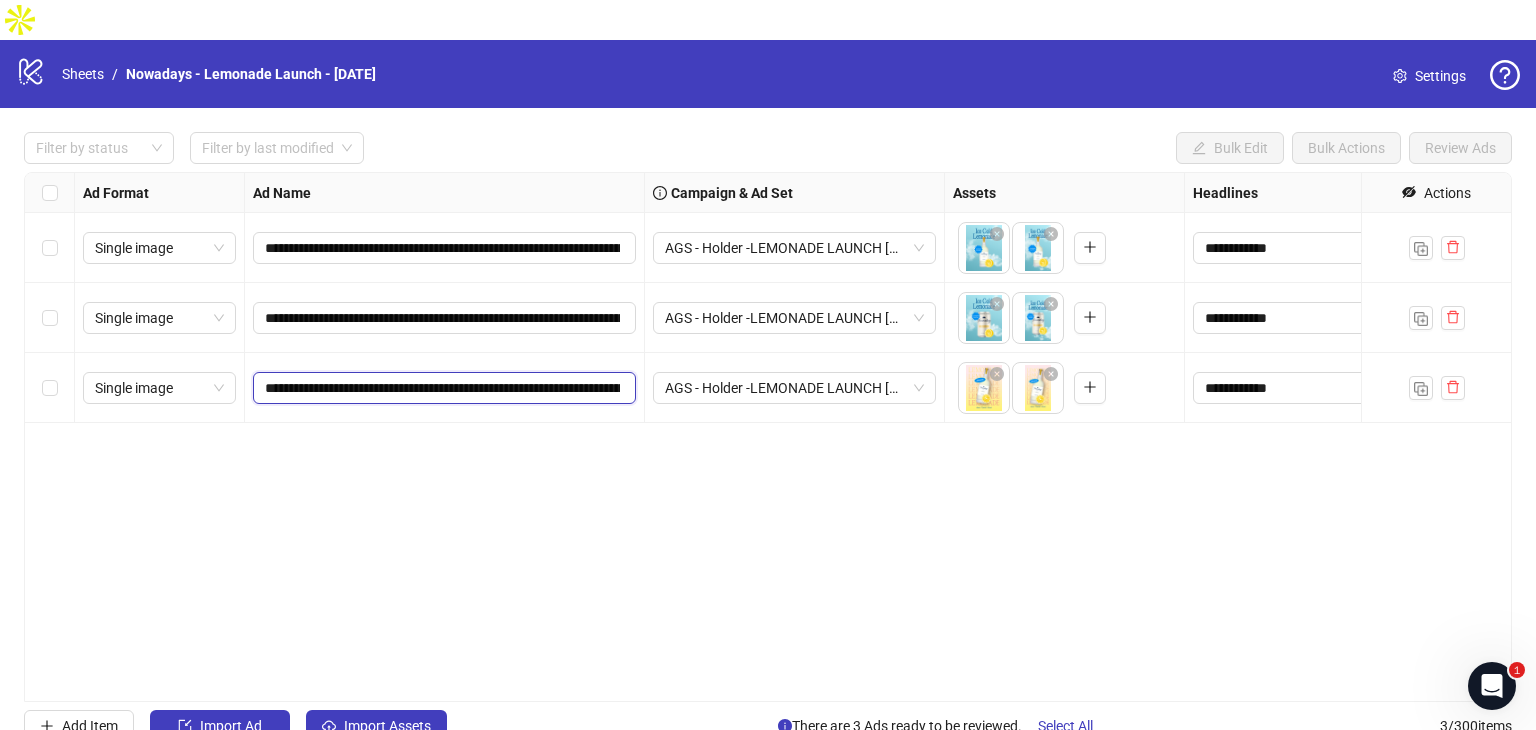 click on "**********" at bounding box center [442, 388] 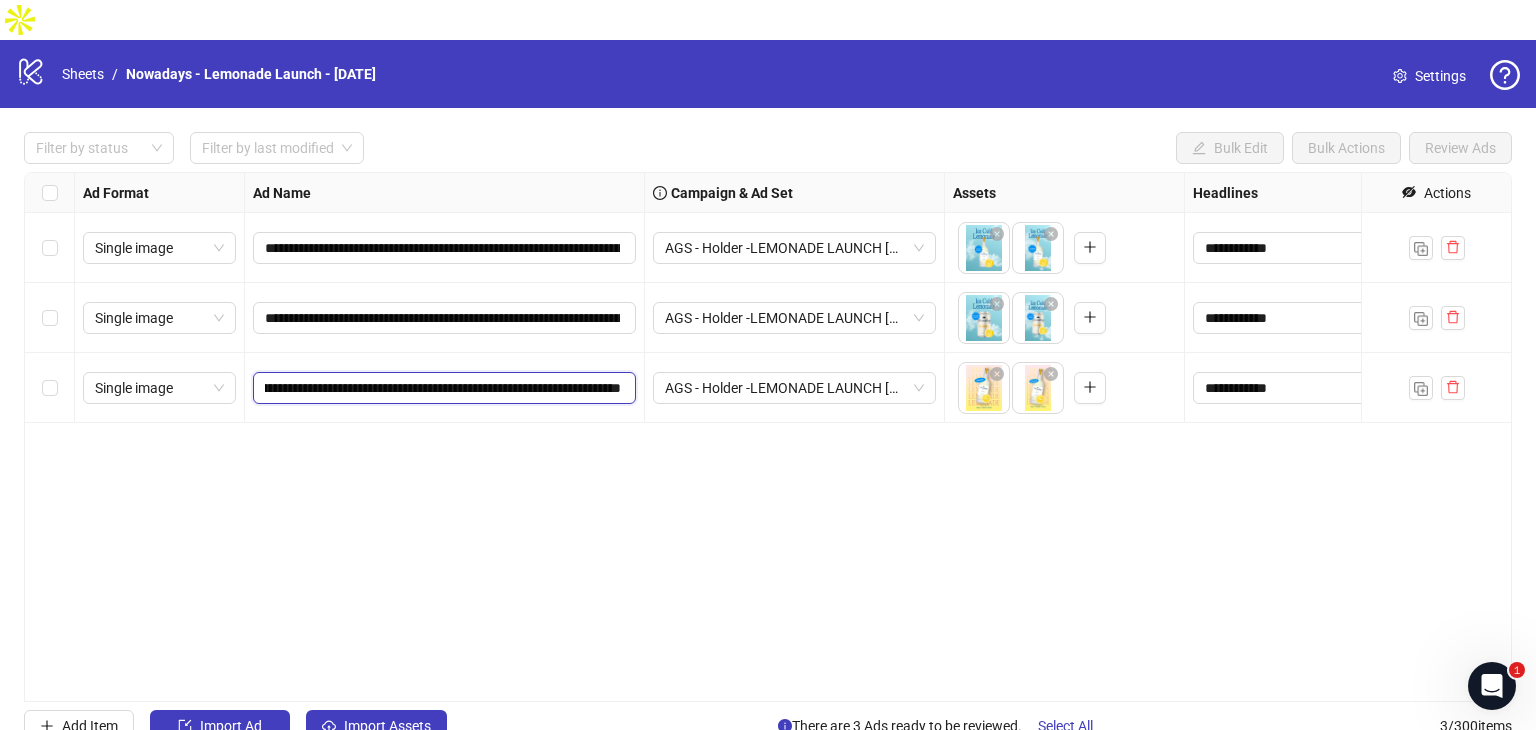 scroll, scrollTop: 0, scrollLeft: 295, axis: horizontal 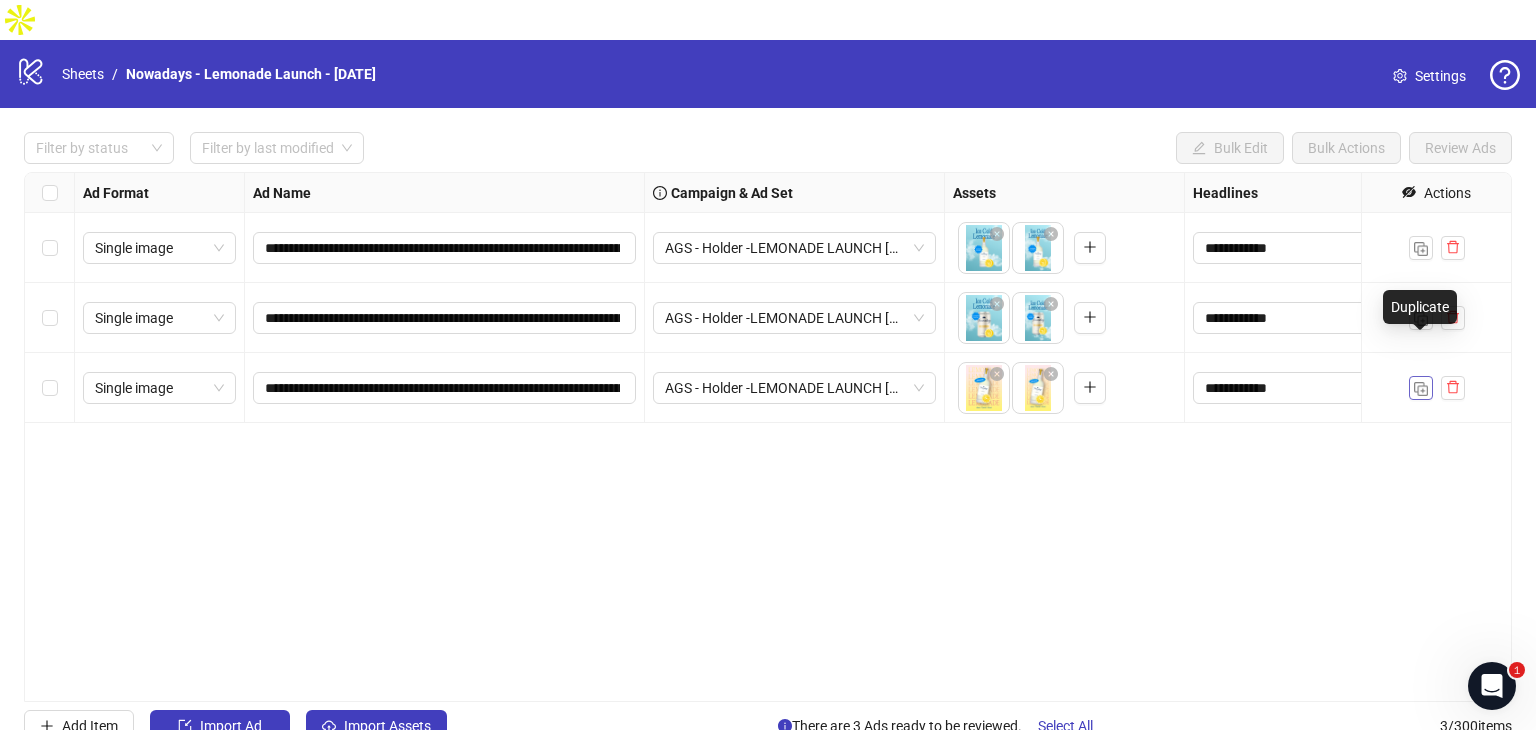 click at bounding box center (1421, 389) 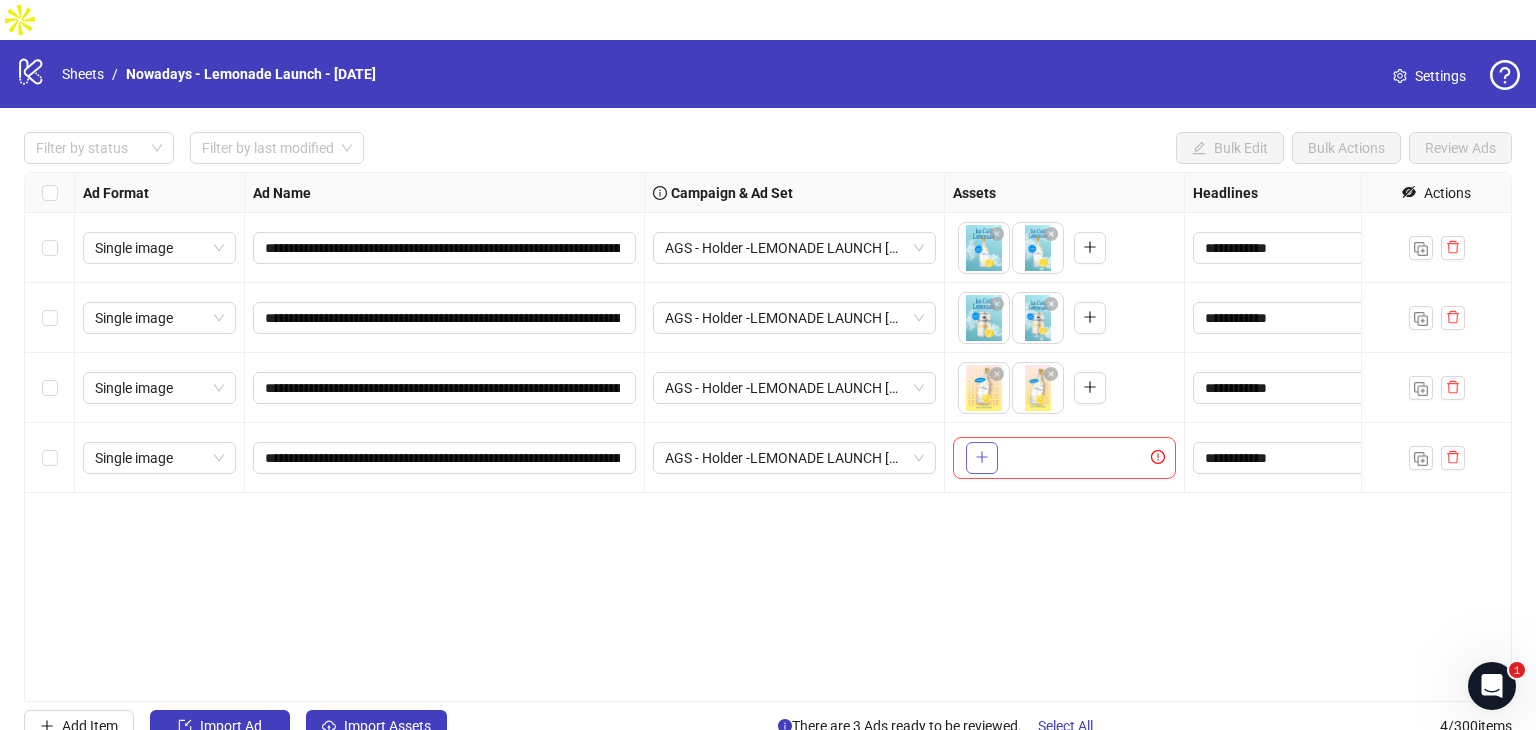 click 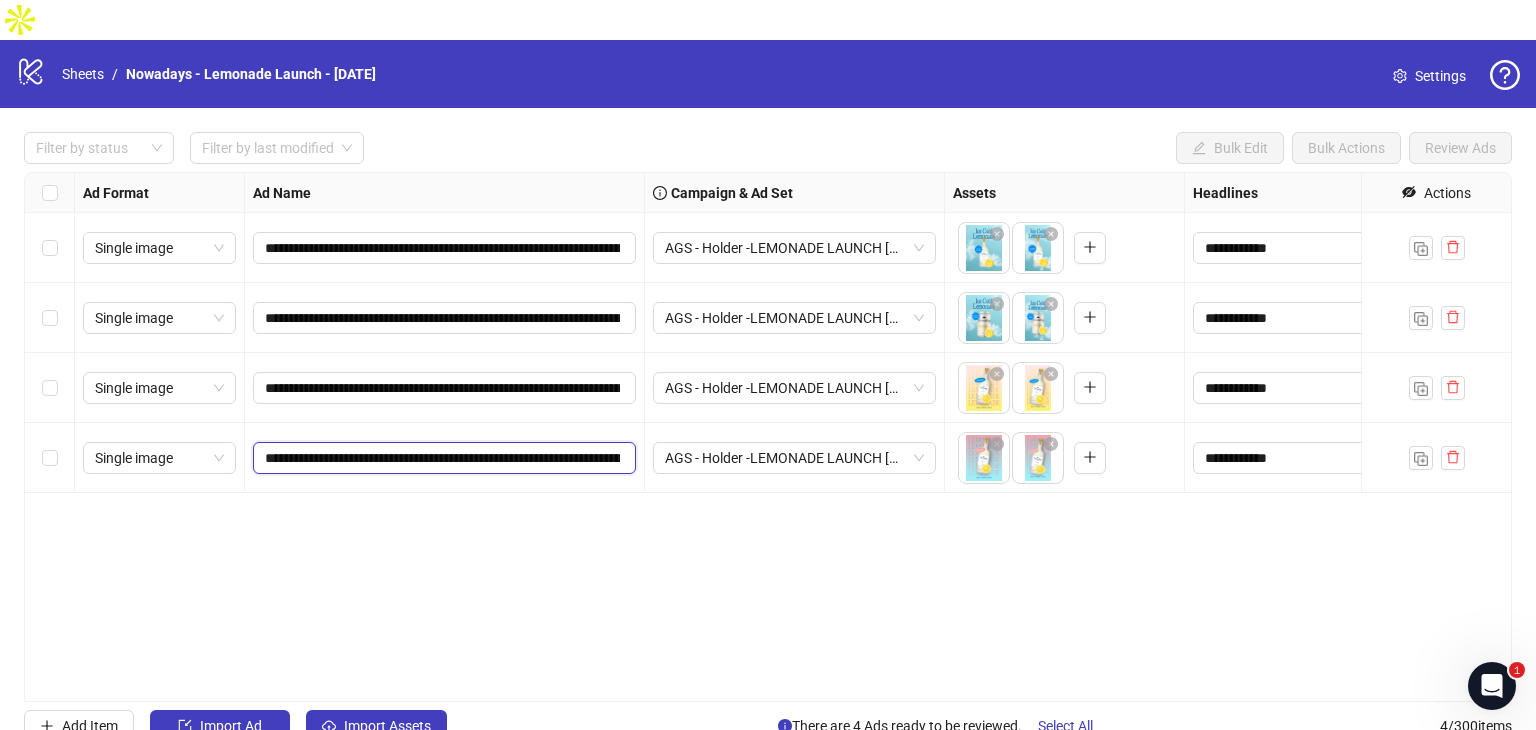 click on "**********" at bounding box center [442, 458] 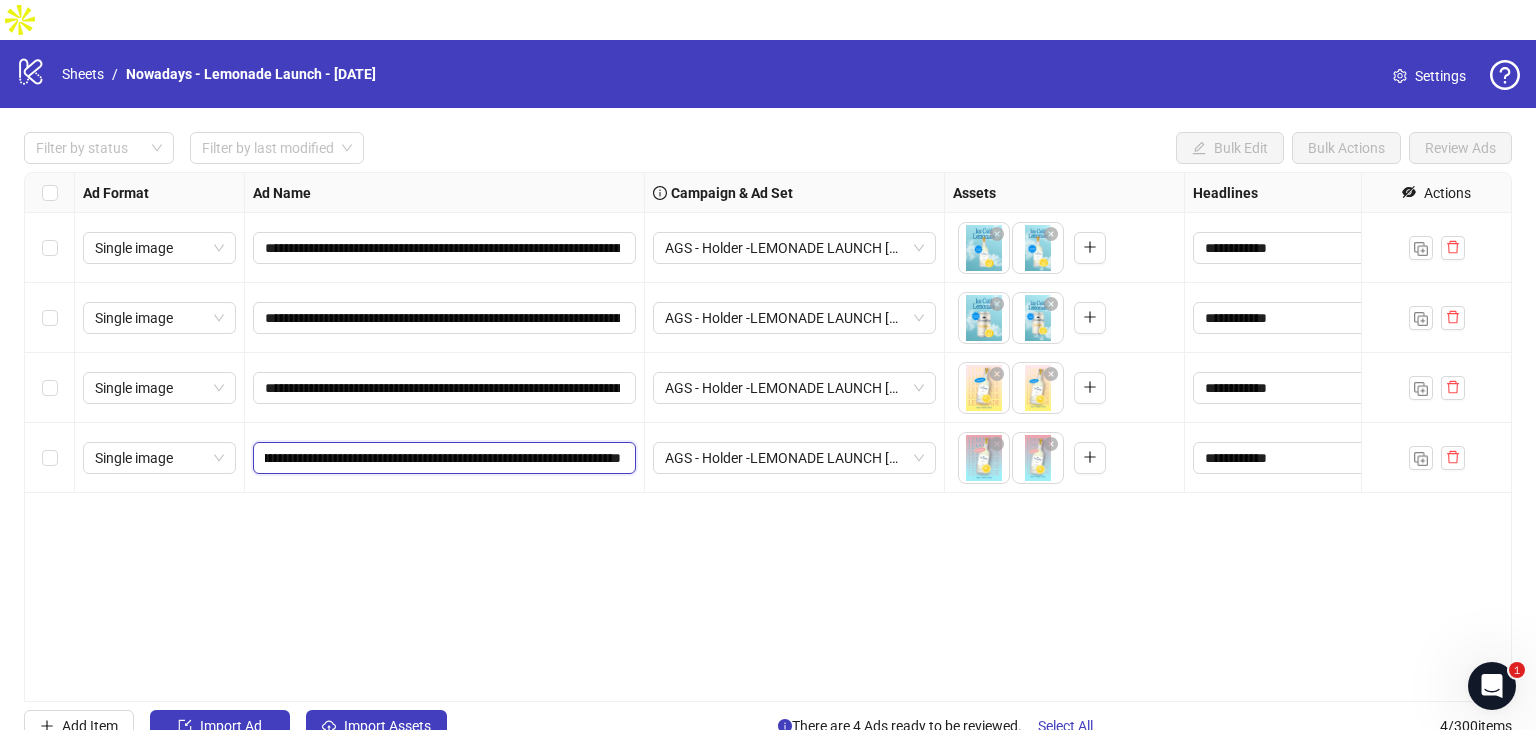 scroll, scrollTop: 0, scrollLeft: 361, axis: horizontal 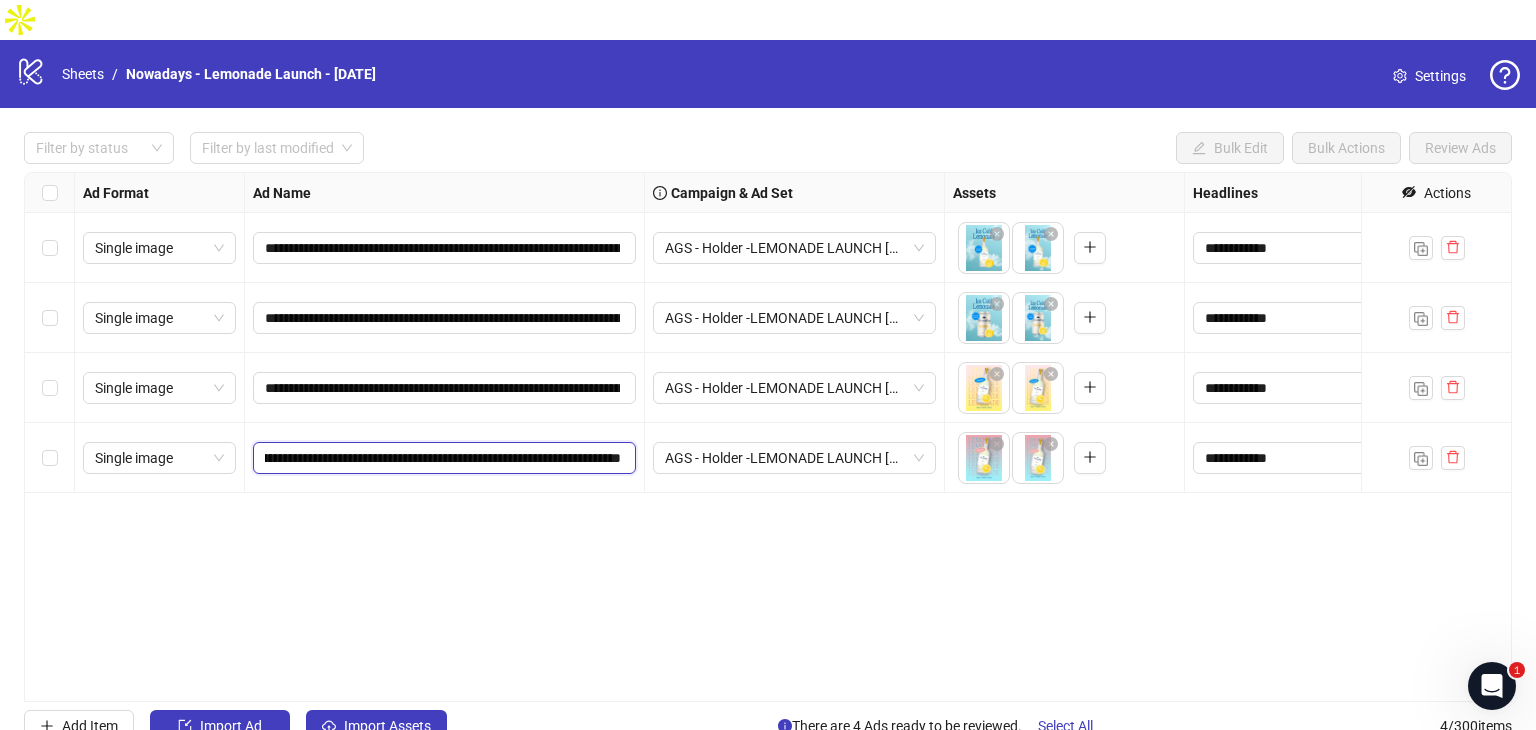 click on "**********" at bounding box center (443, 458) 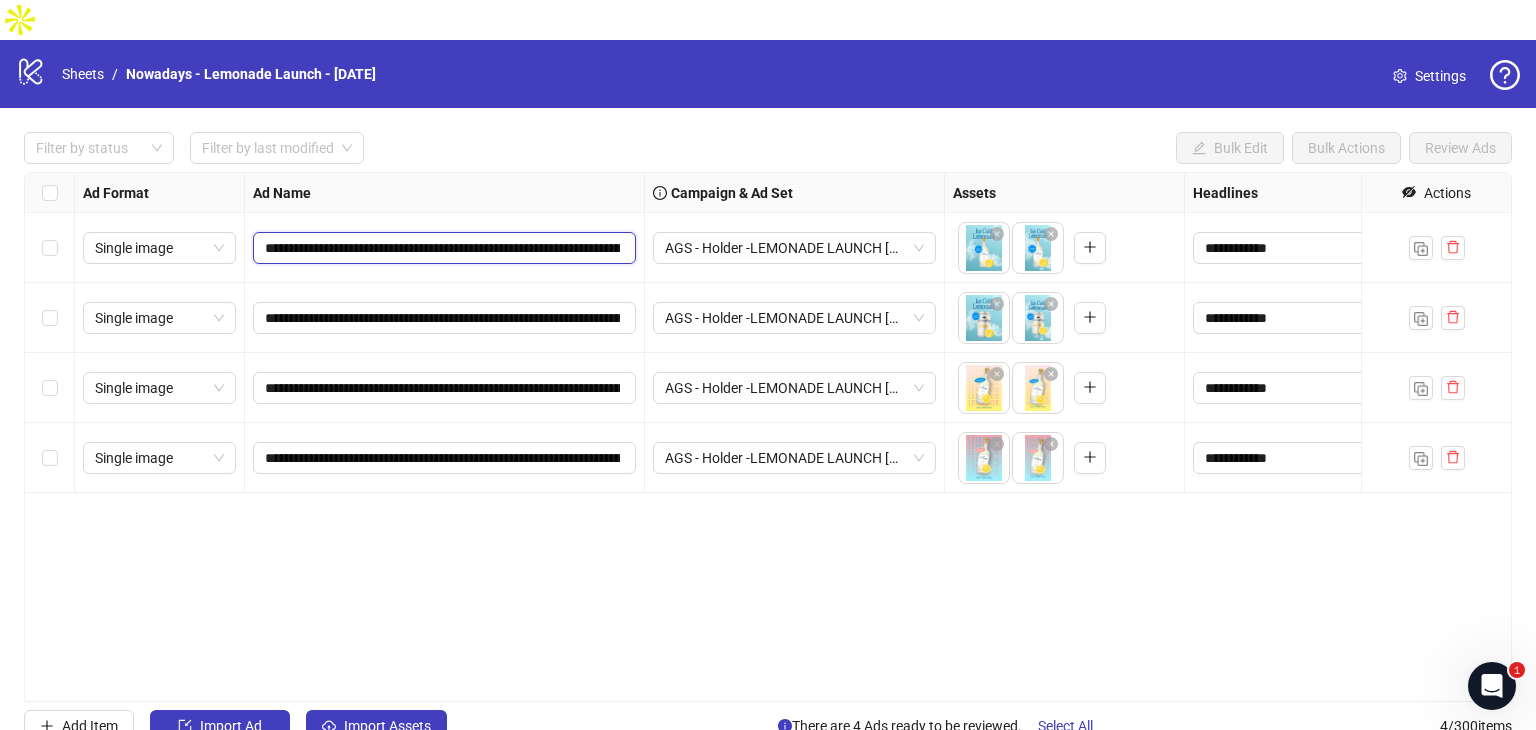 click on "**********" at bounding box center [442, 248] 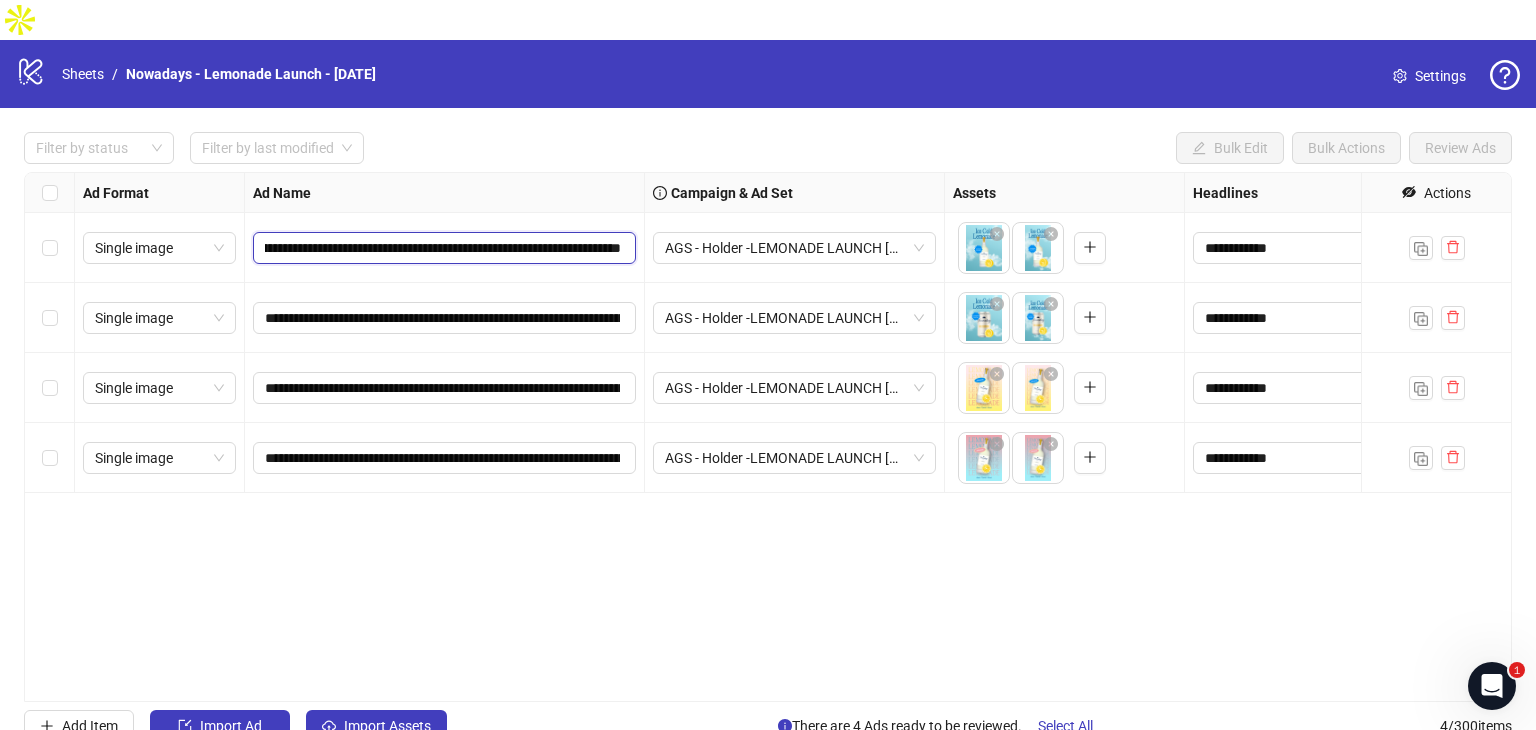 scroll, scrollTop: 0, scrollLeft: 371, axis: horizontal 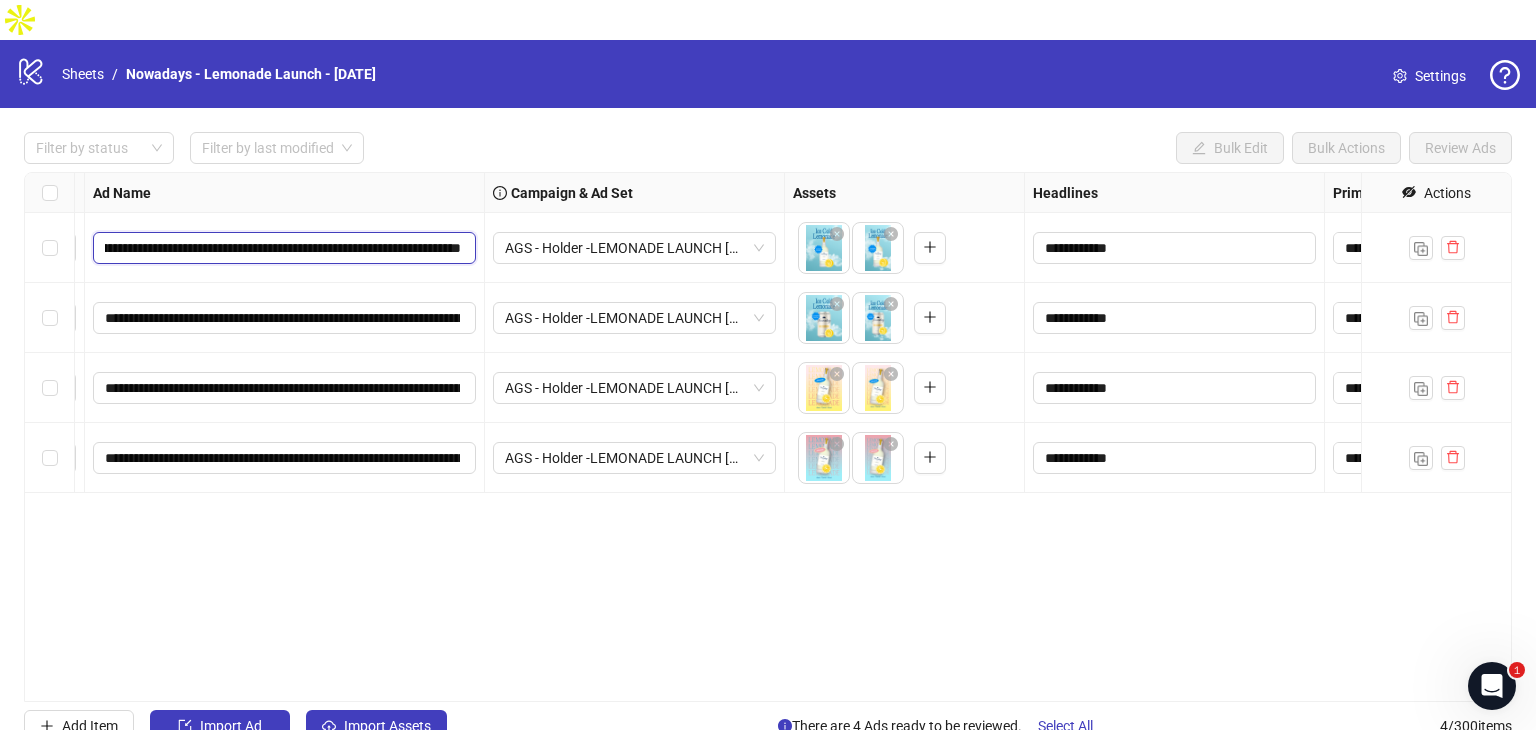 click on "**********" at bounding box center [283, 248] 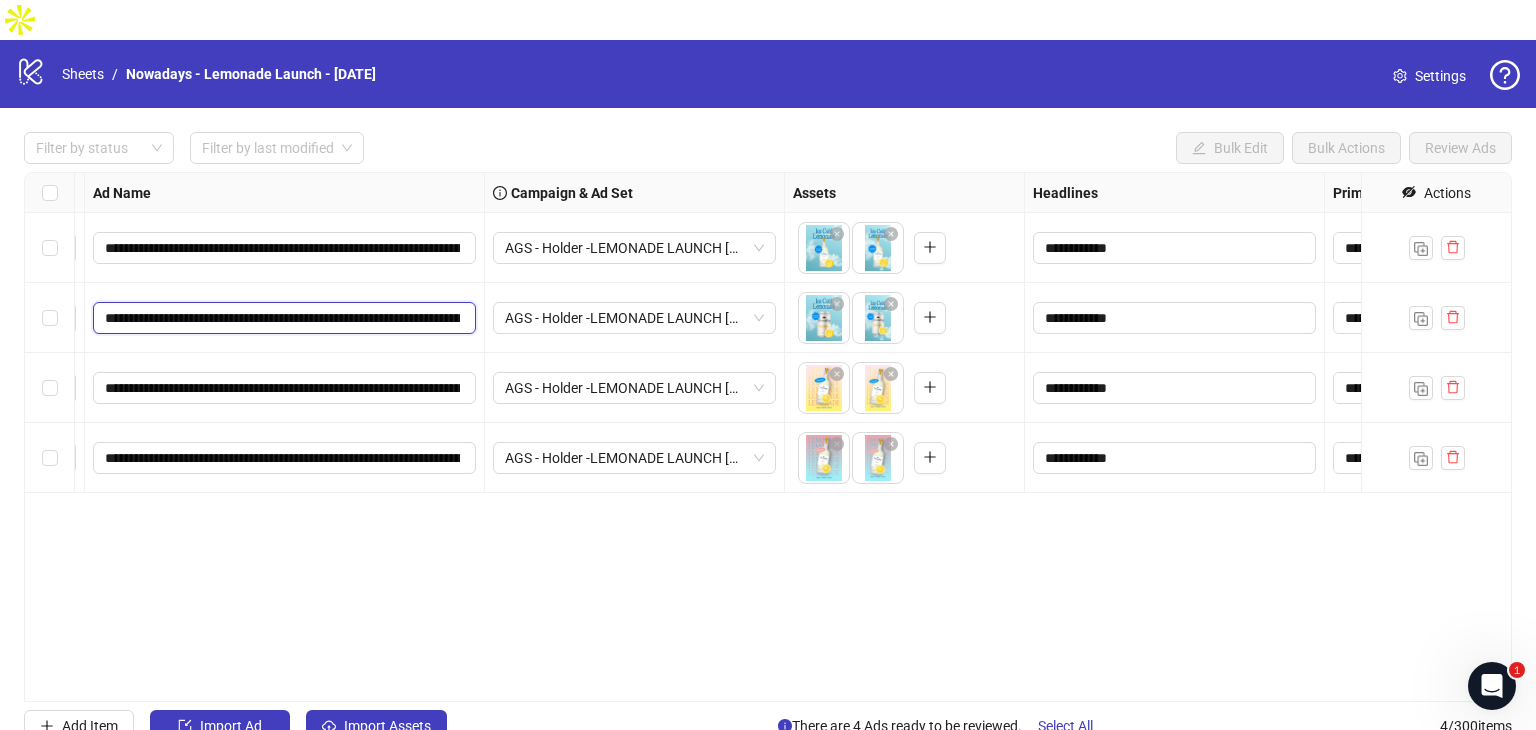 click on "**********" at bounding box center (282, 318) 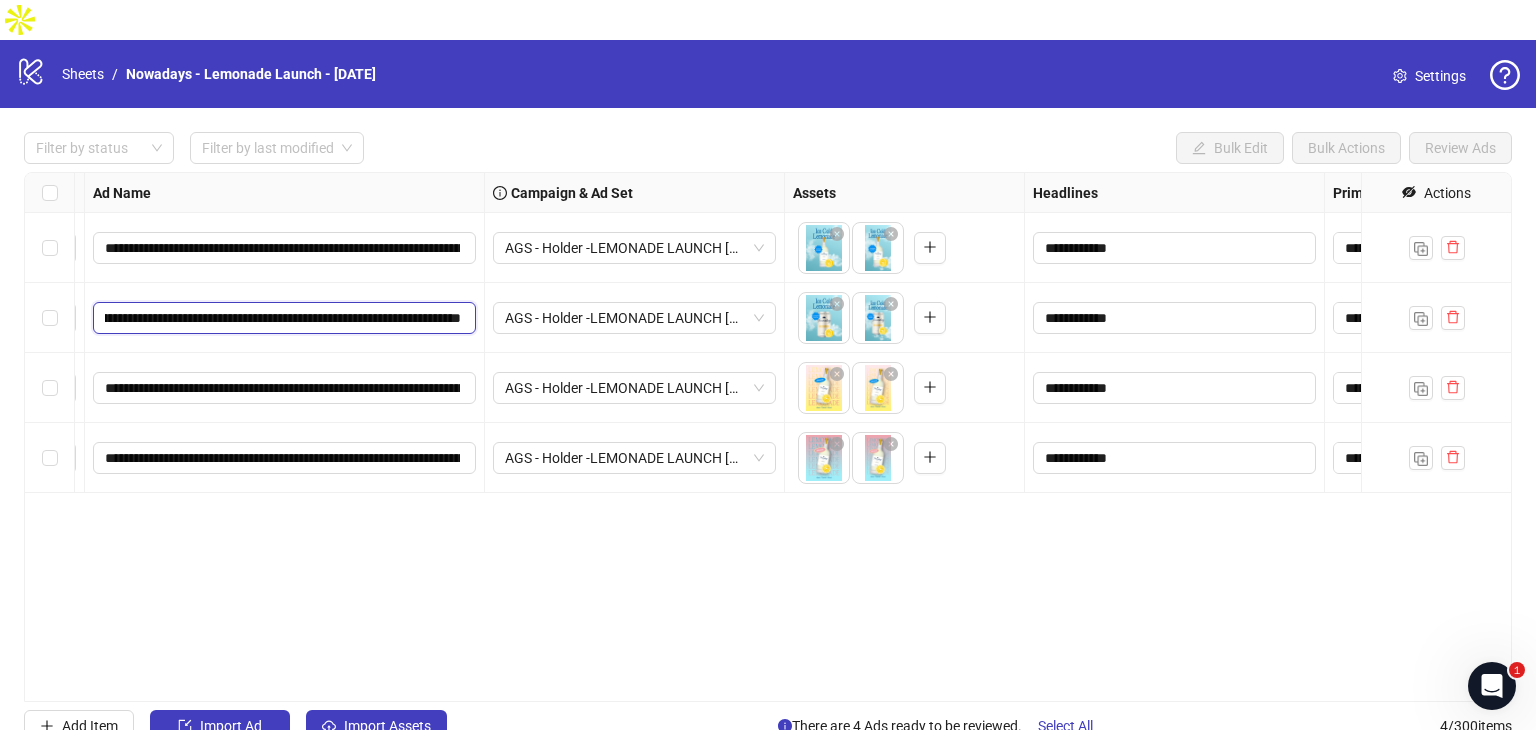 scroll, scrollTop: 0, scrollLeft: 204, axis: horizontal 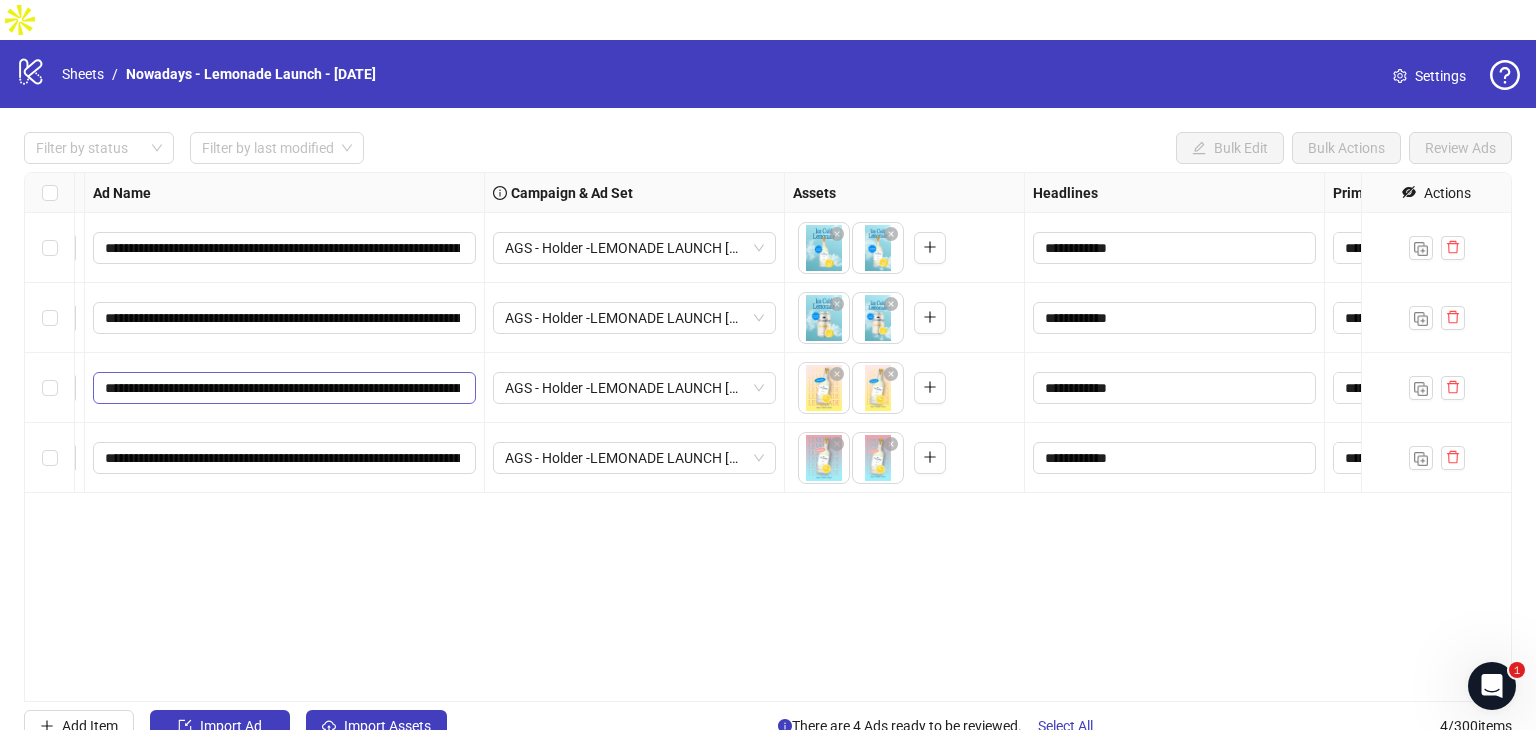click on "**********" at bounding box center [284, 388] 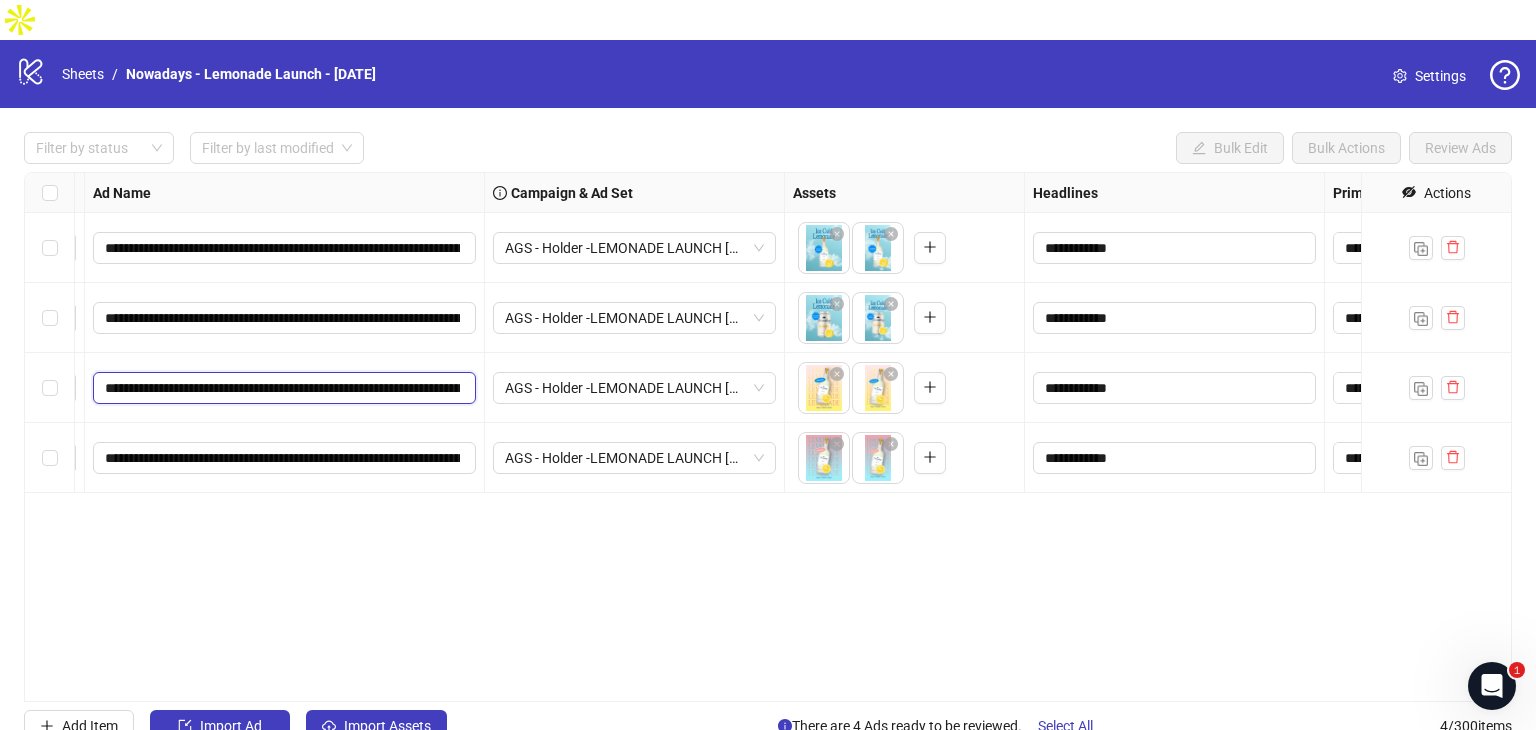 scroll, scrollTop: 0, scrollLeft: 361, axis: horizontal 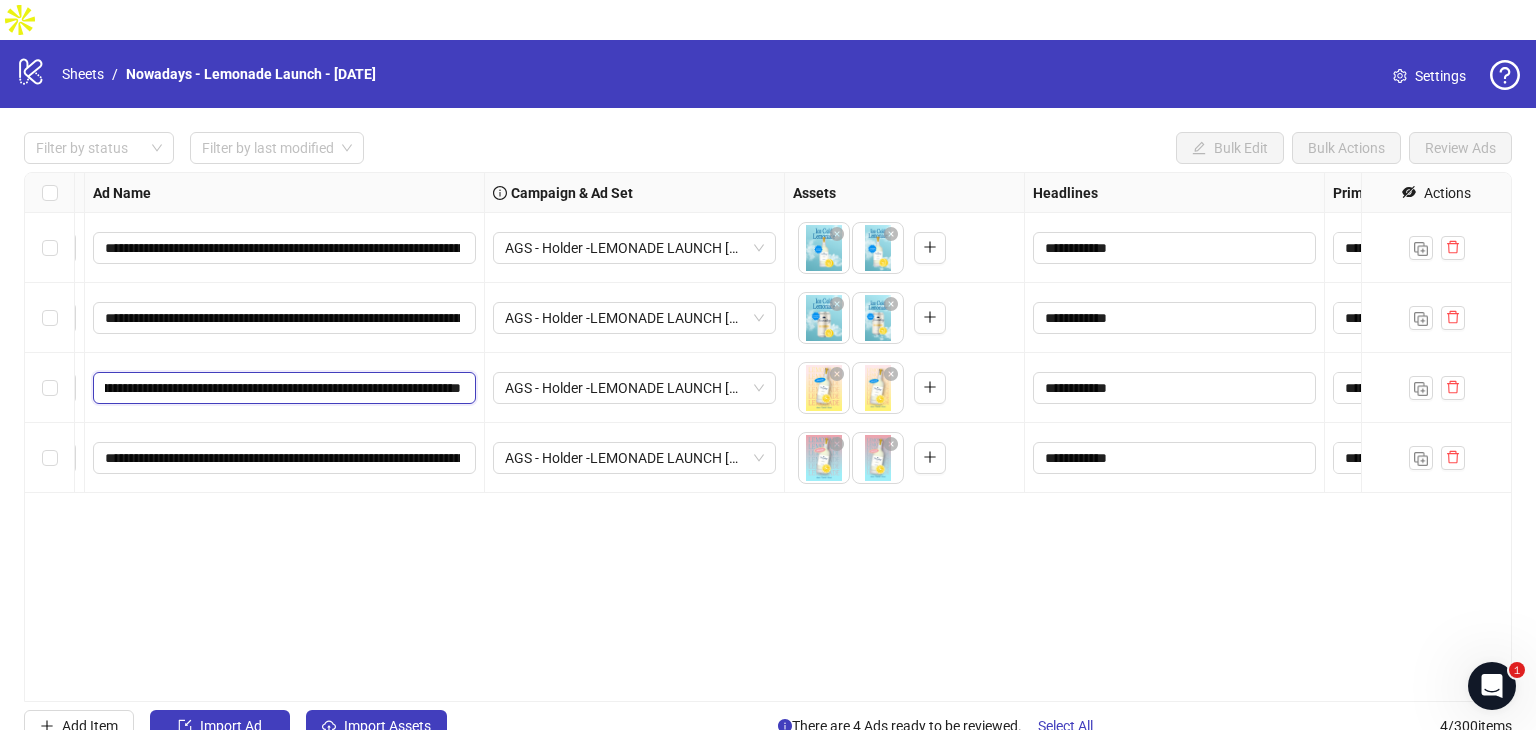 click on "**********" at bounding box center [283, 388] 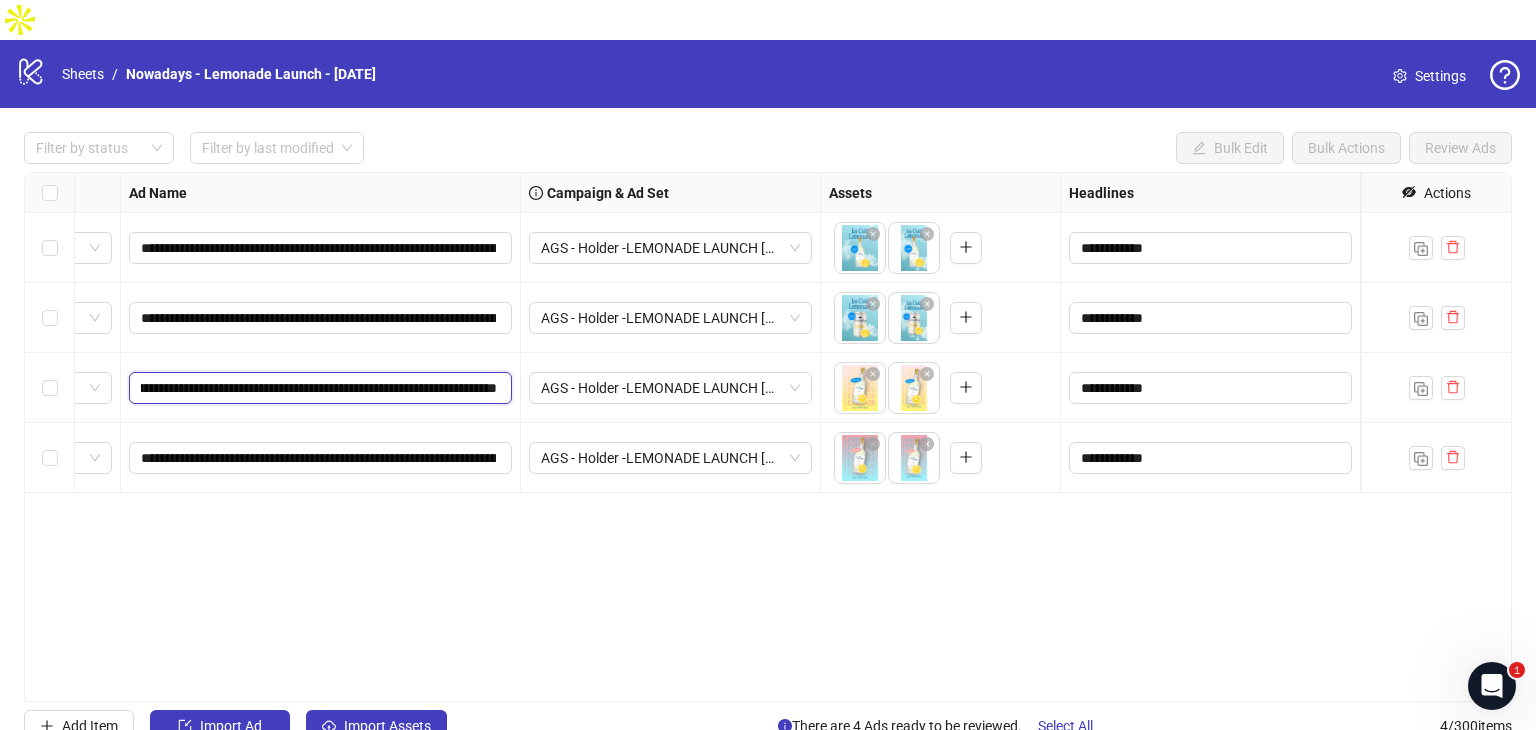 scroll, scrollTop: 0, scrollLeft: 126, axis: horizontal 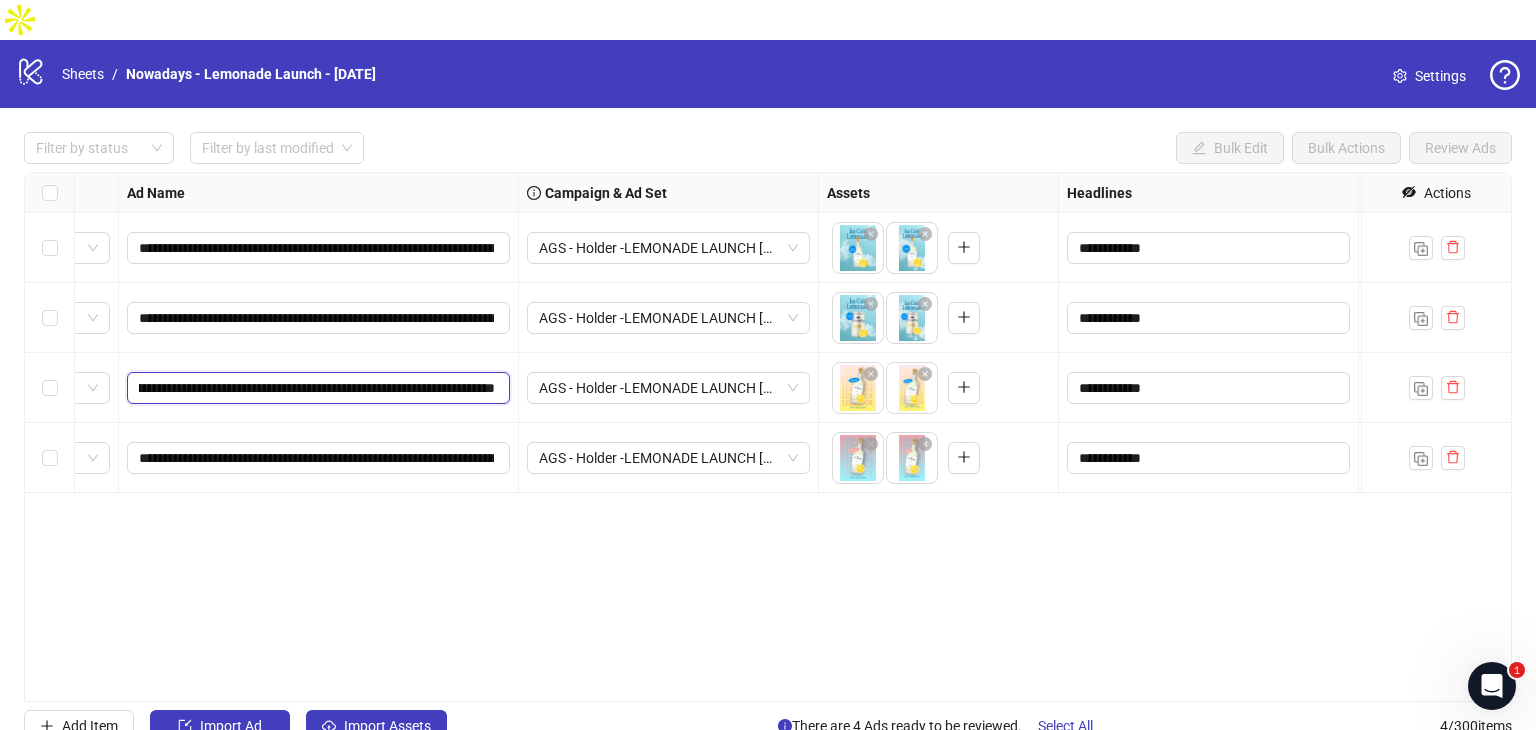 click on "**********" at bounding box center (317, 388) 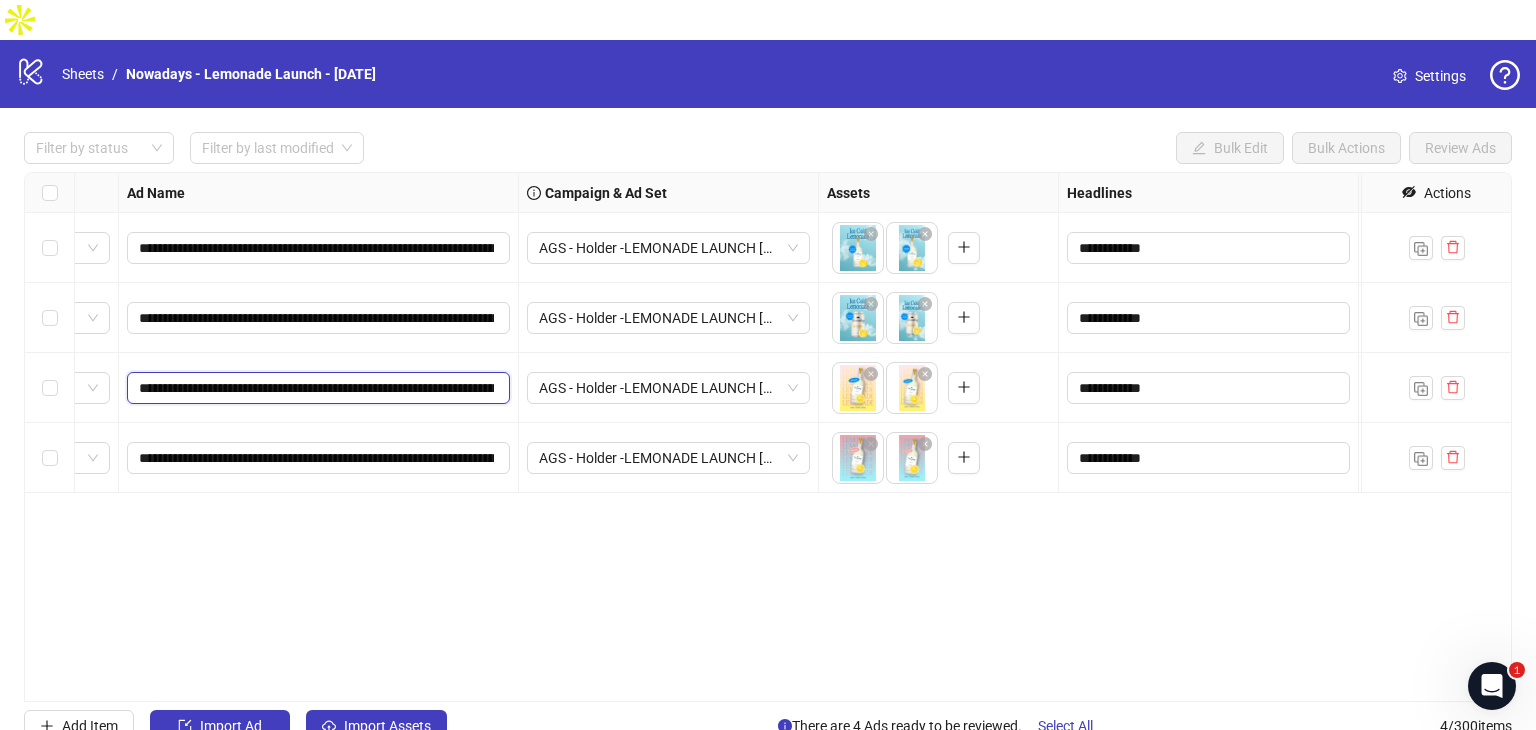 click on "**********" at bounding box center (316, 388) 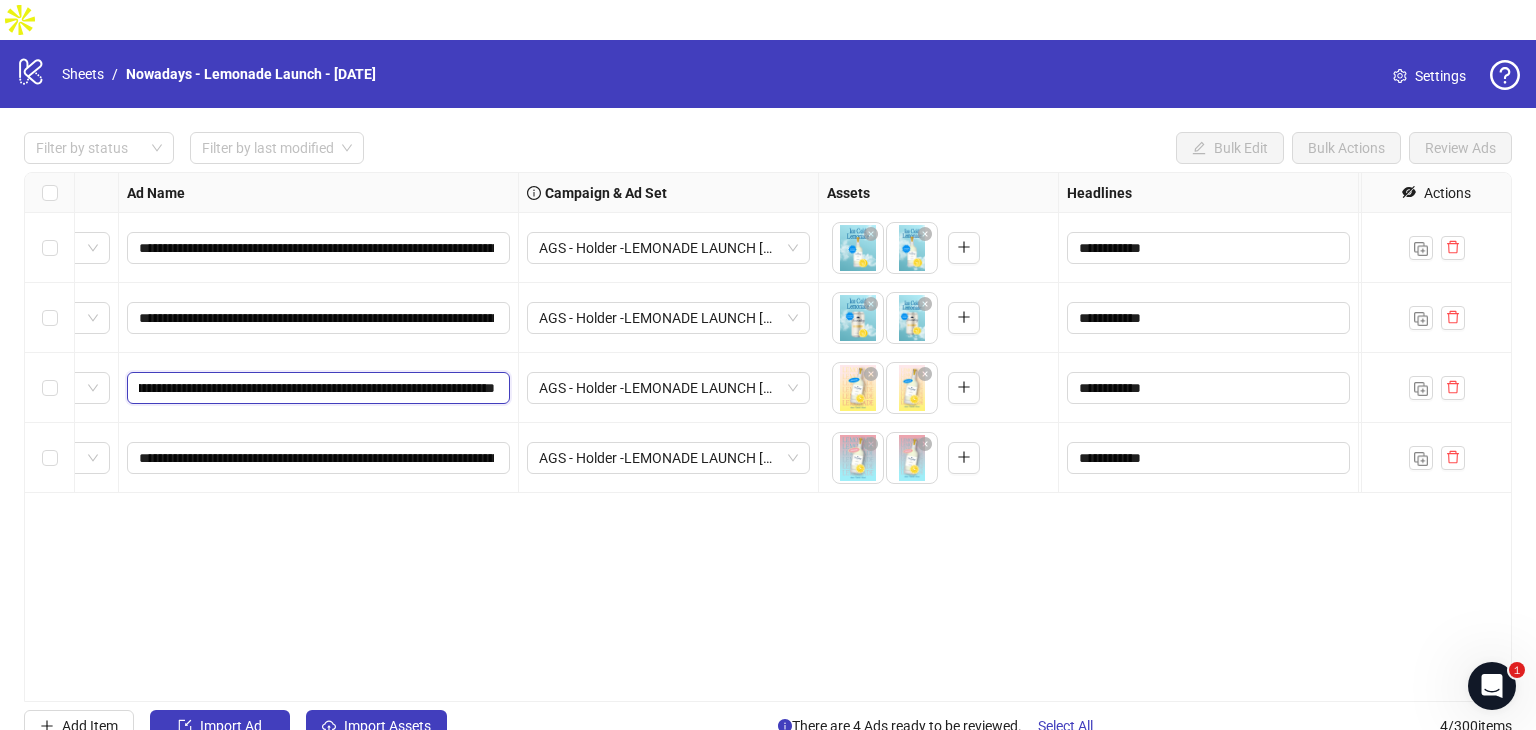 scroll, scrollTop: 0, scrollLeft: 371, axis: horizontal 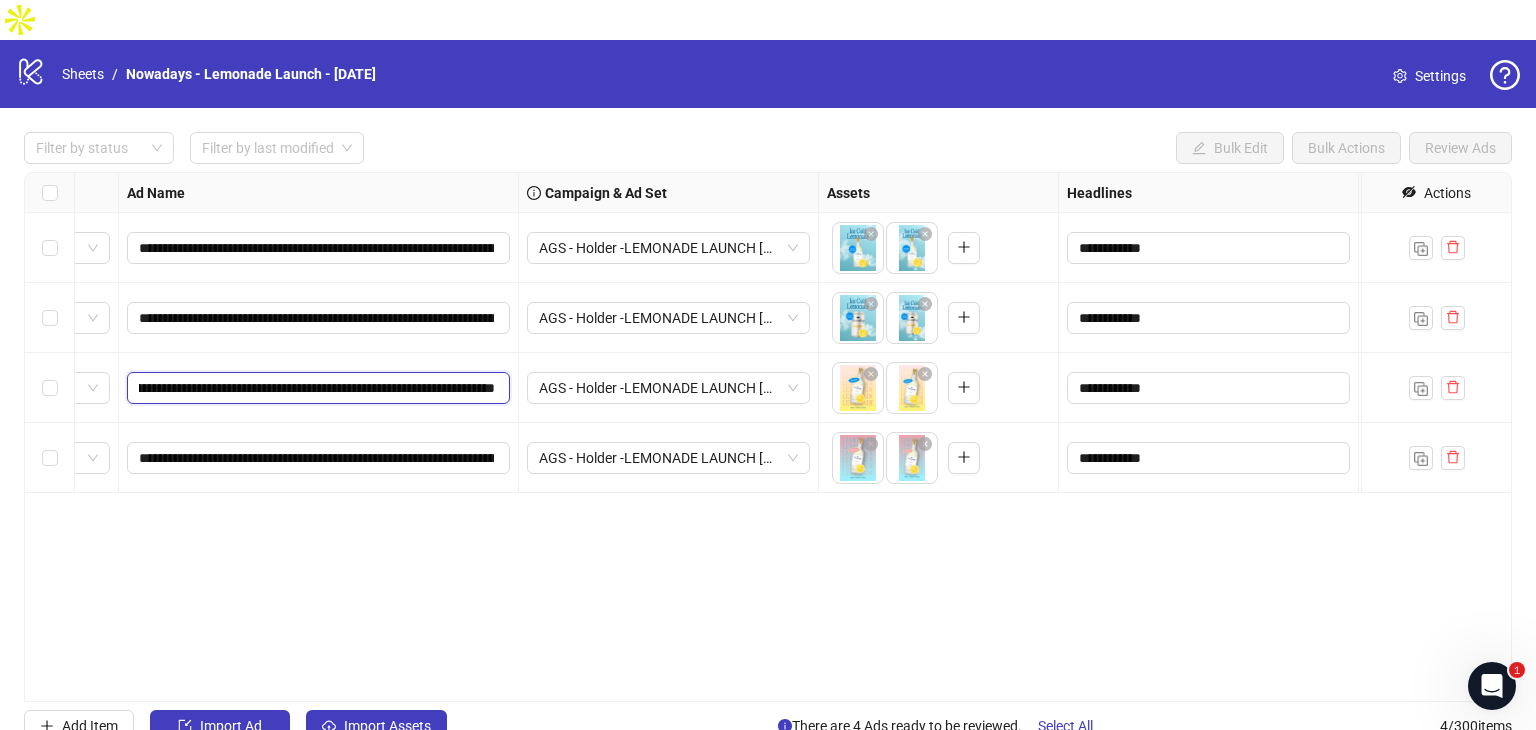 type on "**********" 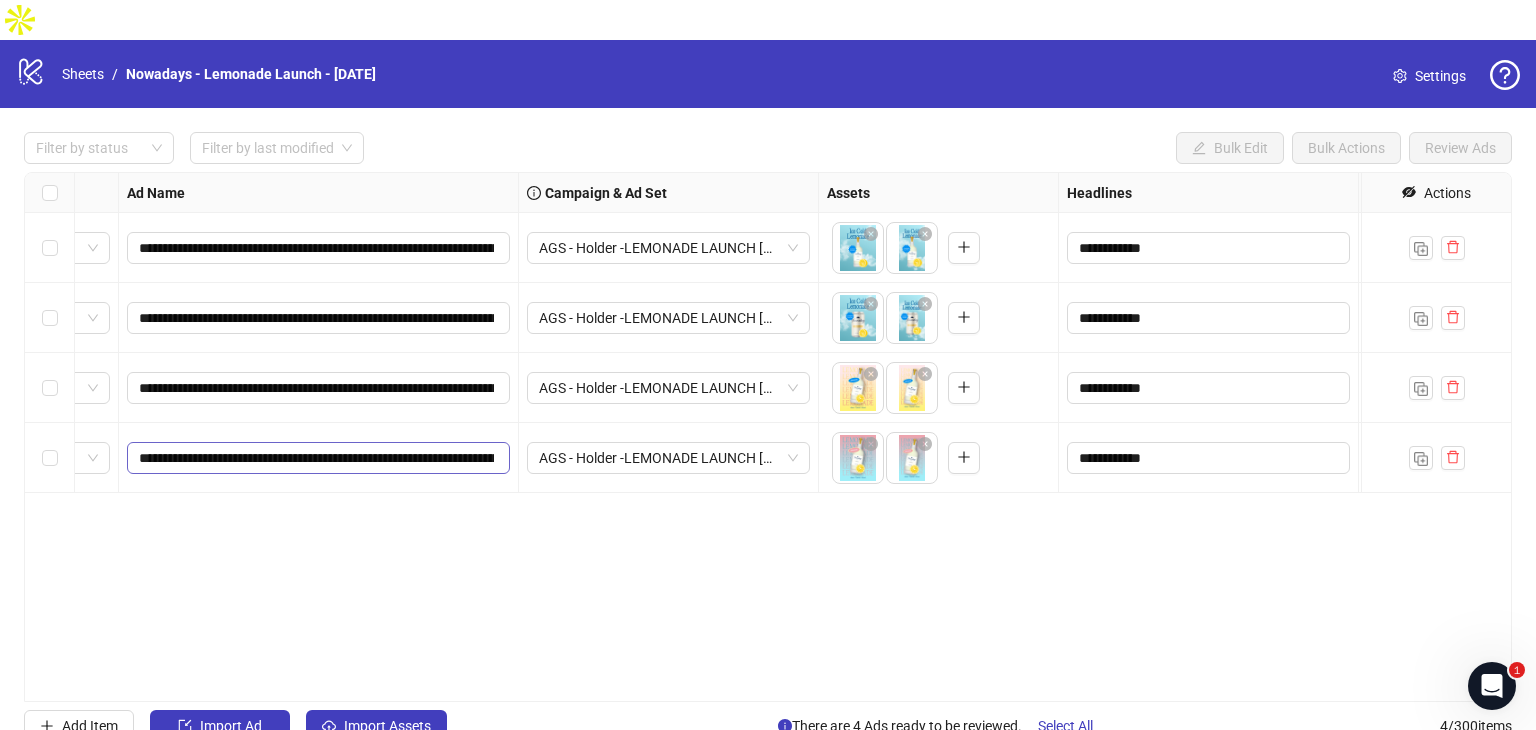 click on "**********" at bounding box center [318, 458] 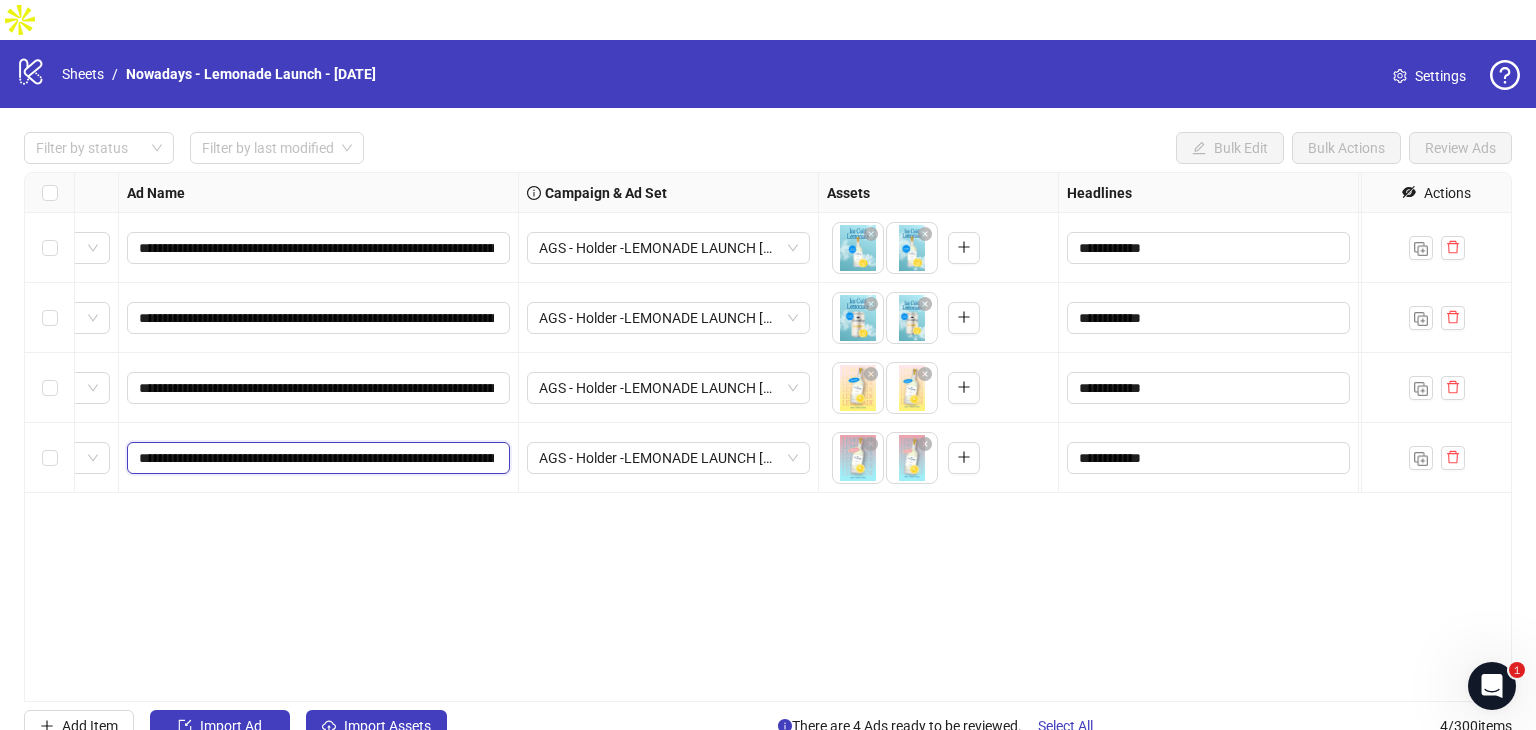 scroll, scrollTop: 0, scrollLeft: 361, axis: horizontal 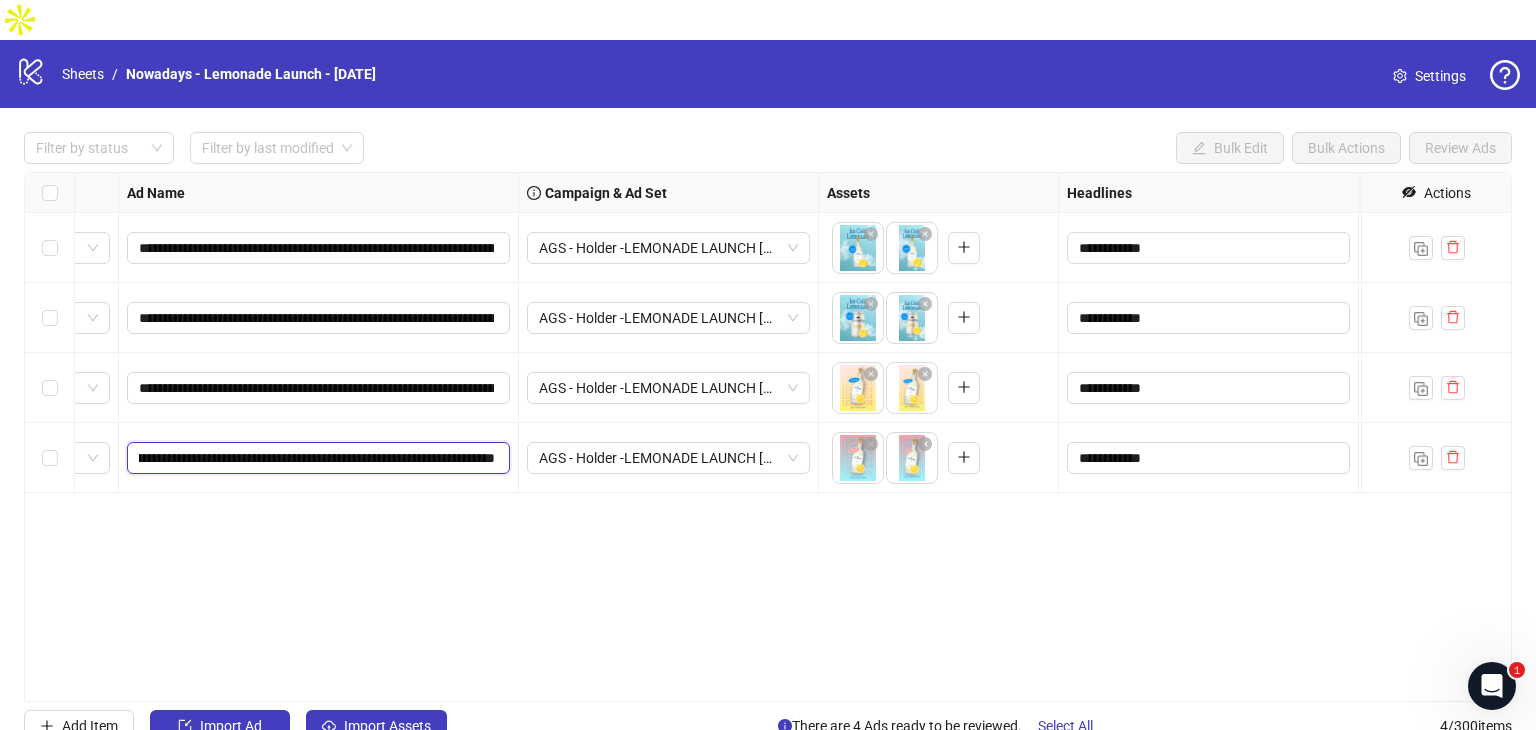 click on "**********" at bounding box center [317, 458] 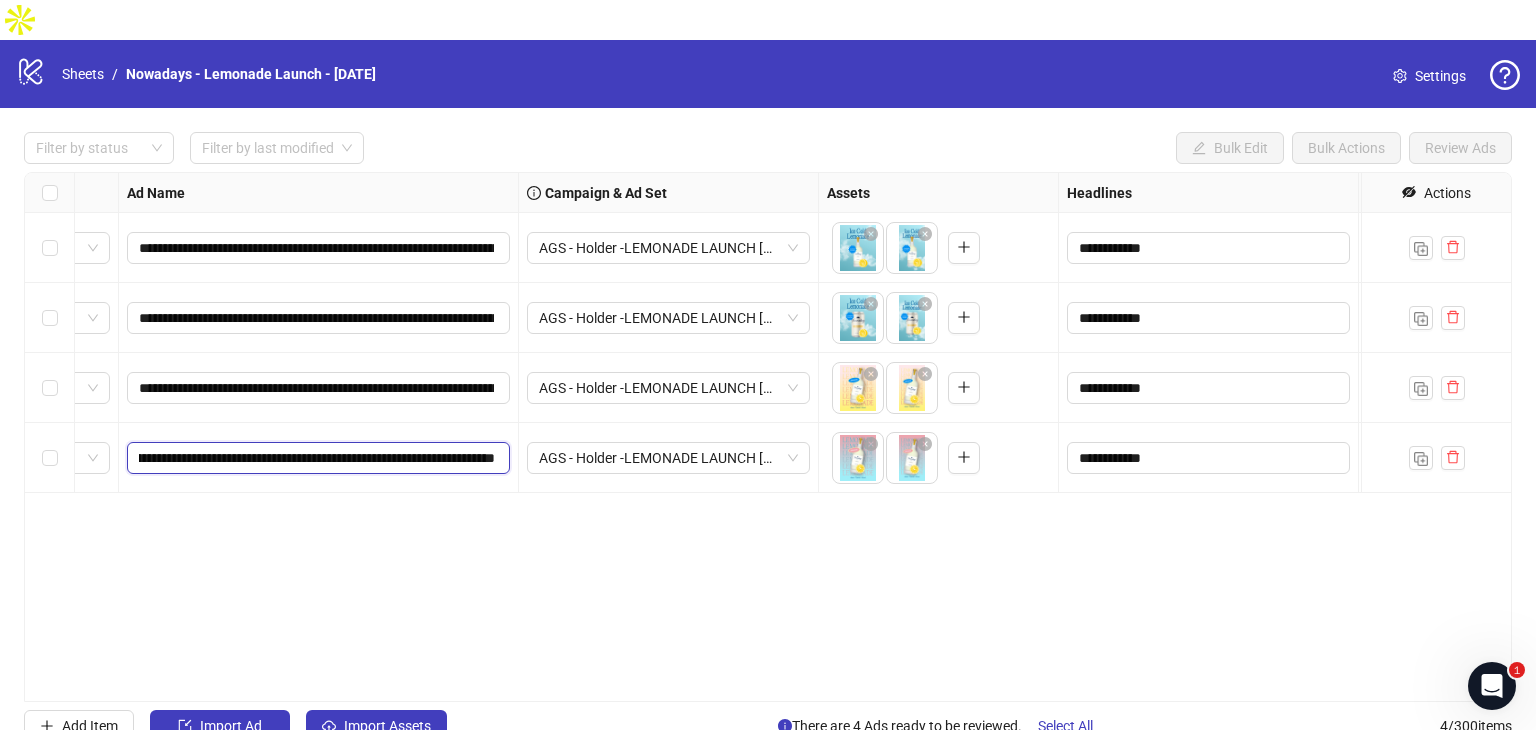 paste on "******" 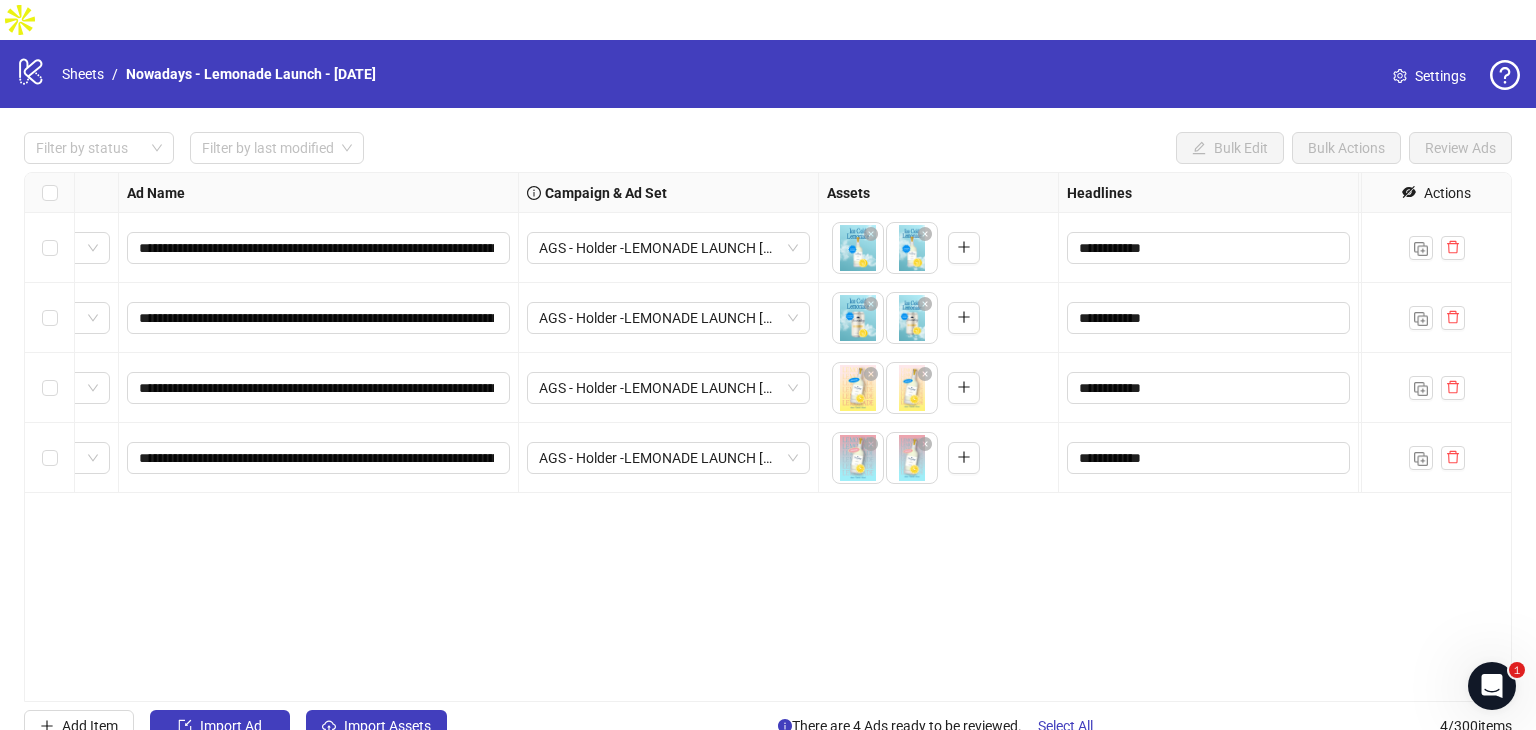 click on "**********" at bounding box center [768, 437] 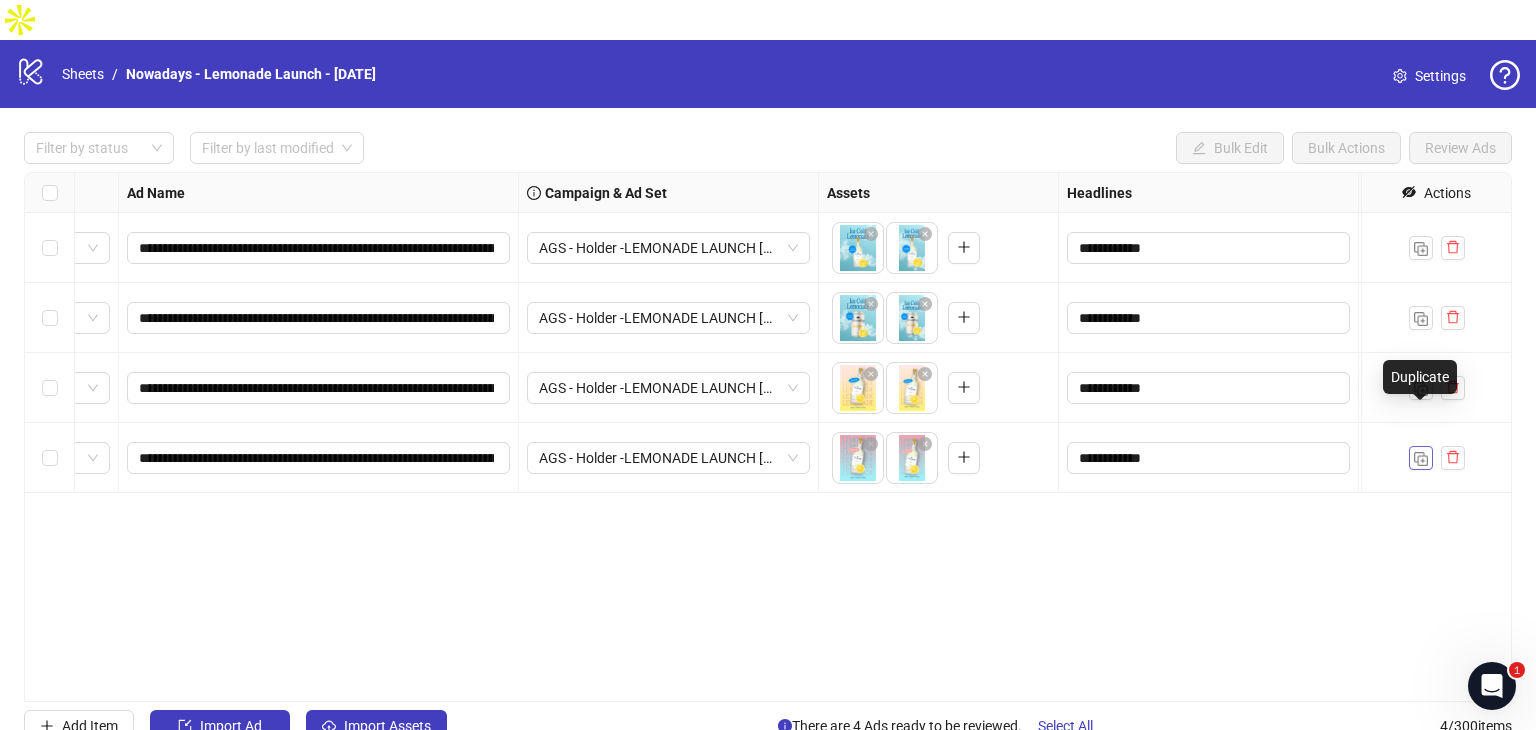 click at bounding box center [1421, 459] 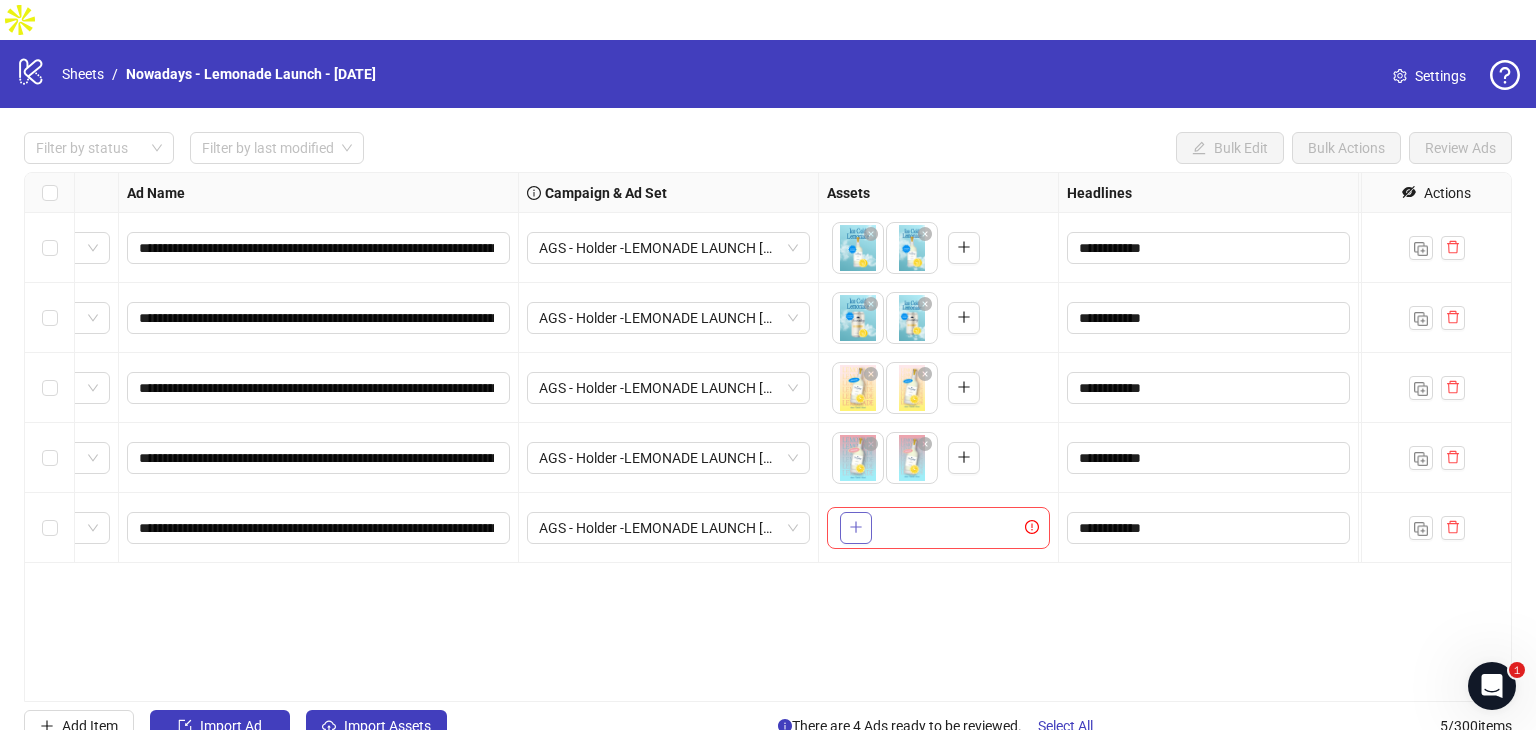 click 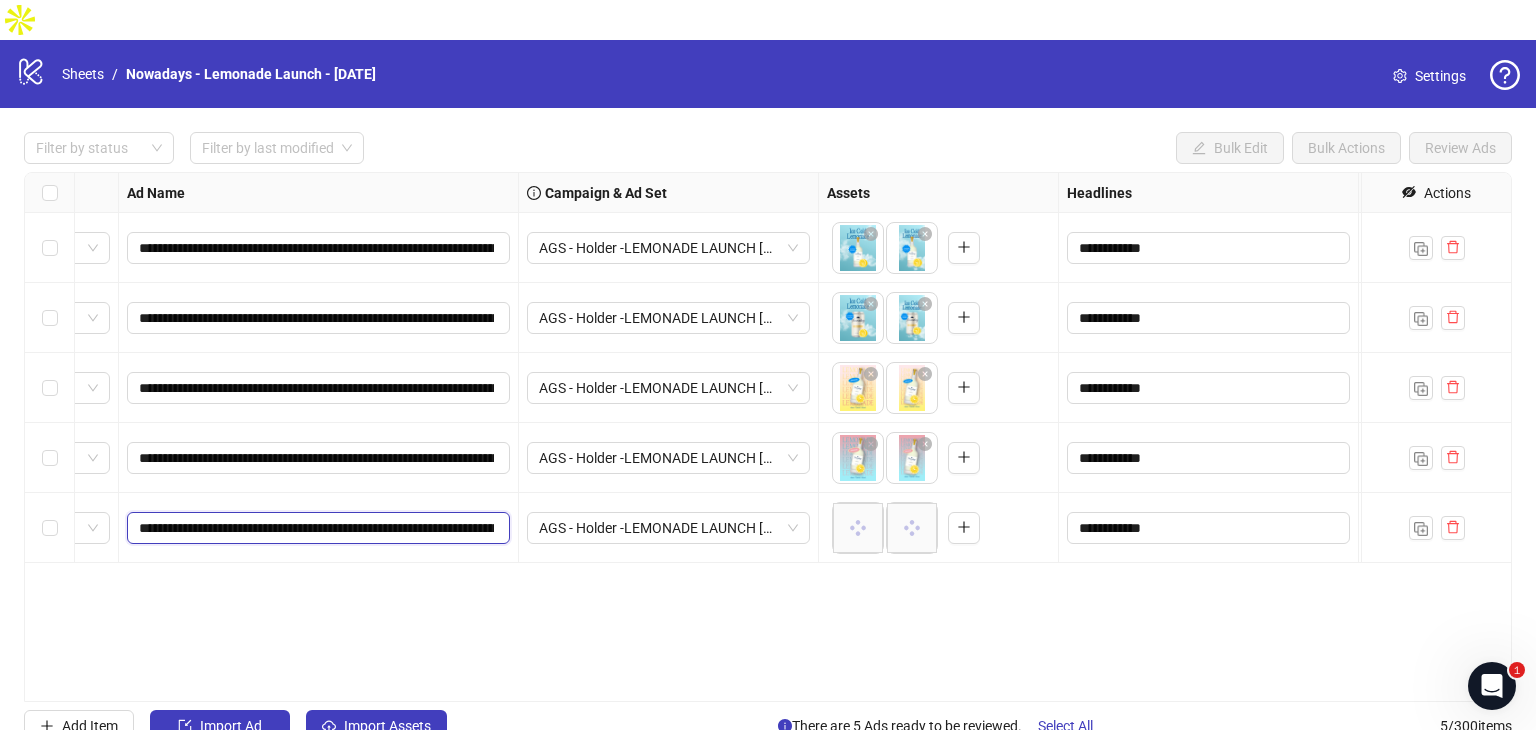 click on "**********" at bounding box center [316, 528] 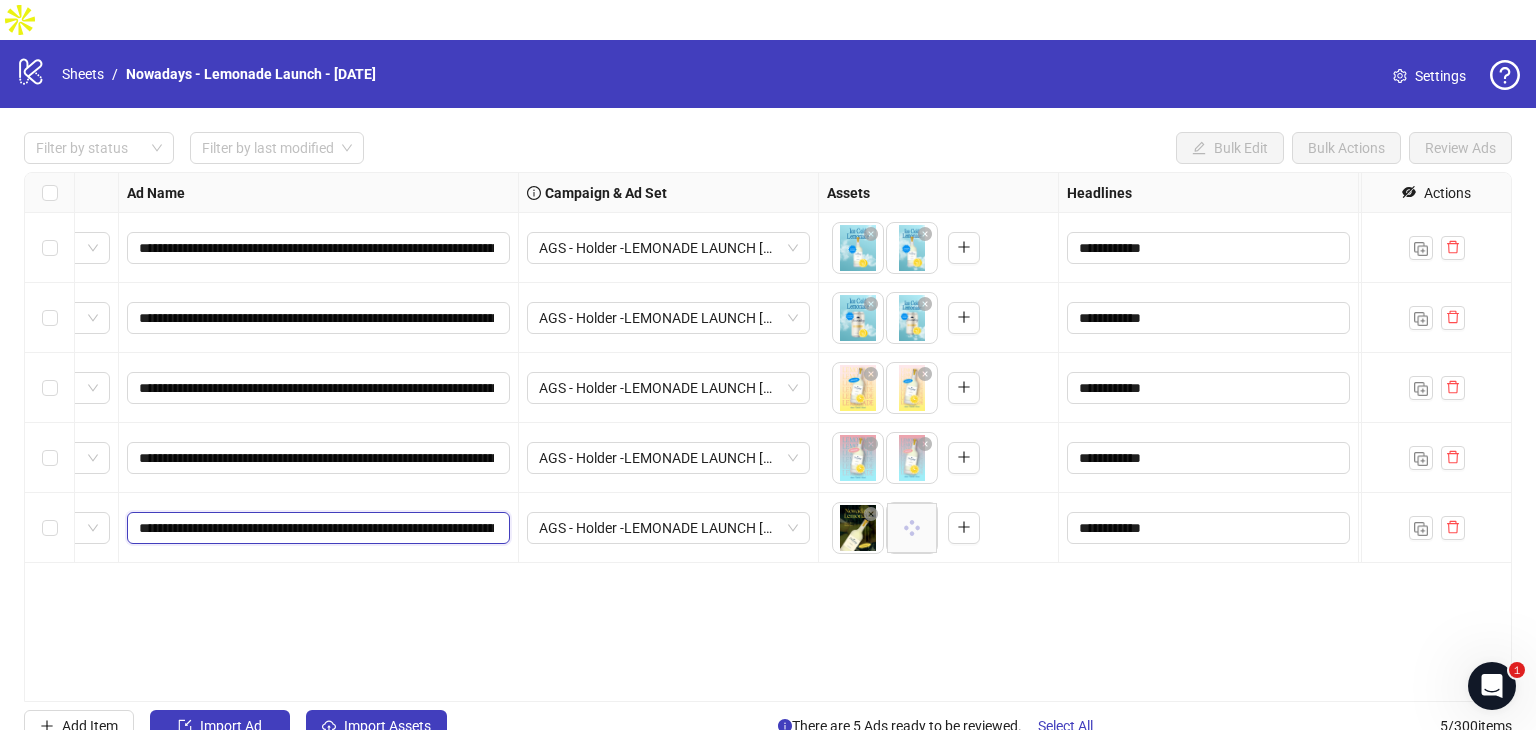 scroll, scrollTop: 0, scrollLeft: 411, axis: horizontal 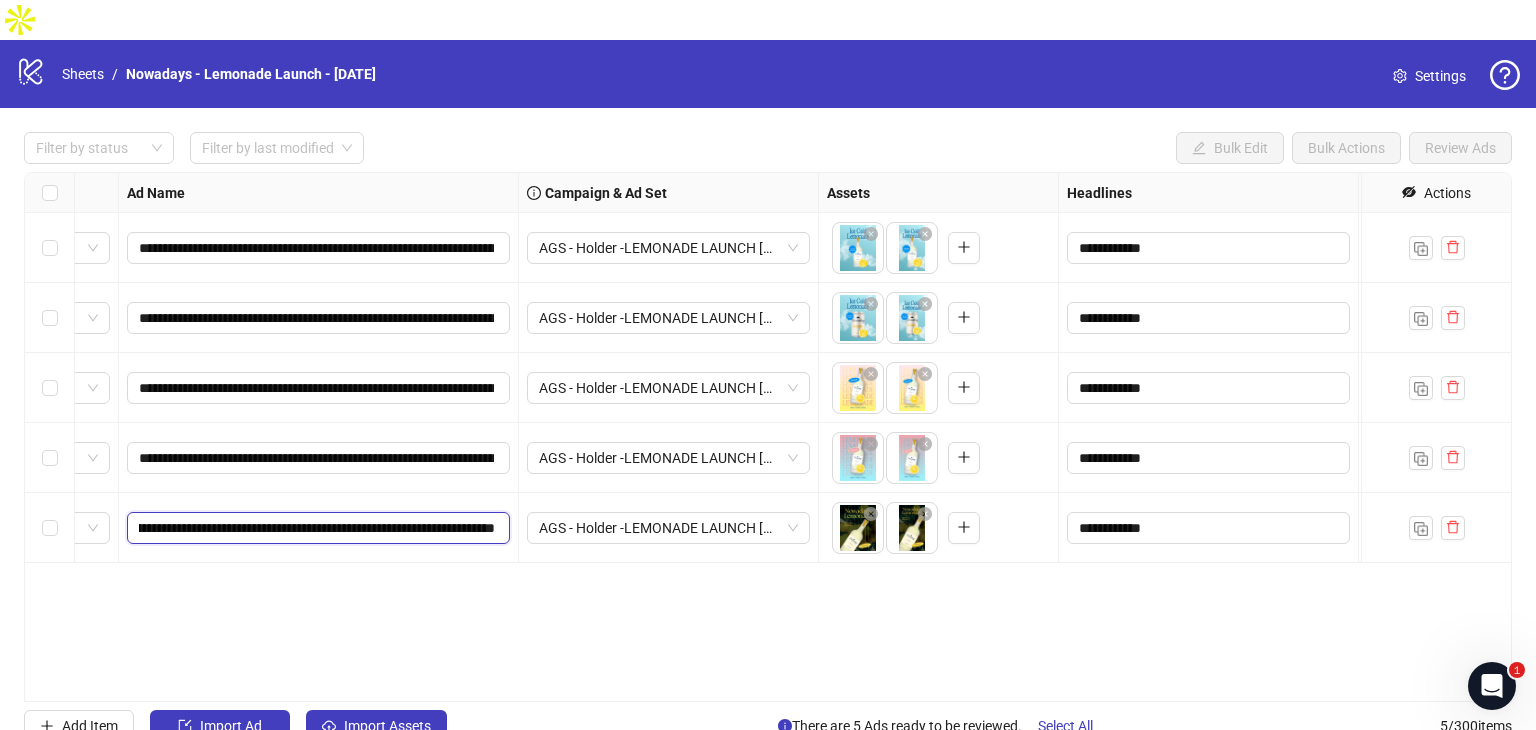 click on "**********" at bounding box center [317, 528] 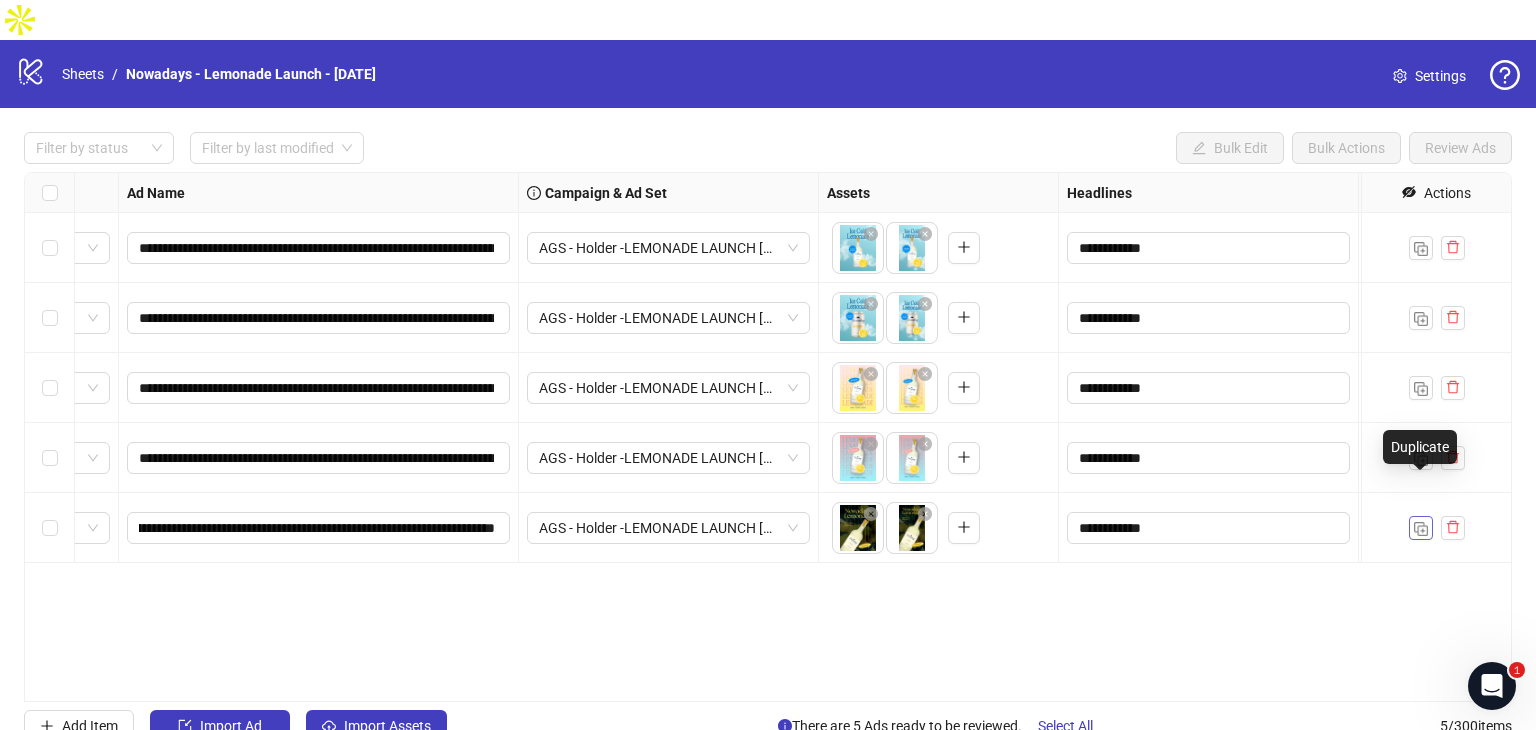 click at bounding box center [1421, 529] 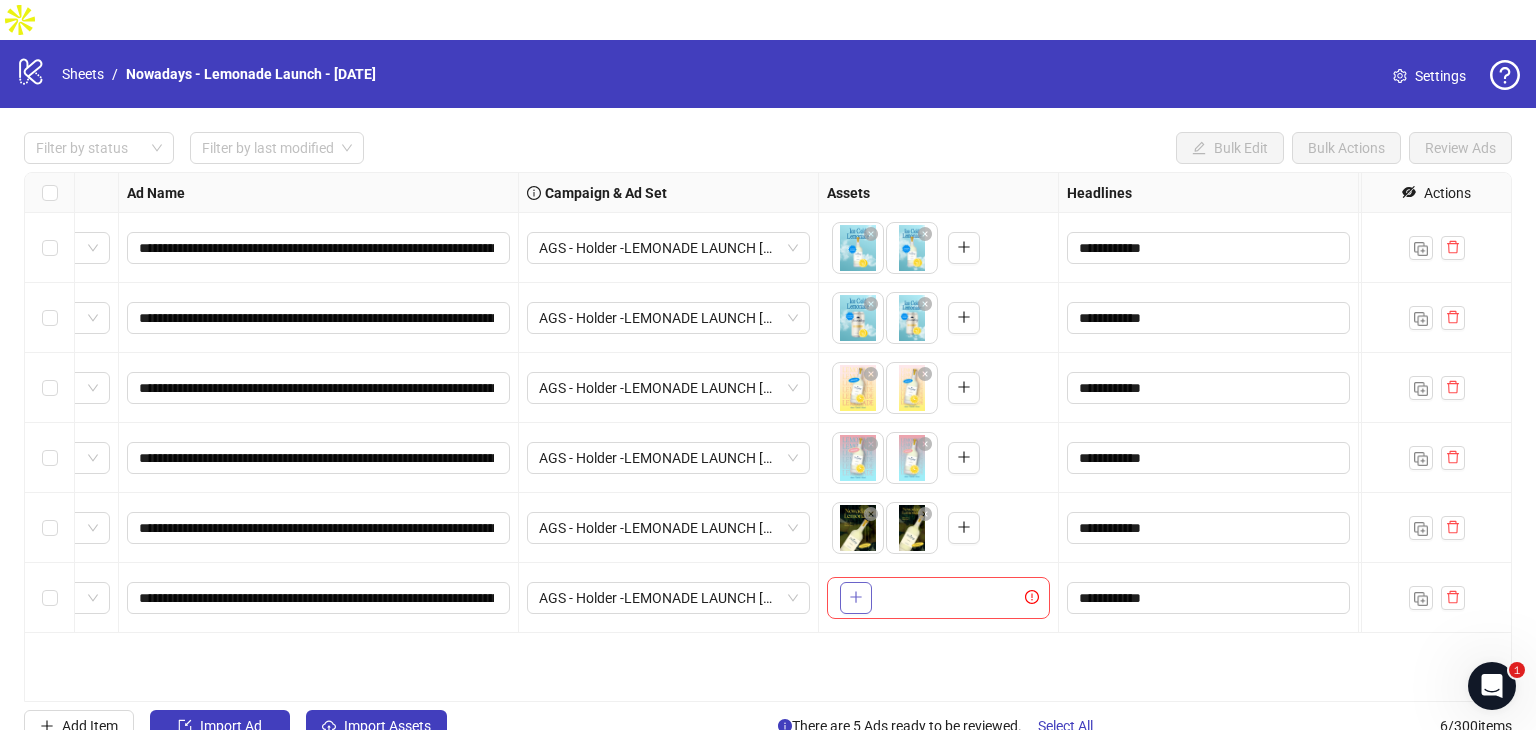 click at bounding box center (856, 598) 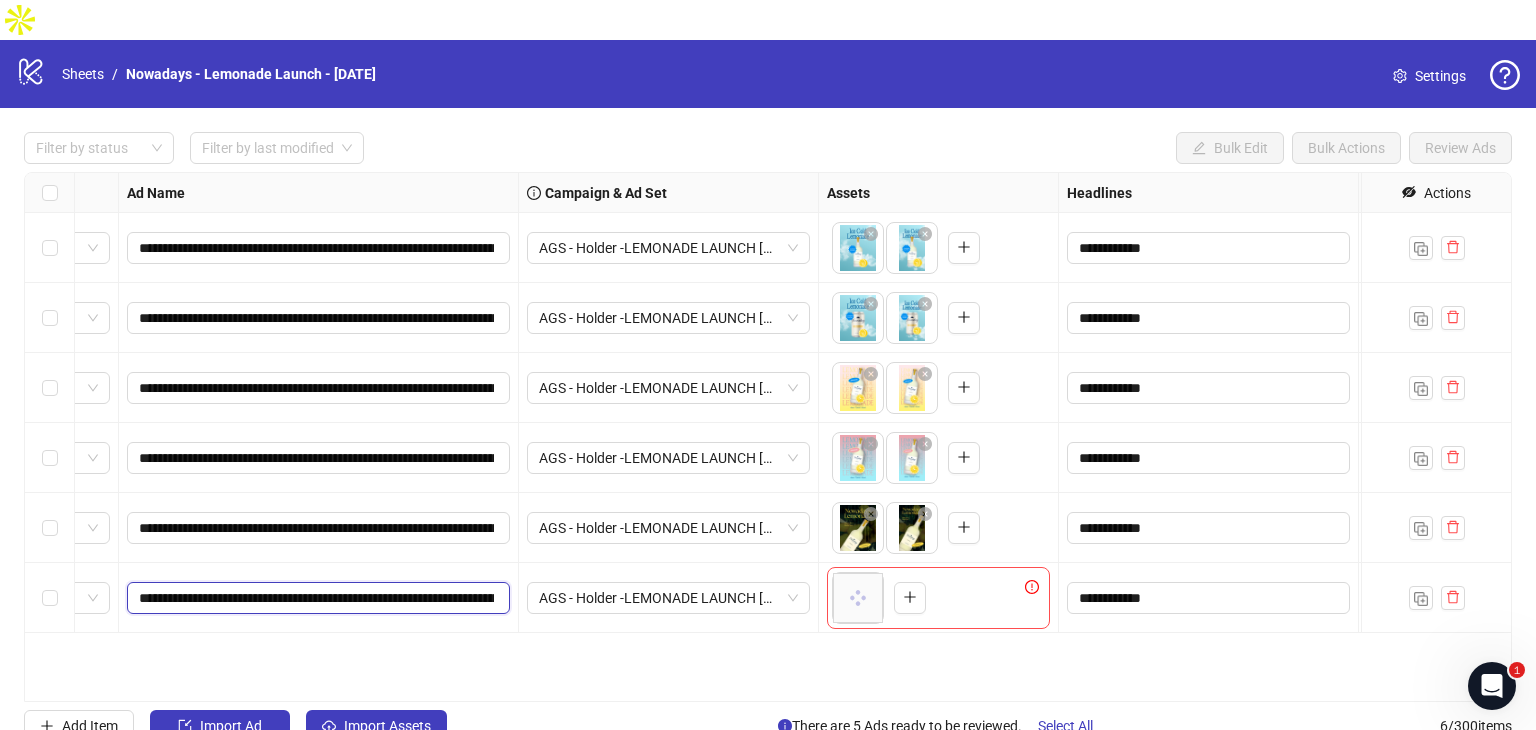click on "**********" at bounding box center (316, 598) 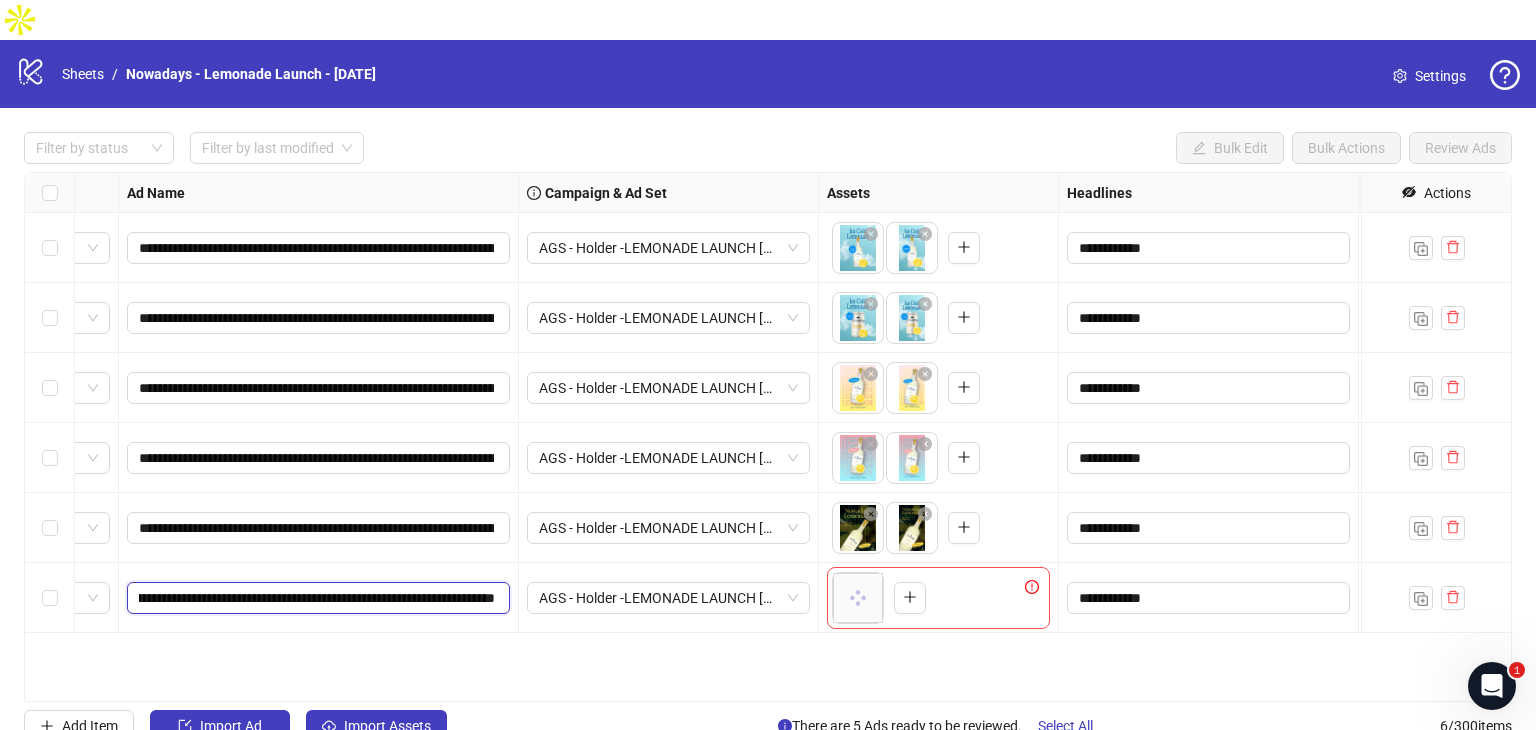 scroll, scrollTop: 0, scrollLeft: 251, axis: horizontal 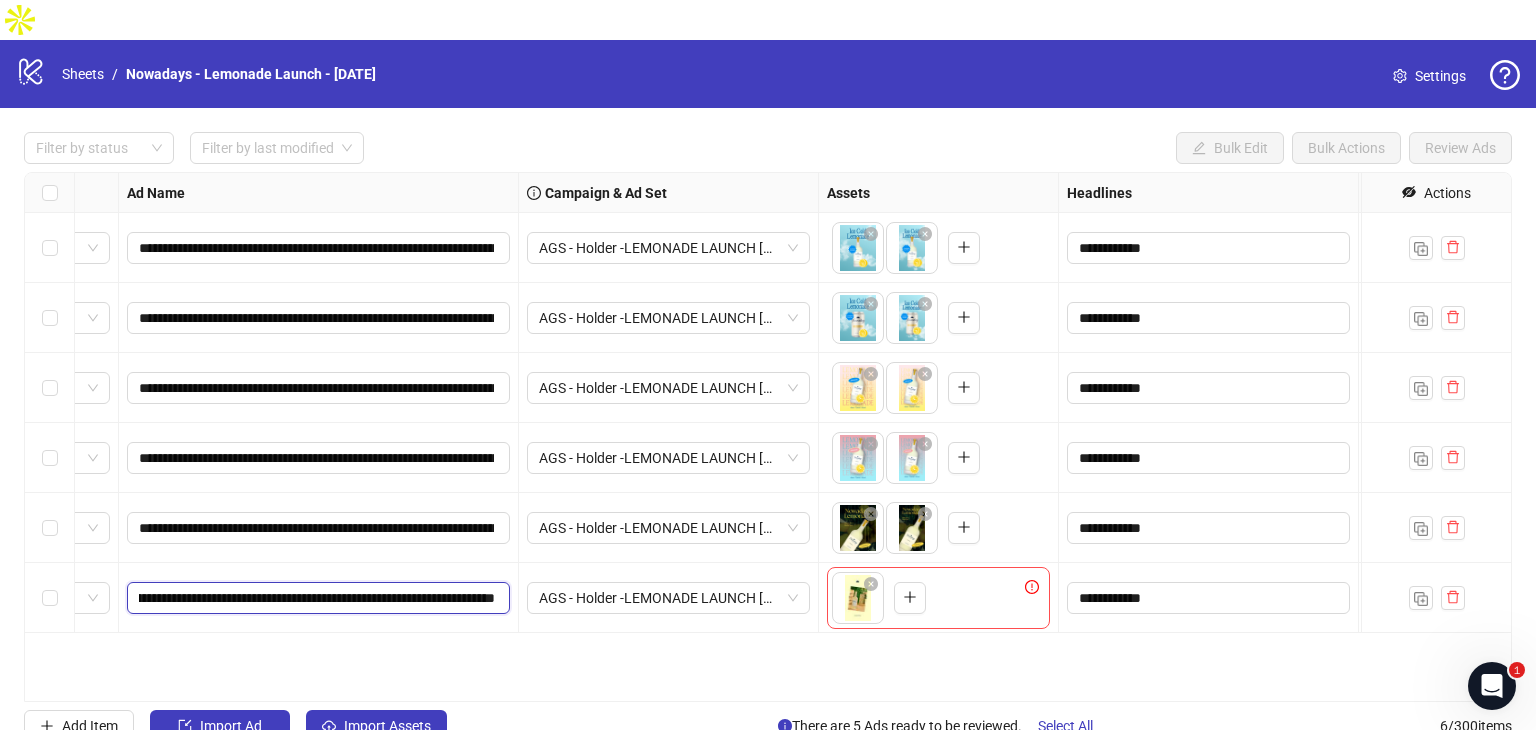 type on "**********" 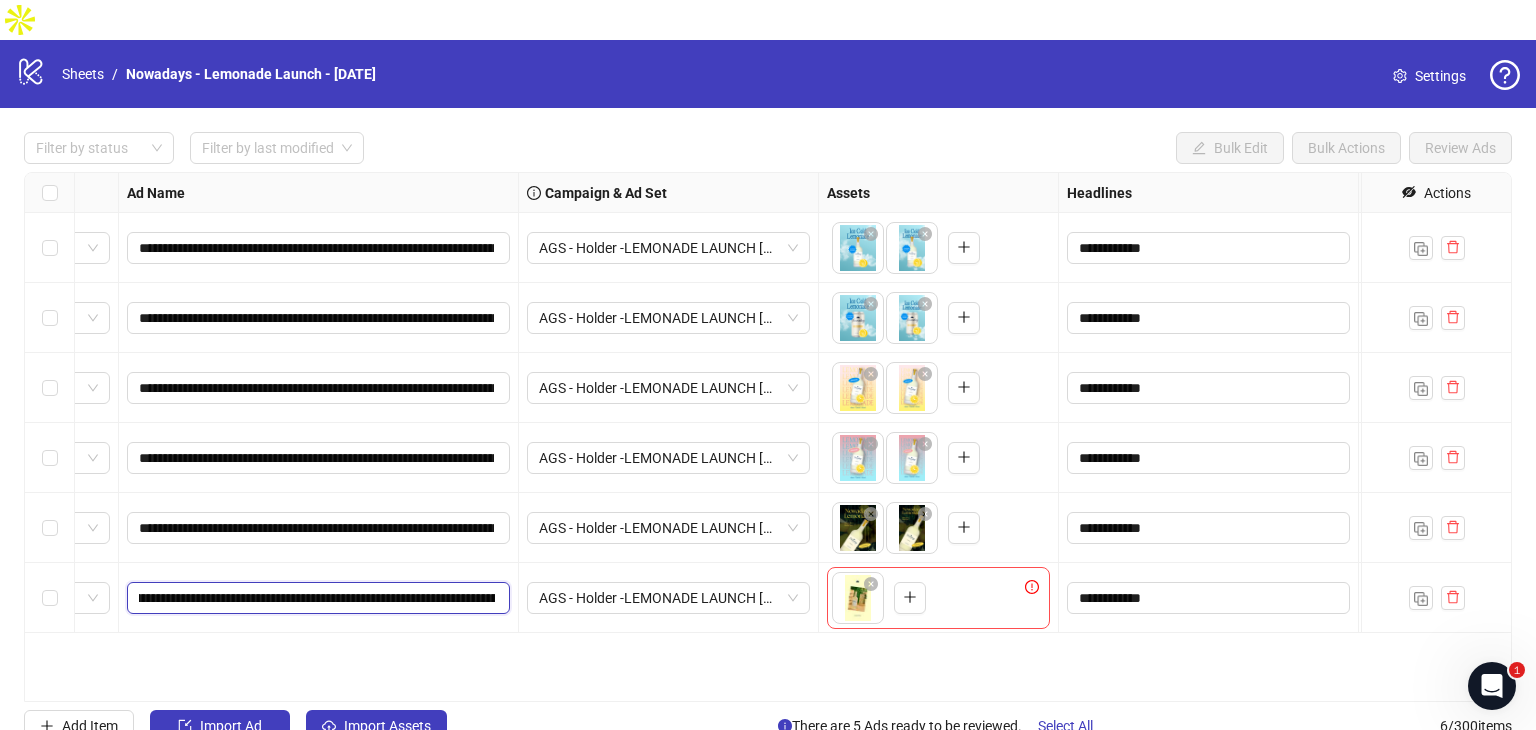 scroll, scrollTop: 0, scrollLeft: 0, axis: both 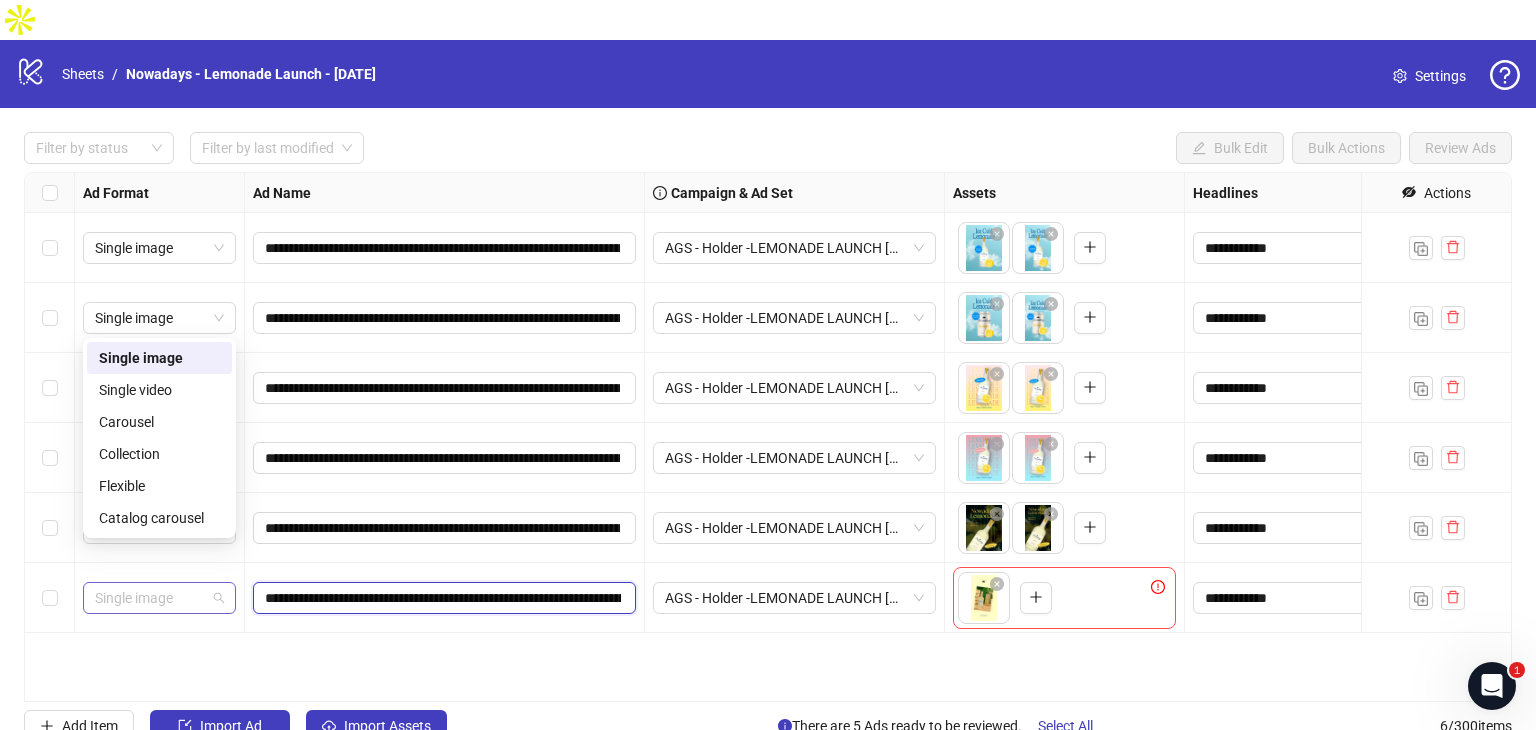click on "Single image" at bounding box center [159, 598] 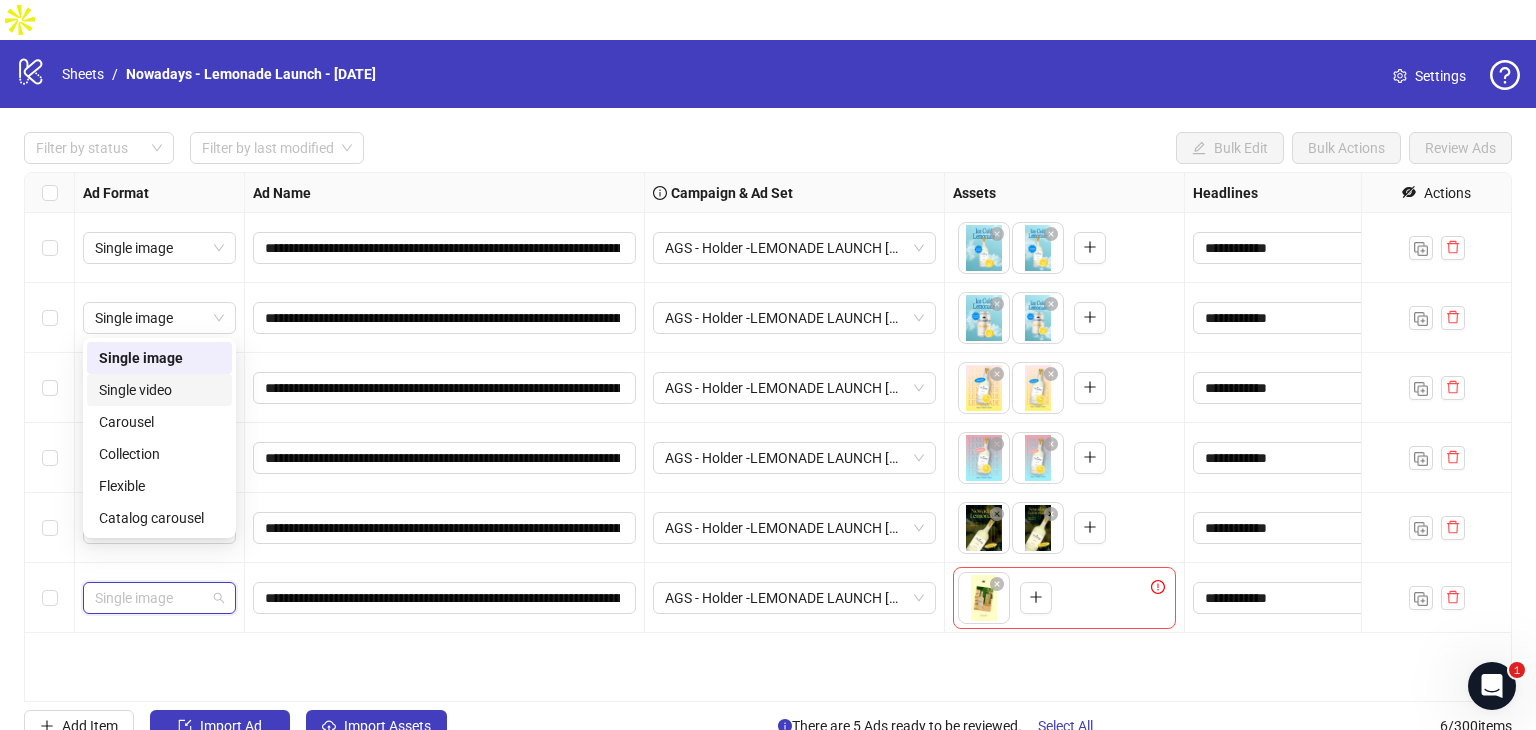 click on "Single video" at bounding box center (159, 390) 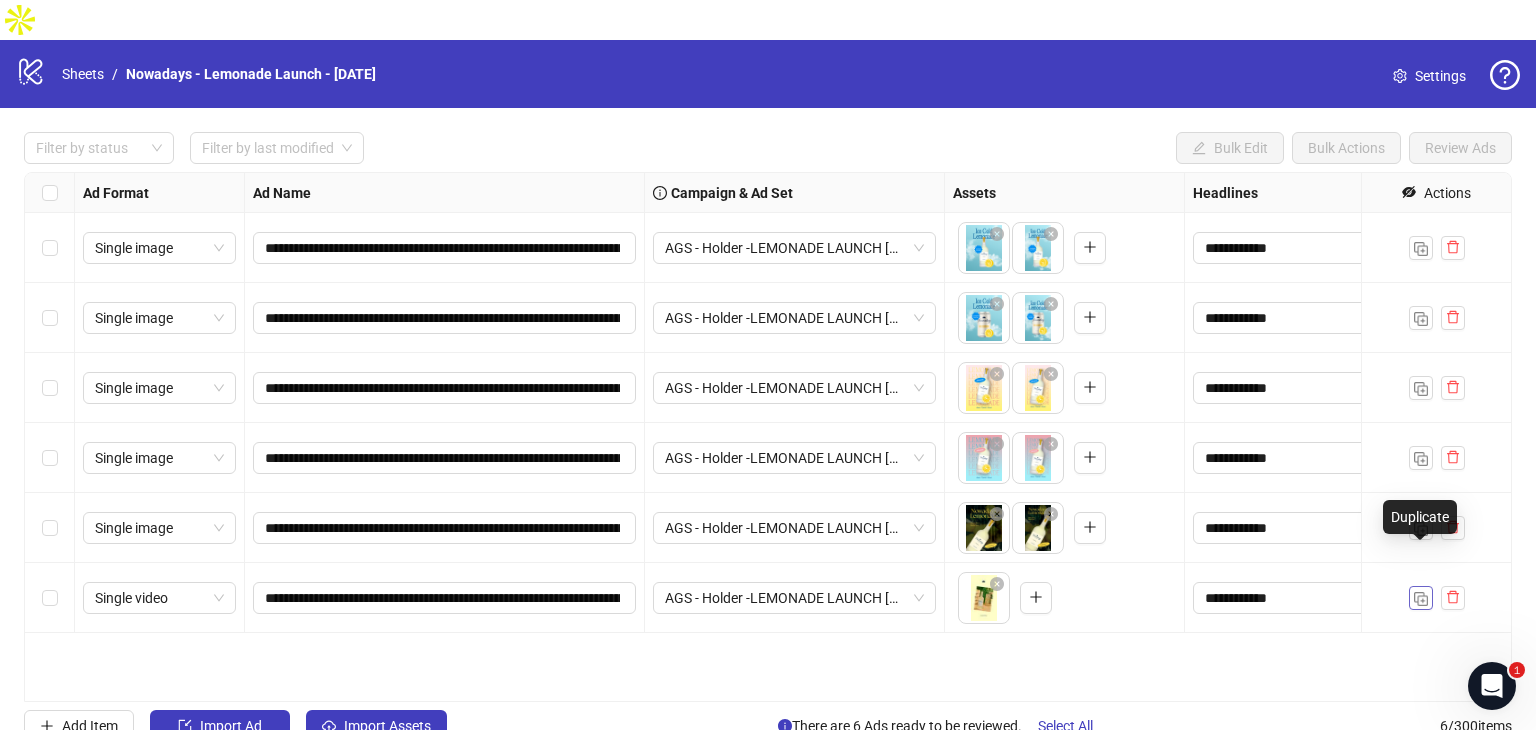 click at bounding box center [1421, 599] 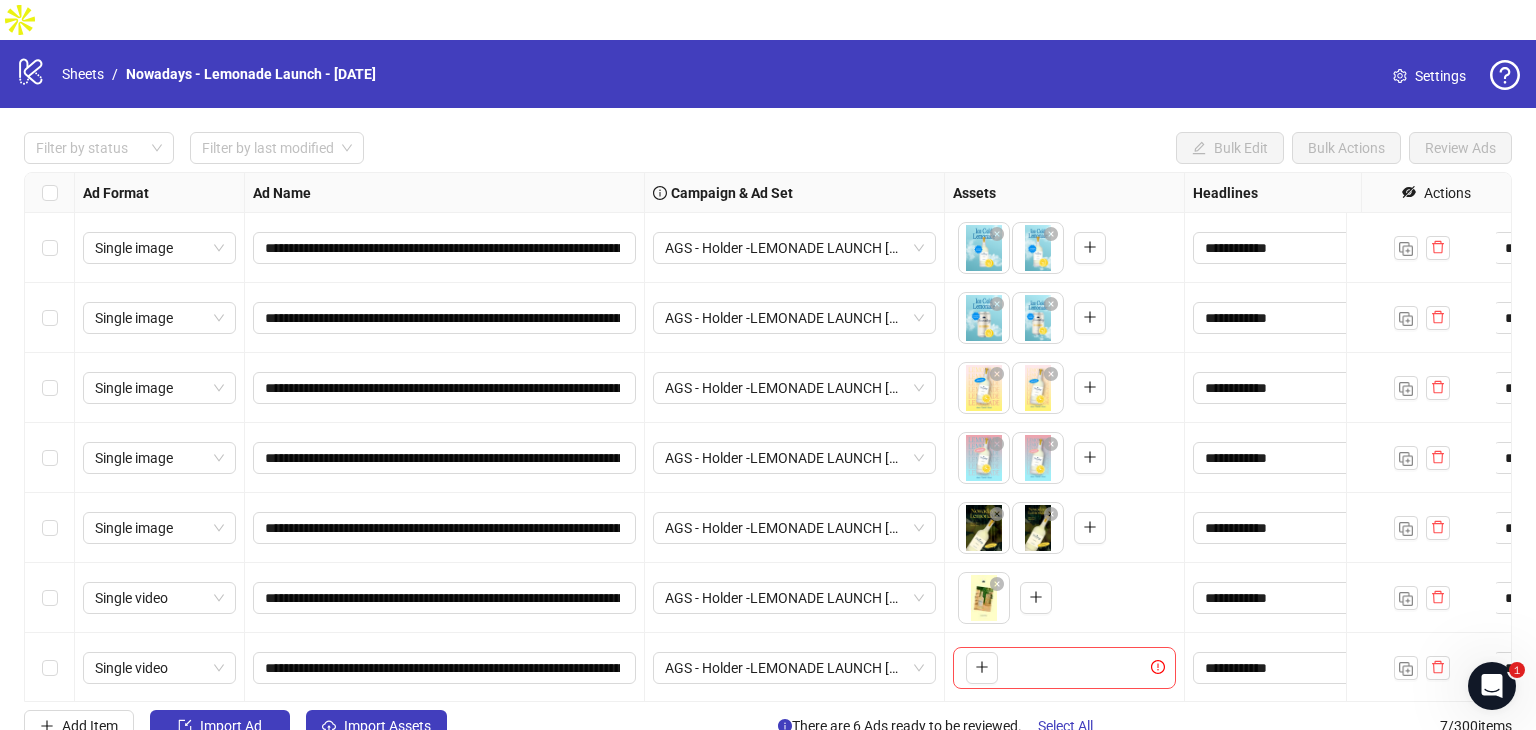 scroll, scrollTop: 16, scrollLeft: 0, axis: vertical 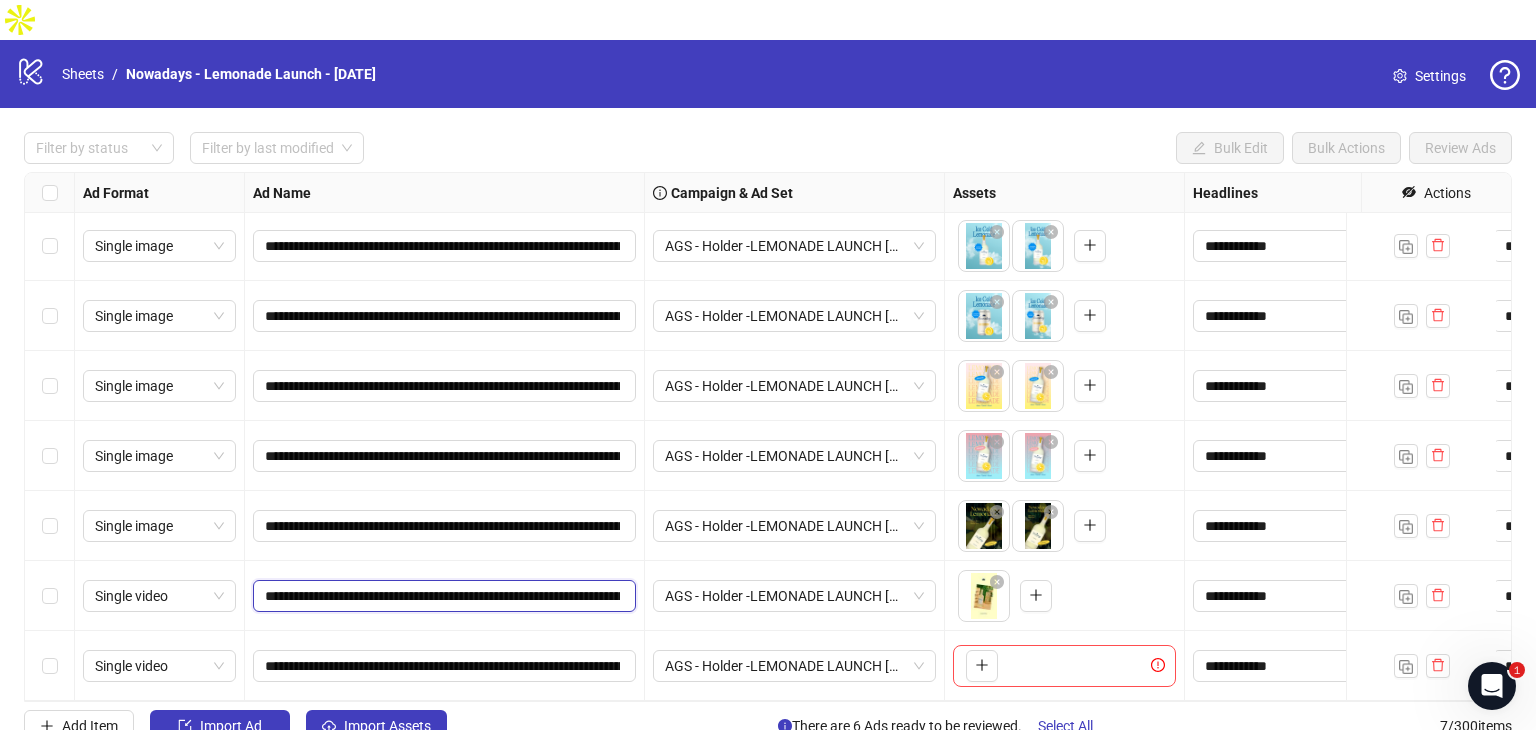 click on "**********" at bounding box center (442, 596) 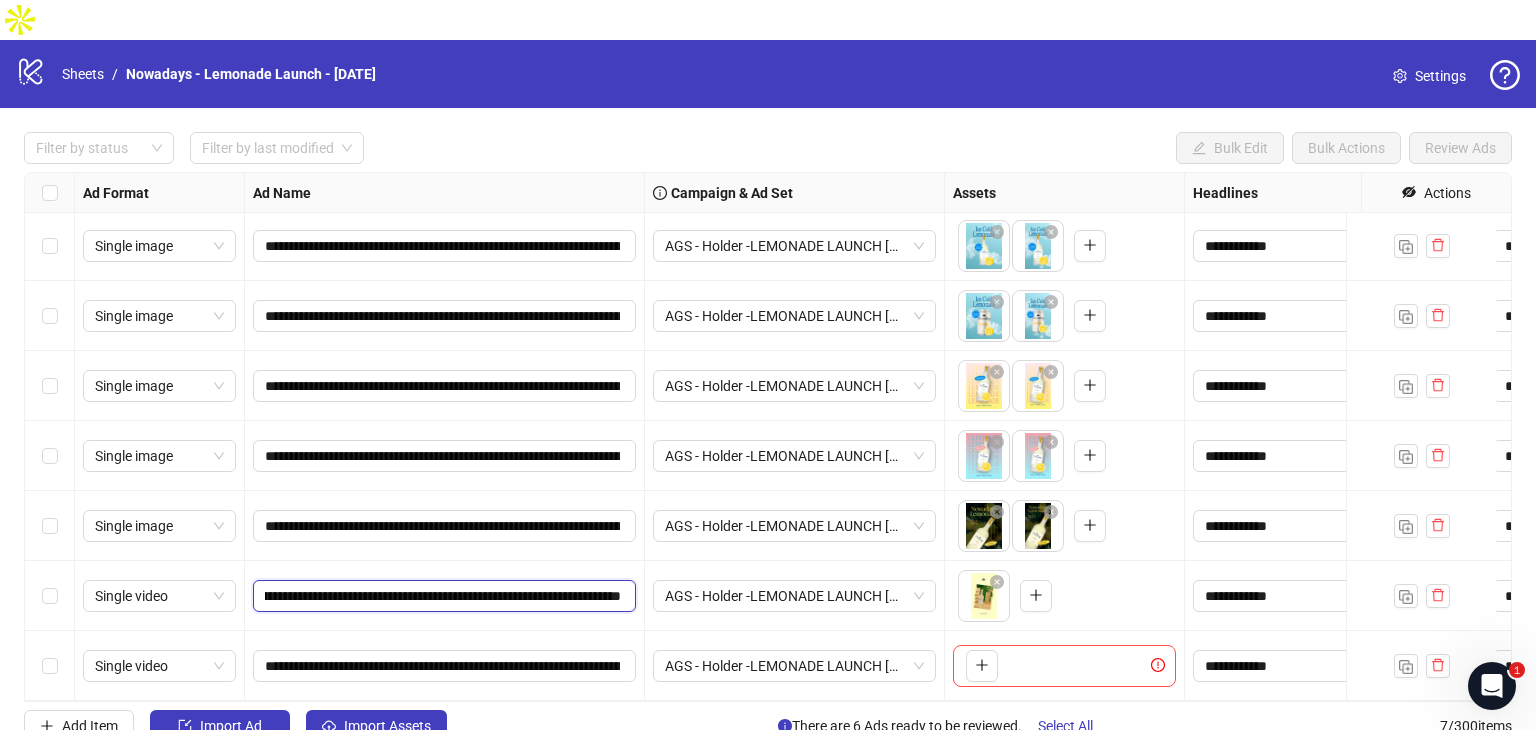 scroll, scrollTop: 0, scrollLeft: 319, axis: horizontal 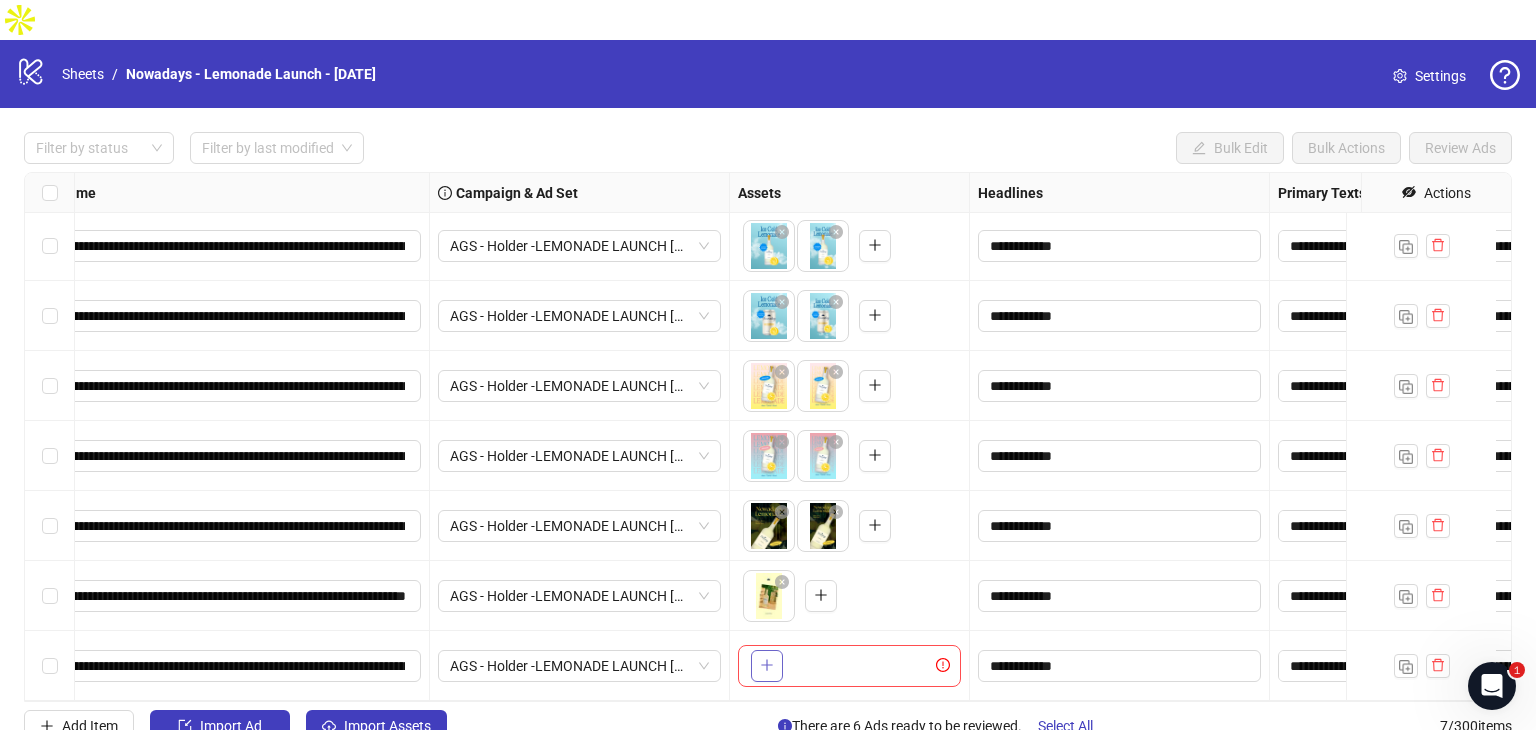 click 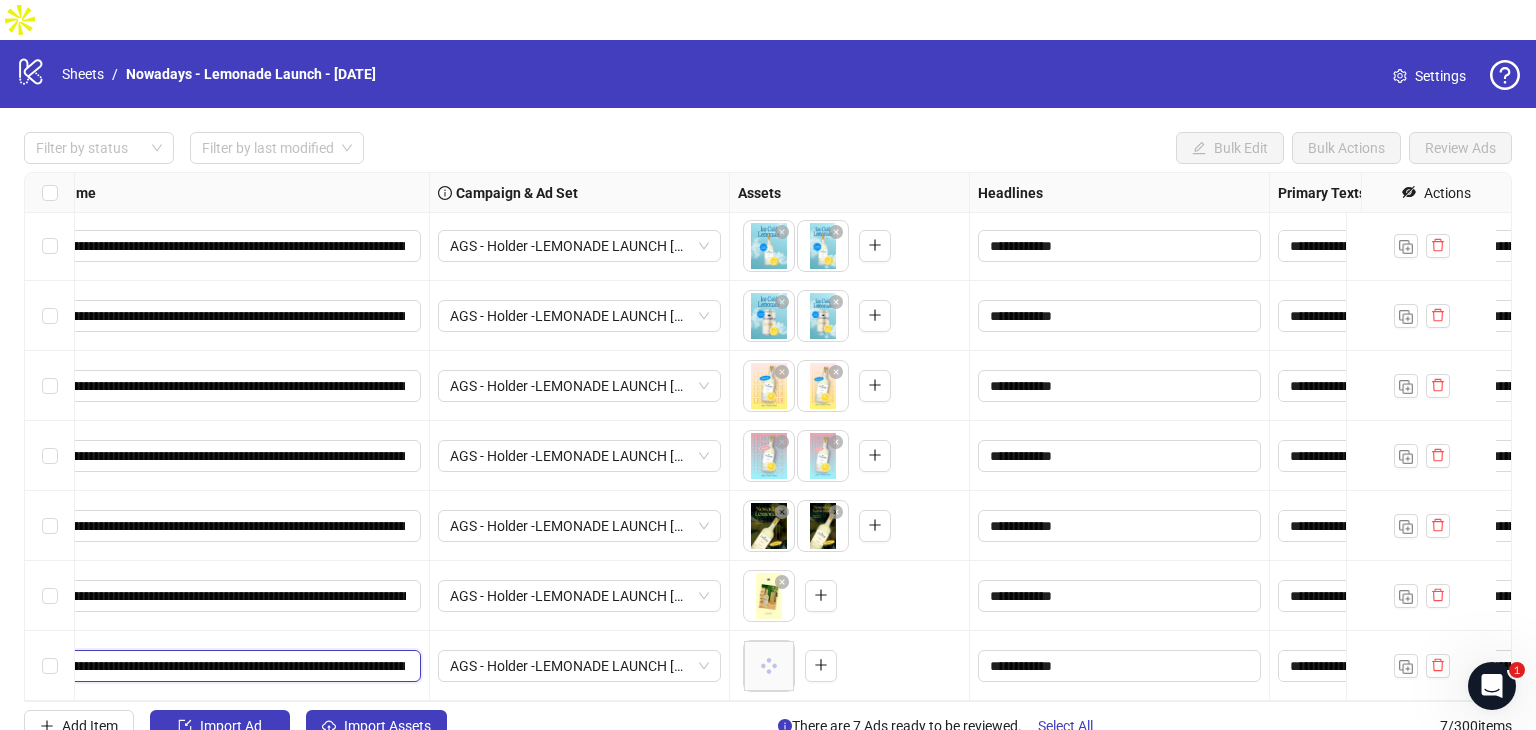click on "**********" at bounding box center [227, 666] 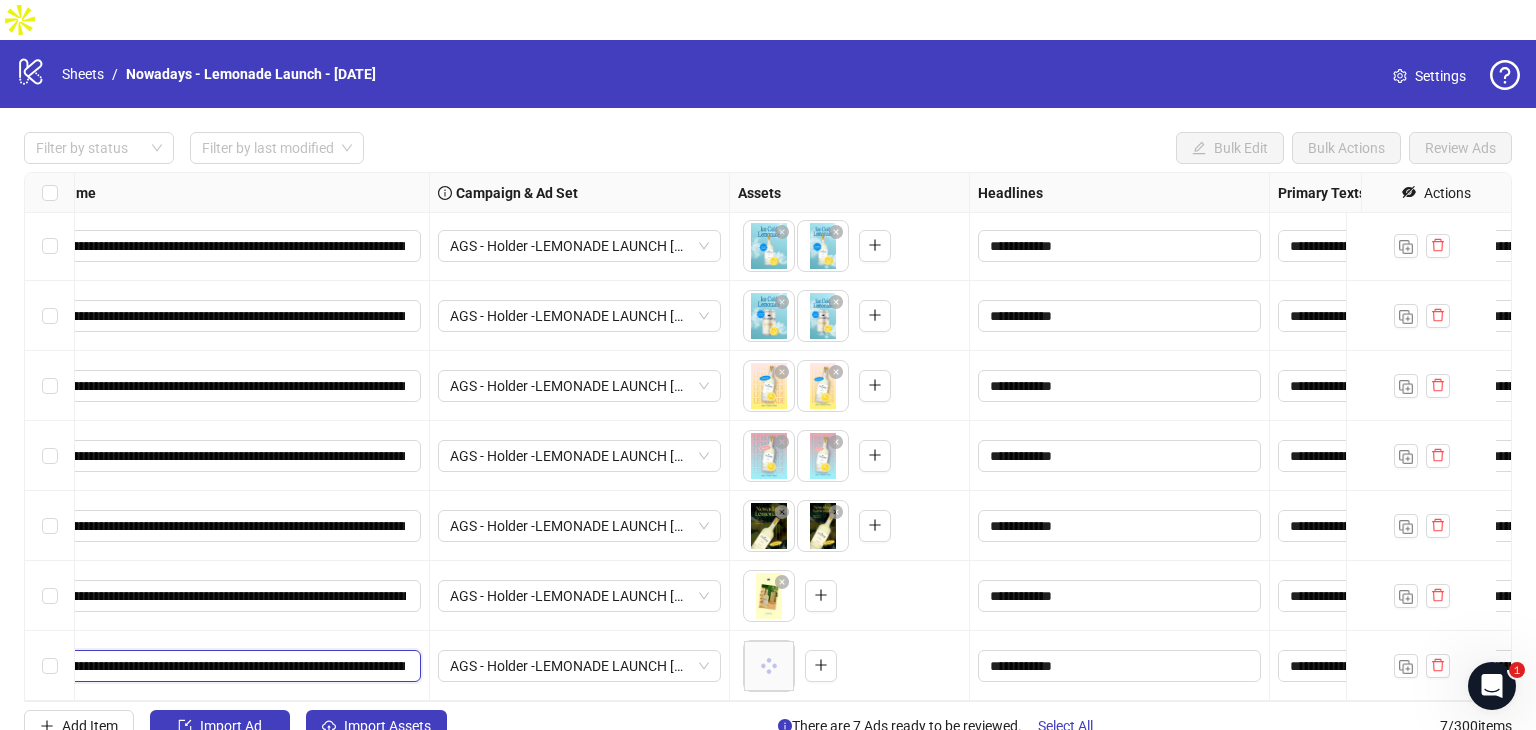 scroll, scrollTop: 0, scrollLeft: 396, axis: horizontal 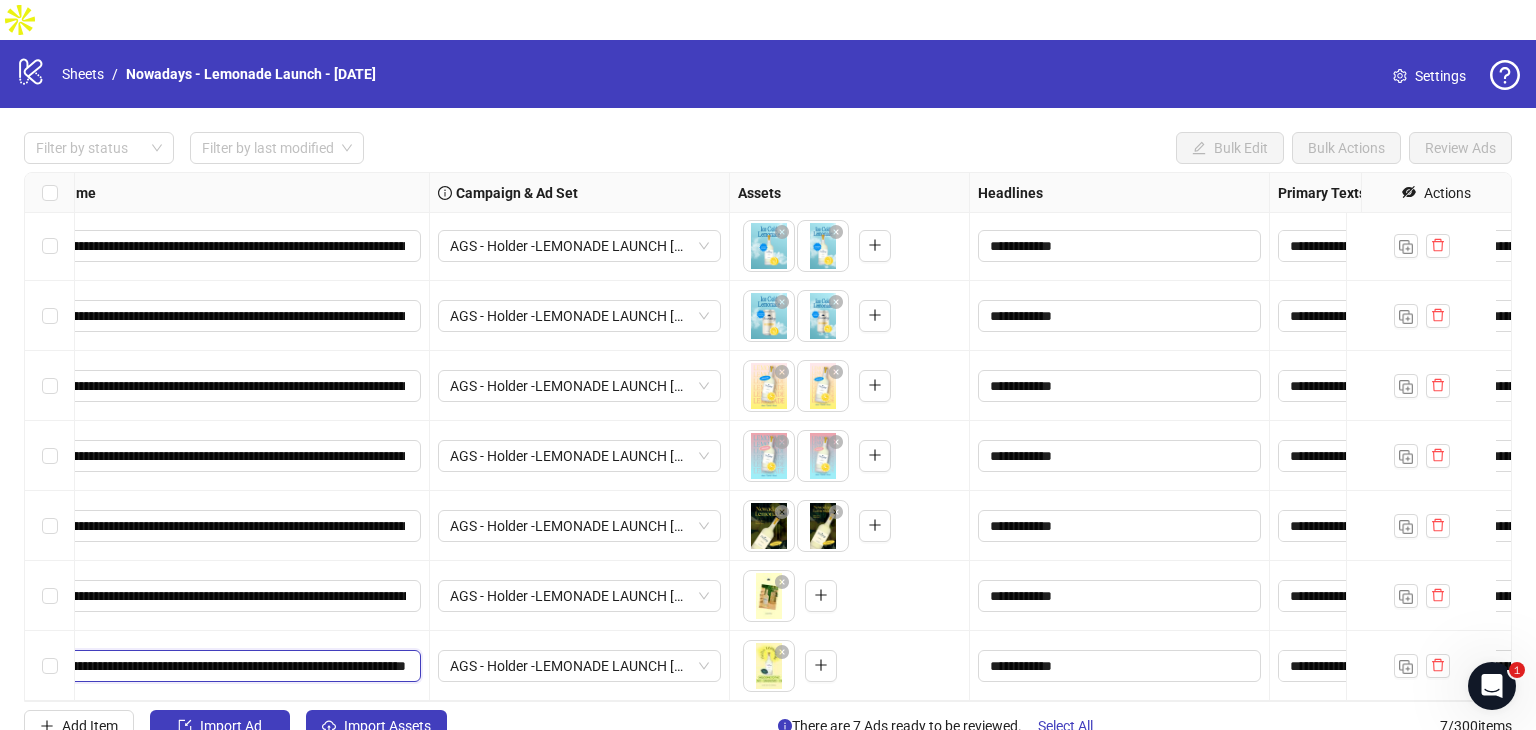 type on "**********" 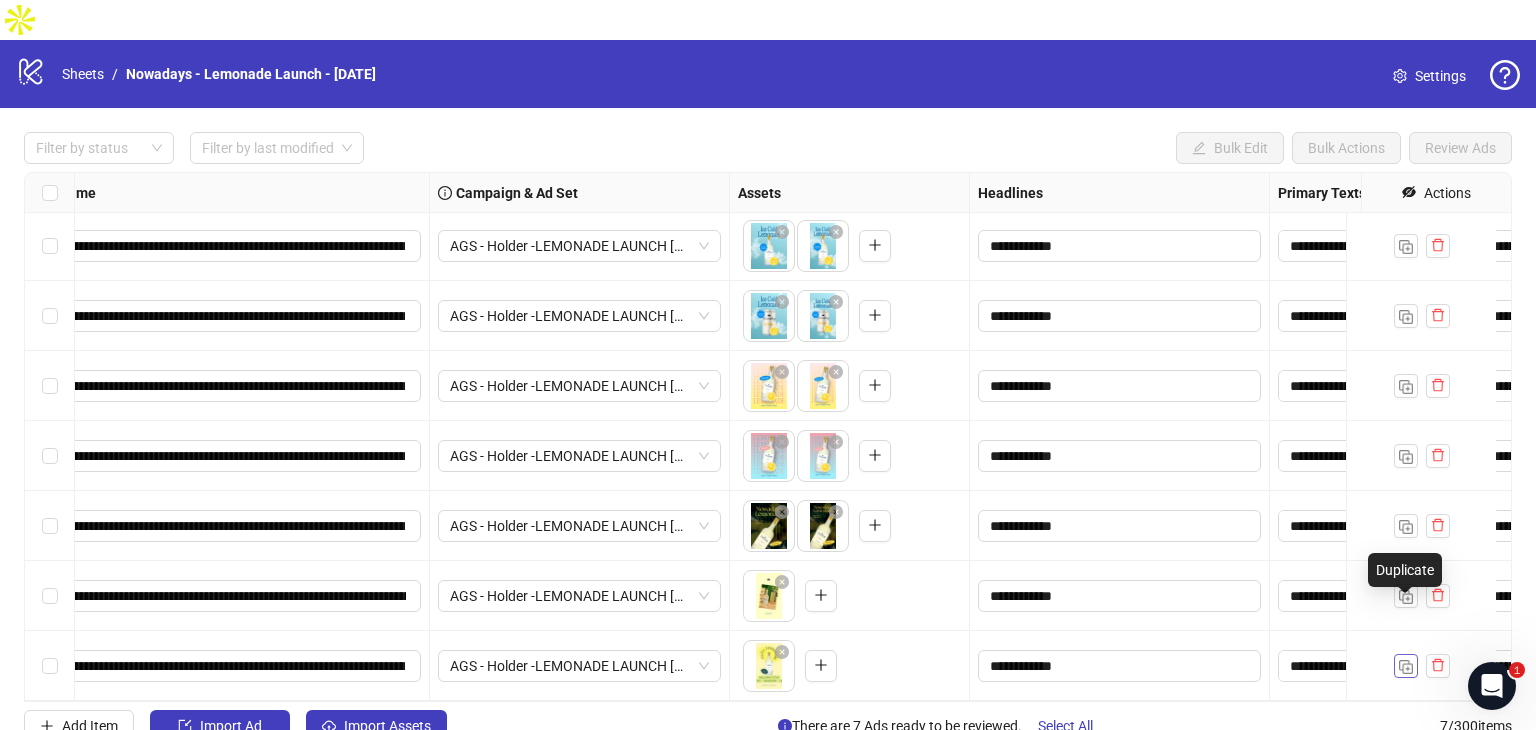 click at bounding box center [1406, 667] 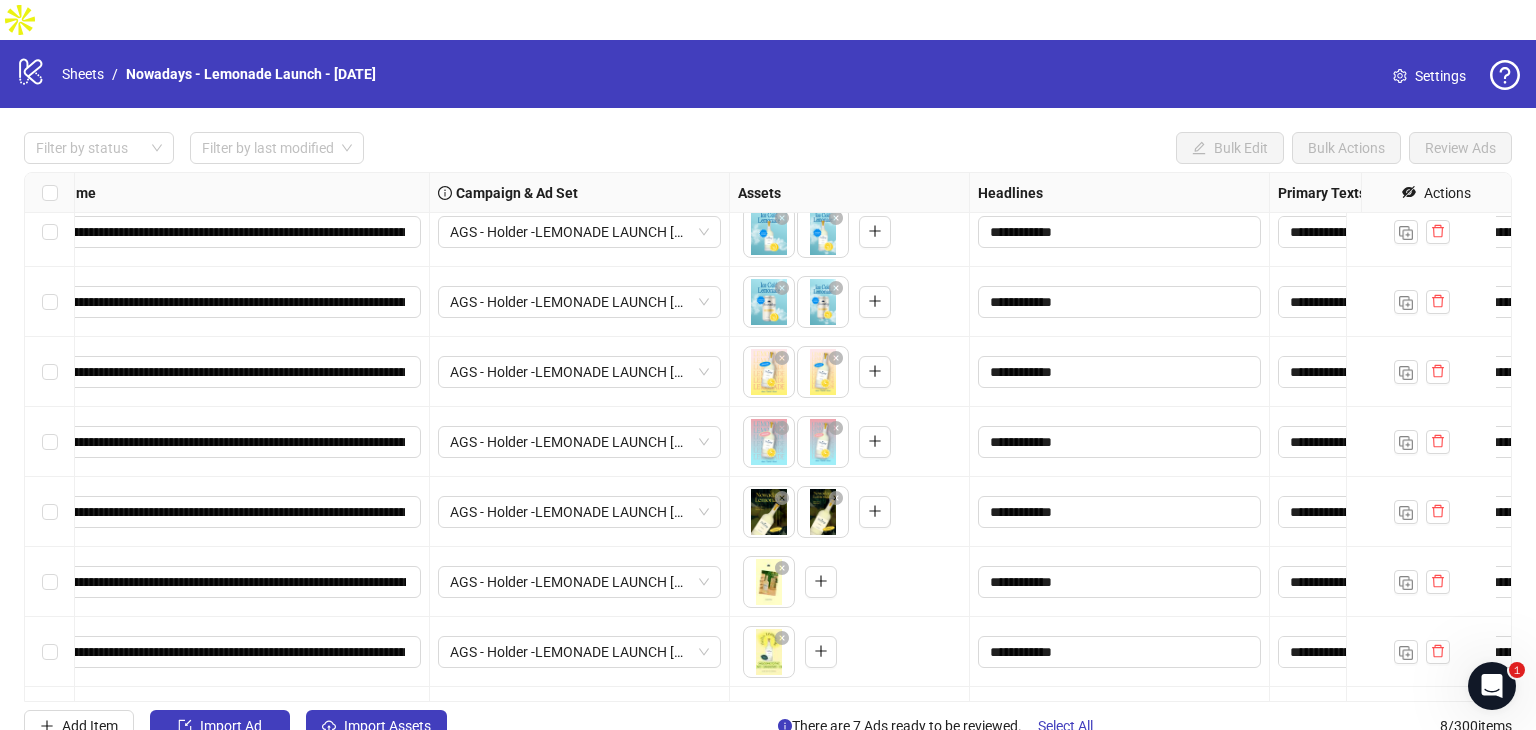 scroll, scrollTop: 86, scrollLeft: 215, axis: both 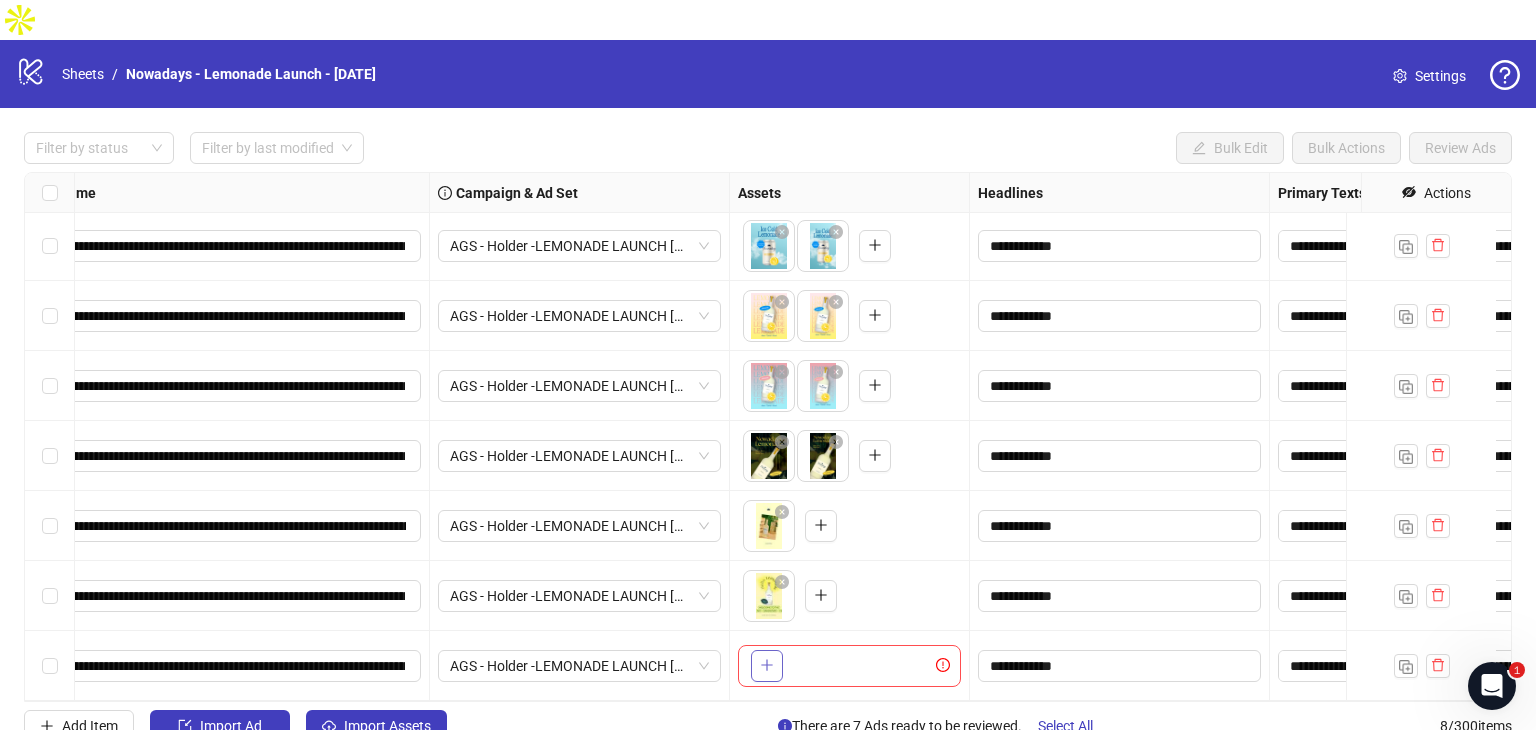click at bounding box center [767, 666] 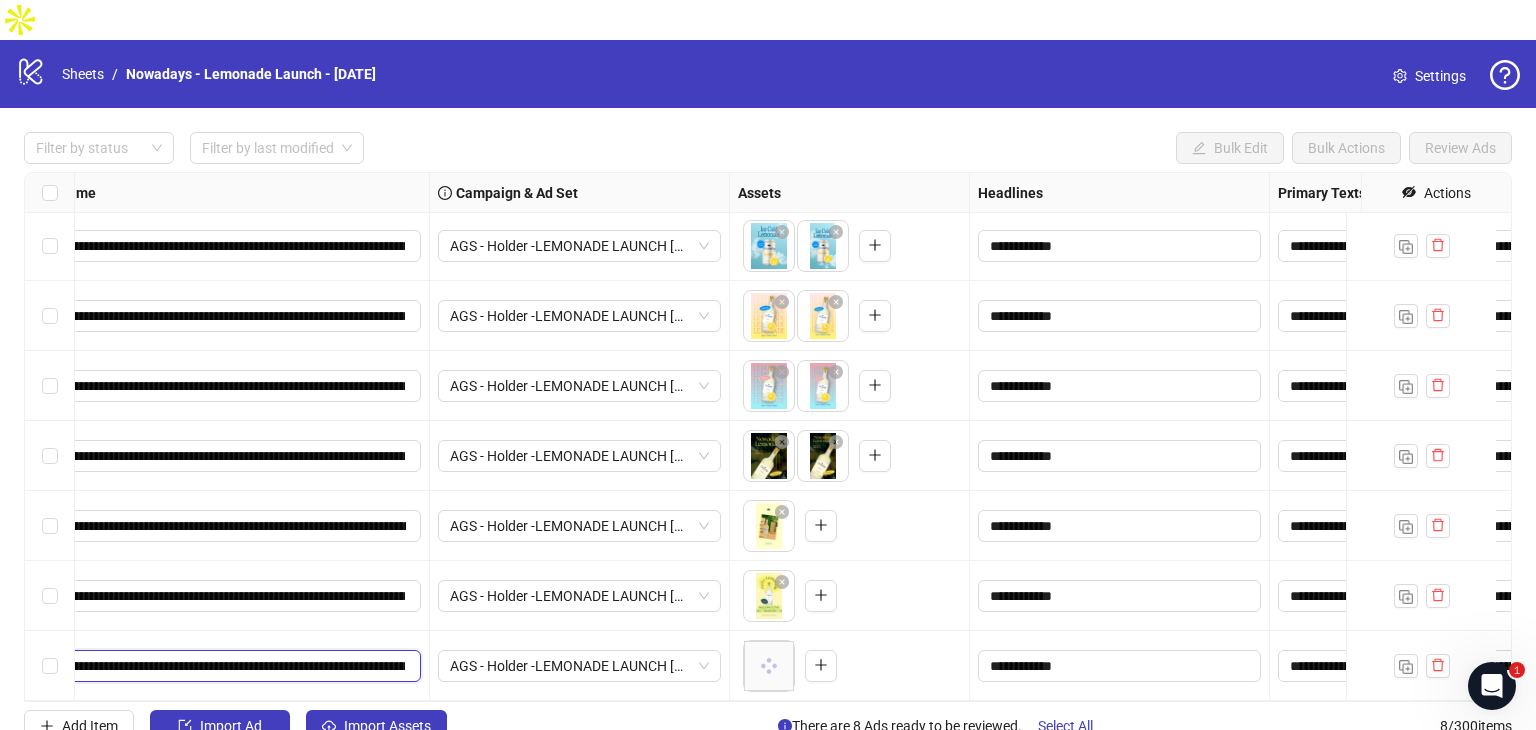 click on "**********" at bounding box center (227, 666) 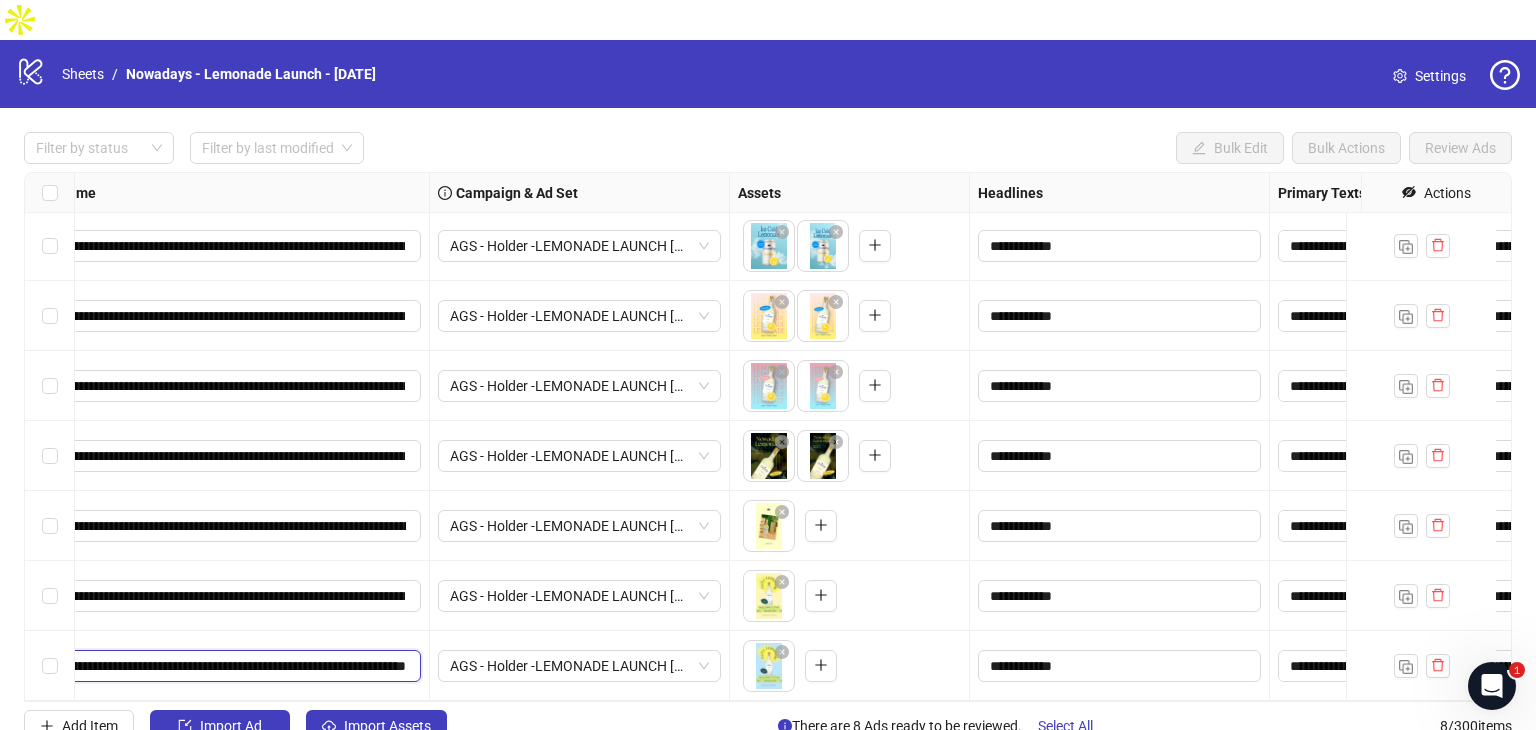 type on "**********" 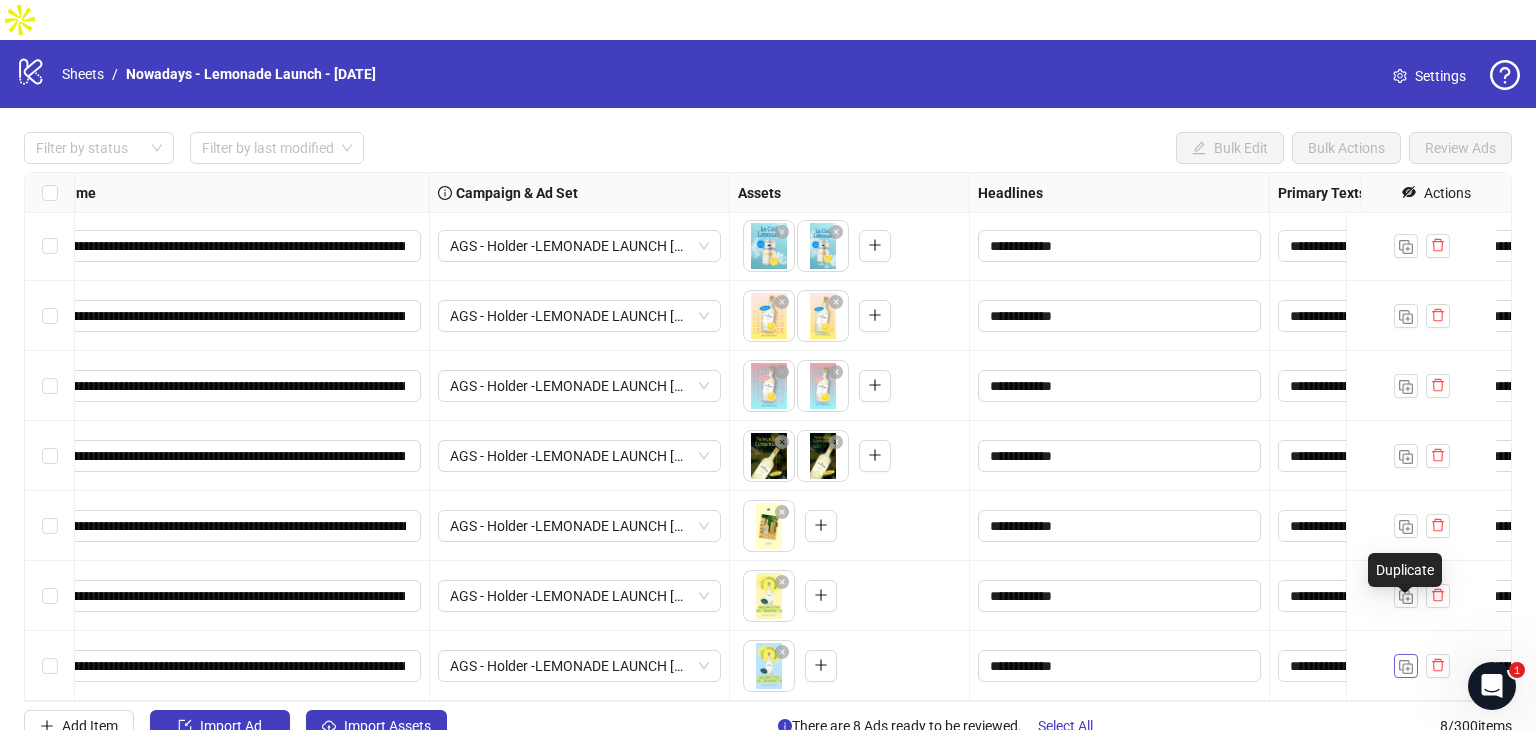 click at bounding box center (1406, 667) 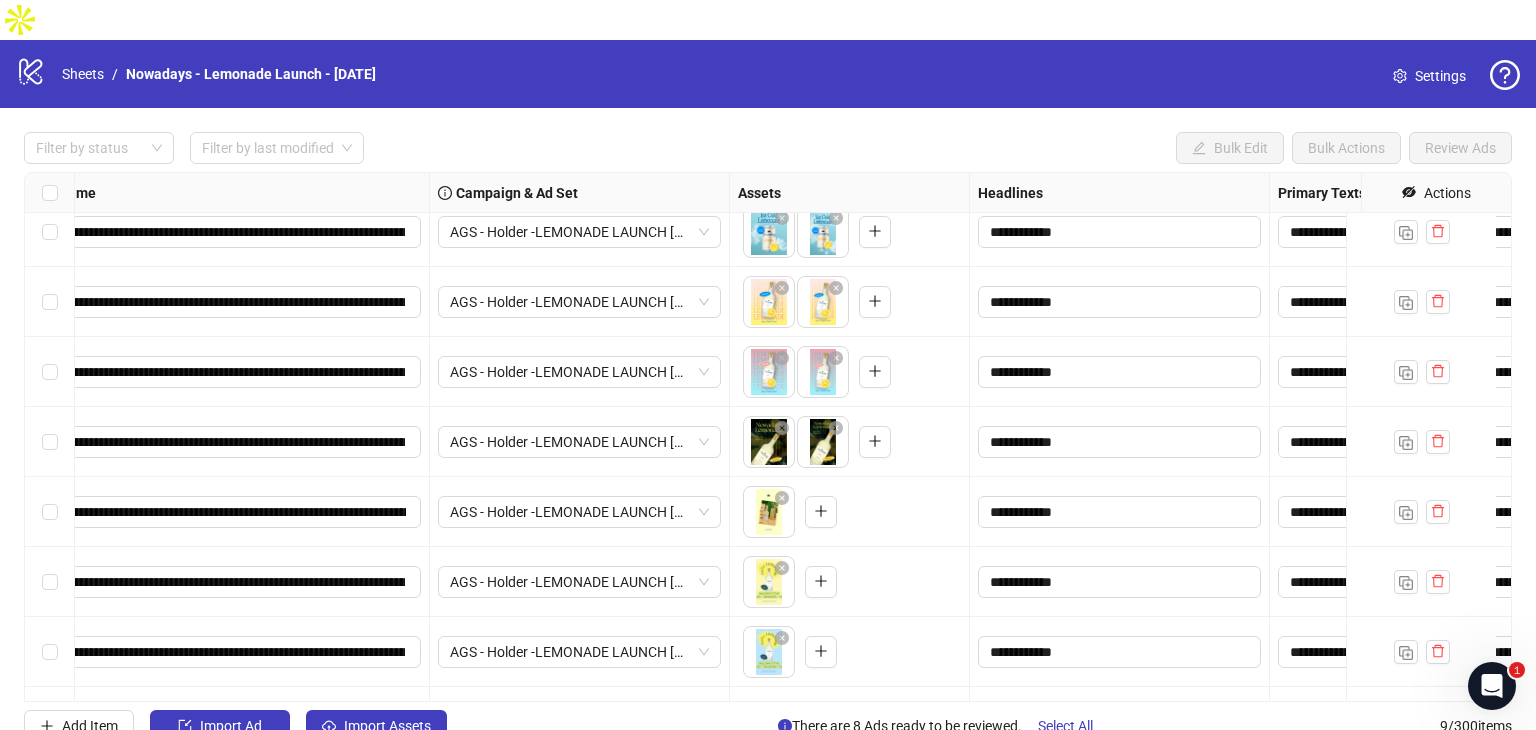 scroll, scrollTop: 156, scrollLeft: 215, axis: both 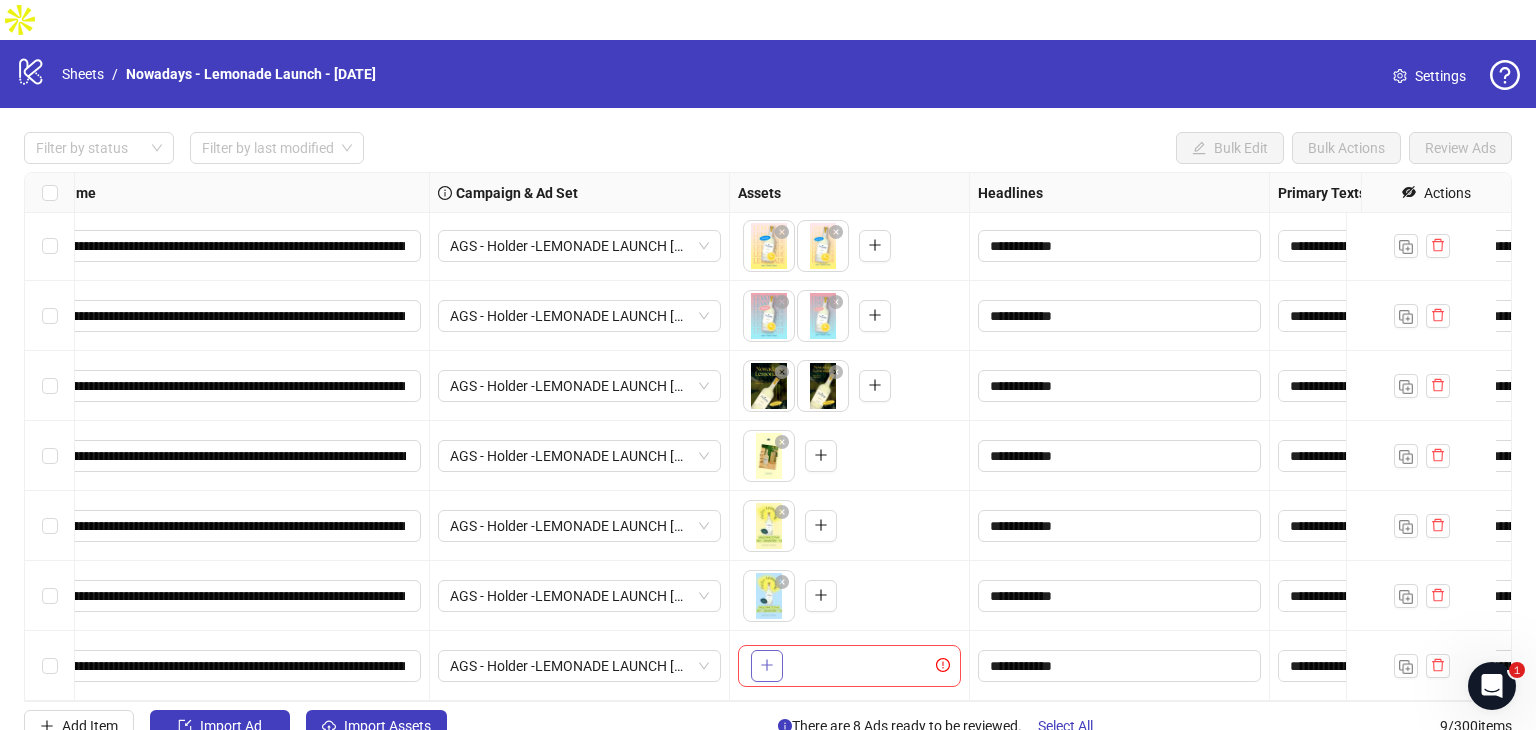 click 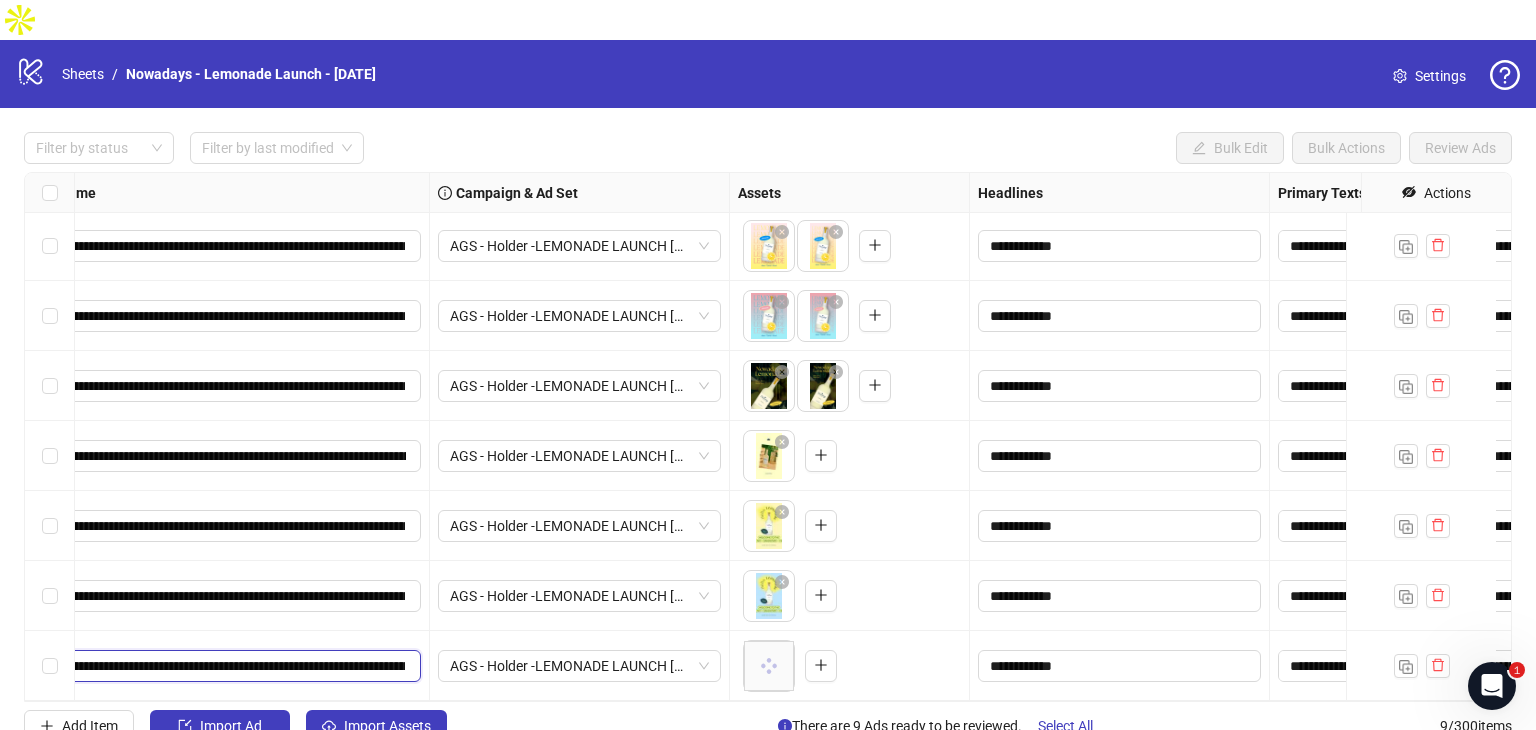 click on "**********" at bounding box center [227, 666] 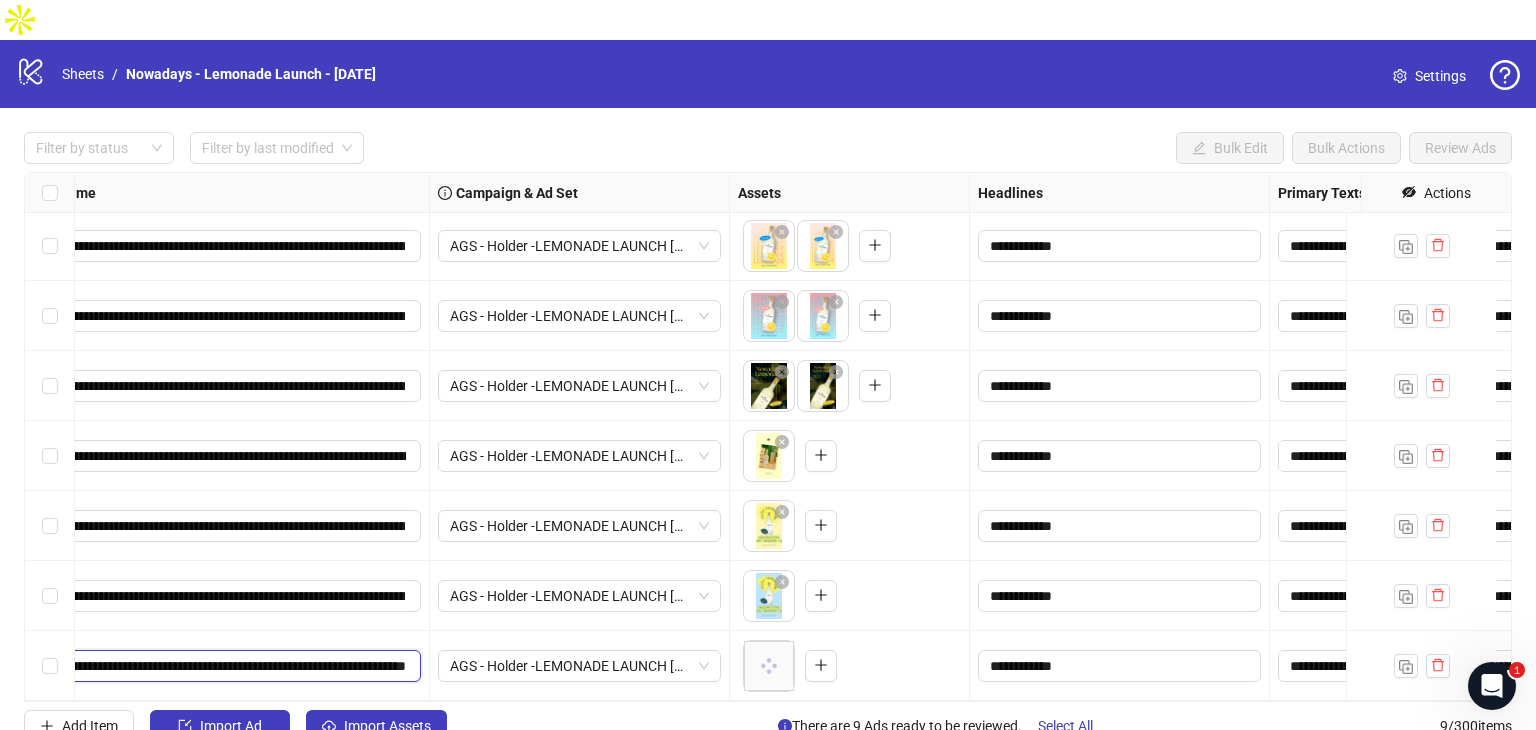 type on "**********" 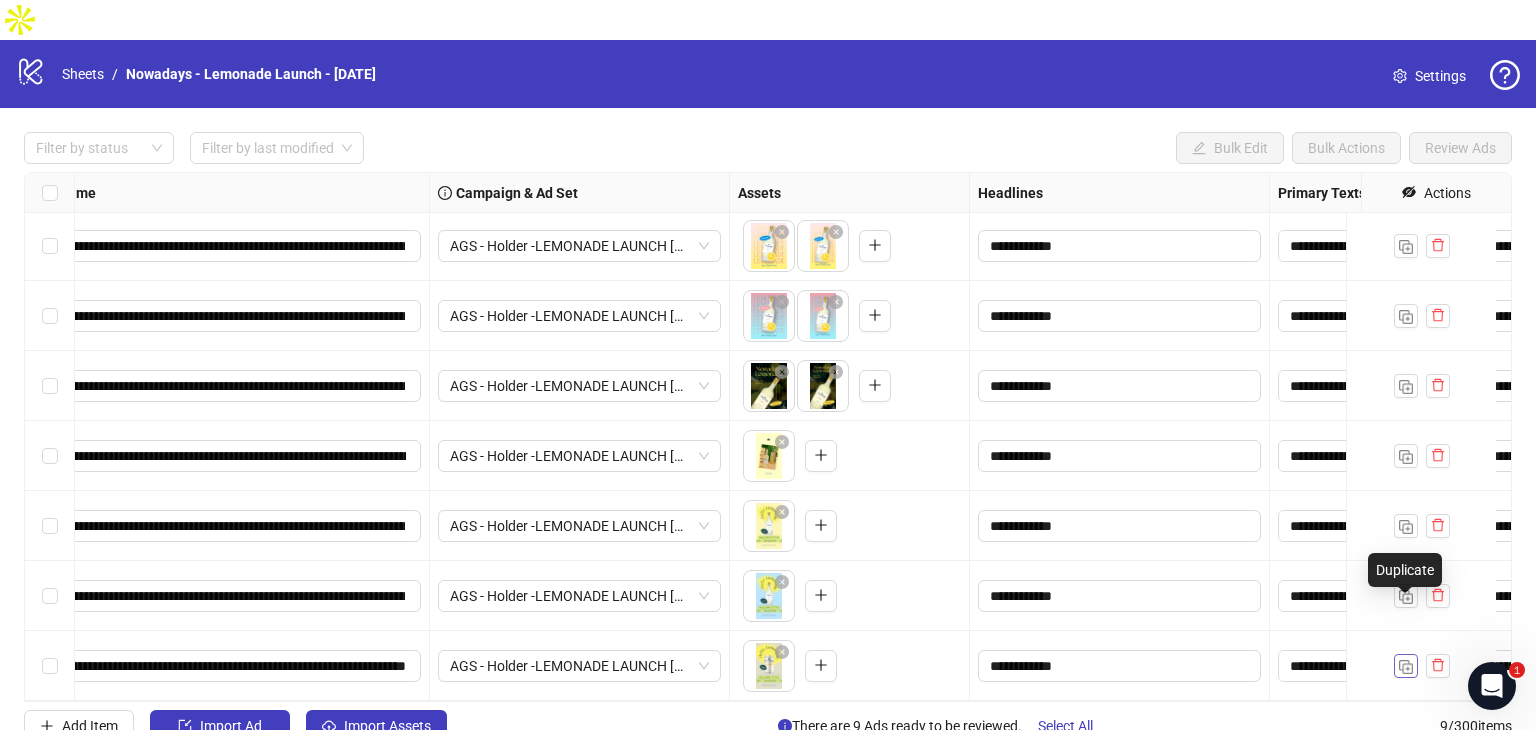 click at bounding box center (1406, 667) 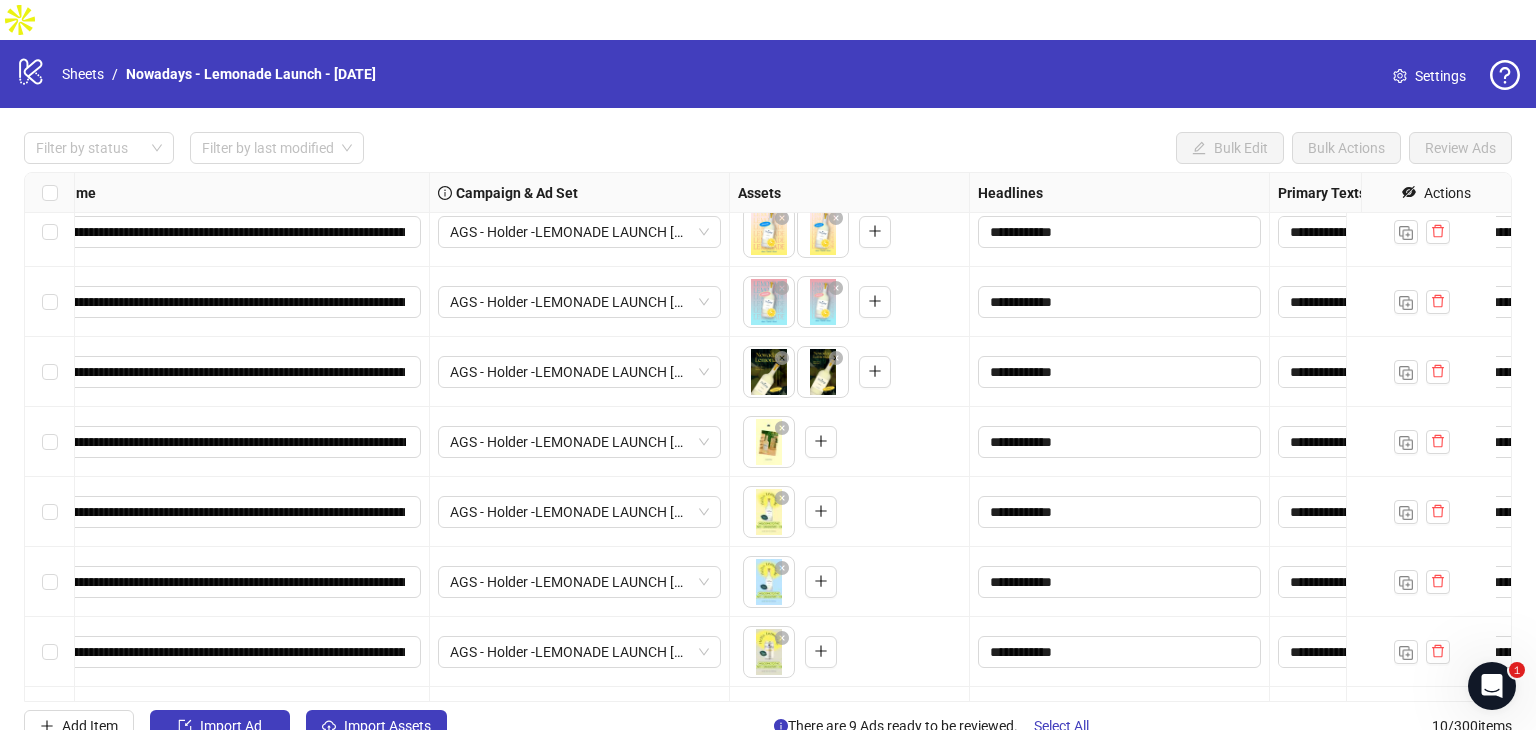 scroll, scrollTop: 226, scrollLeft: 215, axis: both 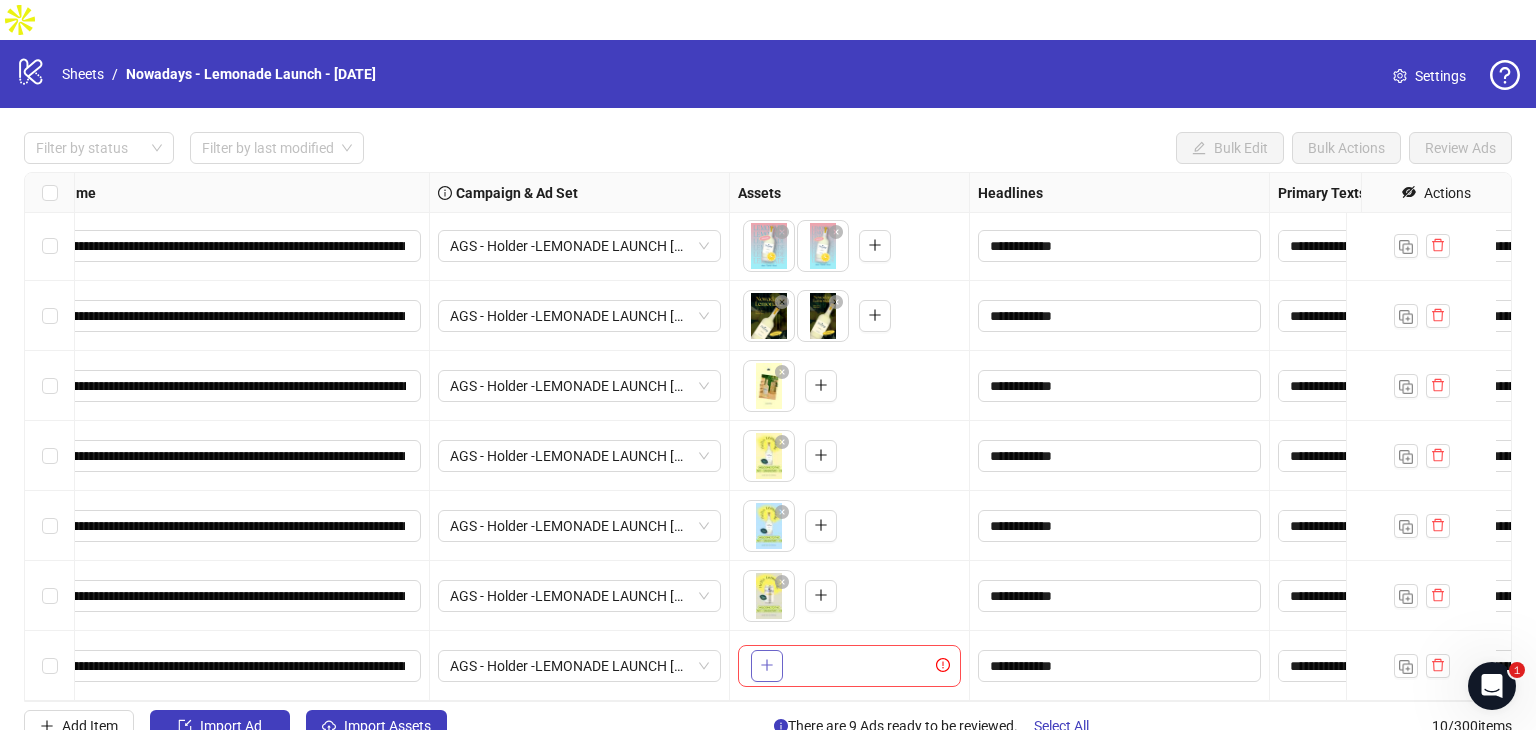 click 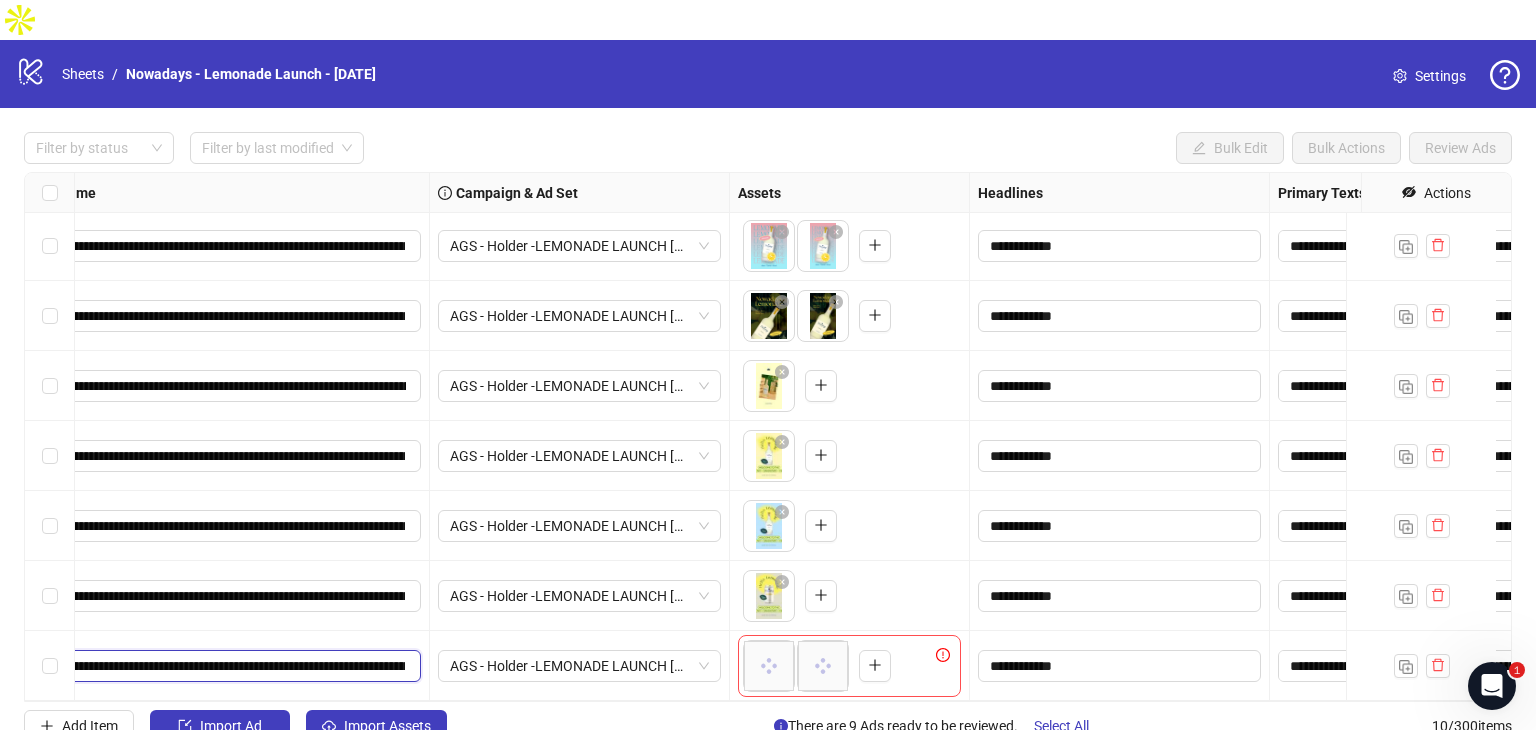 click on "**********" at bounding box center [227, 666] 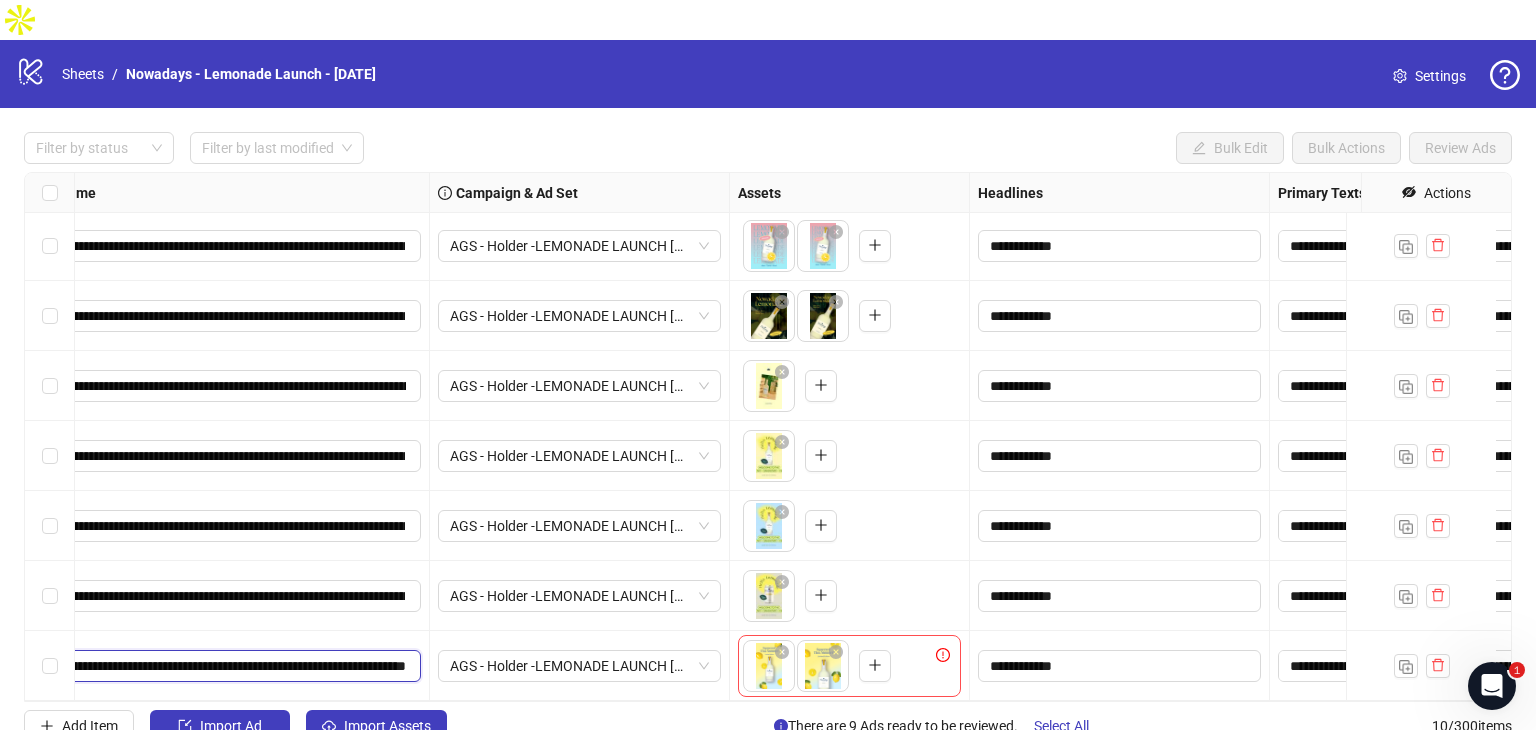 scroll, scrollTop: 0, scrollLeft: 419, axis: horizontal 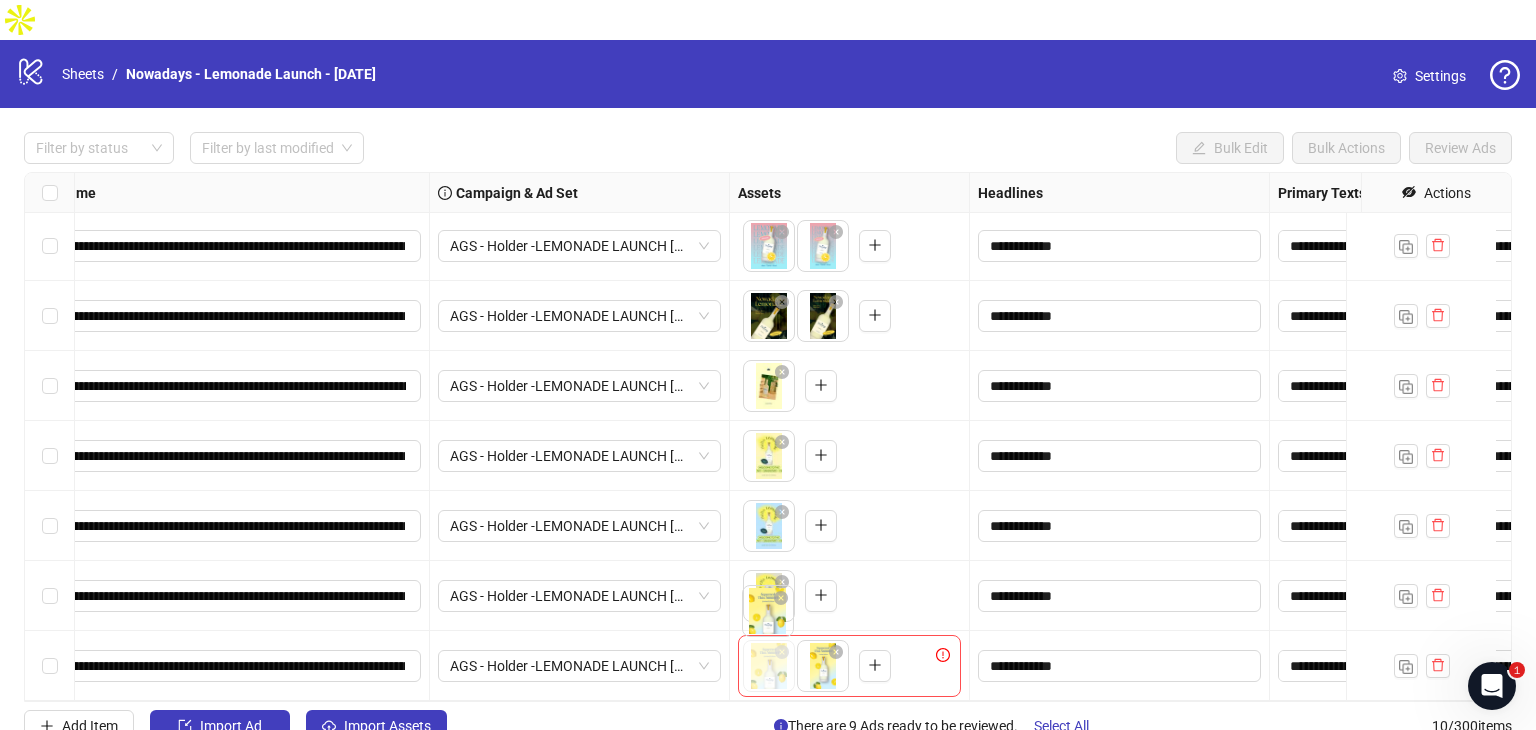 drag, startPoint x: 820, startPoint y: 613, endPoint x: 773, endPoint y: 613, distance: 47 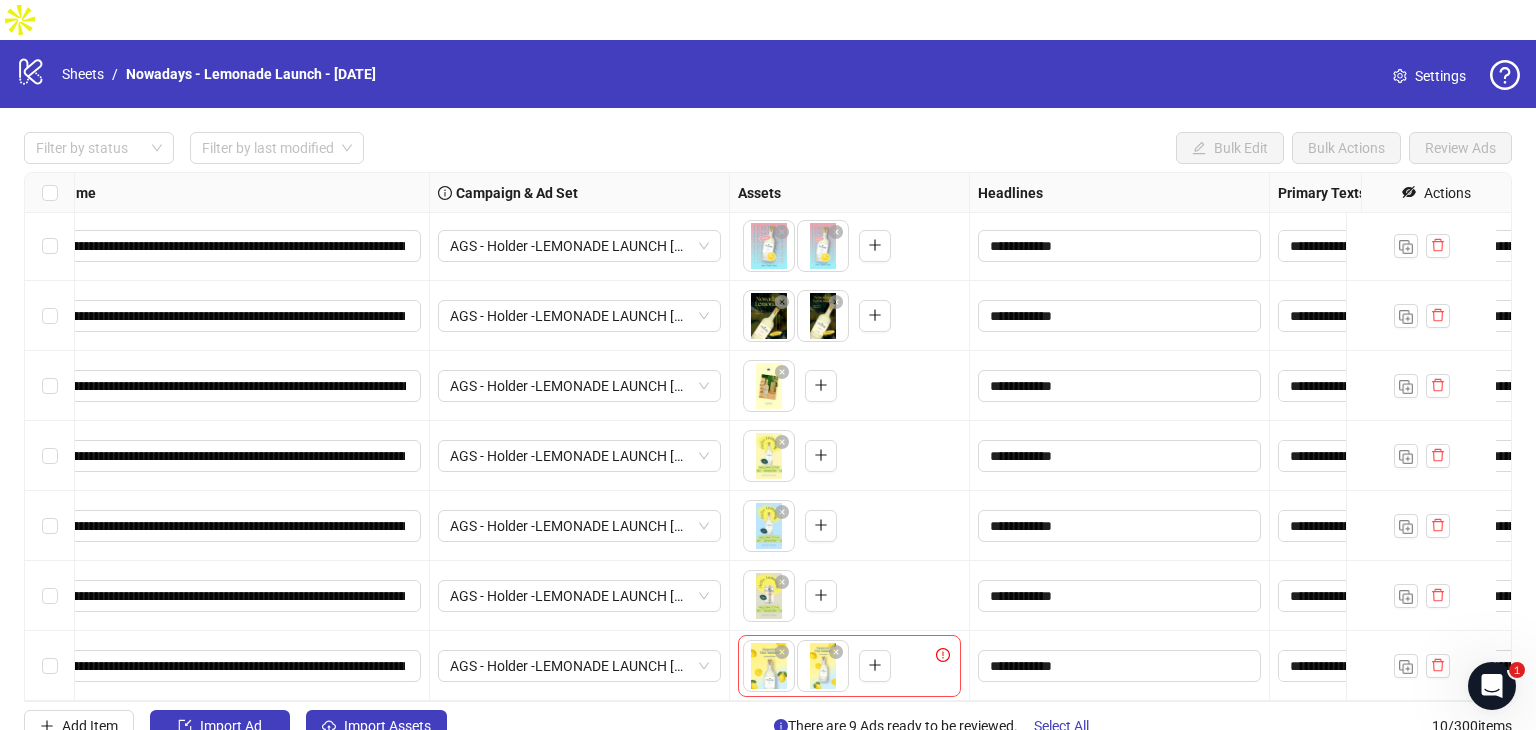scroll, scrollTop: 226, scrollLeft: 0, axis: vertical 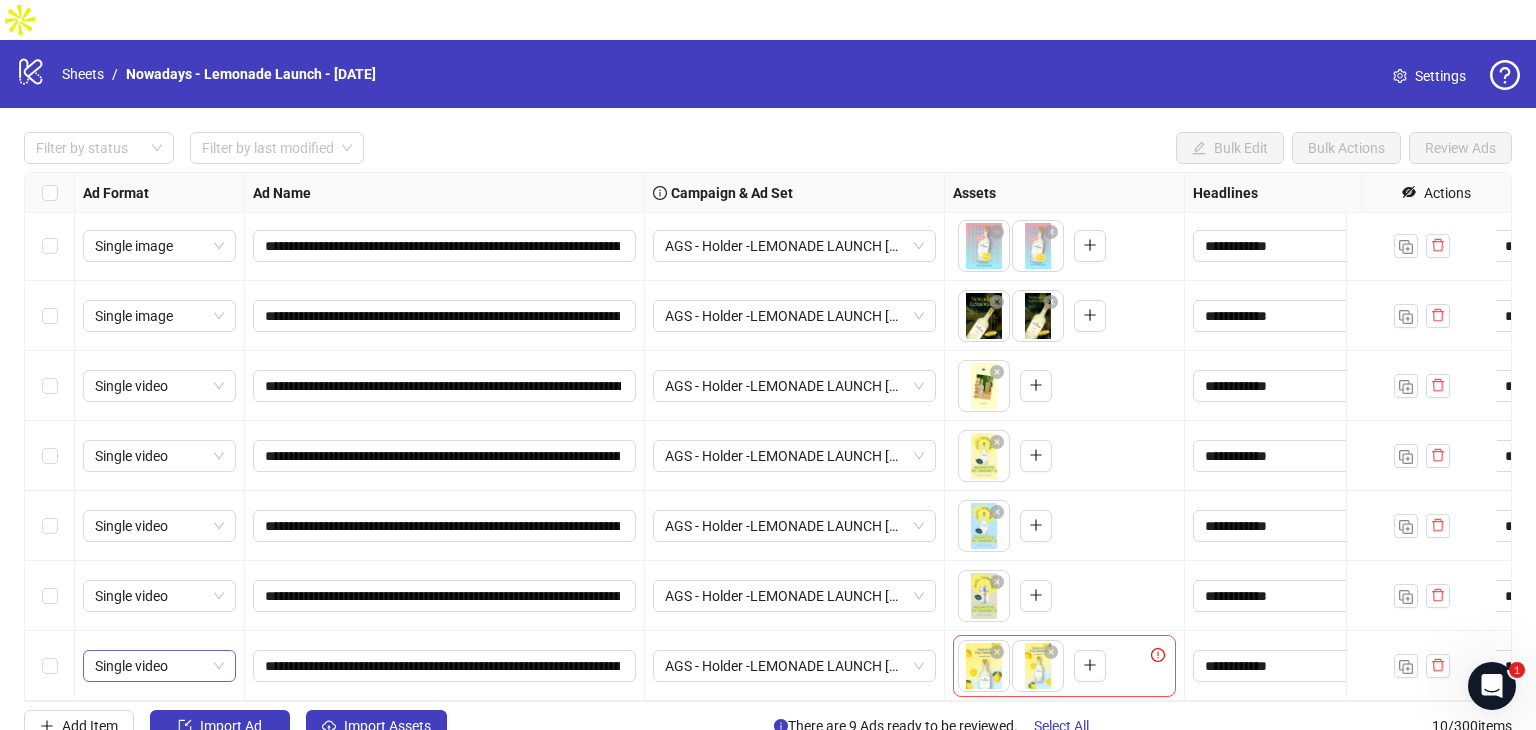 click on "Single video" at bounding box center (159, 666) 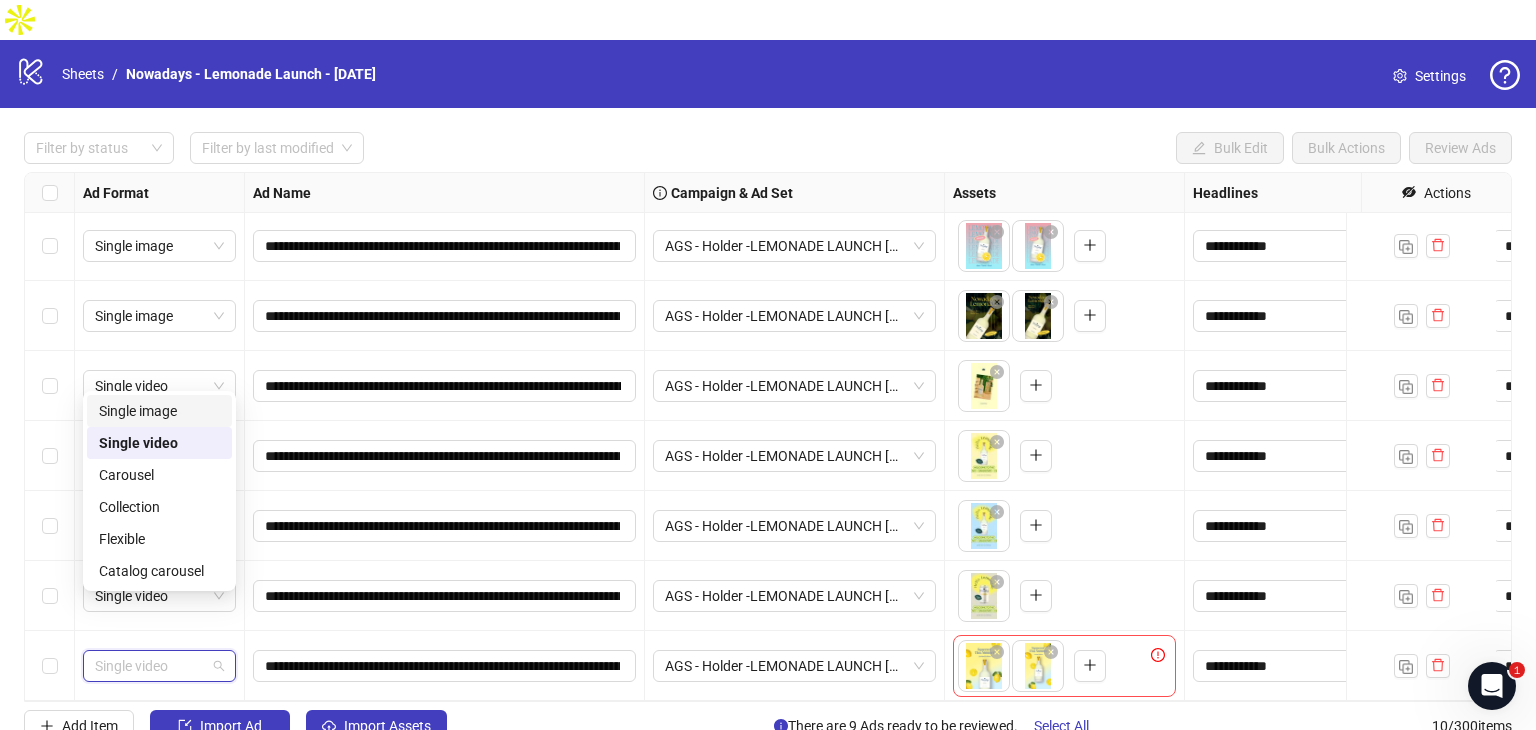 click on "Single image" at bounding box center [159, 411] 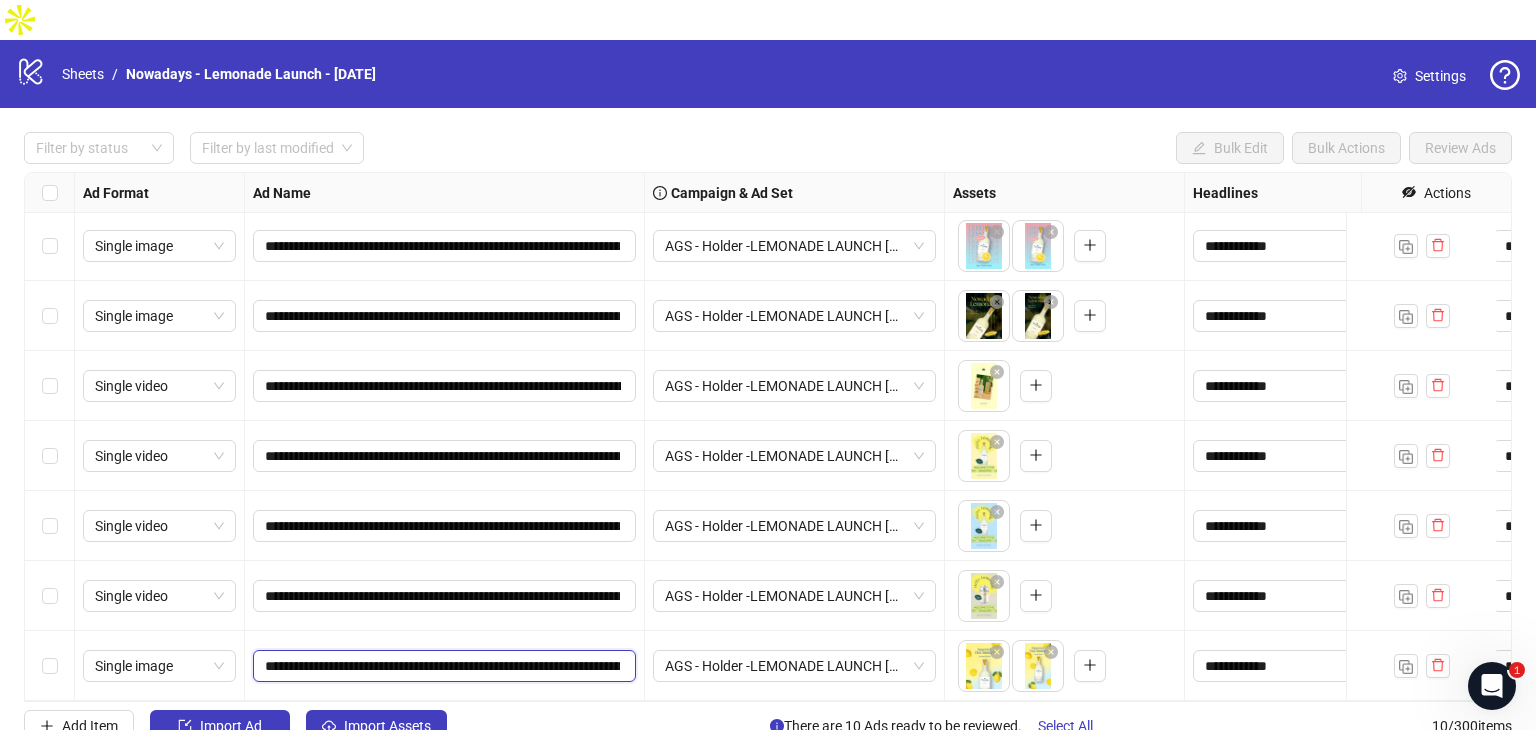 click on "**********" at bounding box center [442, 666] 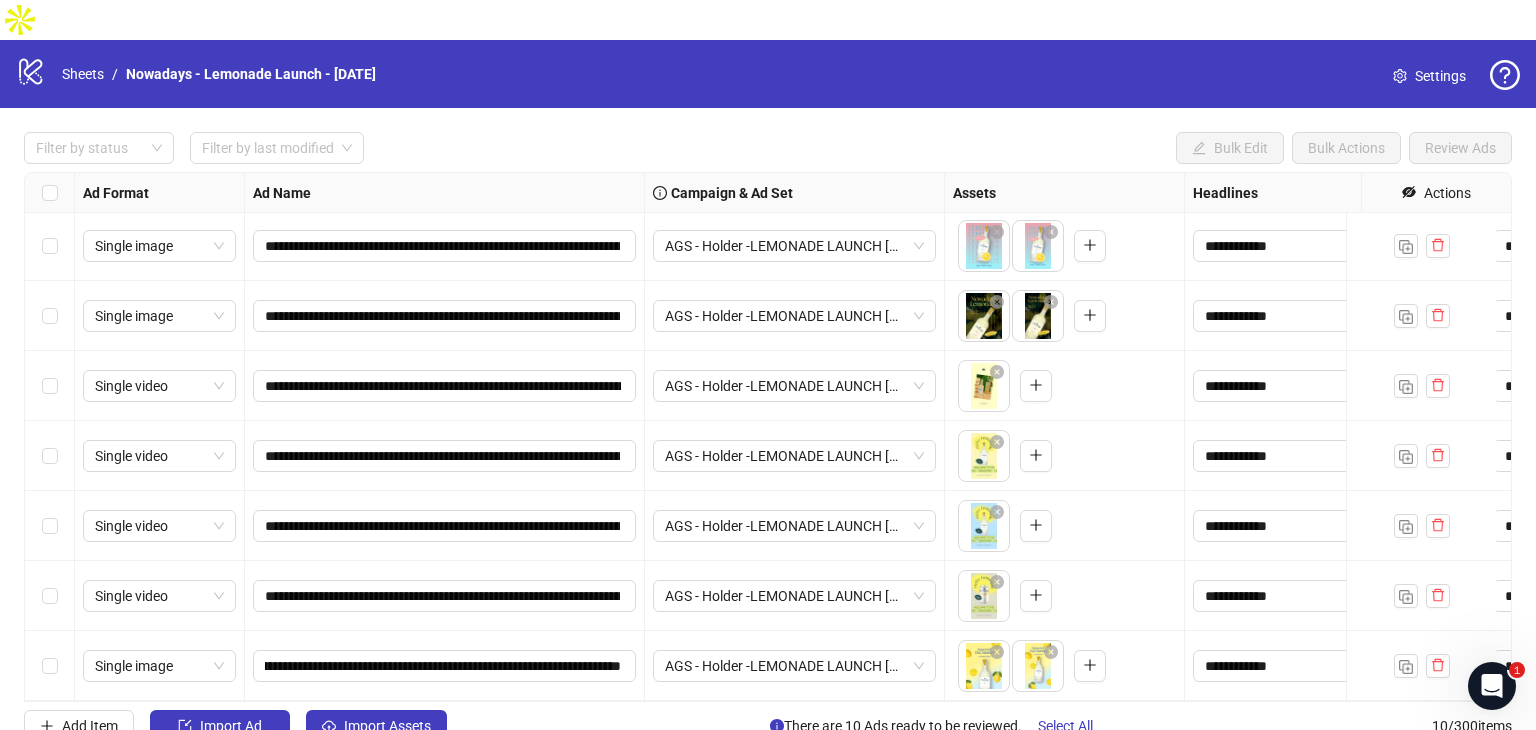 scroll, scrollTop: 0, scrollLeft: 0, axis: both 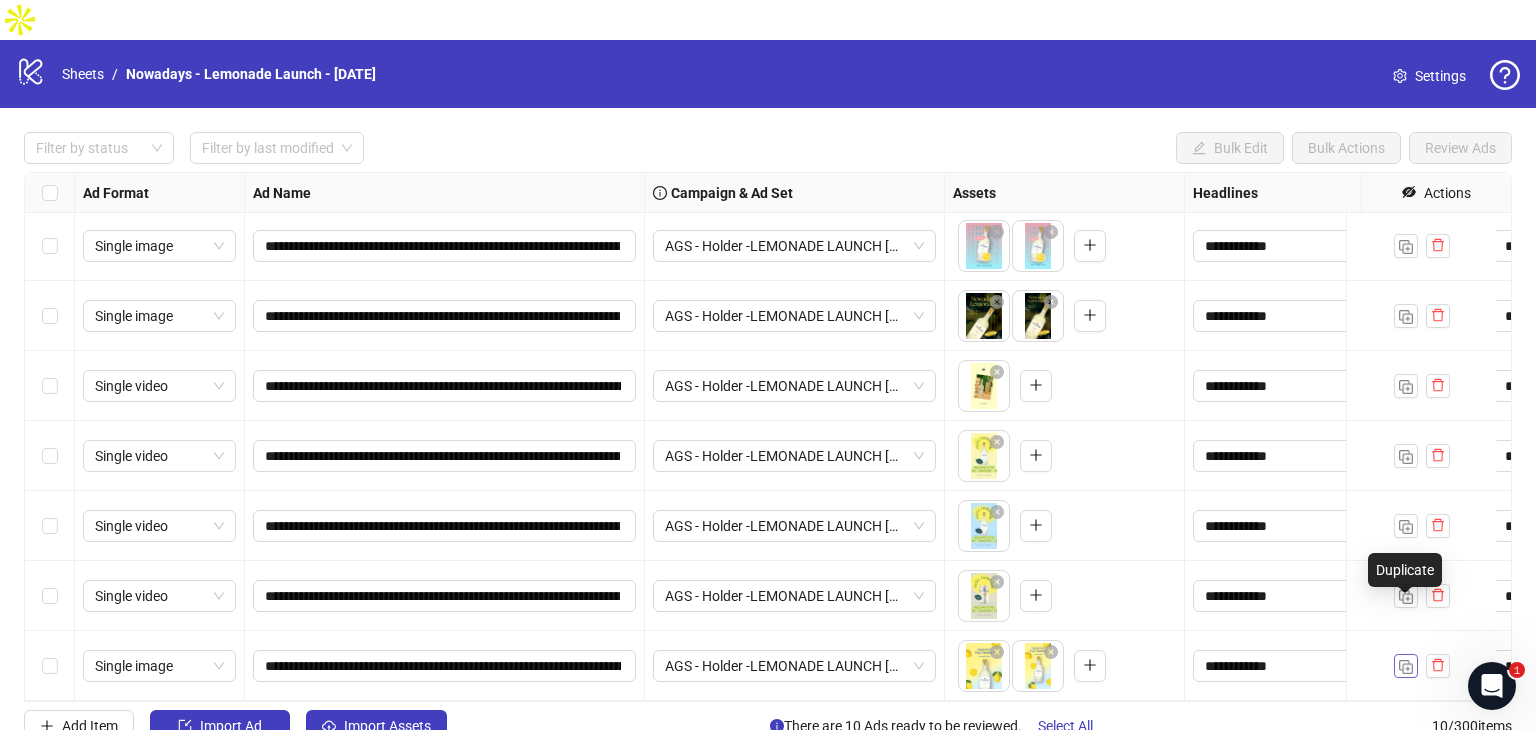 click at bounding box center (1406, 667) 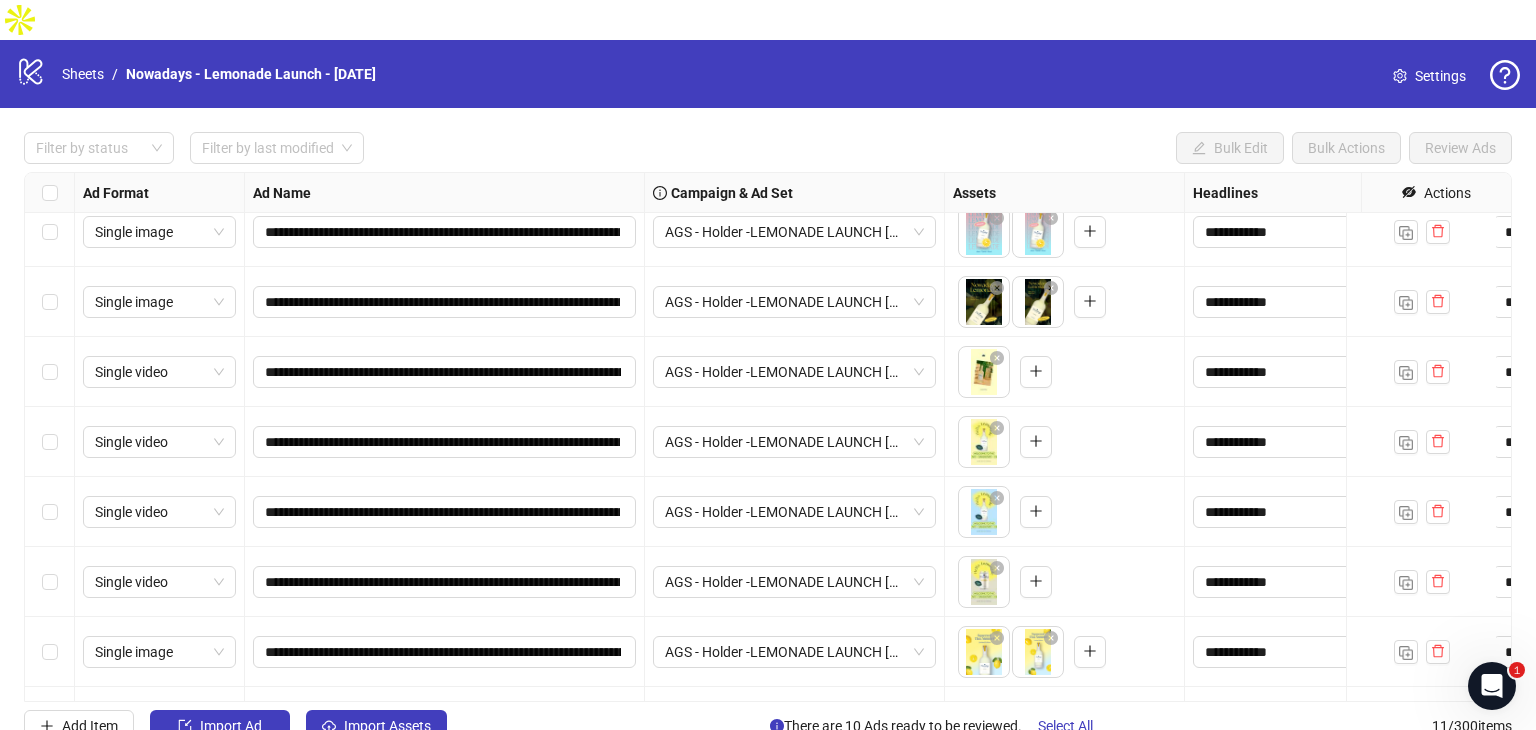 scroll, scrollTop: 296, scrollLeft: 0, axis: vertical 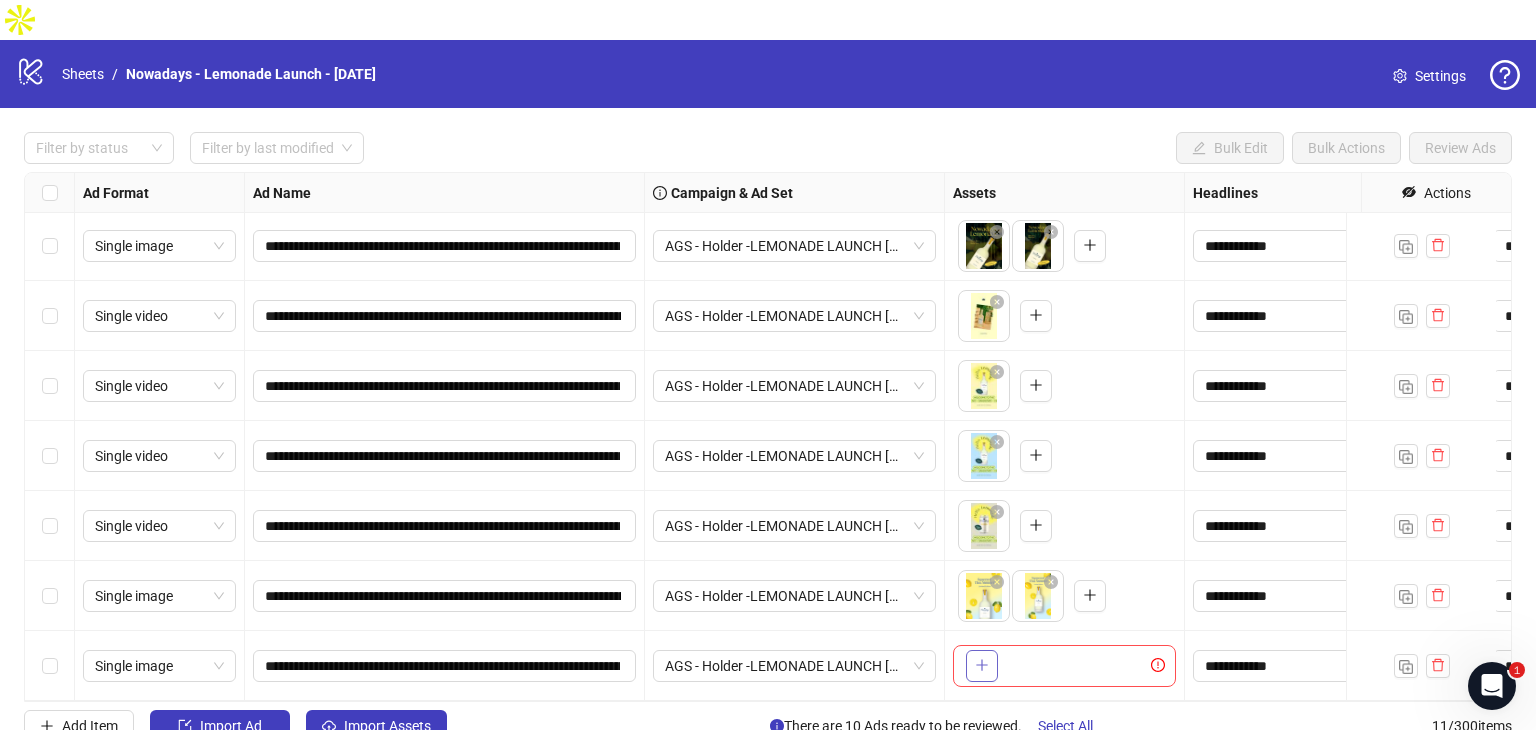 click 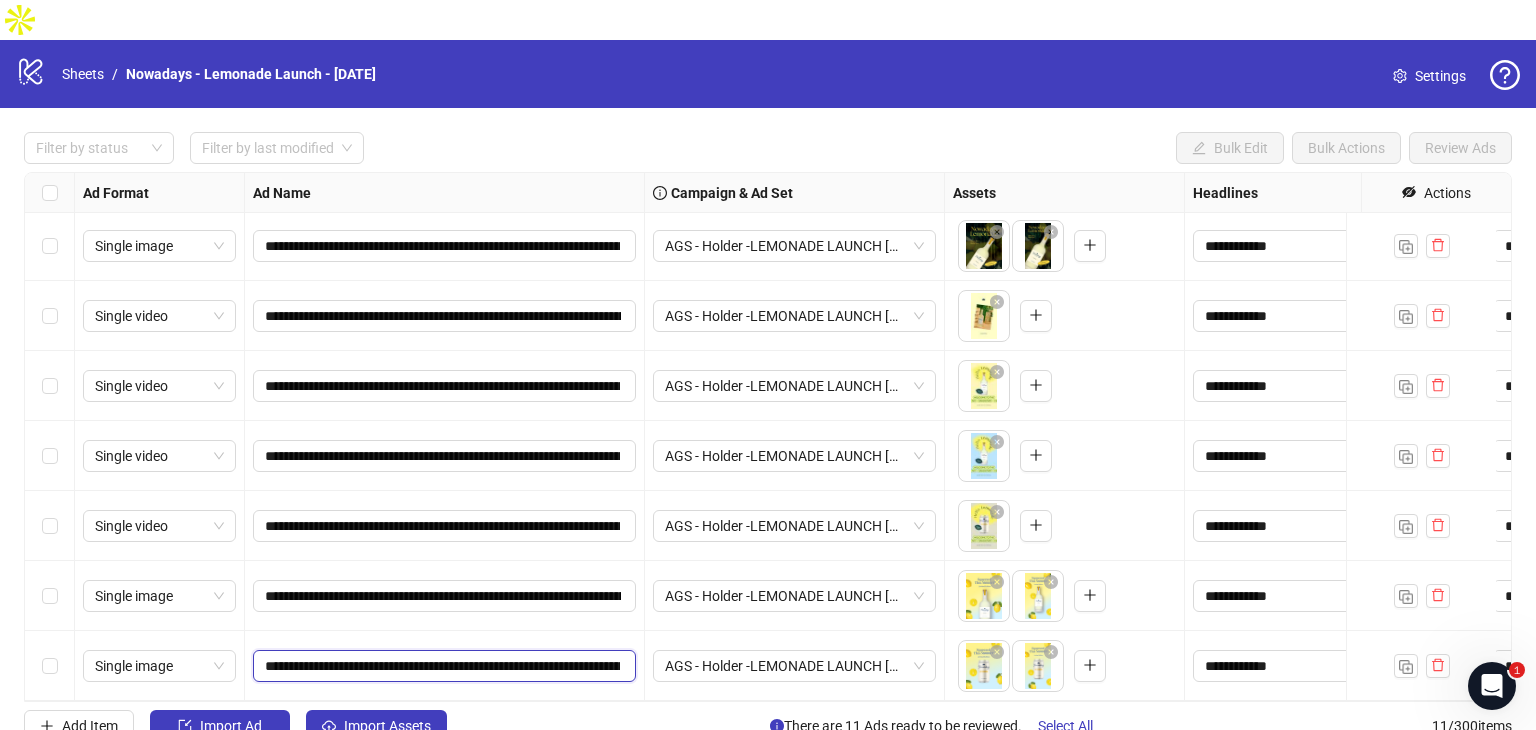 click on "**********" at bounding box center [442, 666] 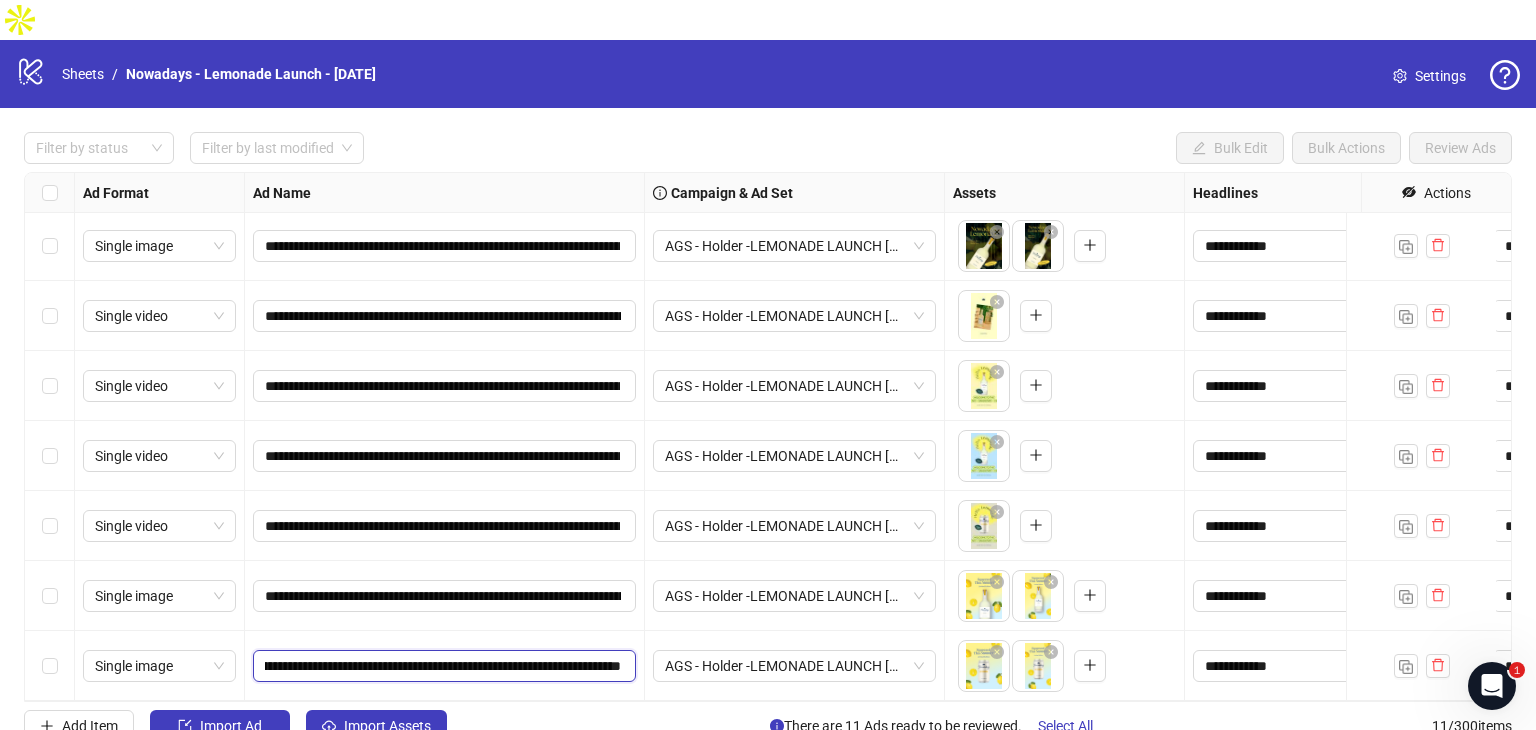 scroll, scrollTop: 0, scrollLeft: 244, axis: horizontal 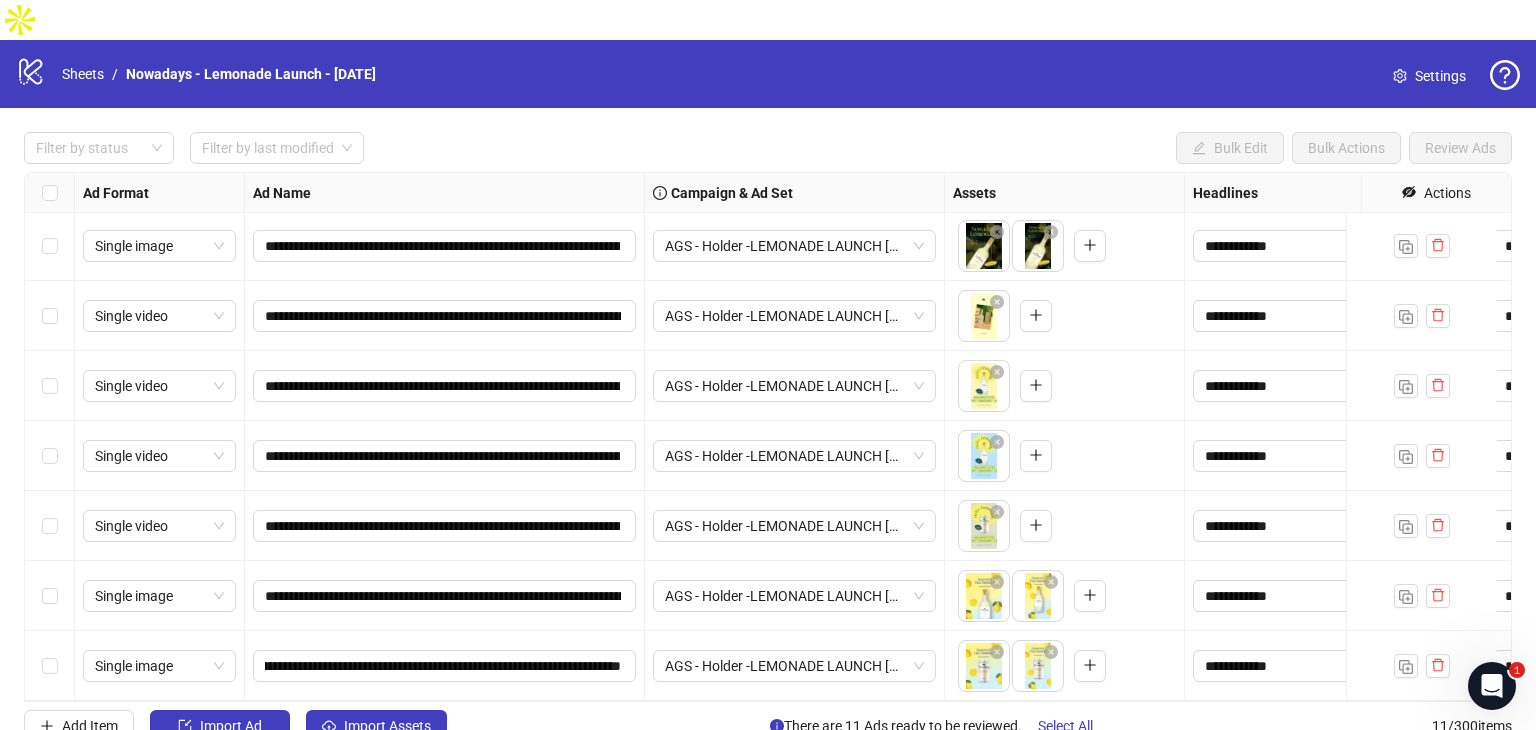 click on "**********" at bounding box center (445, 666) 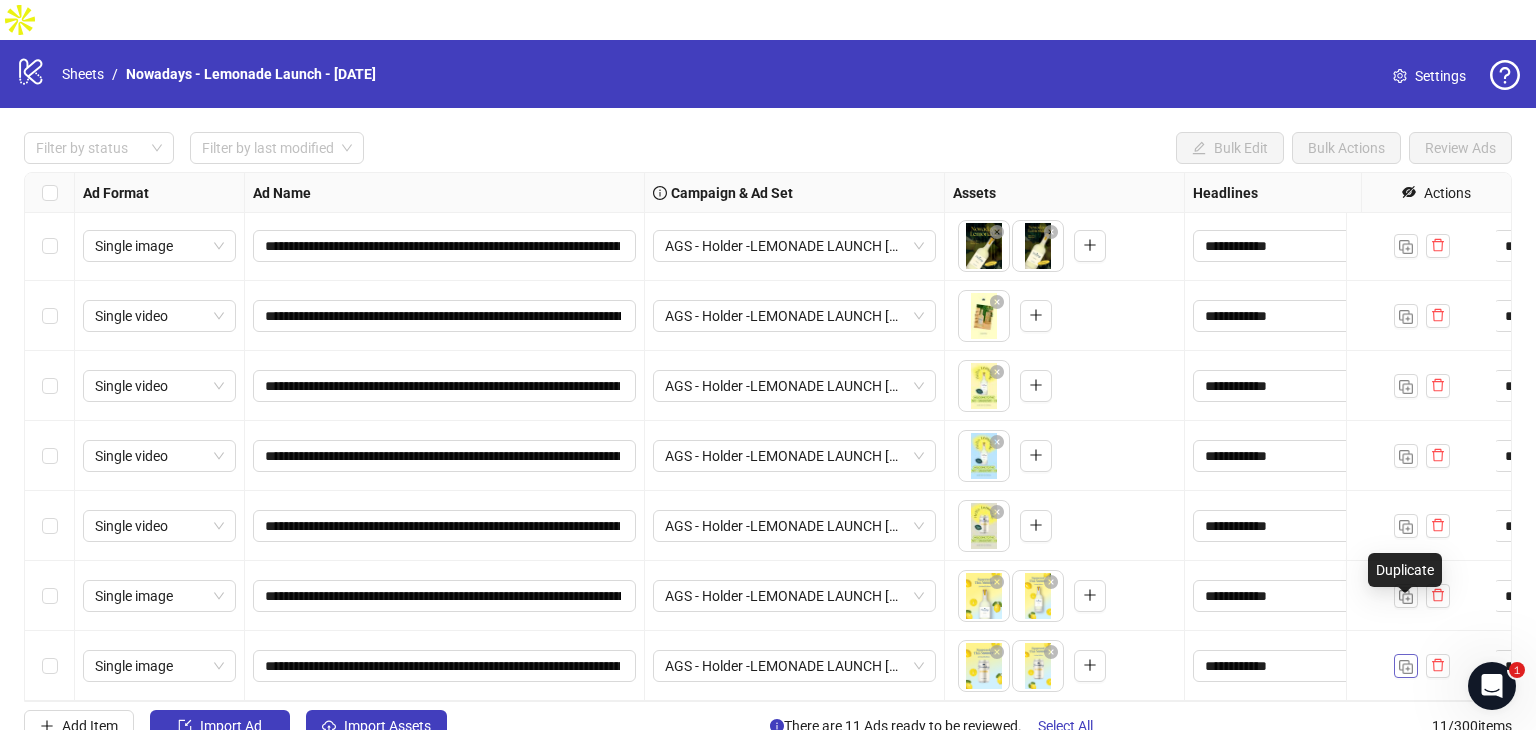 click at bounding box center [1406, 666] 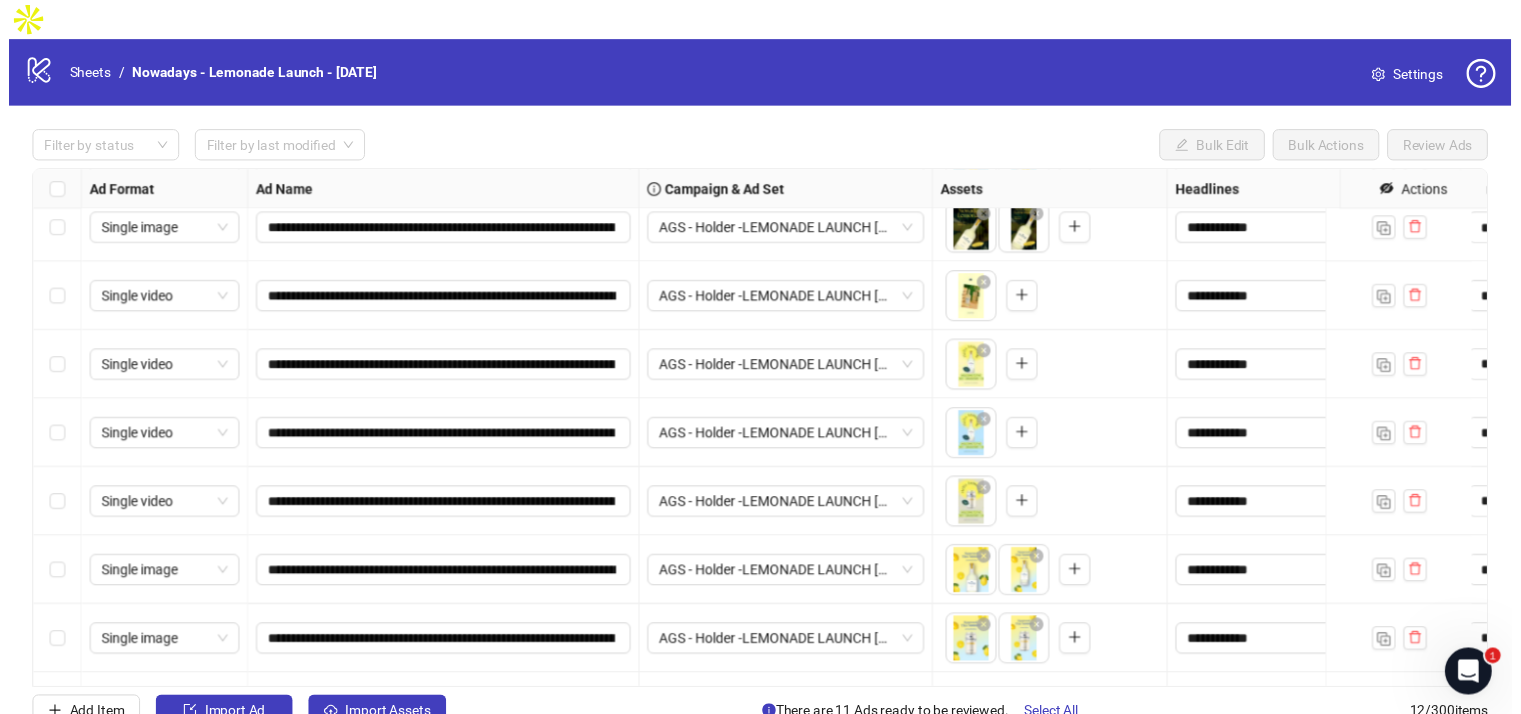 scroll, scrollTop: 366, scrollLeft: 0, axis: vertical 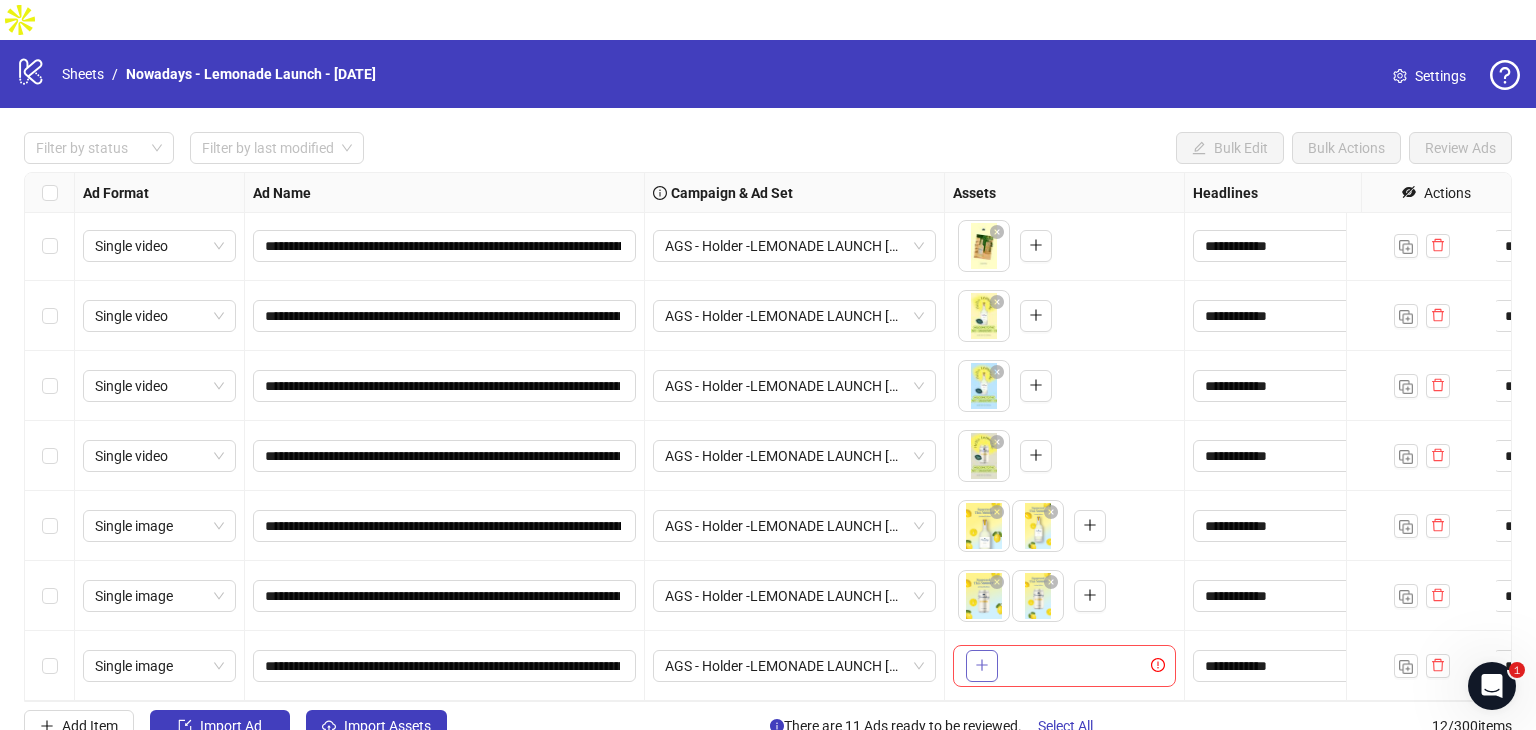 click at bounding box center (982, 666) 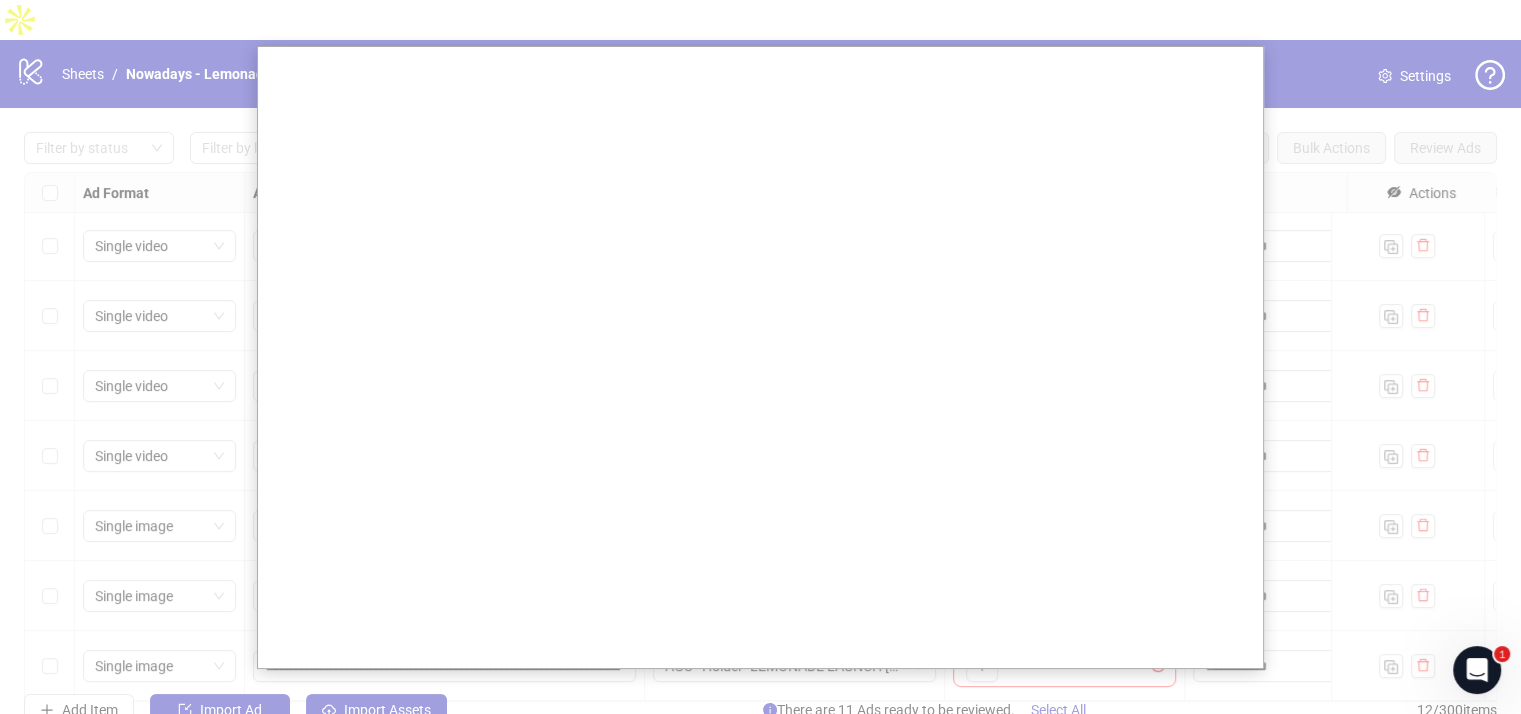 scroll, scrollTop: 16, scrollLeft: 0, axis: vertical 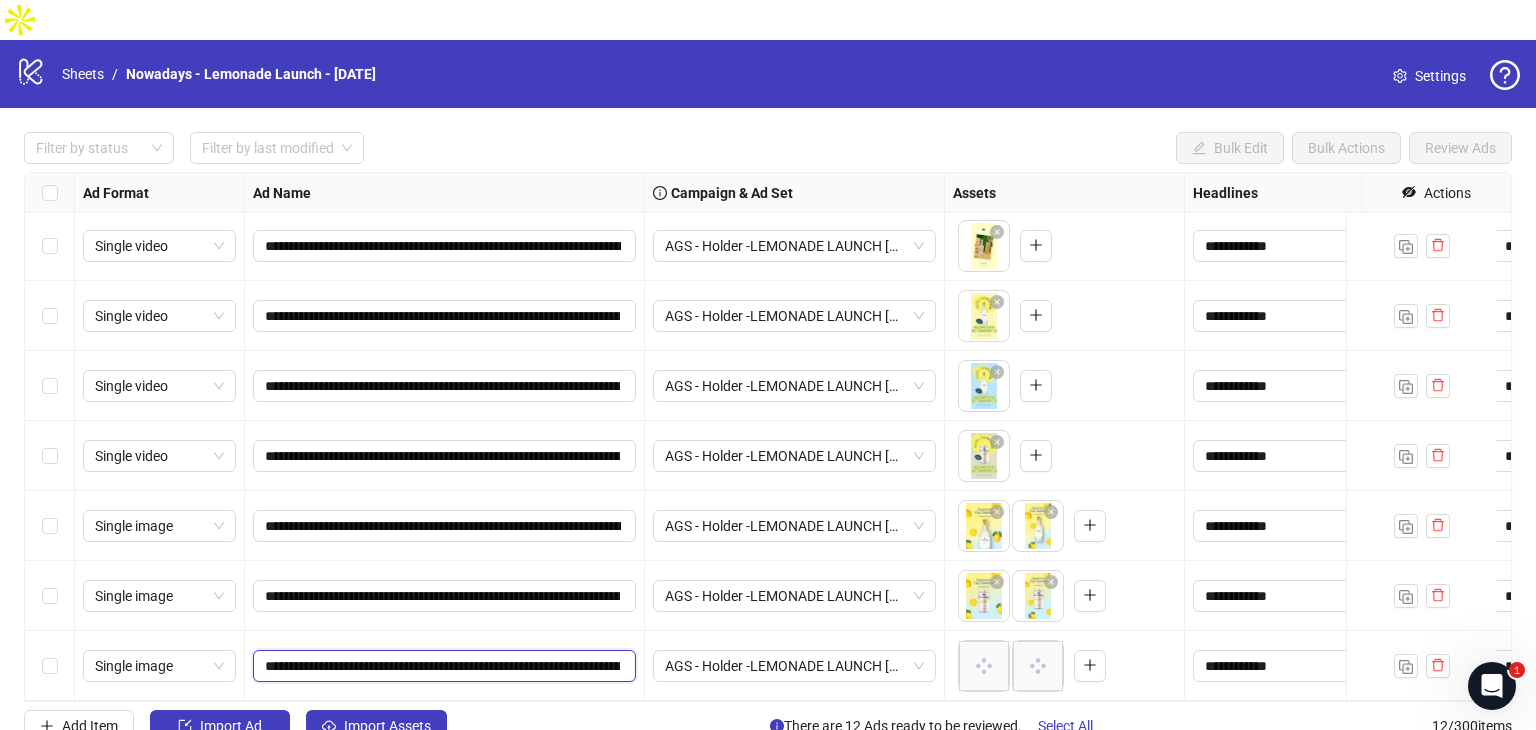 click on "**********" at bounding box center [442, 666] 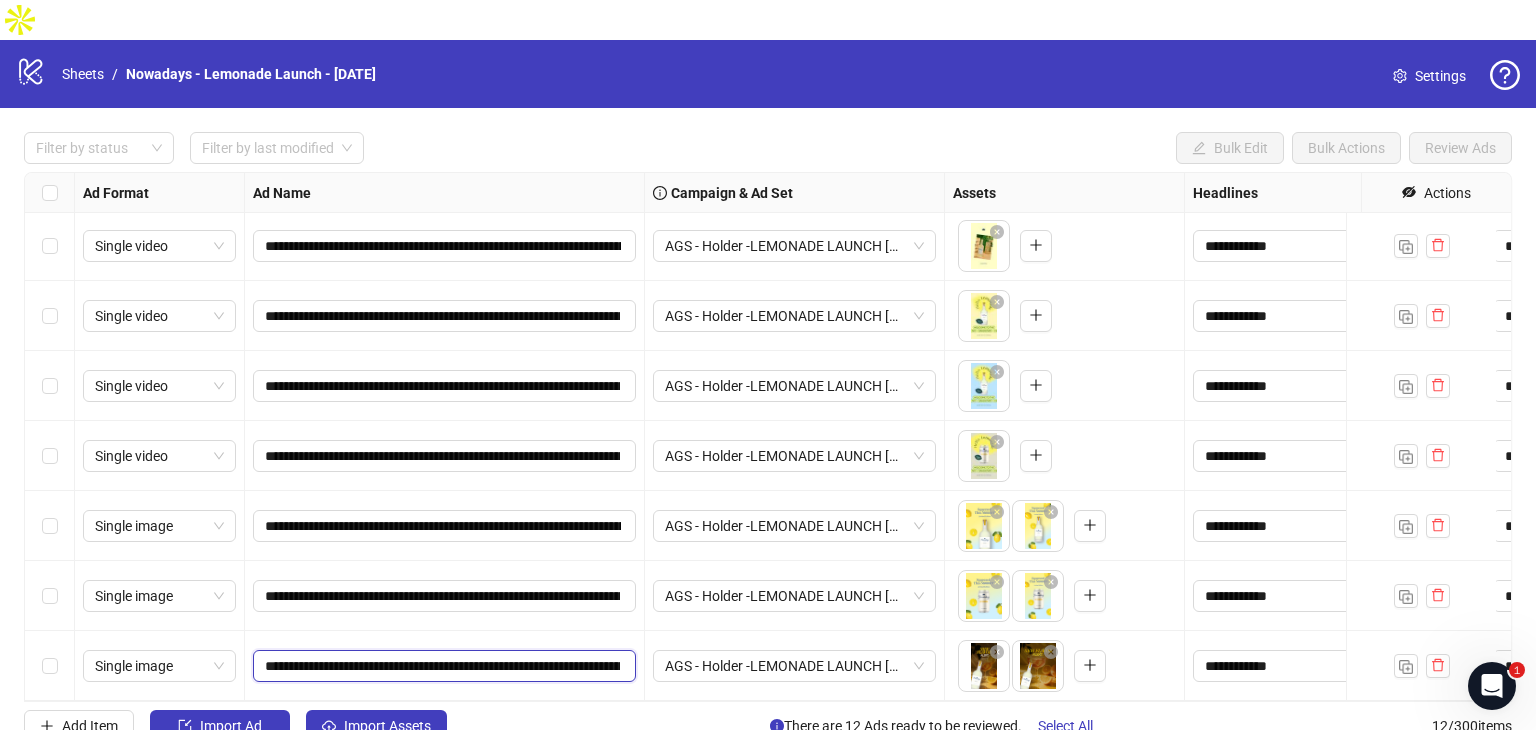 scroll, scrollTop: 0, scrollLeft: 384, axis: horizontal 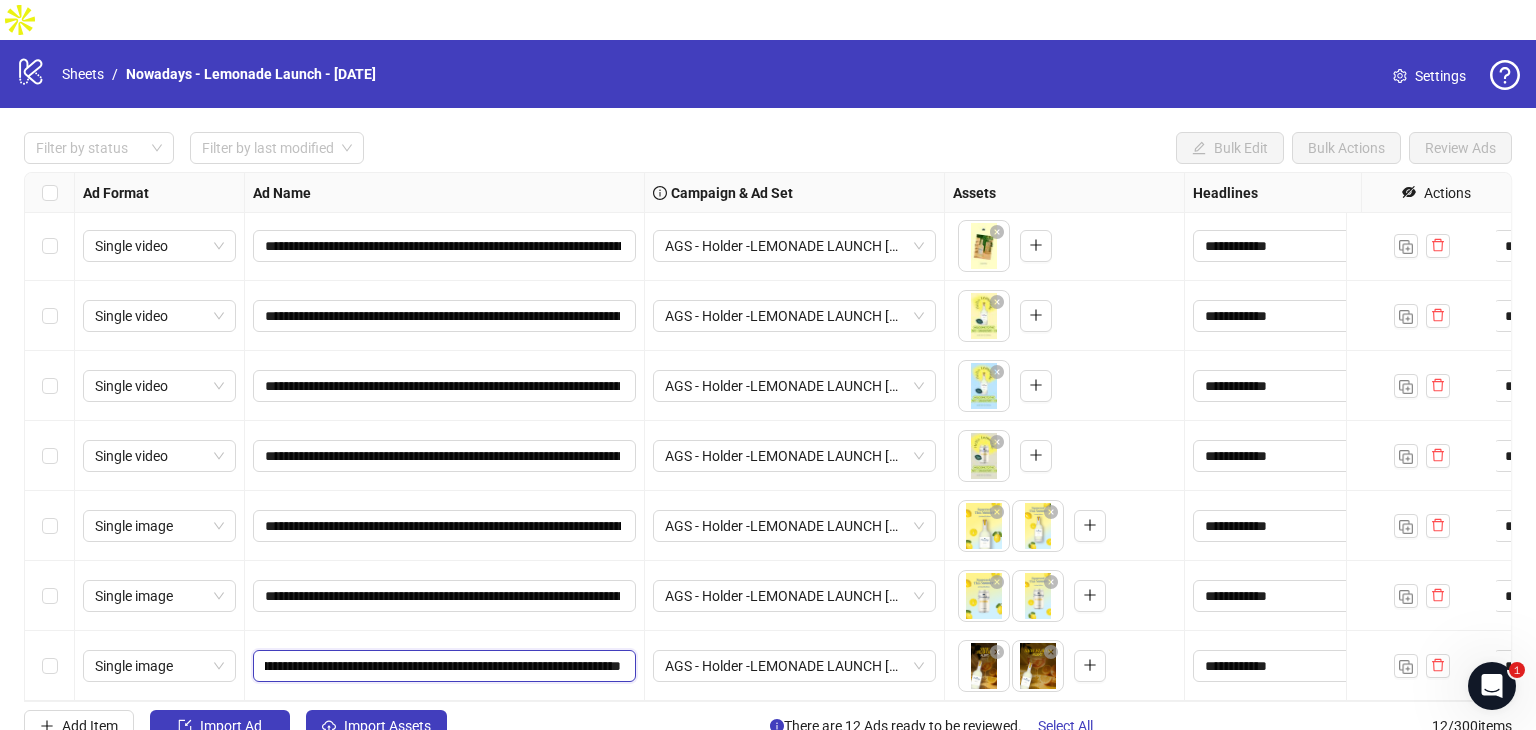 type on "**********" 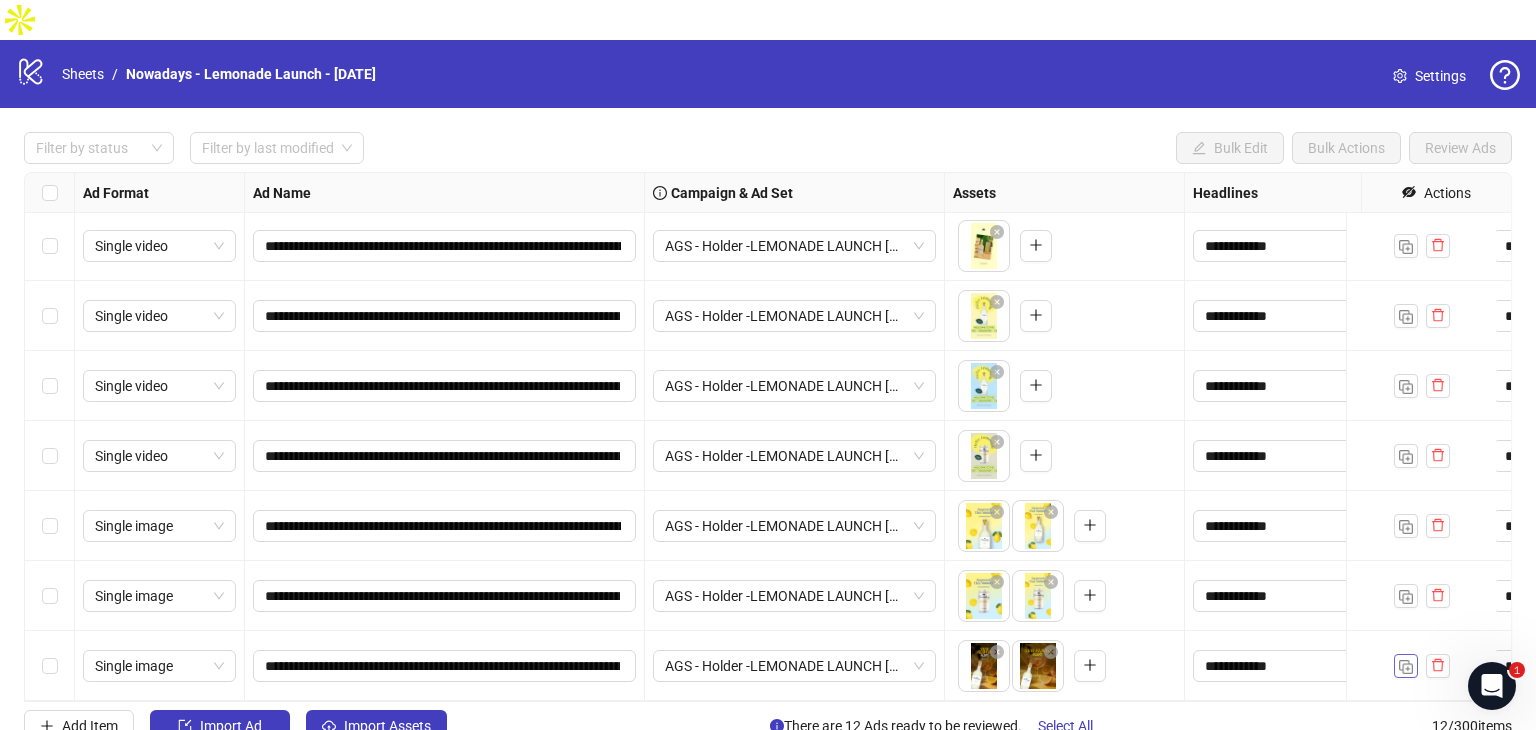 click at bounding box center (1406, 667) 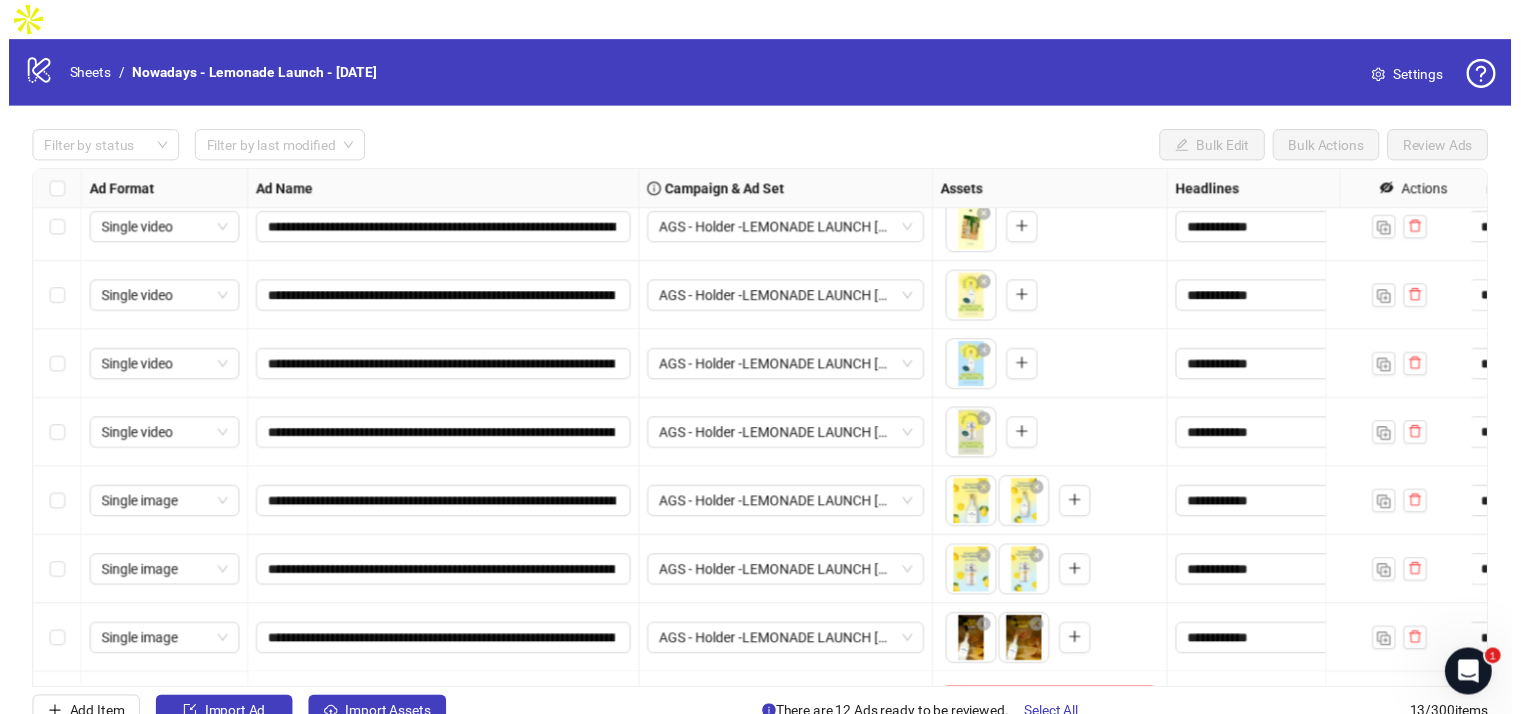scroll, scrollTop: 436, scrollLeft: 0, axis: vertical 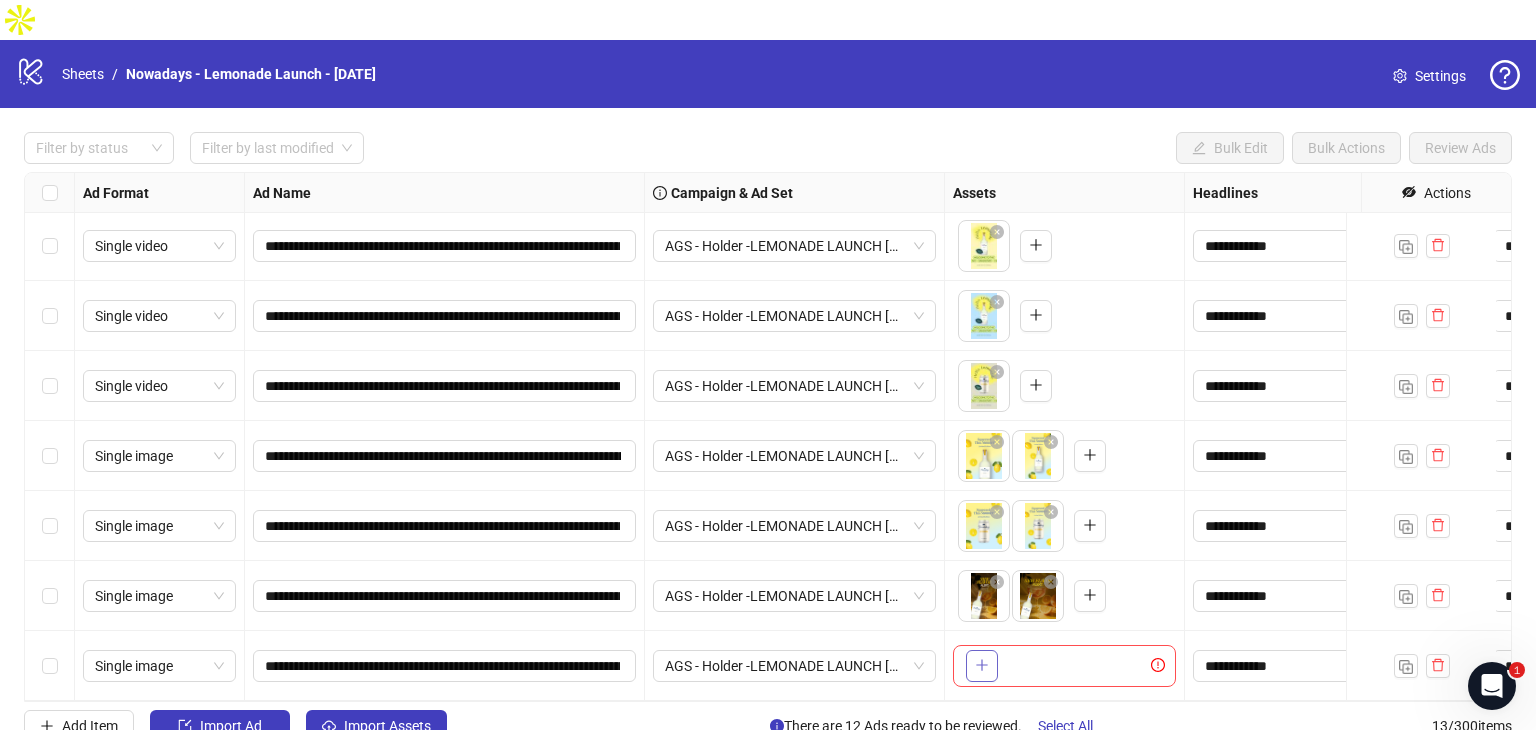 click 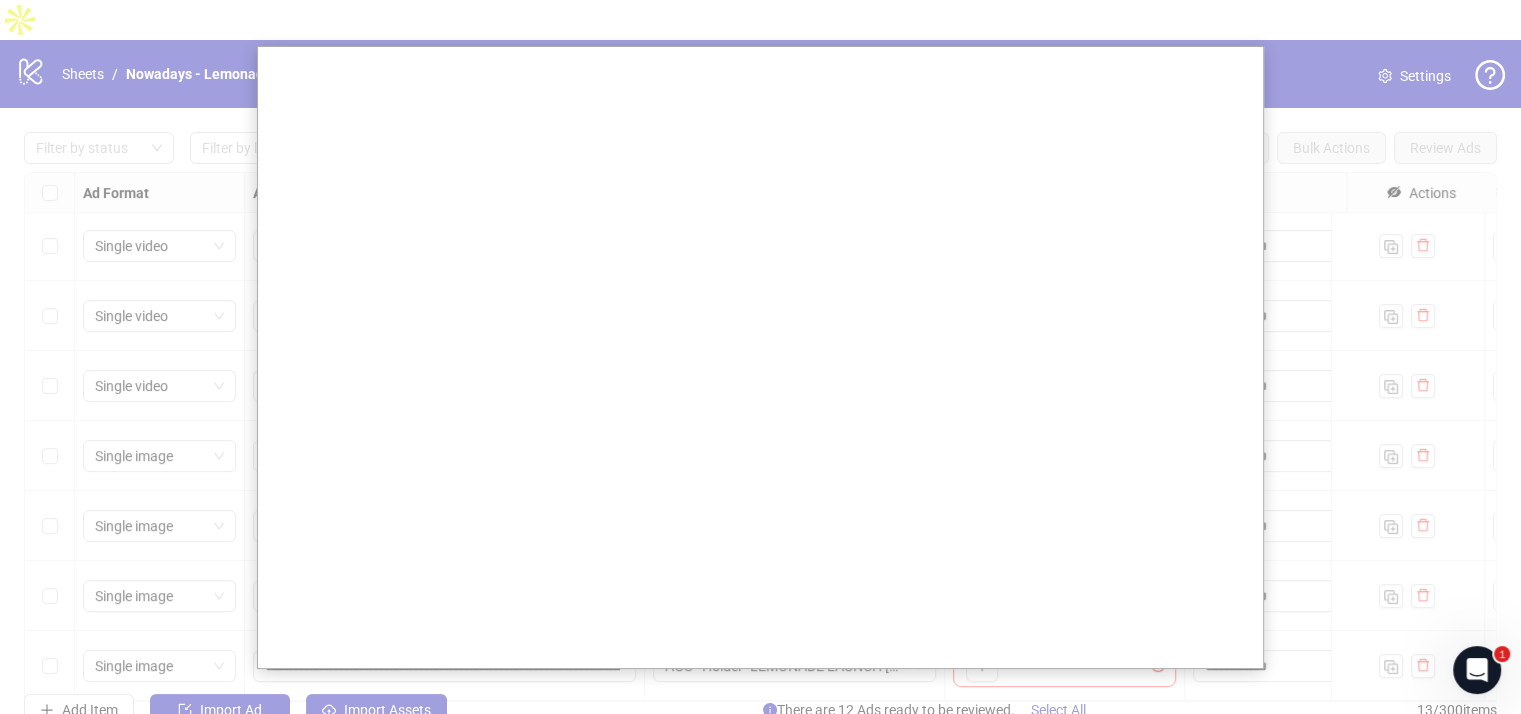 scroll, scrollTop: 16, scrollLeft: 0, axis: vertical 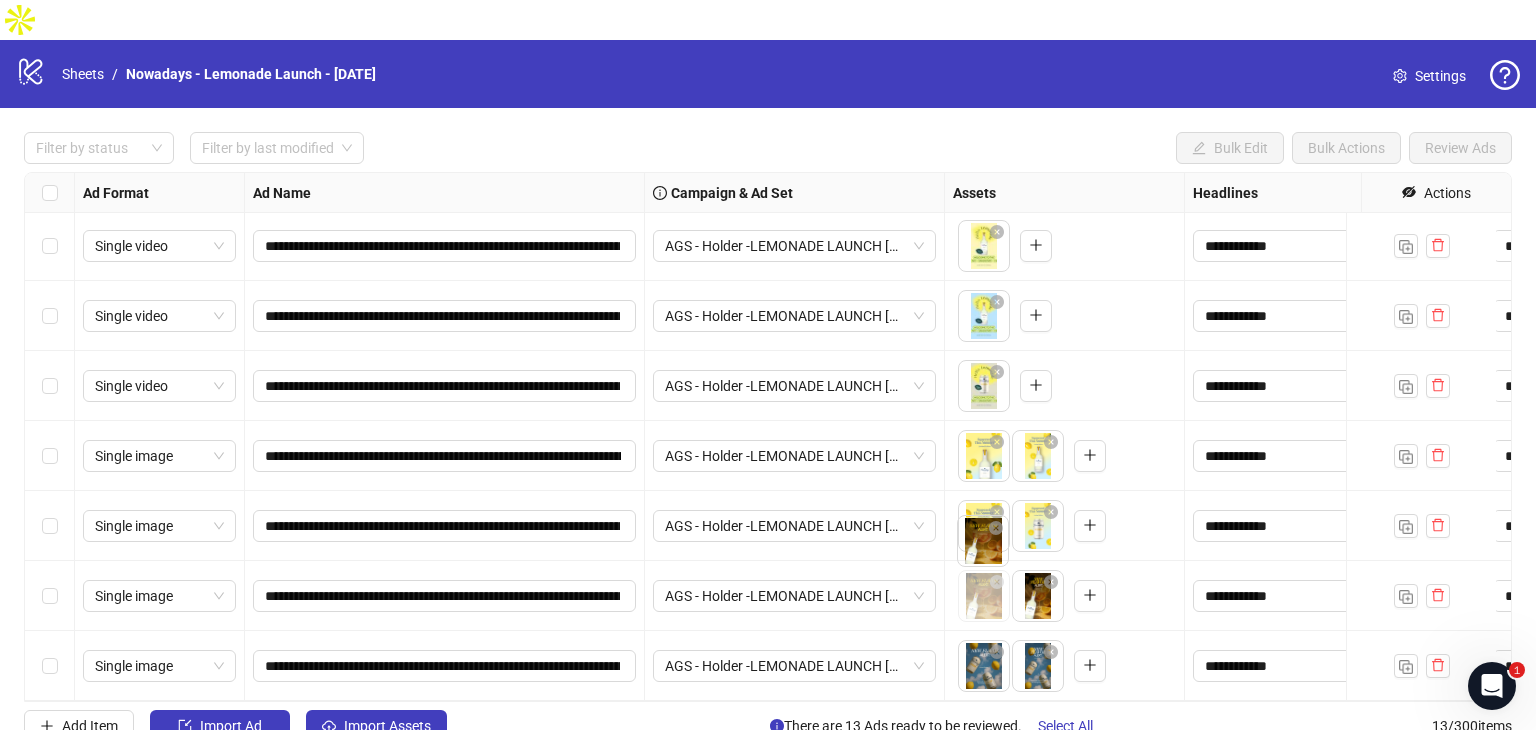 drag, startPoint x: 1030, startPoint y: 542, endPoint x: 979, endPoint y: 540, distance: 51.0392 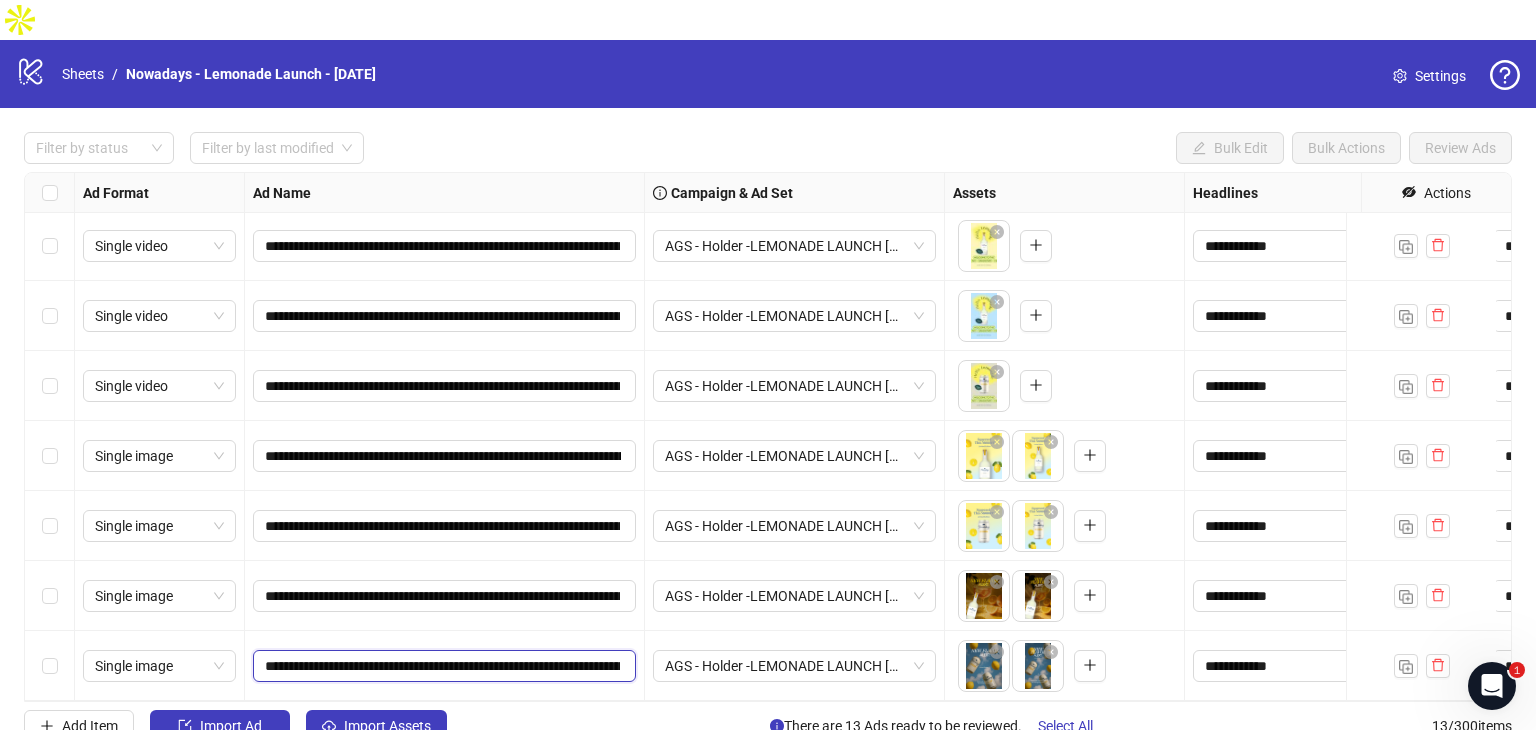 click on "**********" at bounding box center (442, 666) 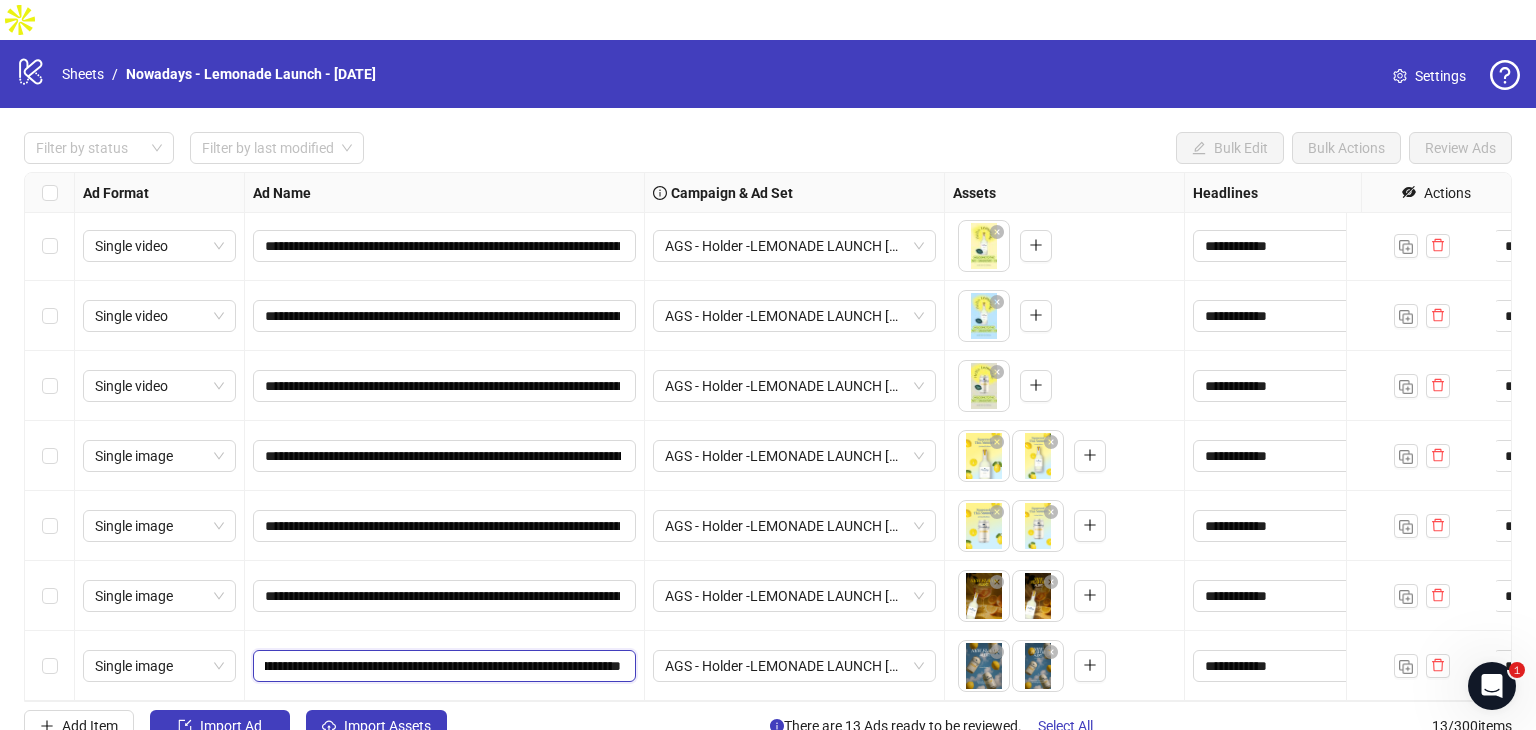 scroll, scrollTop: 0, scrollLeft: 384, axis: horizontal 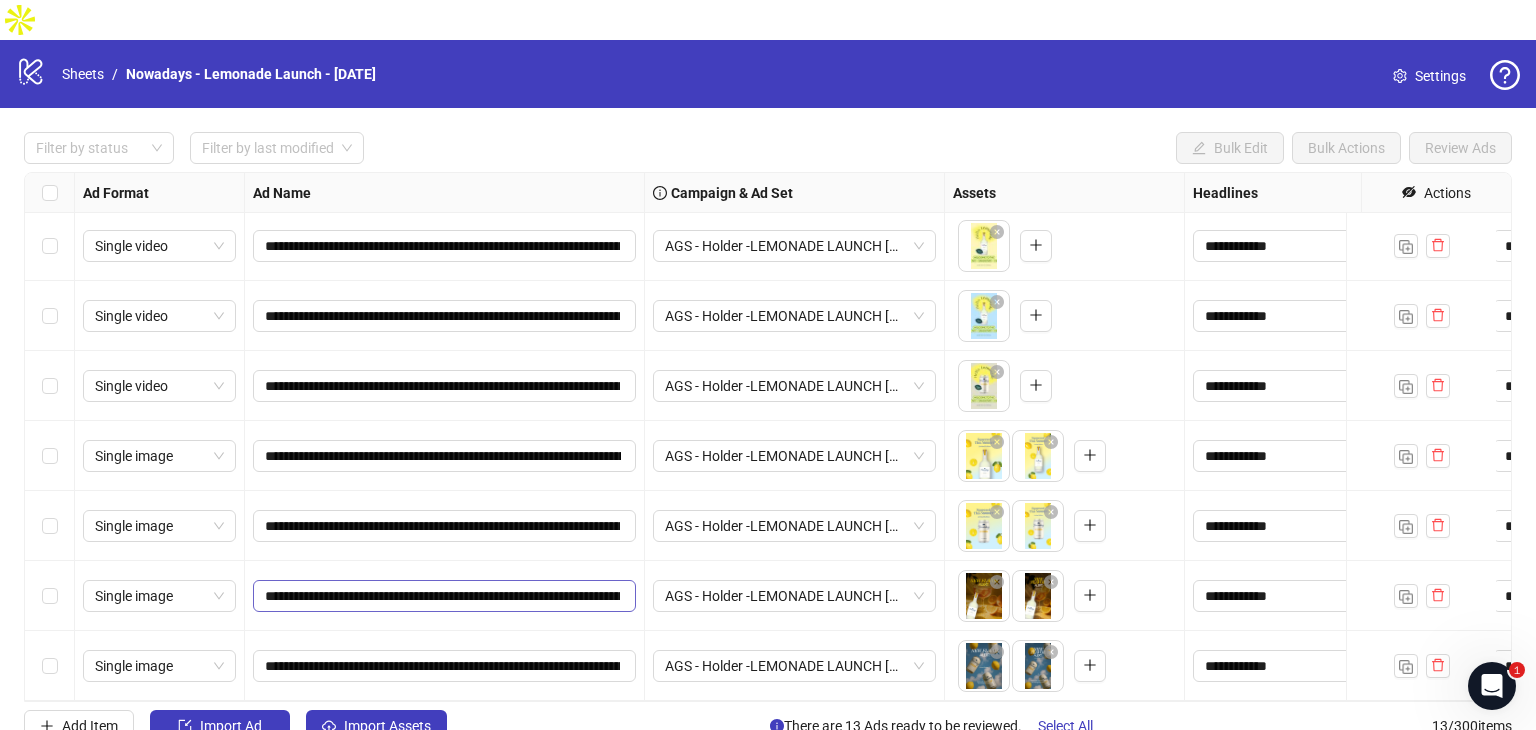 click on "**********" at bounding box center [444, 596] 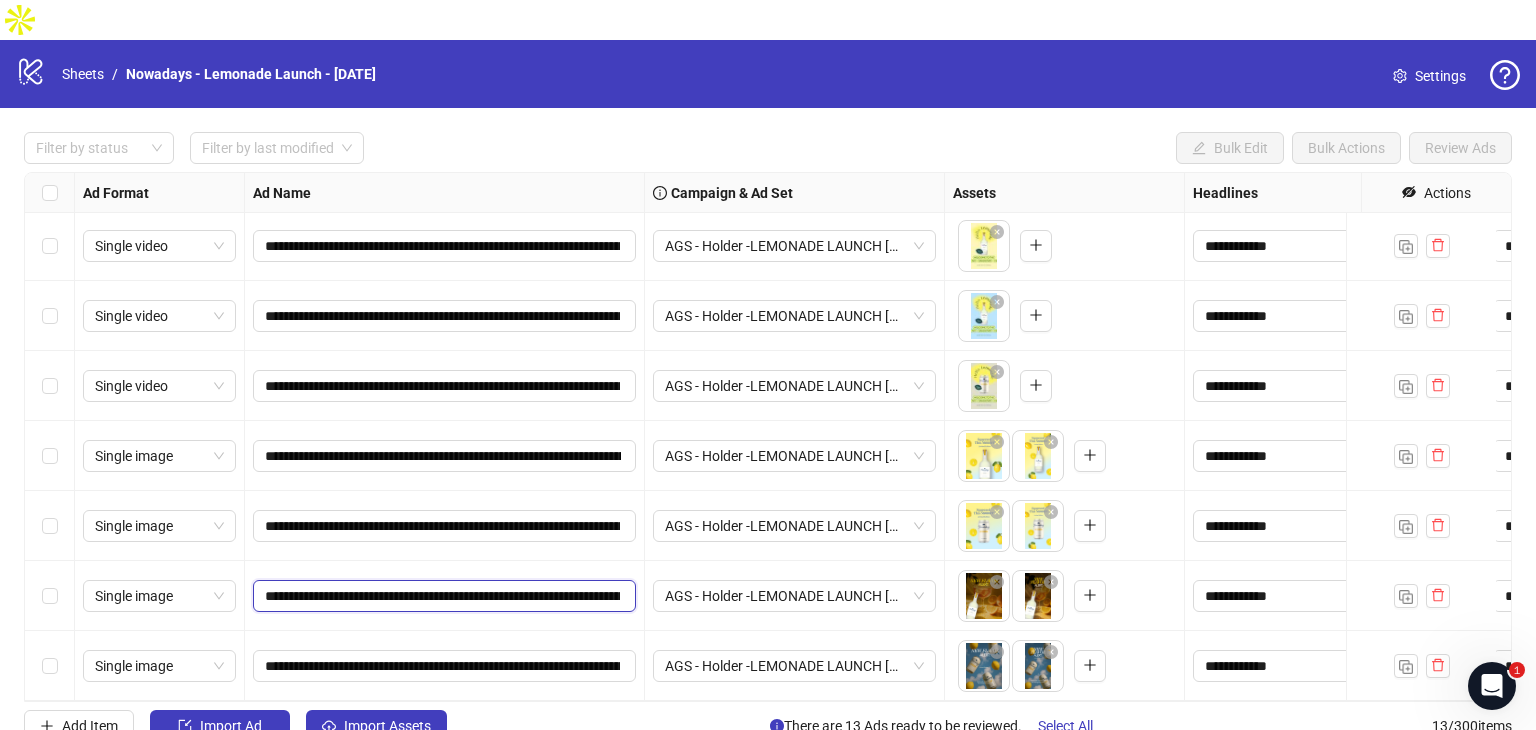 scroll, scrollTop: 0, scrollLeft: 384, axis: horizontal 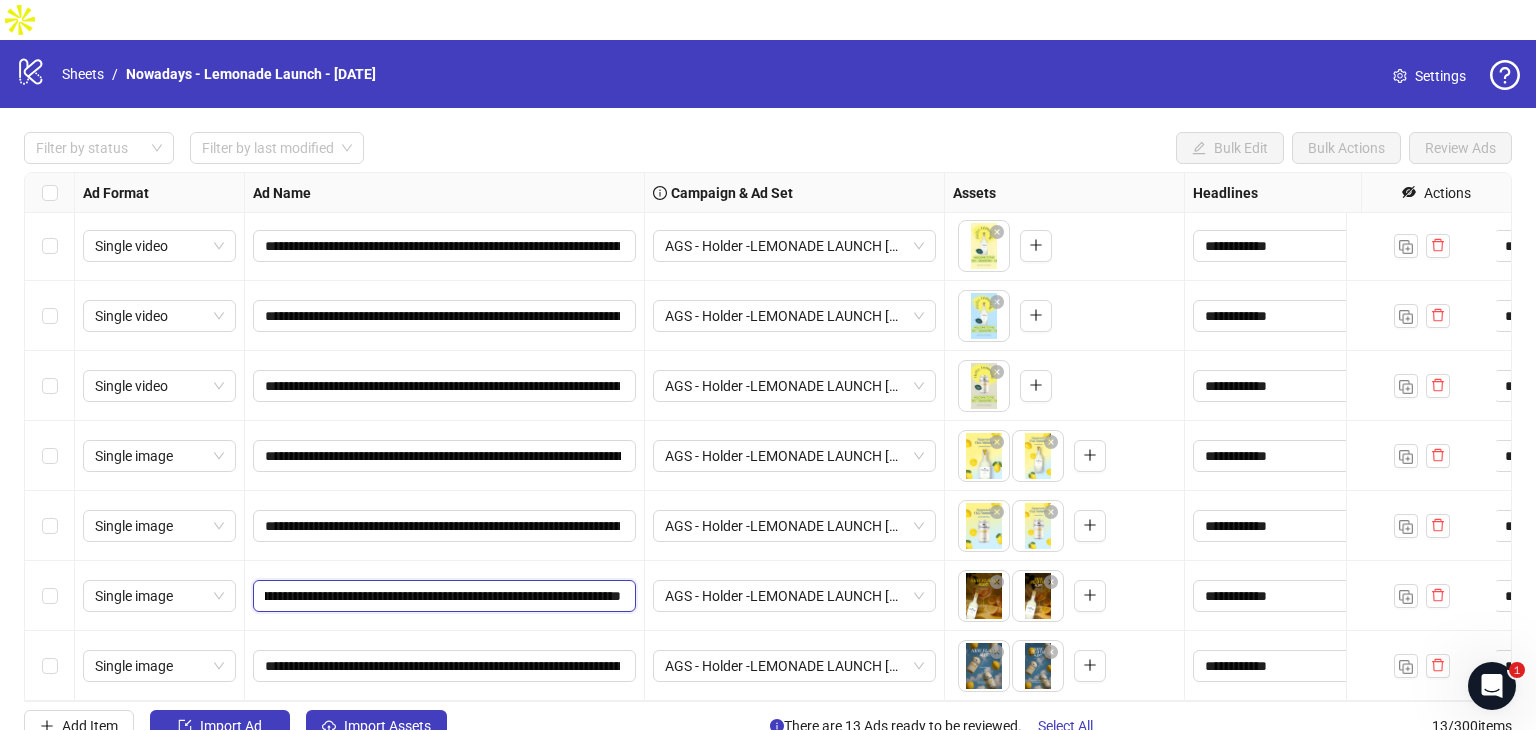 click on "**********" at bounding box center (443, 596) 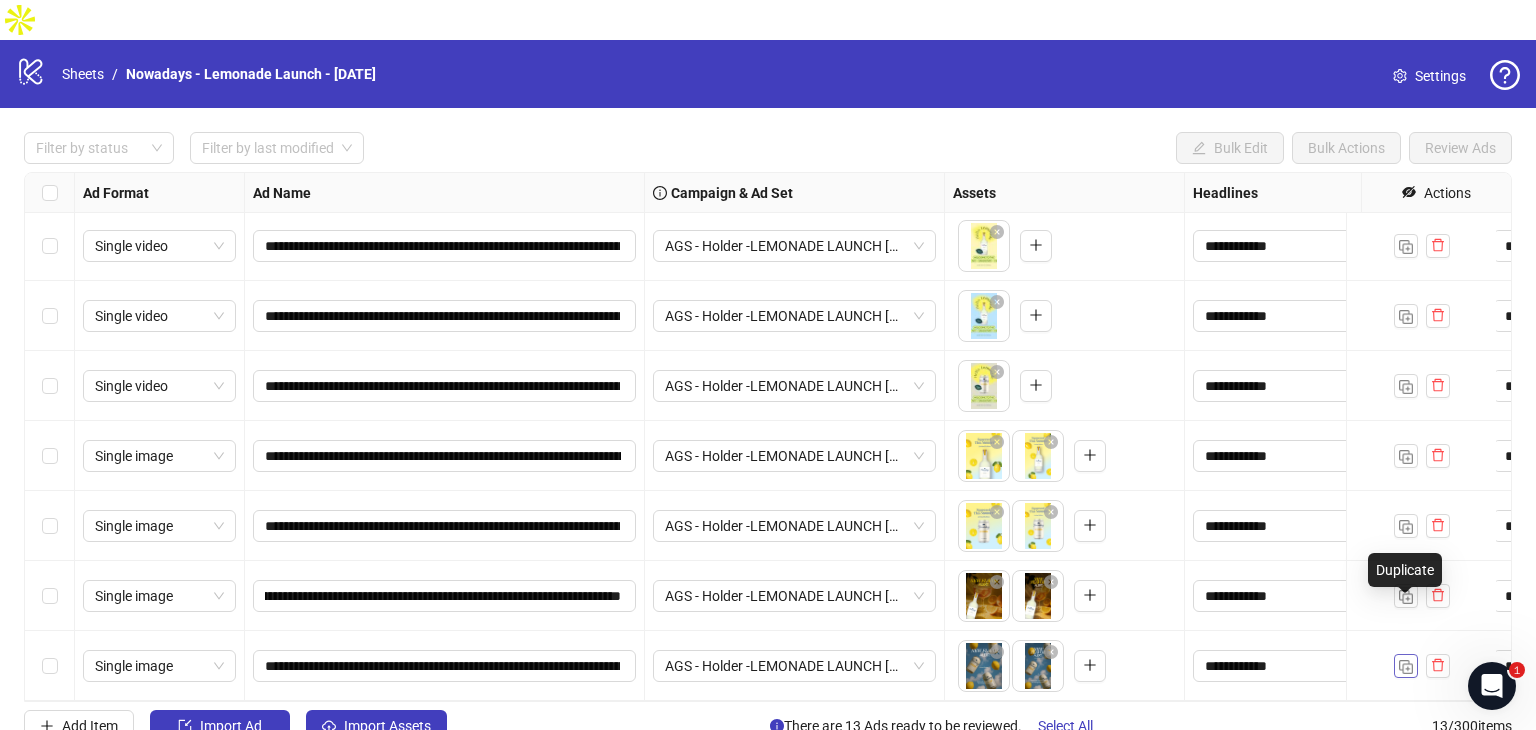 click at bounding box center [1406, 667] 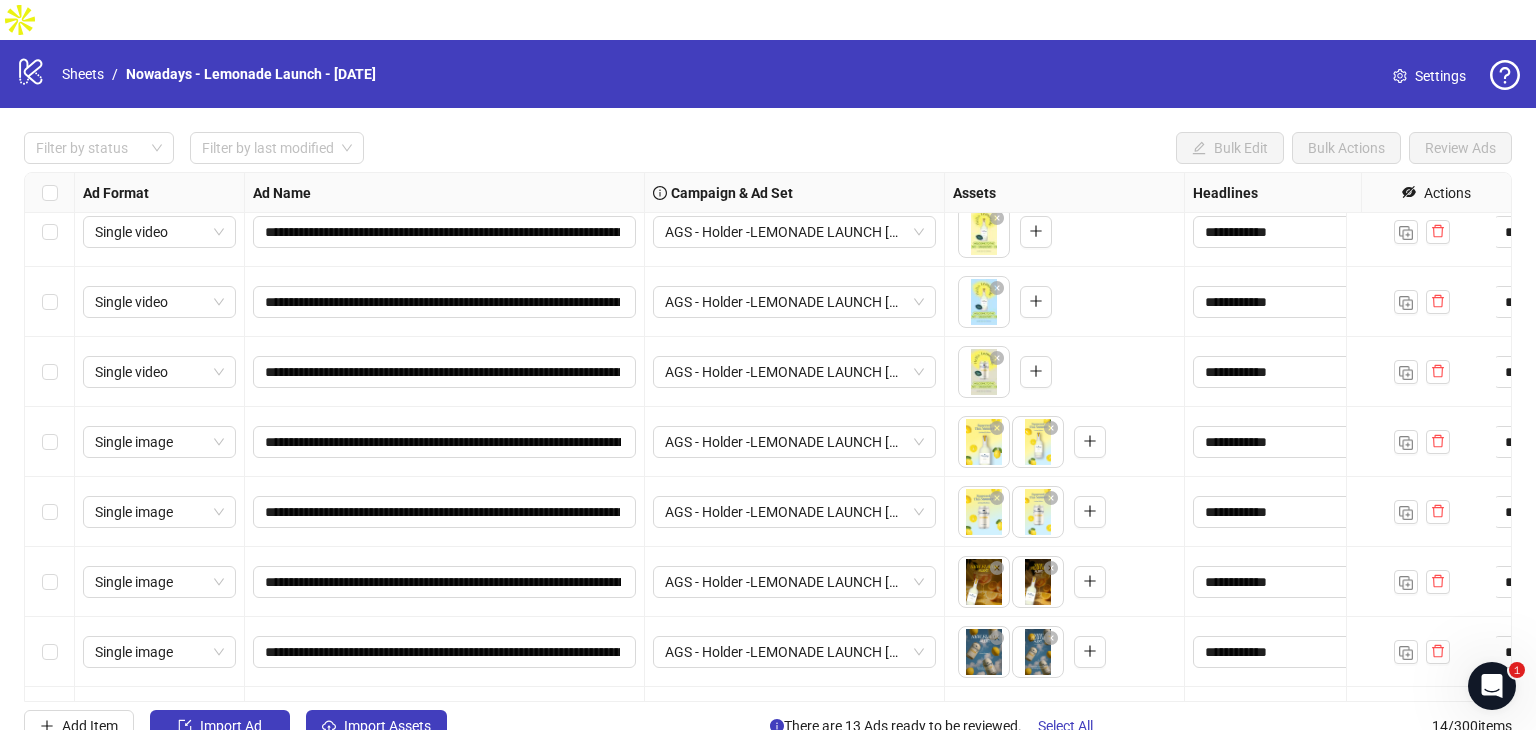 scroll, scrollTop: 506, scrollLeft: 0, axis: vertical 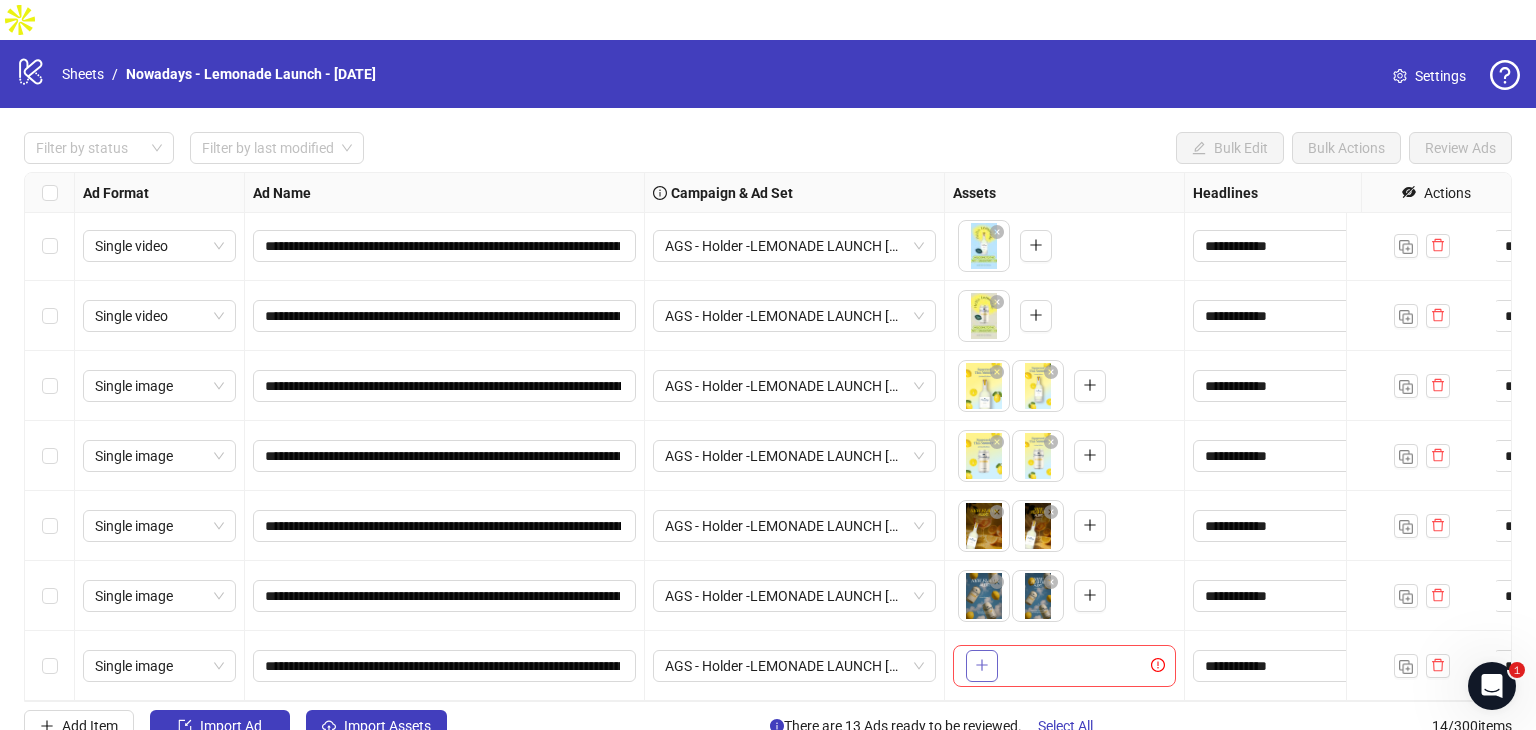 click 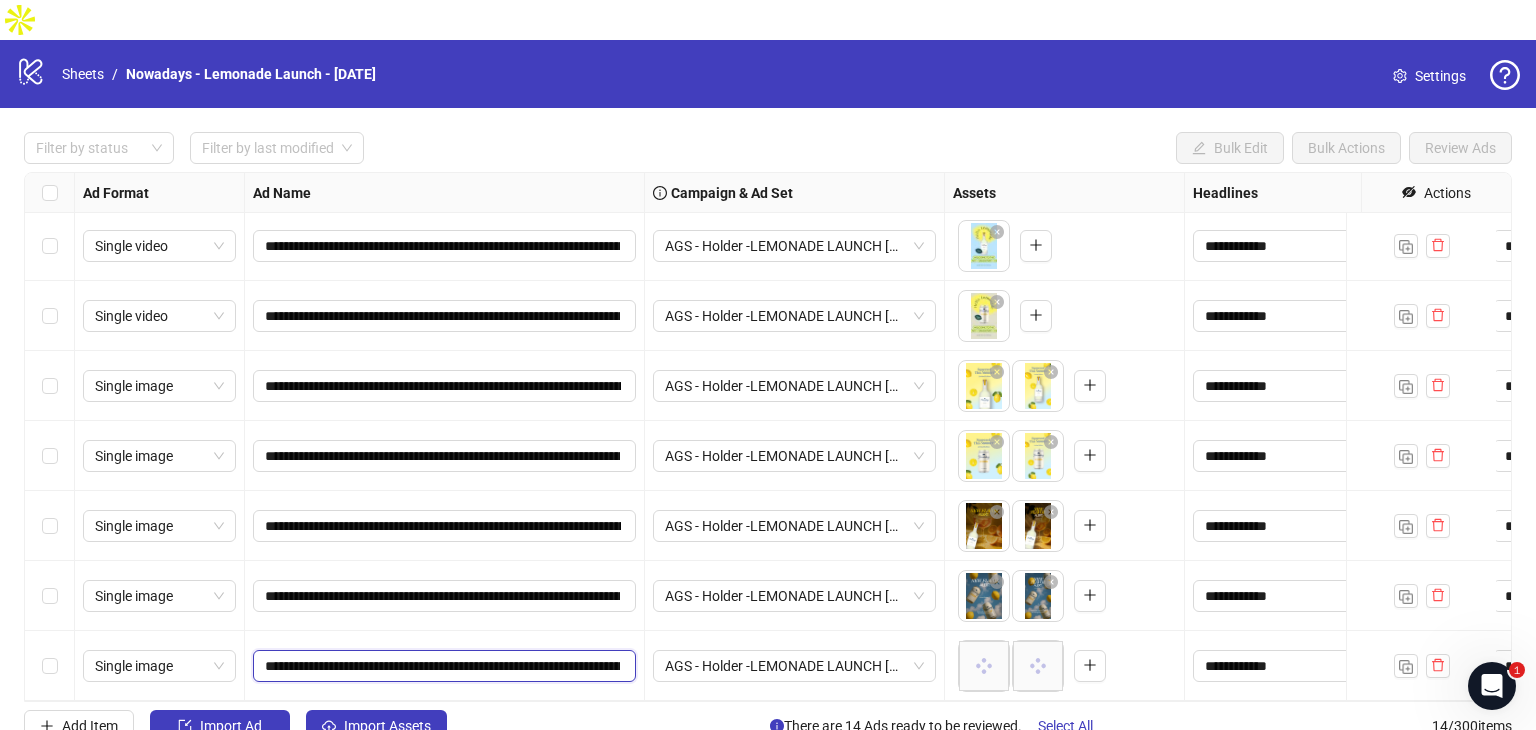 click on "**********" at bounding box center [442, 666] 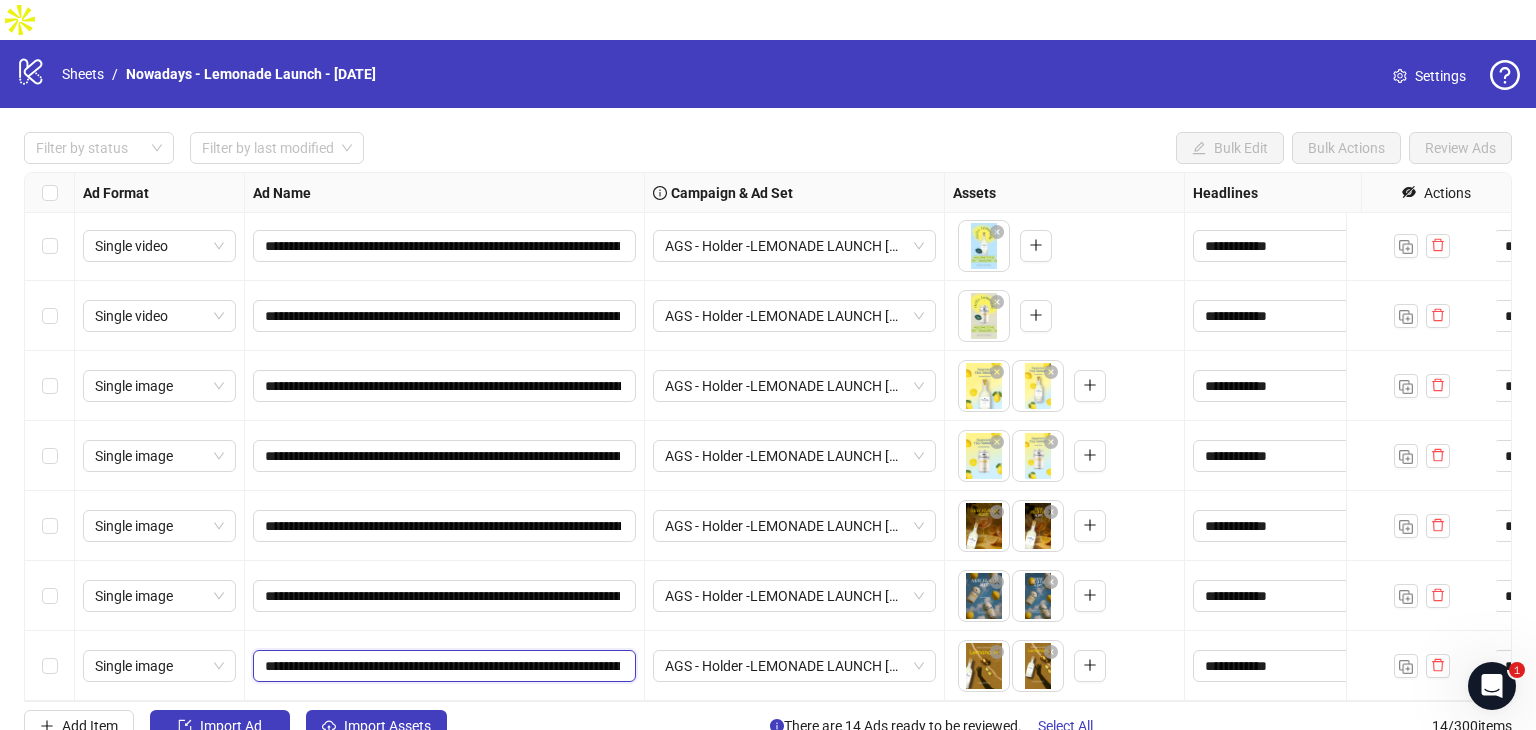 scroll, scrollTop: 0, scrollLeft: 384, axis: horizontal 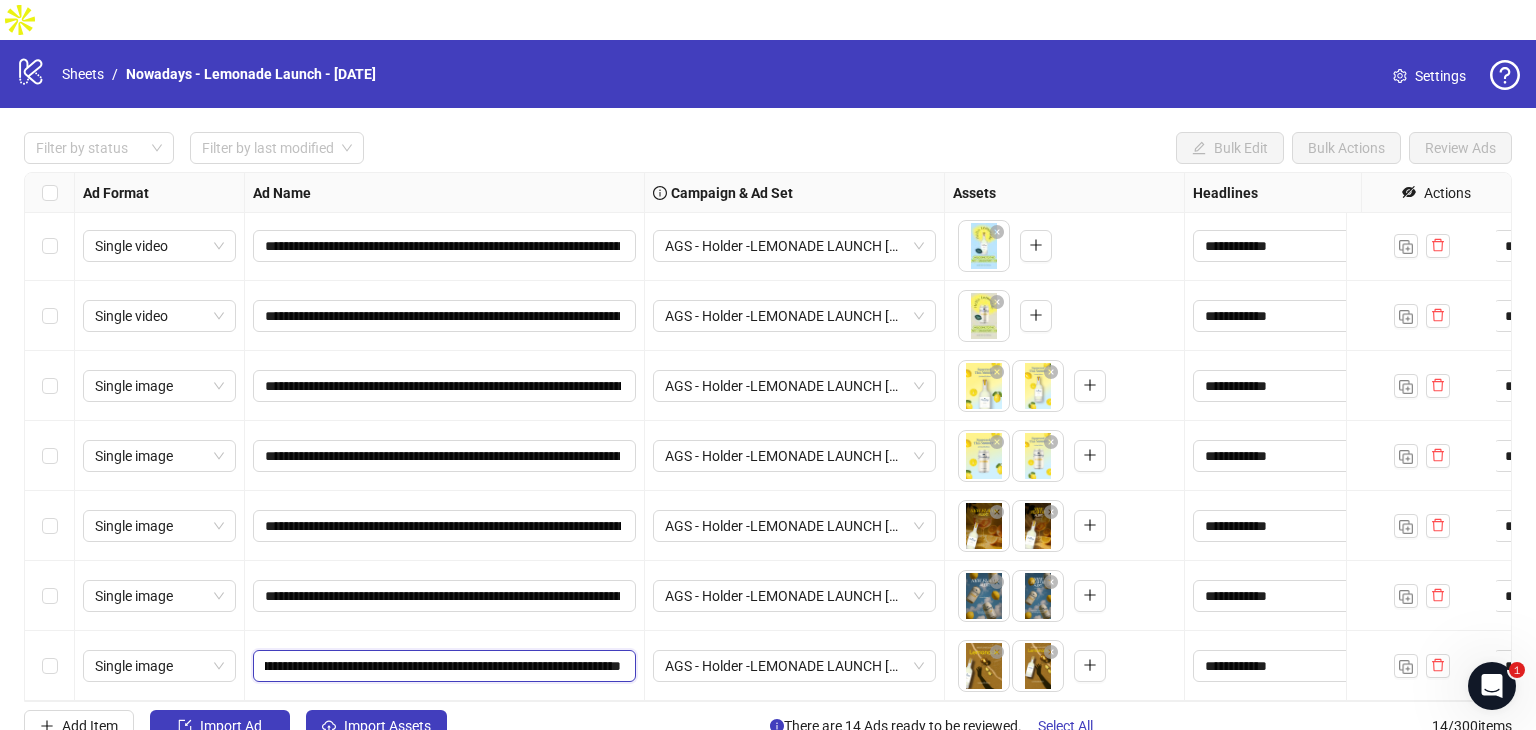 click on "**********" at bounding box center (443, 666) 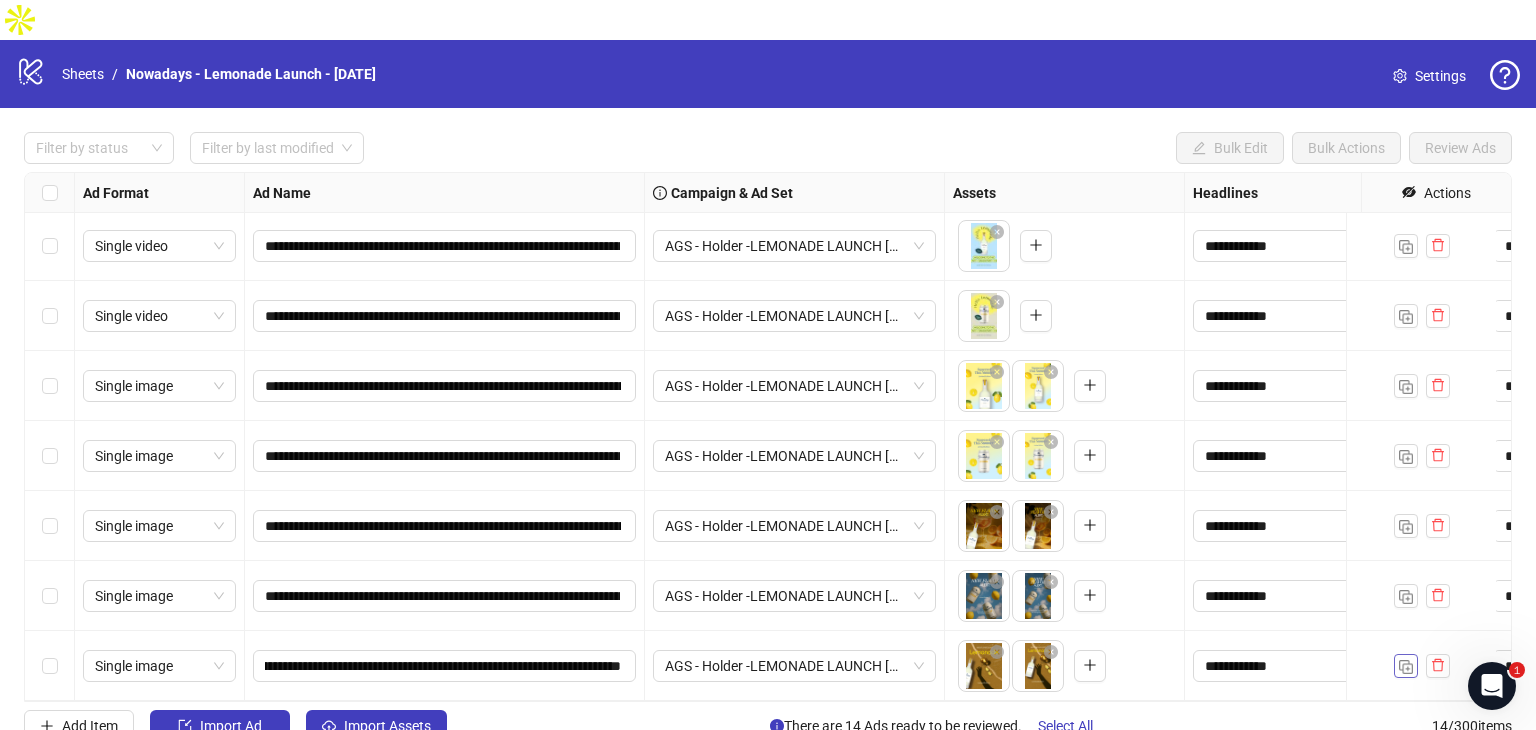 click at bounding box center (1406, 667) 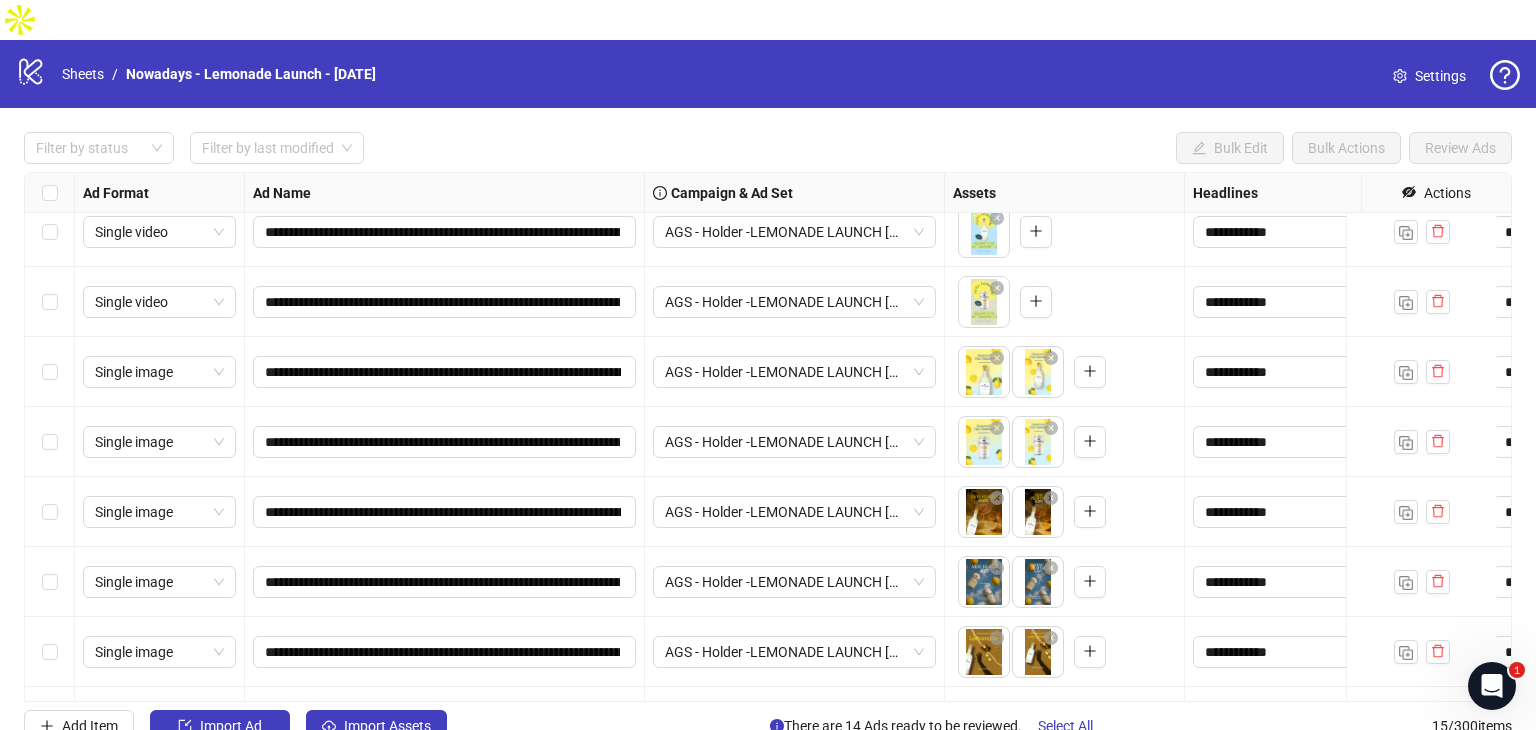 scroll, scrollTop: 576, scrollLeft: 0, axis: vertical 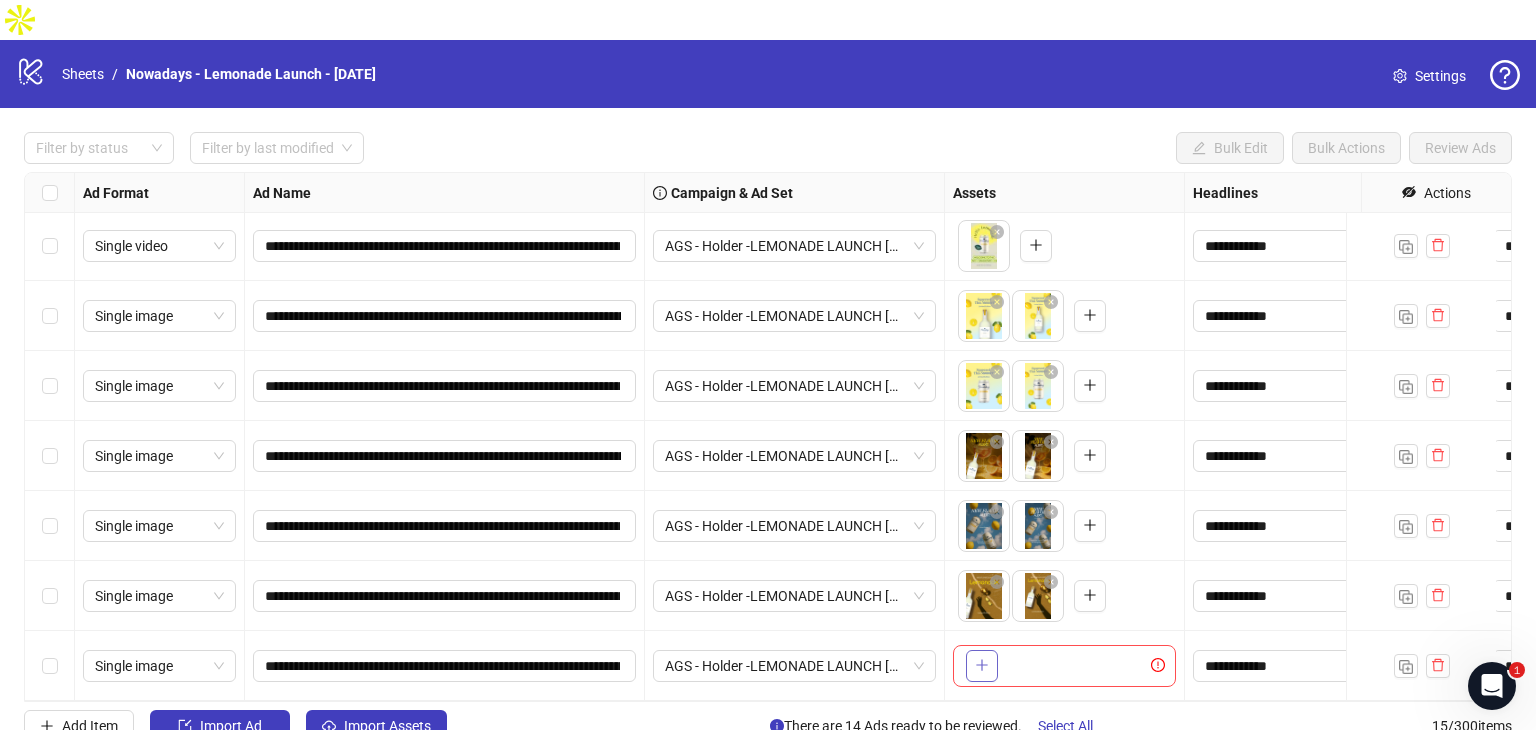 click 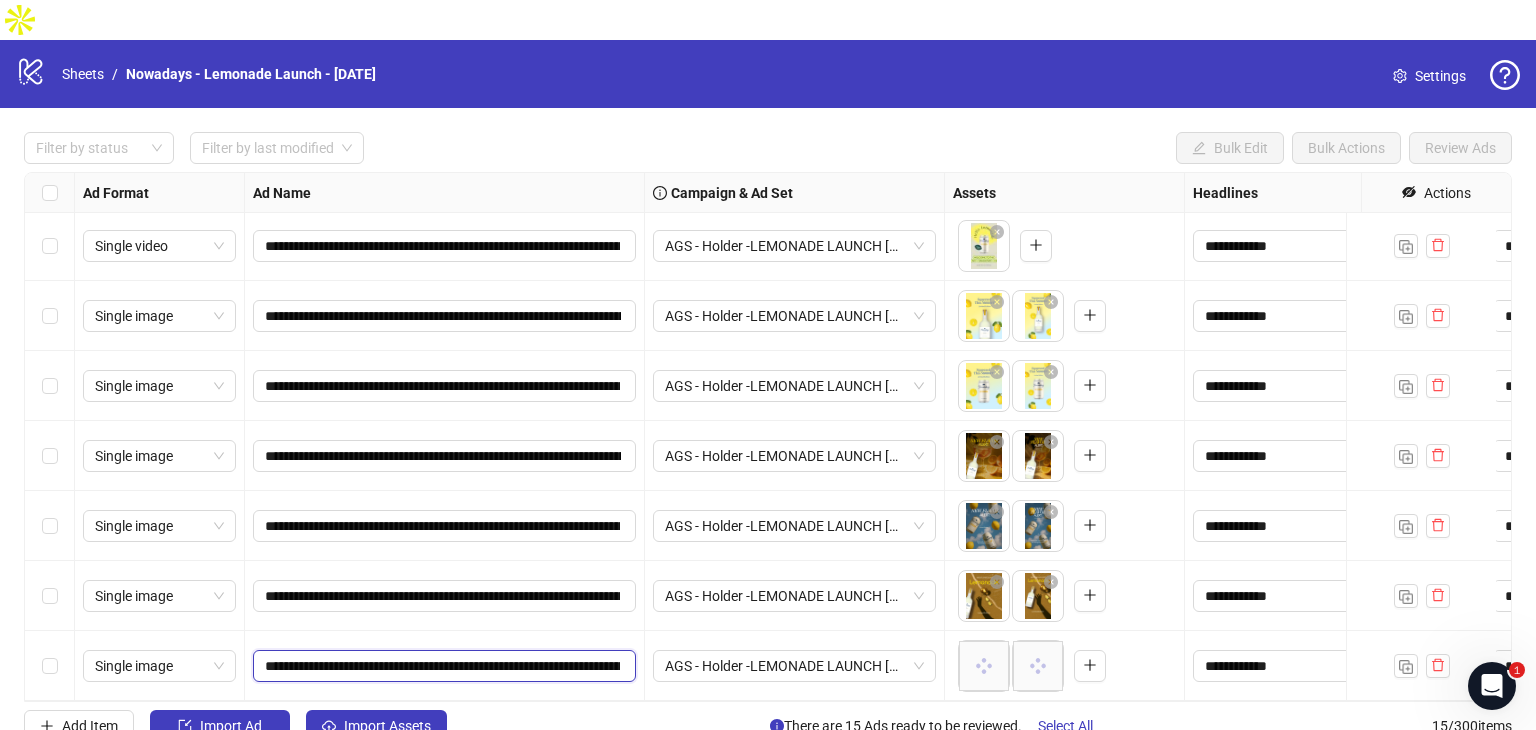 click on "**********" at bounding box center (442, 666) 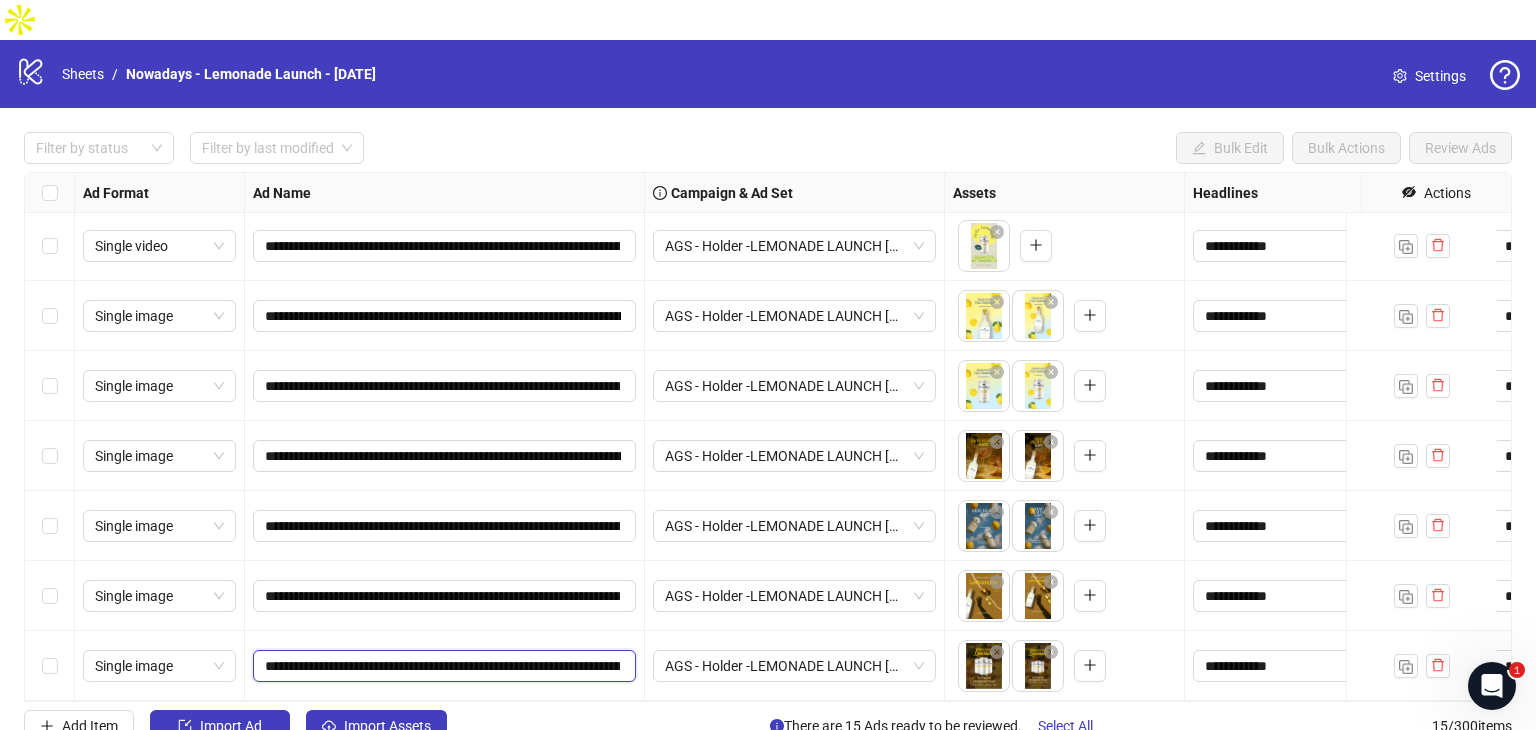 click on "**********" at bounding box center (442, 666) 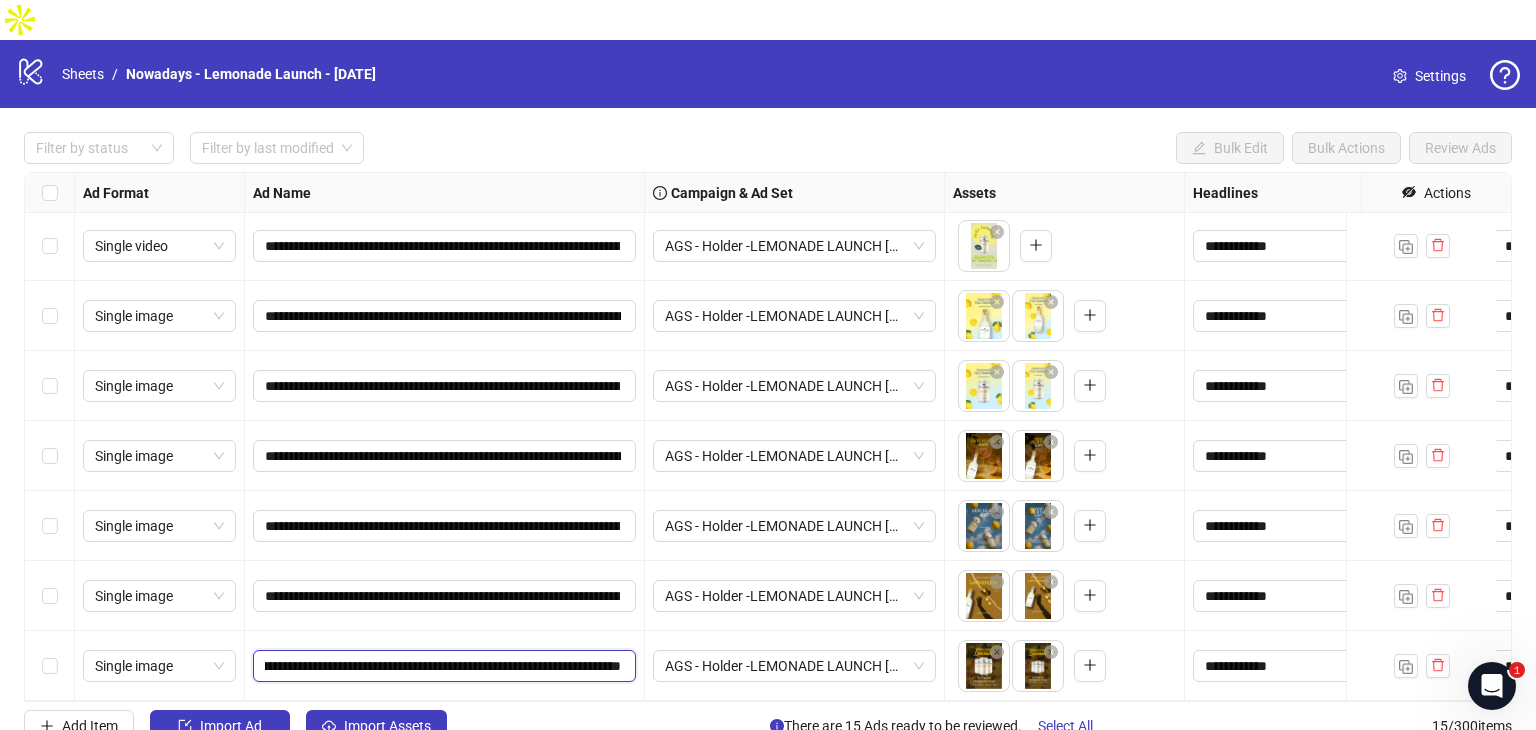 type on "**********" 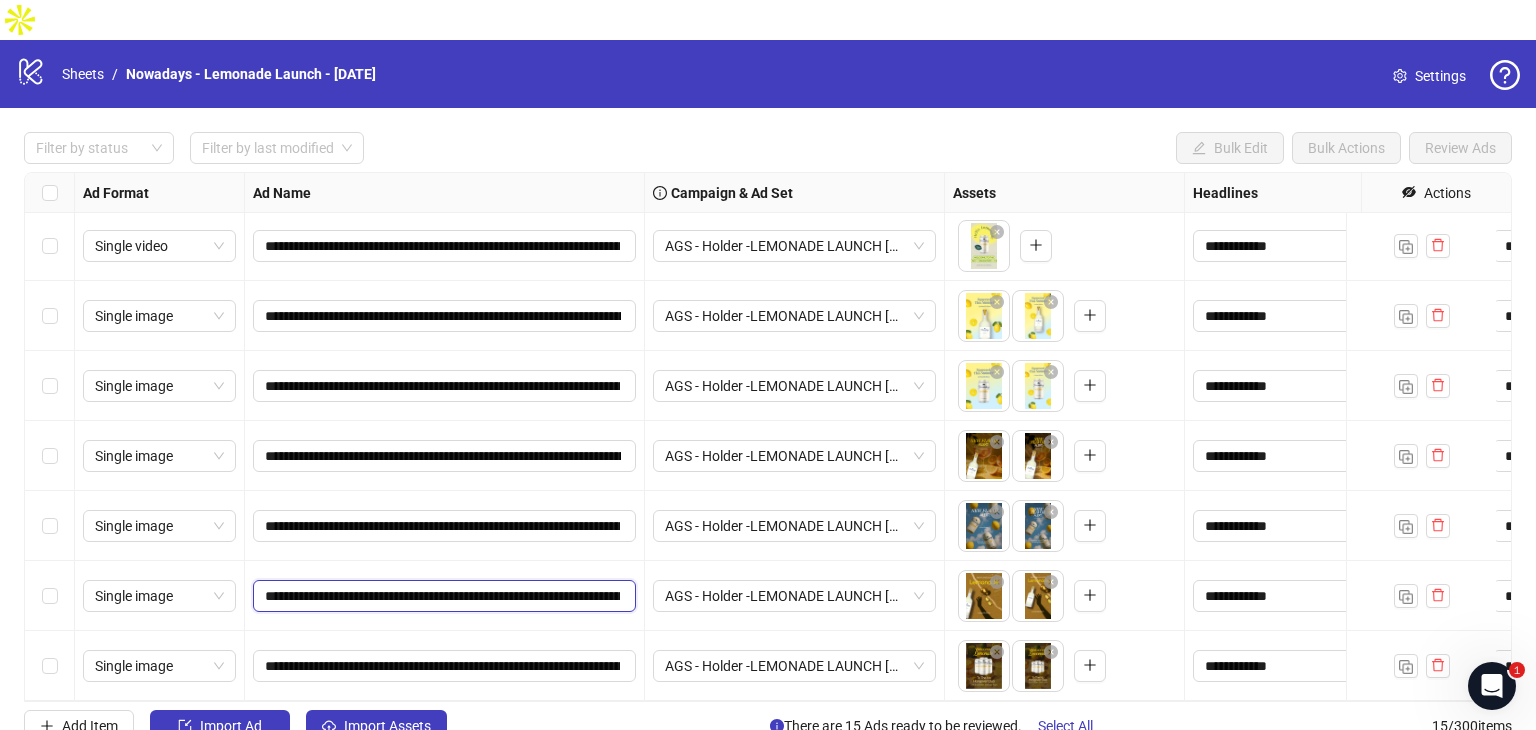 click on "**********" at bounding box center (442, 596) 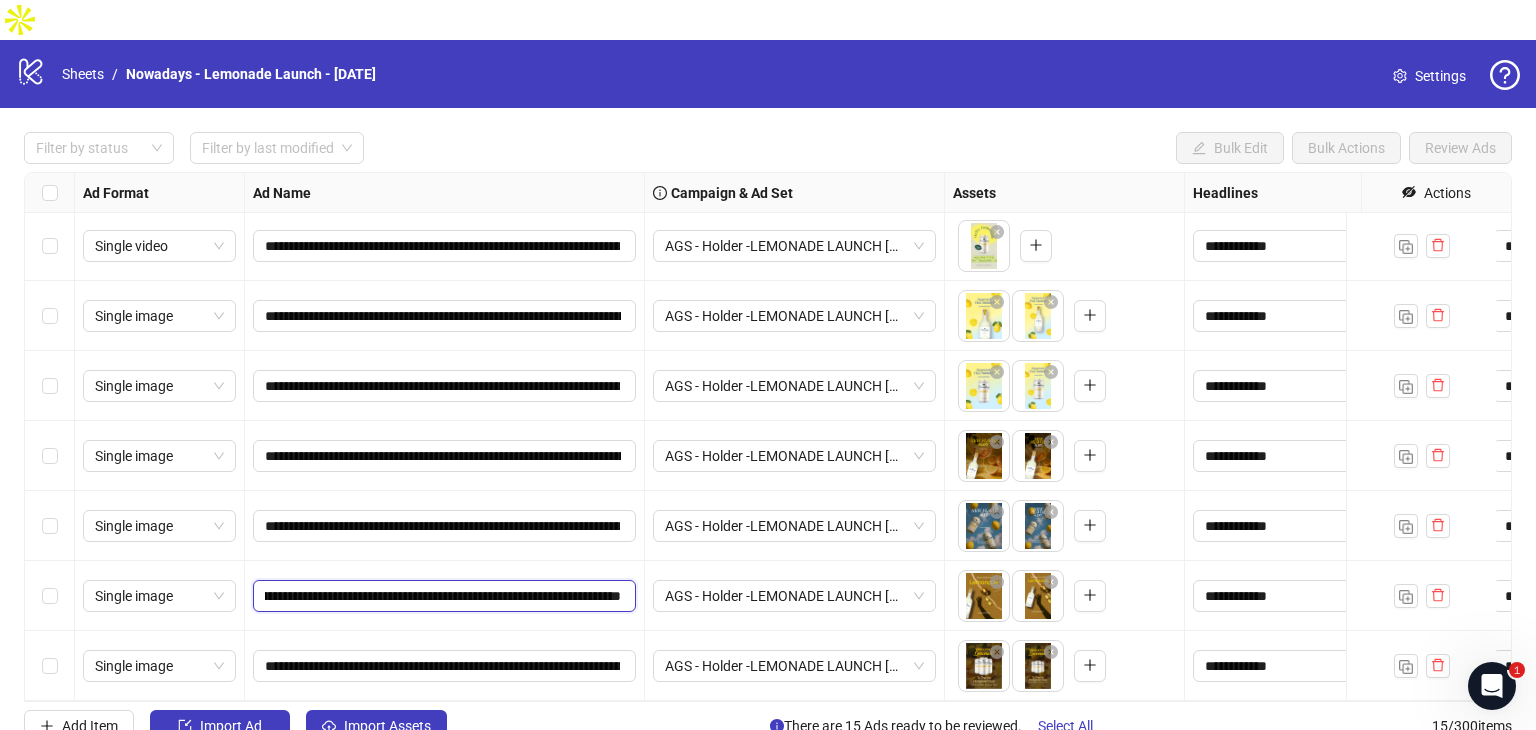 scroll, scrollTop: 0, scrollLeft: 375, axis: horizontal 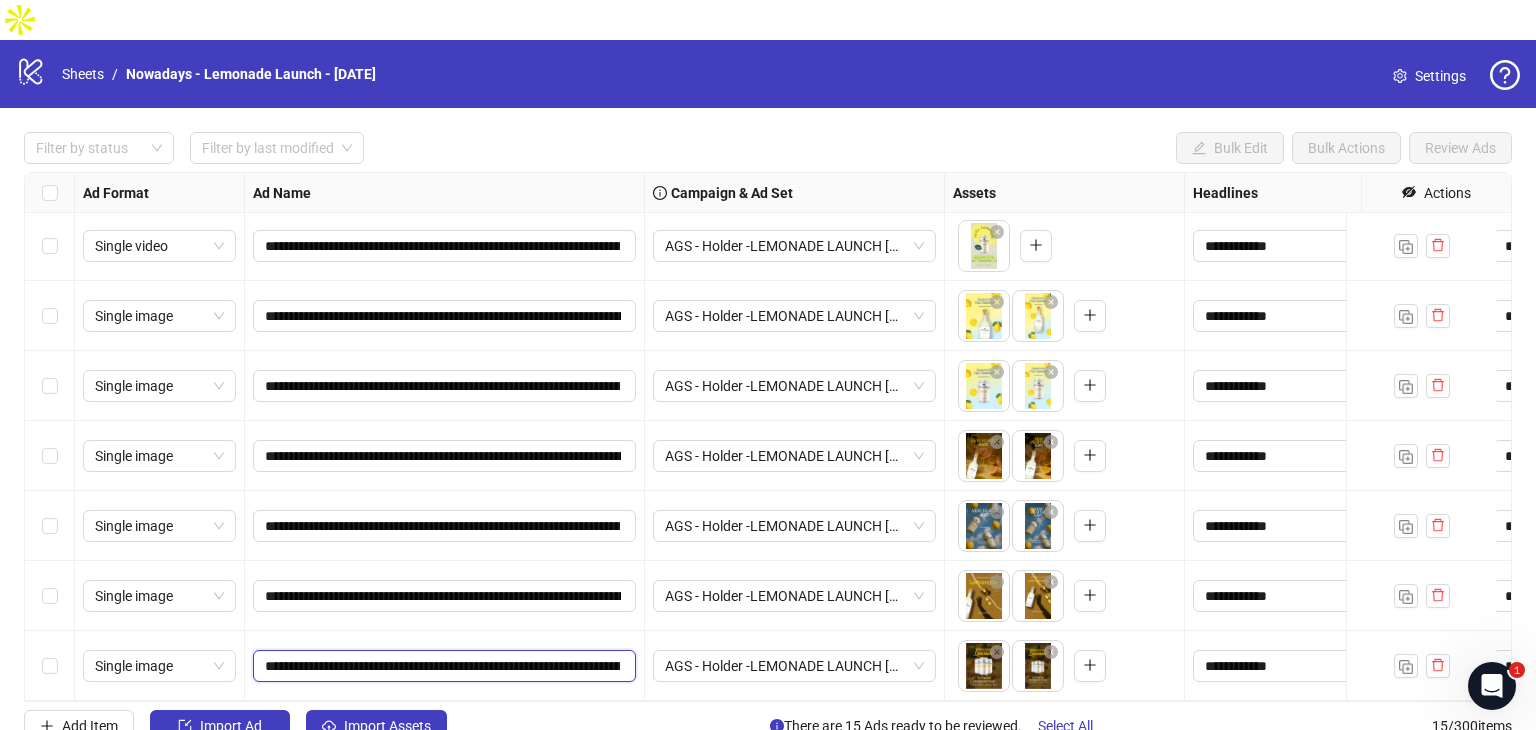 click on "**********" at bounding box center (442, 666) 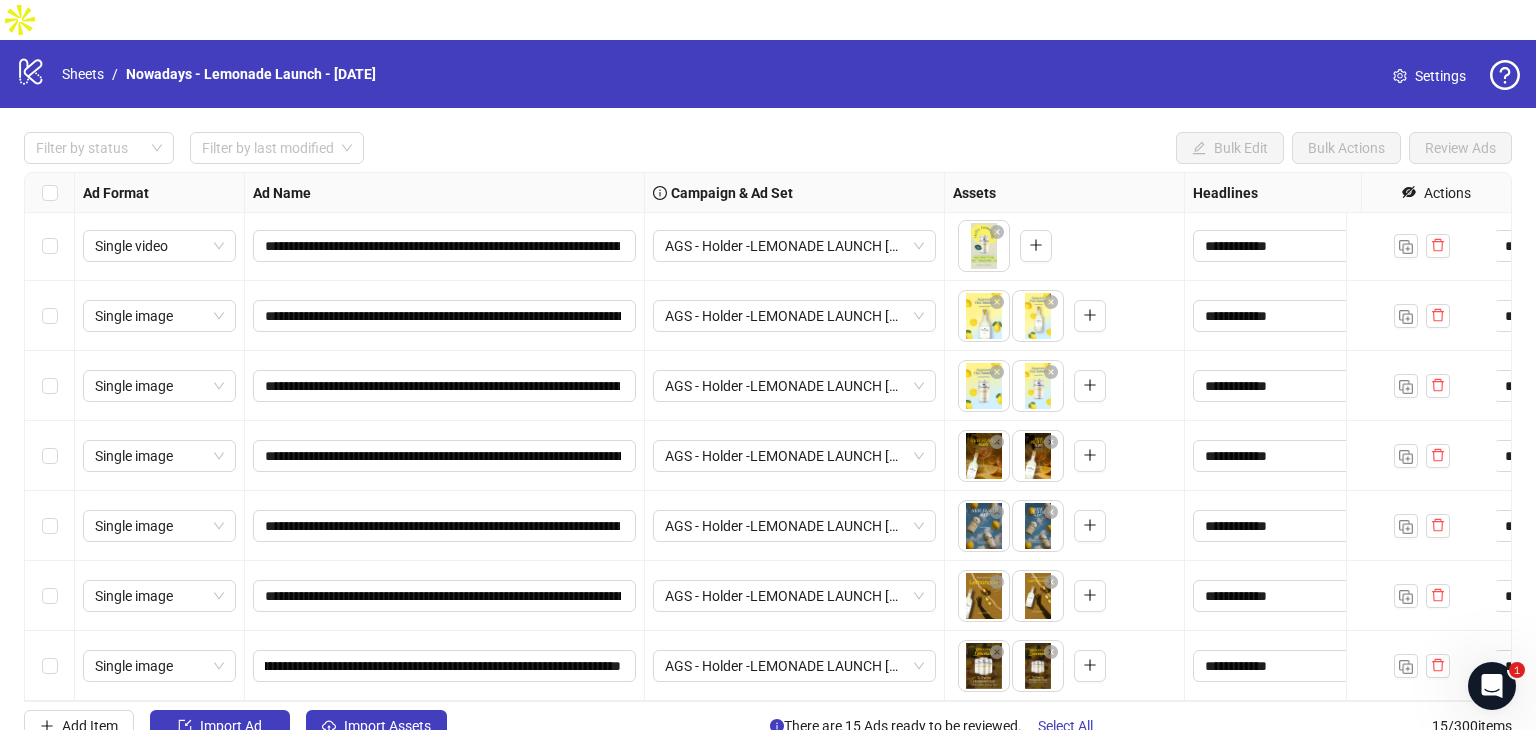 scroll, scrollTop: 0, scrollLeft: 0, axis: both 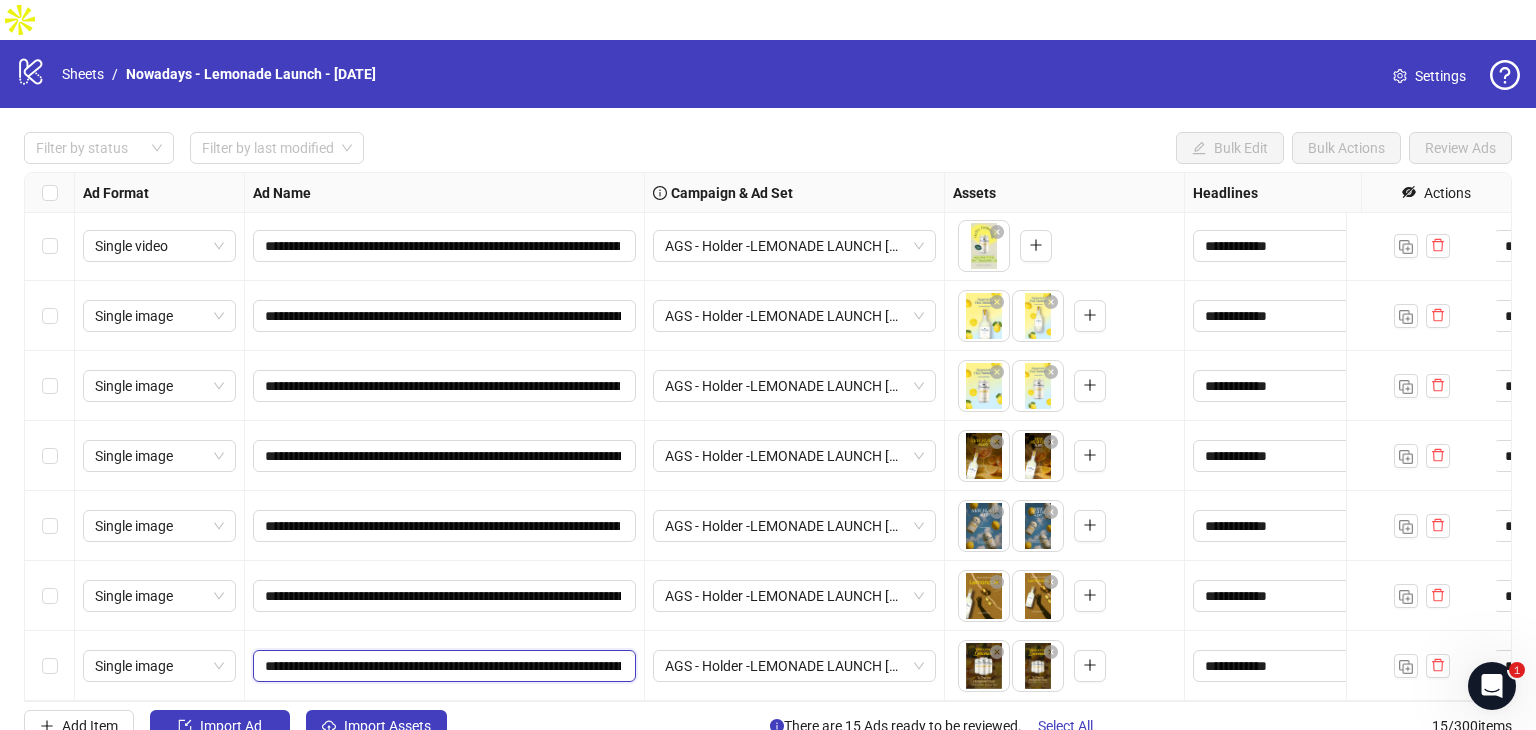 click on "**********" at bounding box center [443, 666] 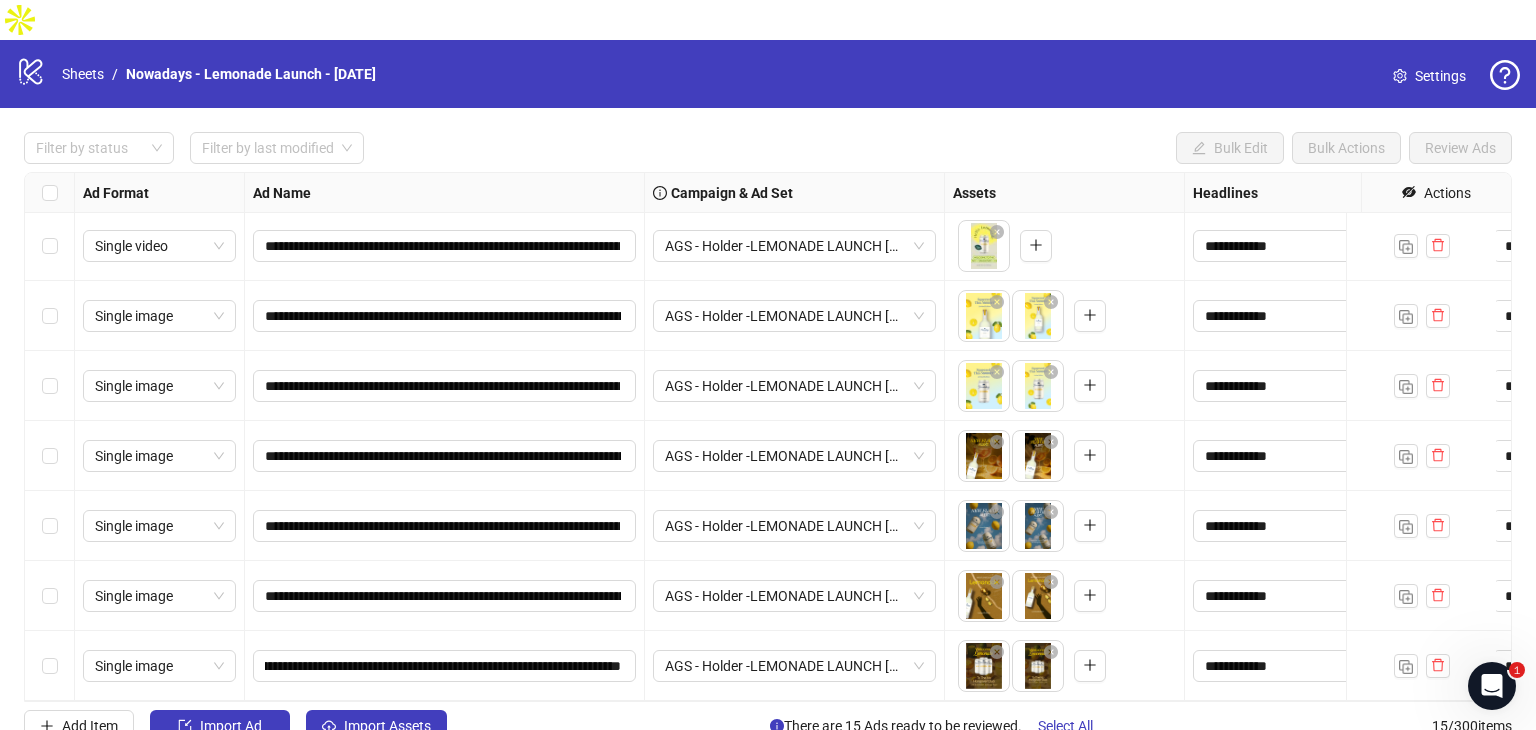 scroll, scrollTop: 0, scrollLeft: 0, axis: both 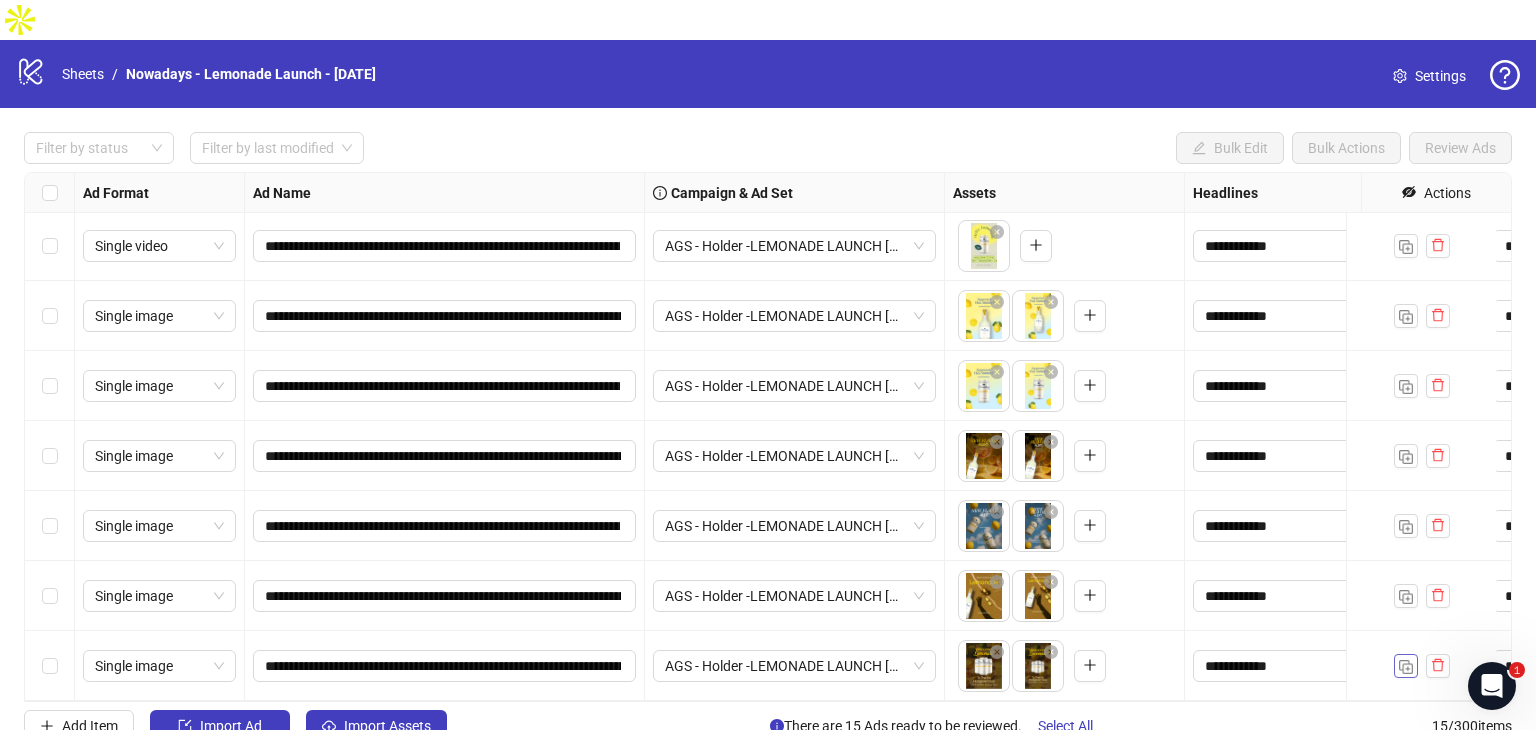 click at bounding box center [1406, 667] 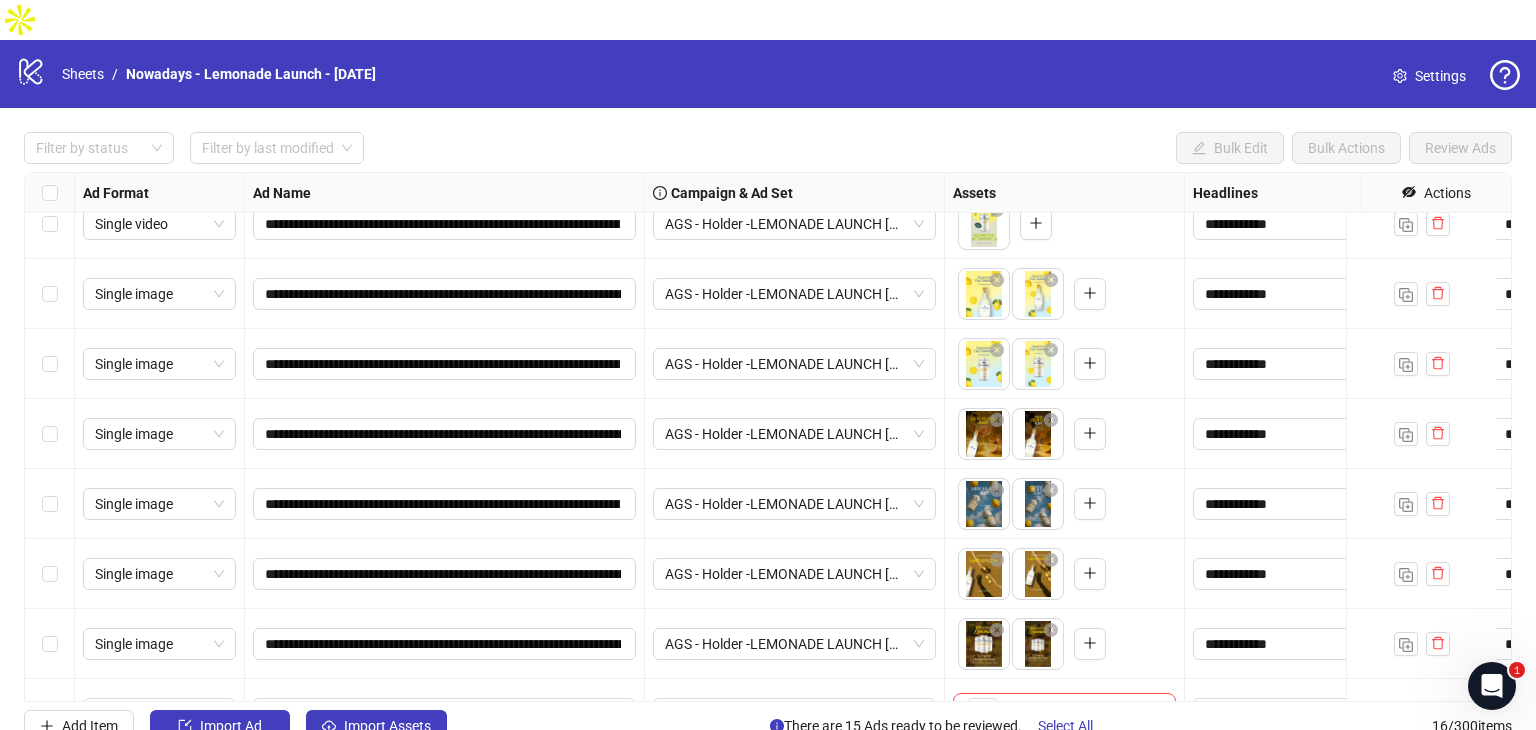 scroll, scrollTop: 646, scrollLeft: 0, axis: vertical 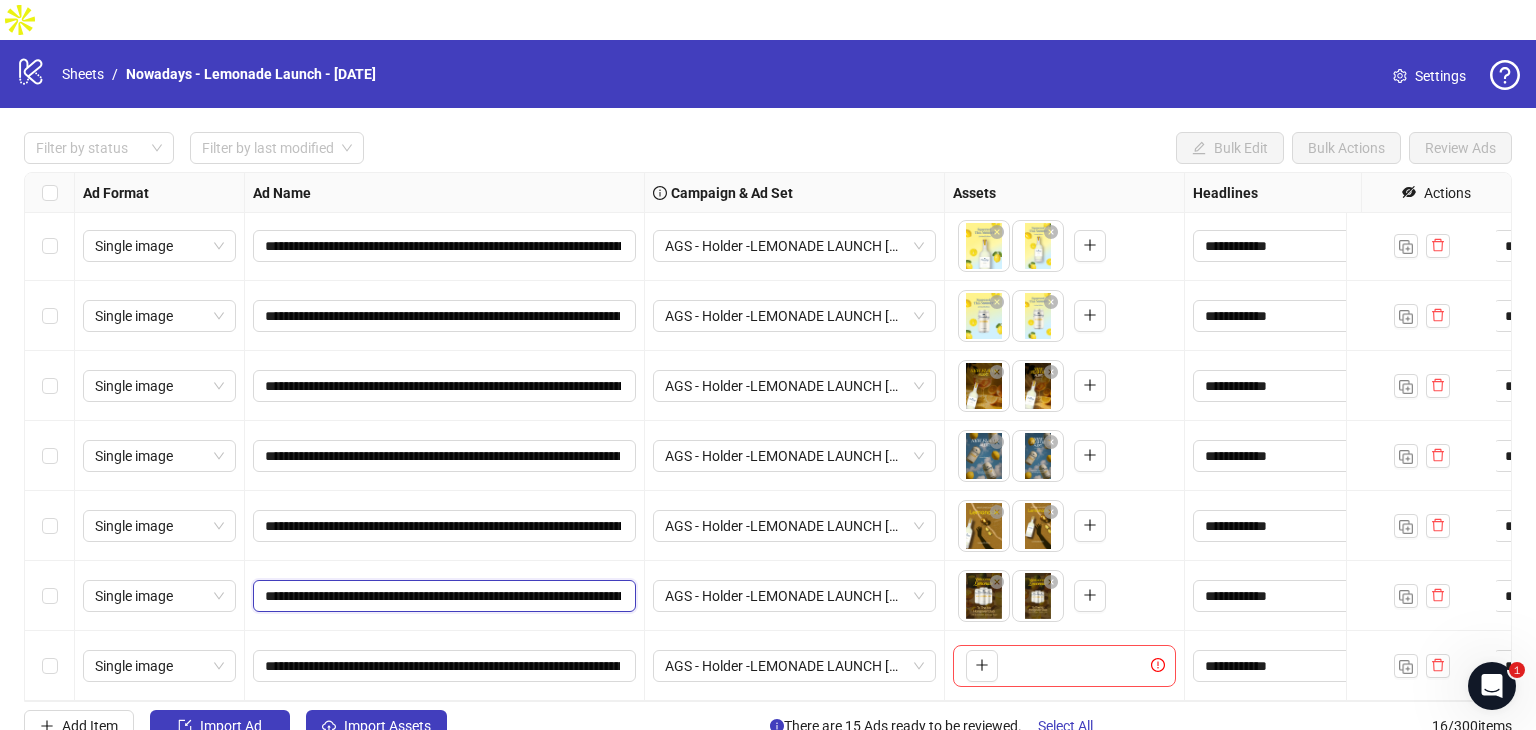 click on "**********" at bounding box center [443, 596] 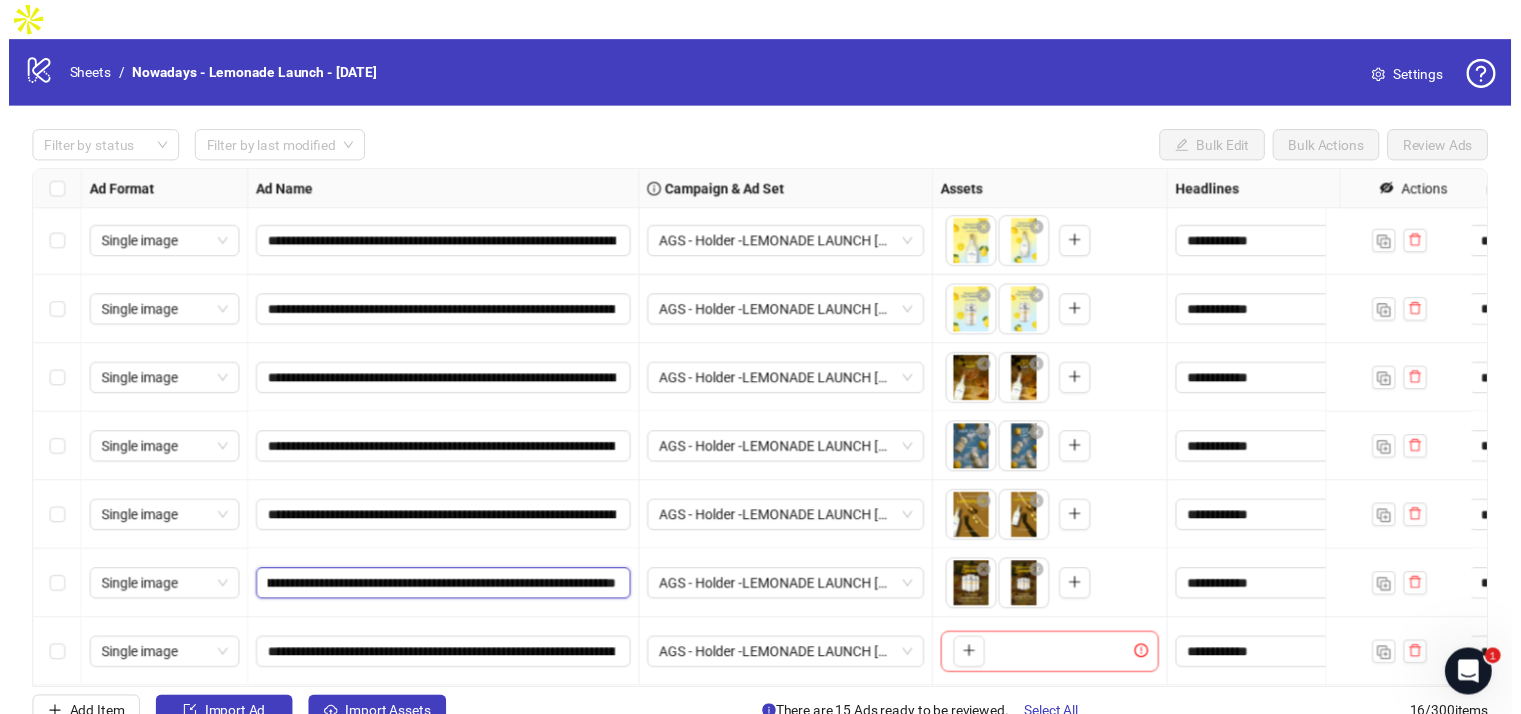 scroll, scrollTop: 0, scrollLeft: 384, axis: horizontal 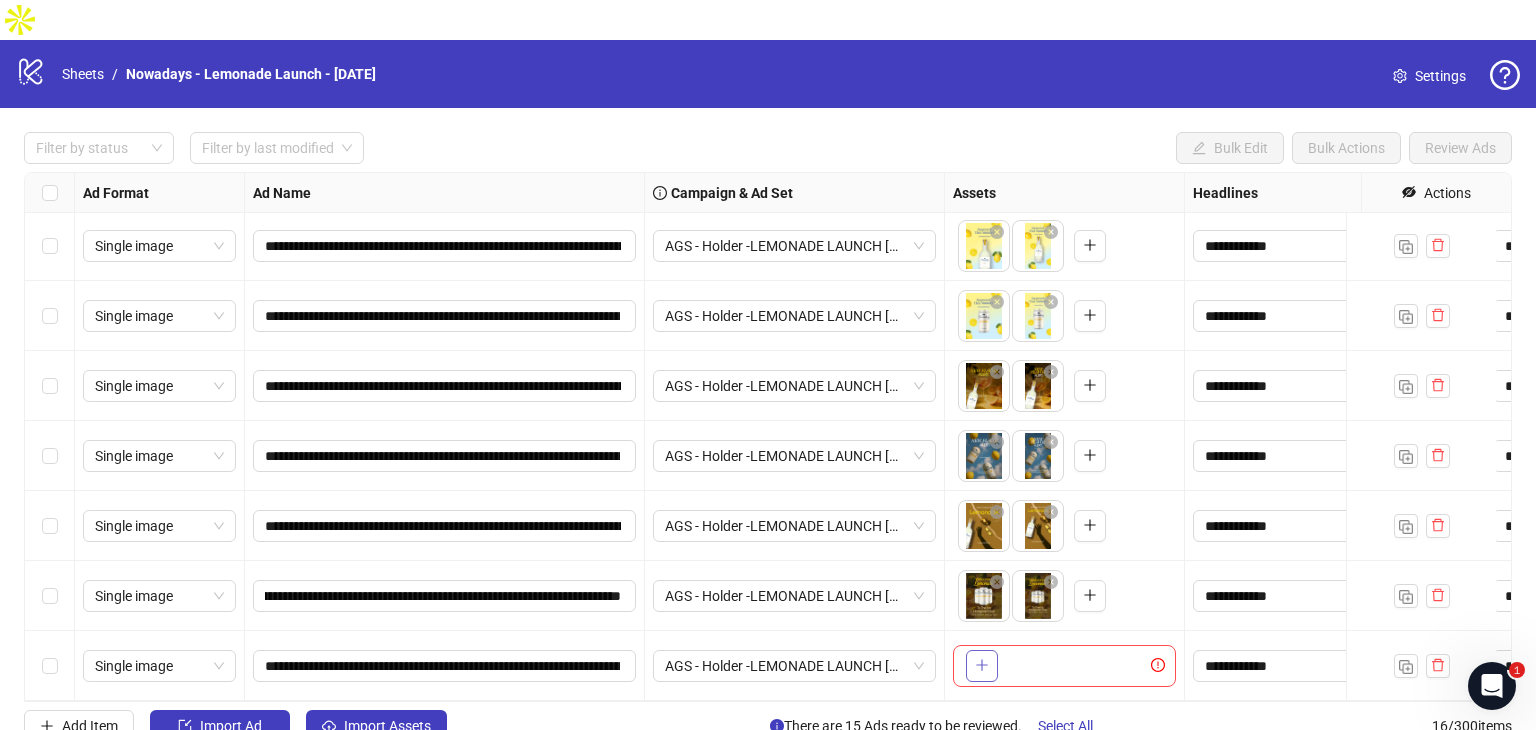 click at bounding box center (982, 666) 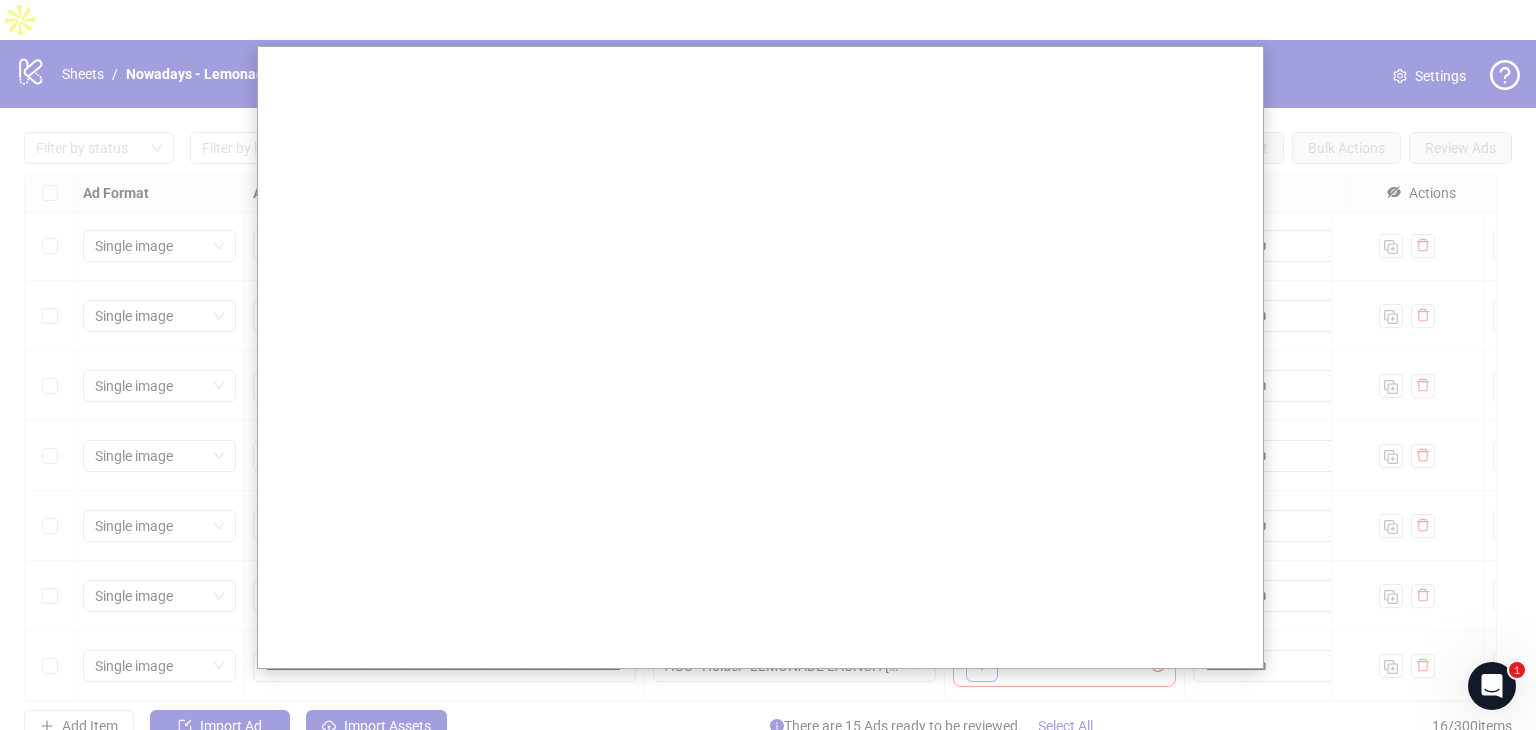 scroll, scrollTop: 0, scrollLeft: 0, axis: both 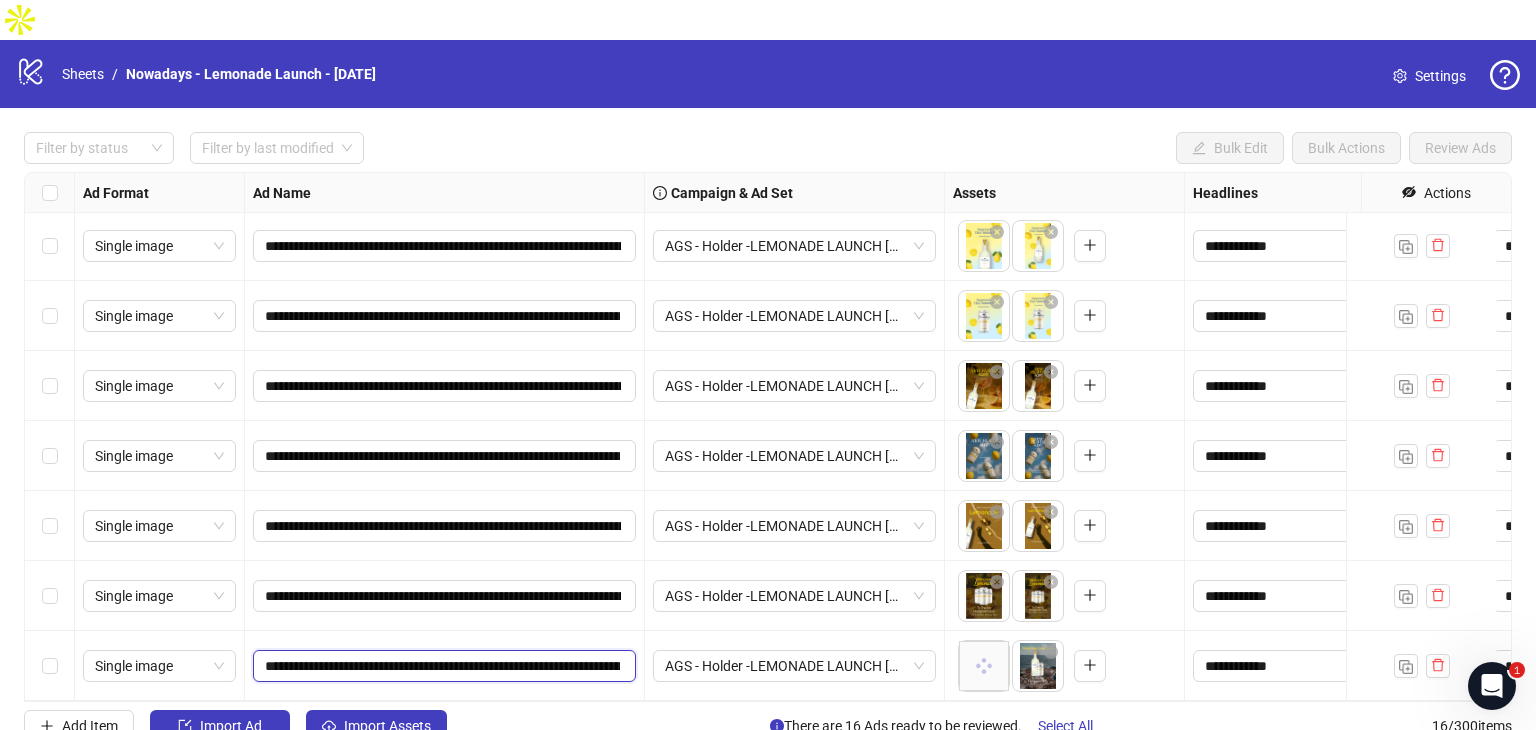 click on "**********" at bounding box center (442, 666) 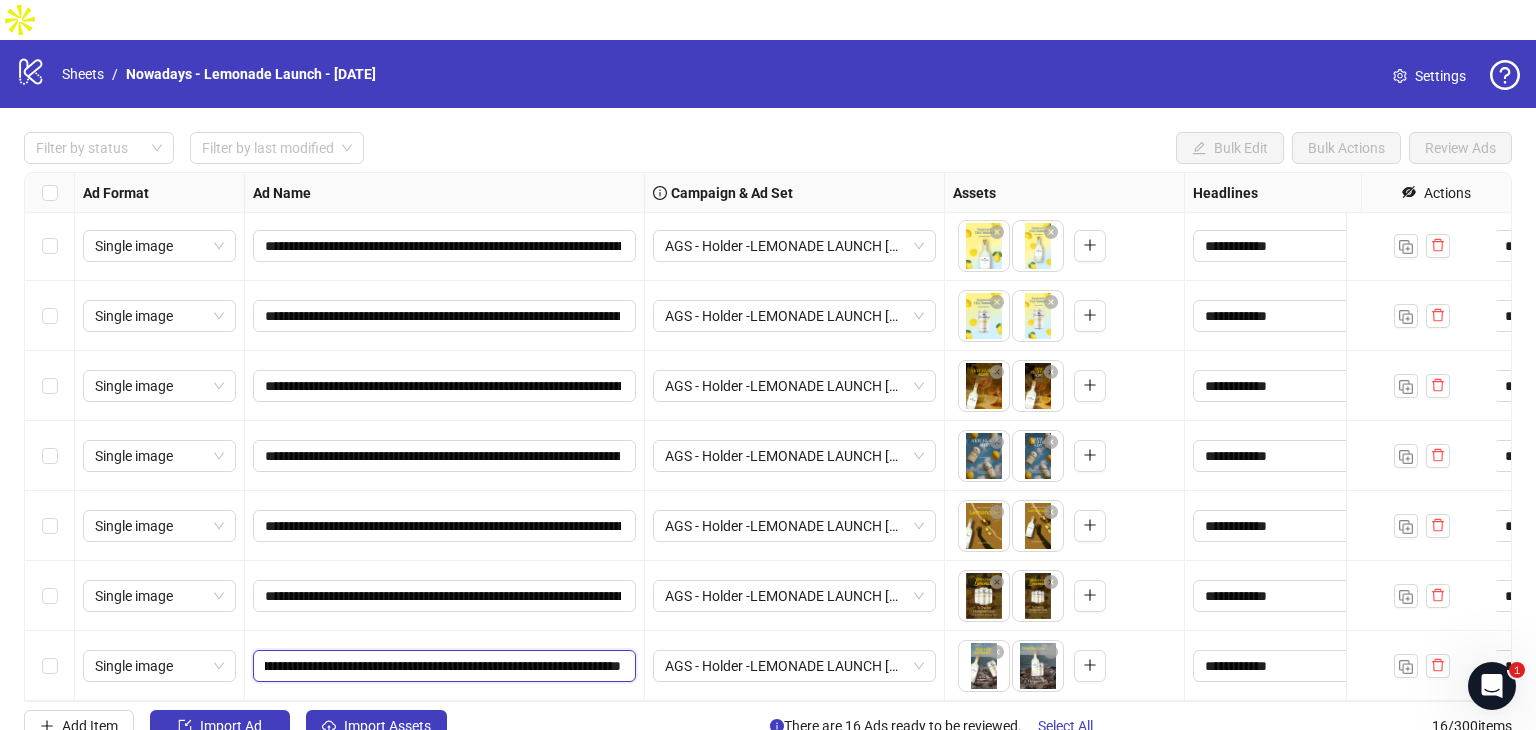 scroll, scrollTop: 0, scrollLeft: 368, axis: horizontal 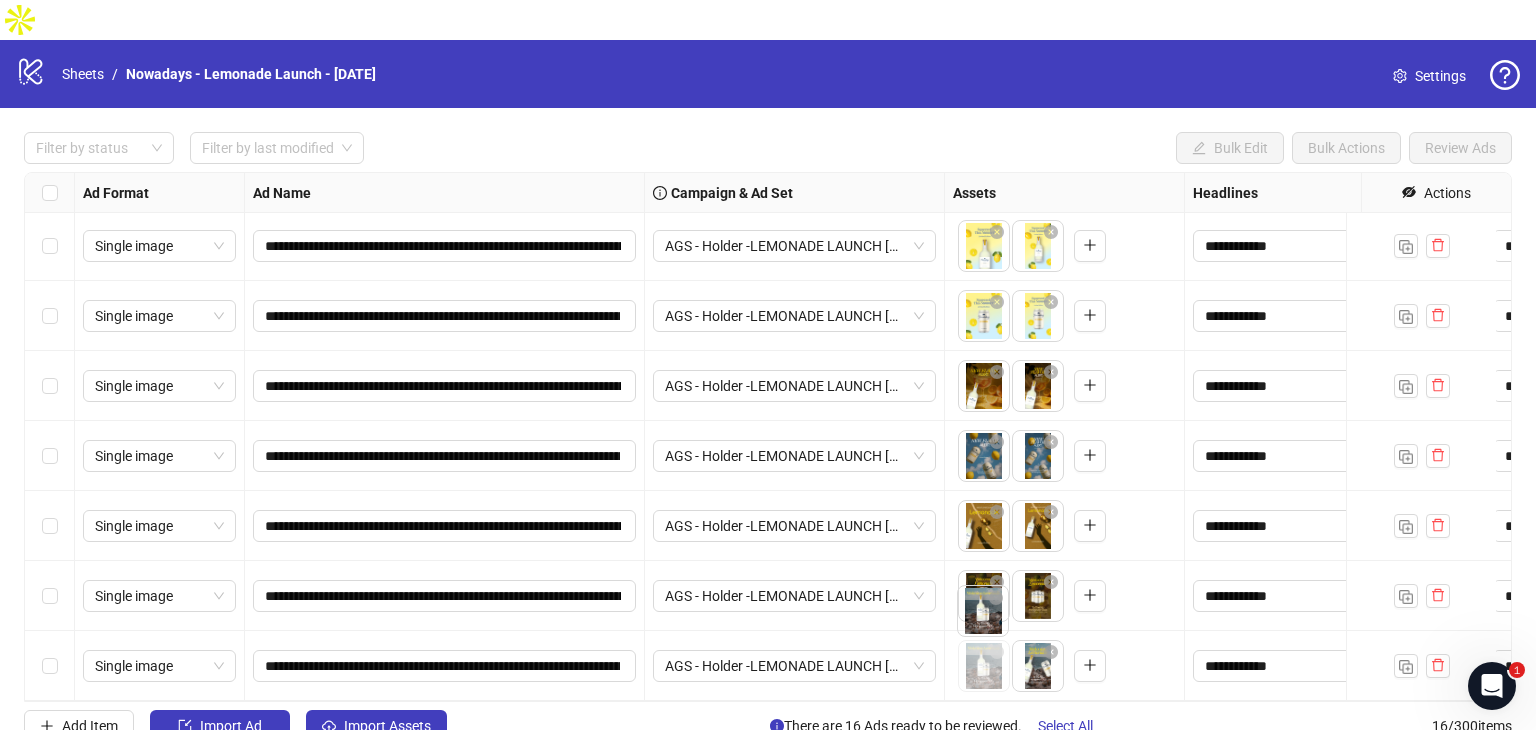 drag, startPoint x: 1028, startPoint y: 617, endPoint x: 967, endPoint y: 619, distance: 61.03278 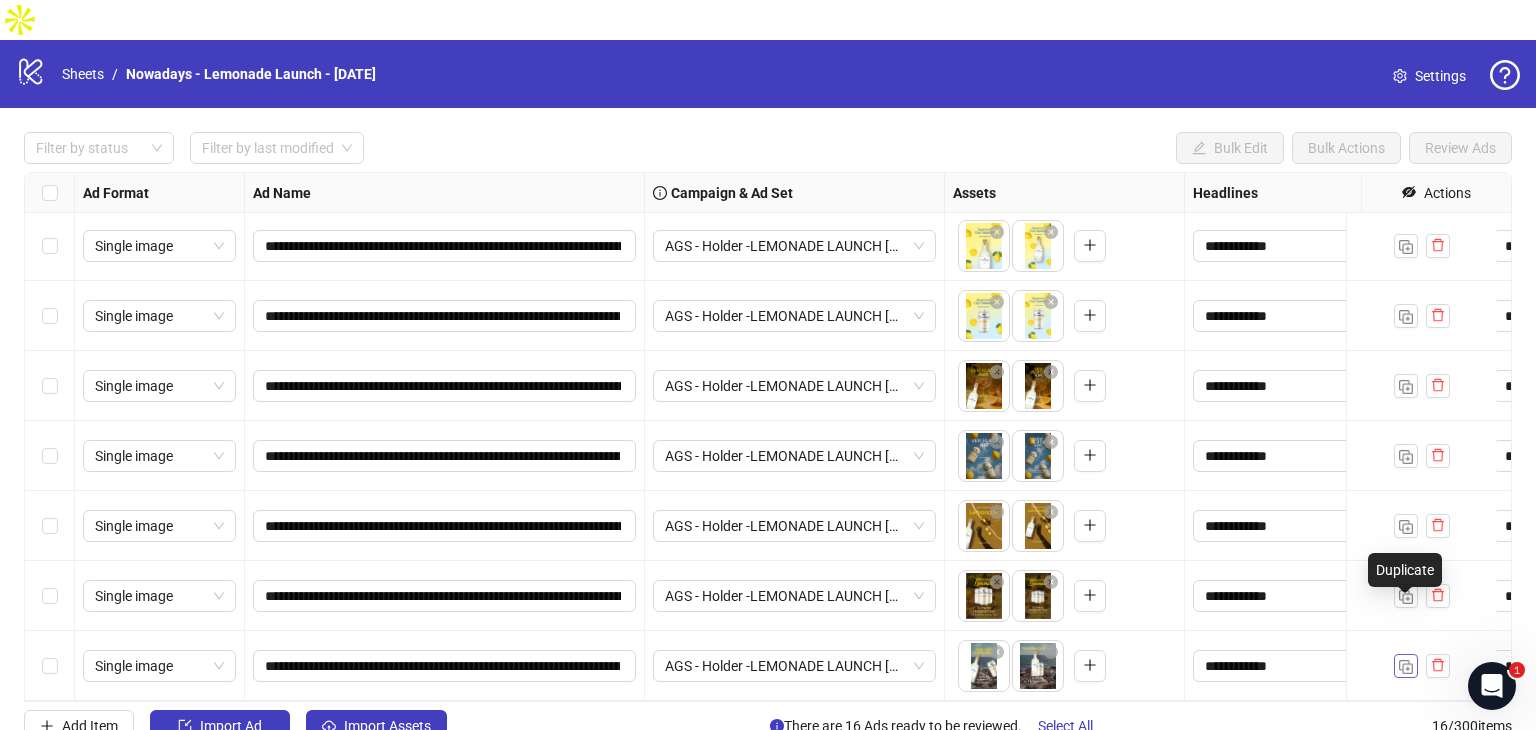 click at bounding box center (1406, 667) 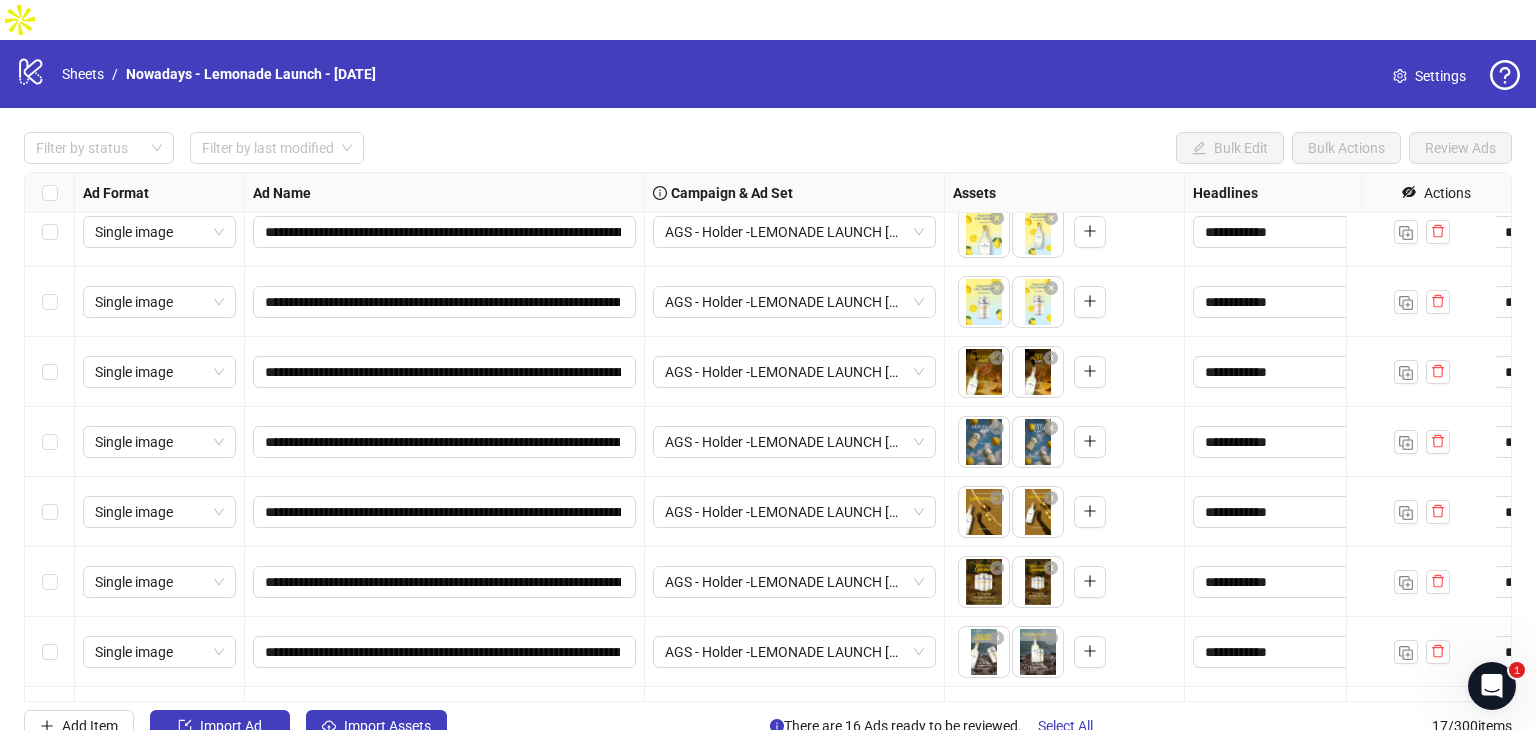 scroll, scrollTop: 716, scrollLeft: 0, axis: vertical 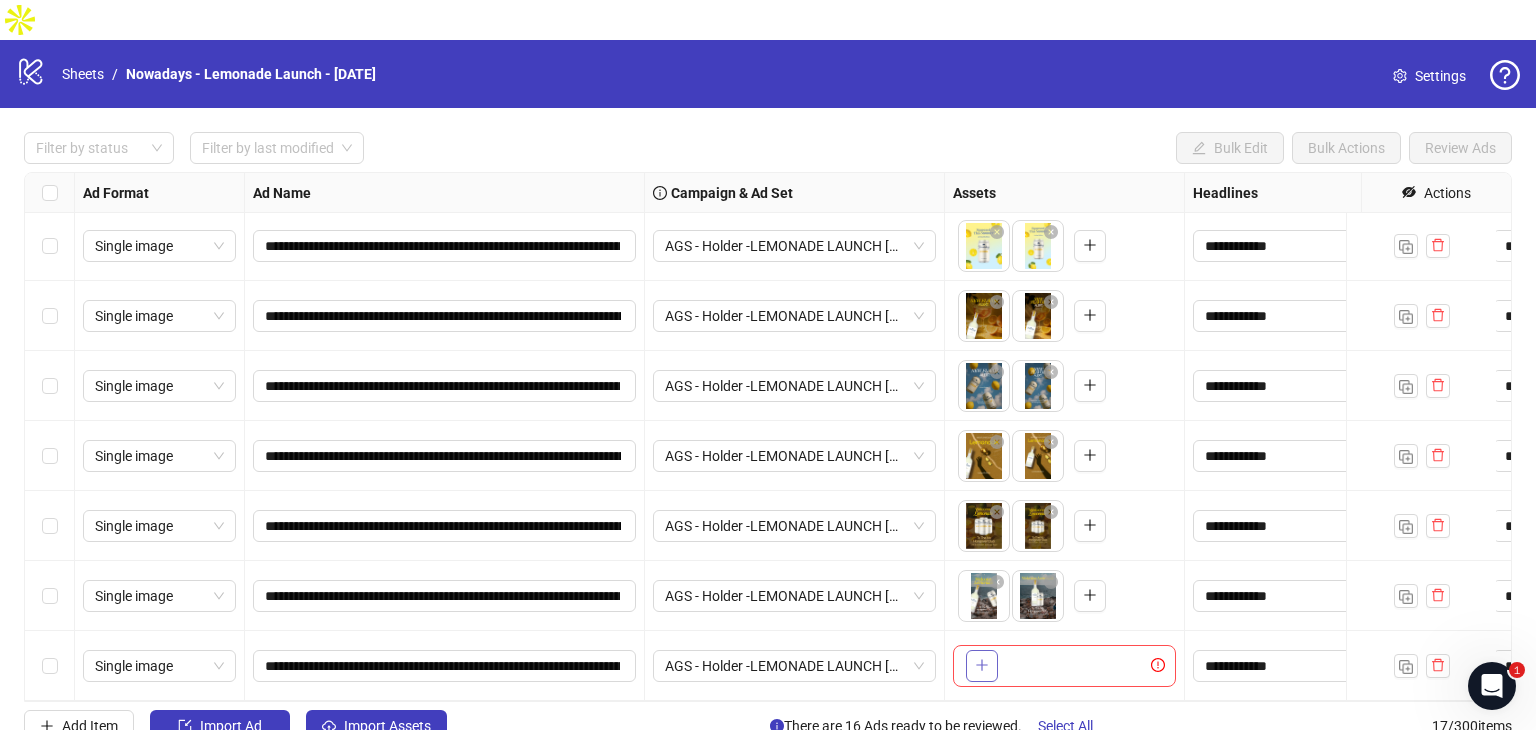 click 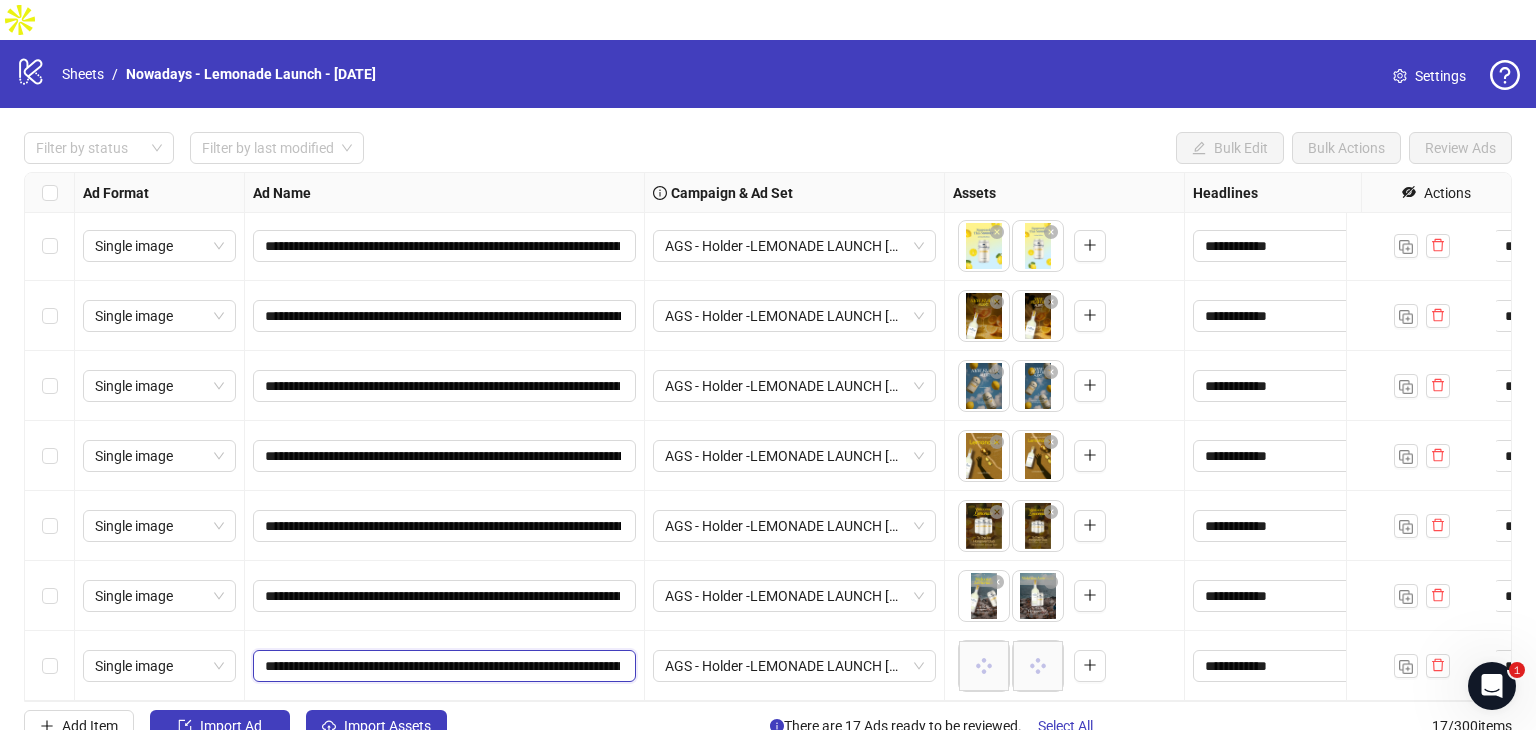 click on "**********" at bounding box center (442, 666) 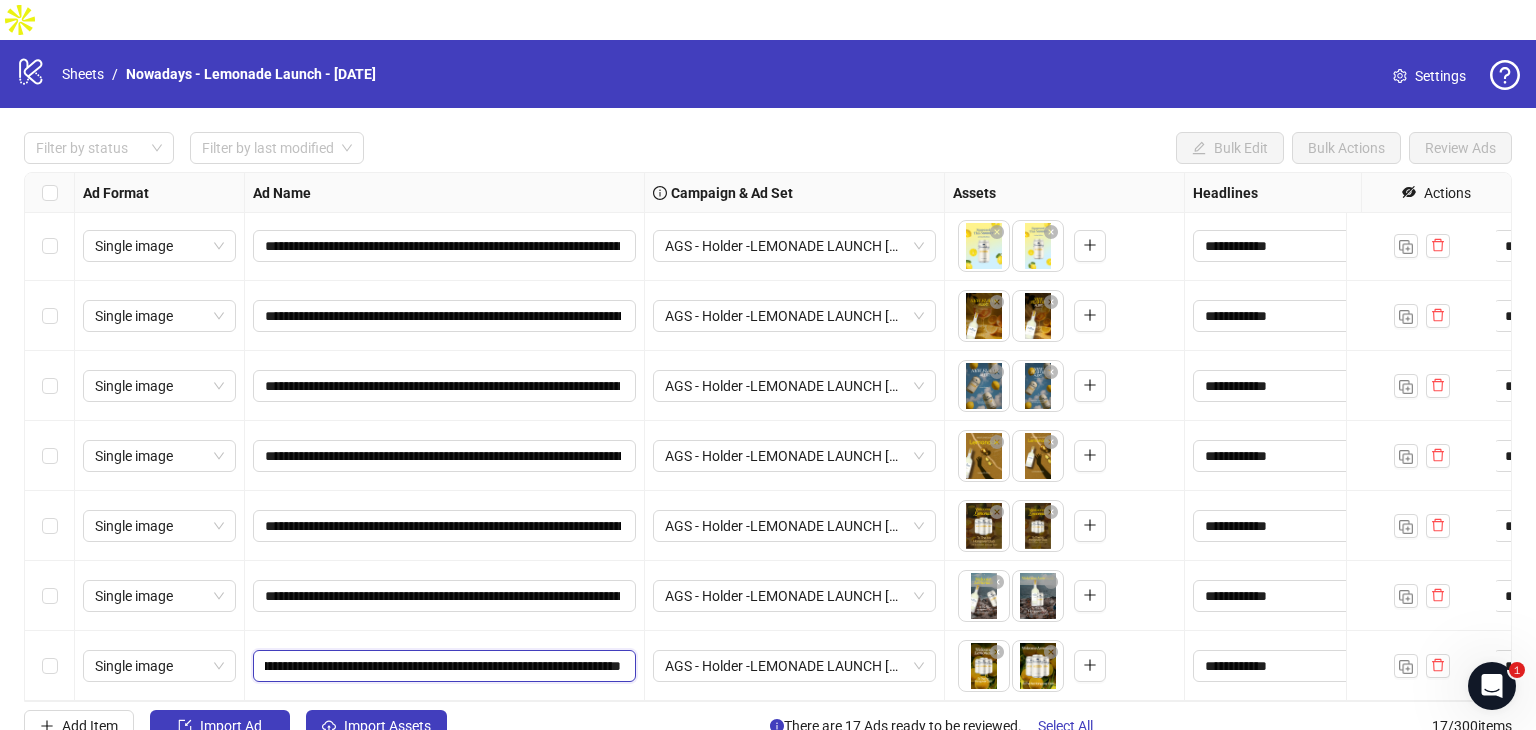 scroll, scrollTop: 0, scrollLeft: 334, axis: horizontal 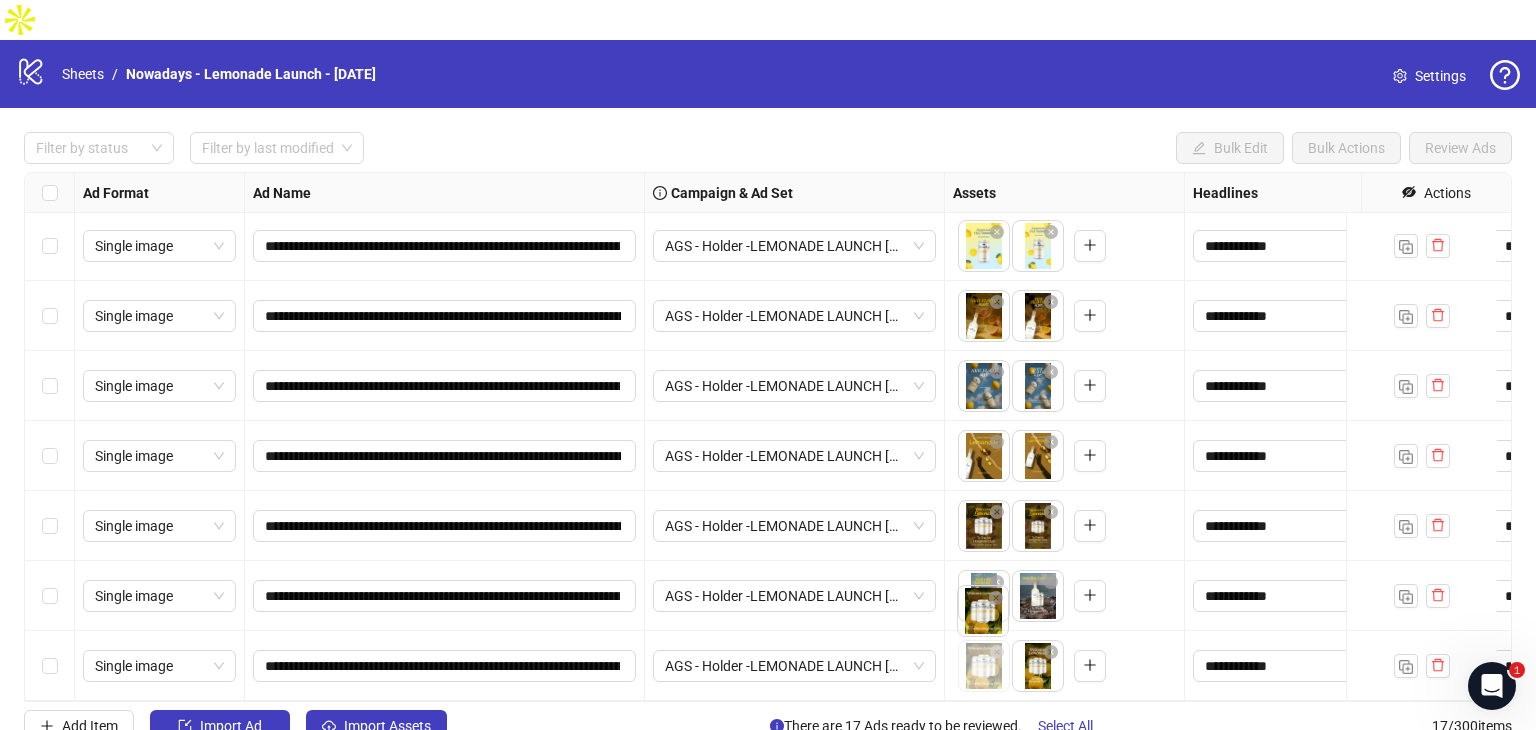 drag, startPoint x: 1041, startPoint y: 614, endPoint x: 999, endPoint y: 619, distance: 42.296574 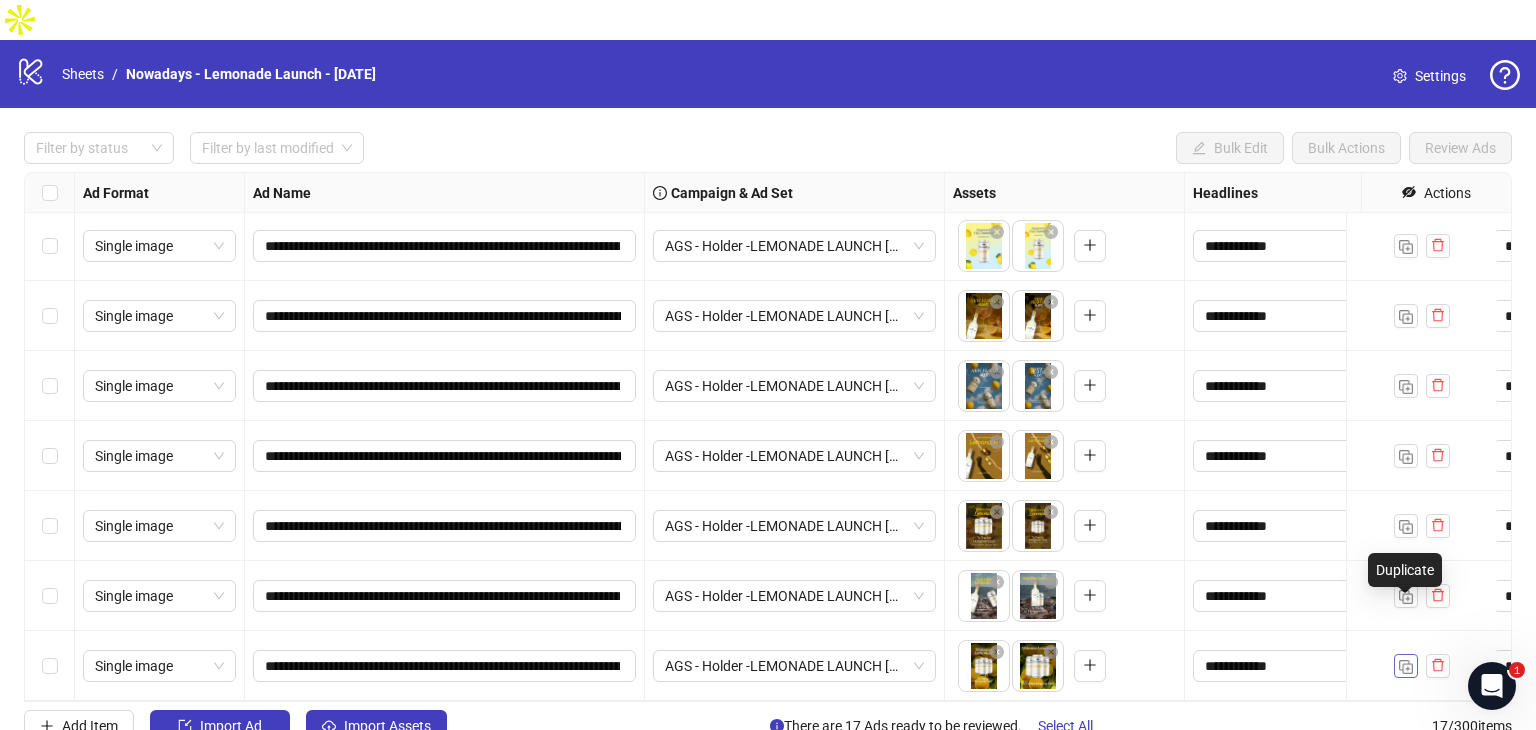 click at bounding box center (1406, 667) 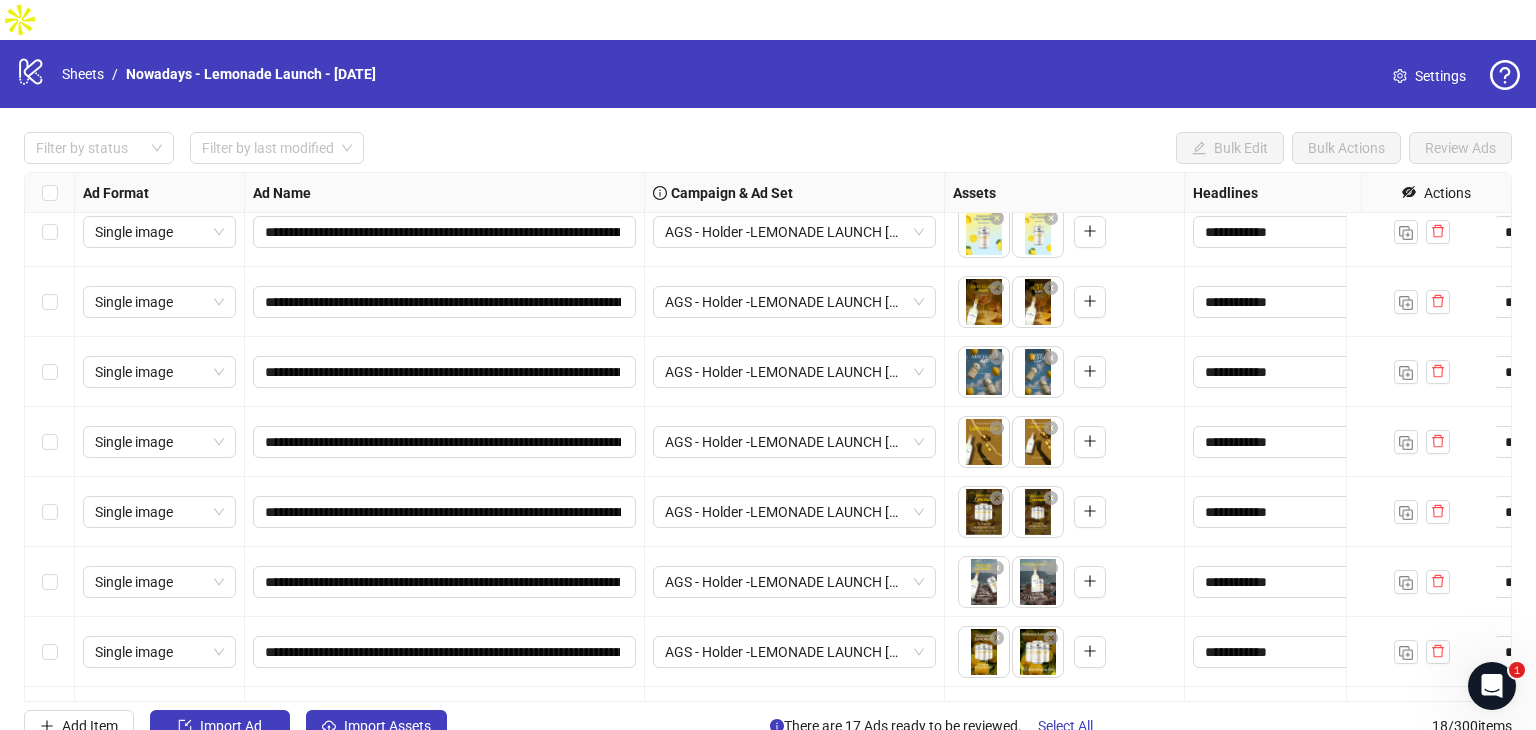 scroll, scrollTop: 786, scrollLeft: 0, axis: vertical 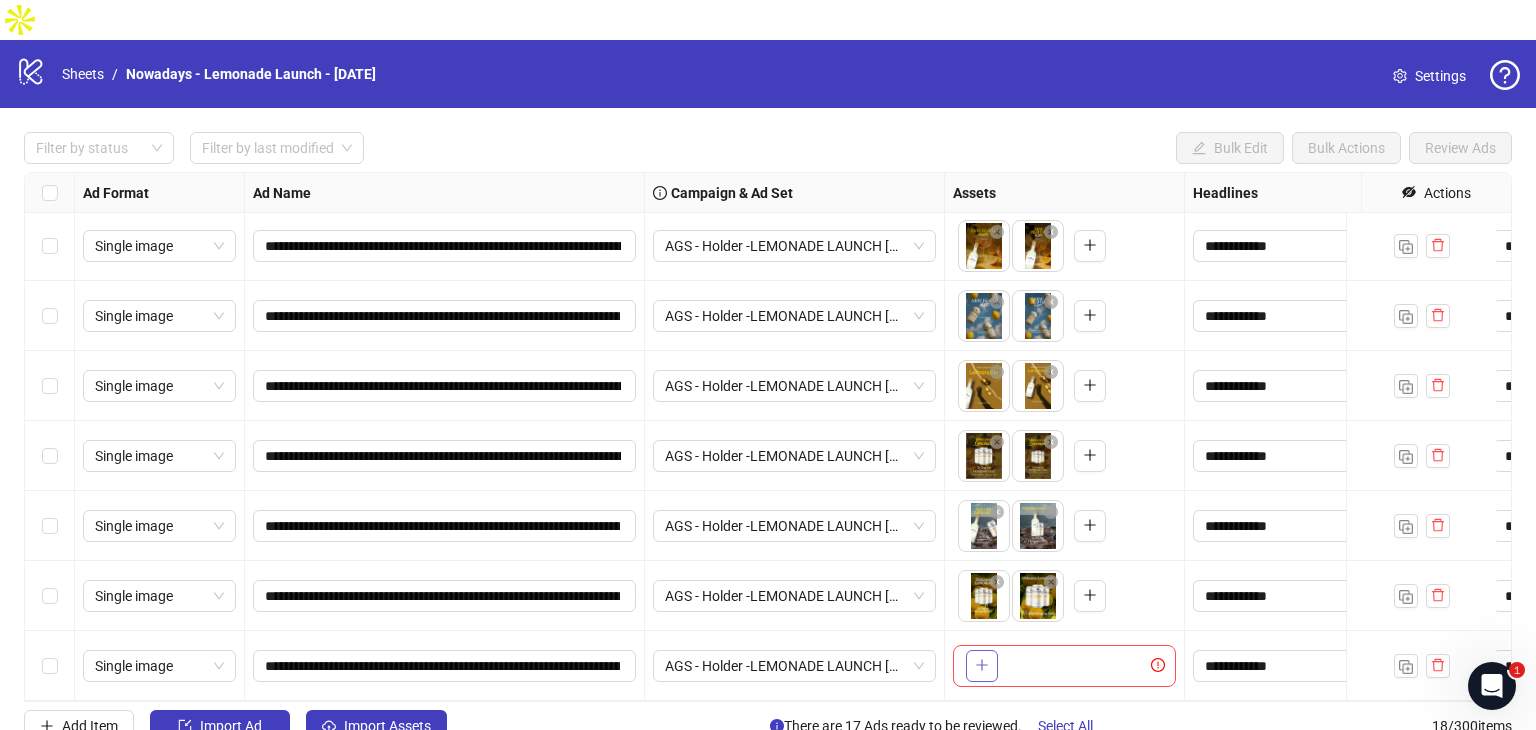 click 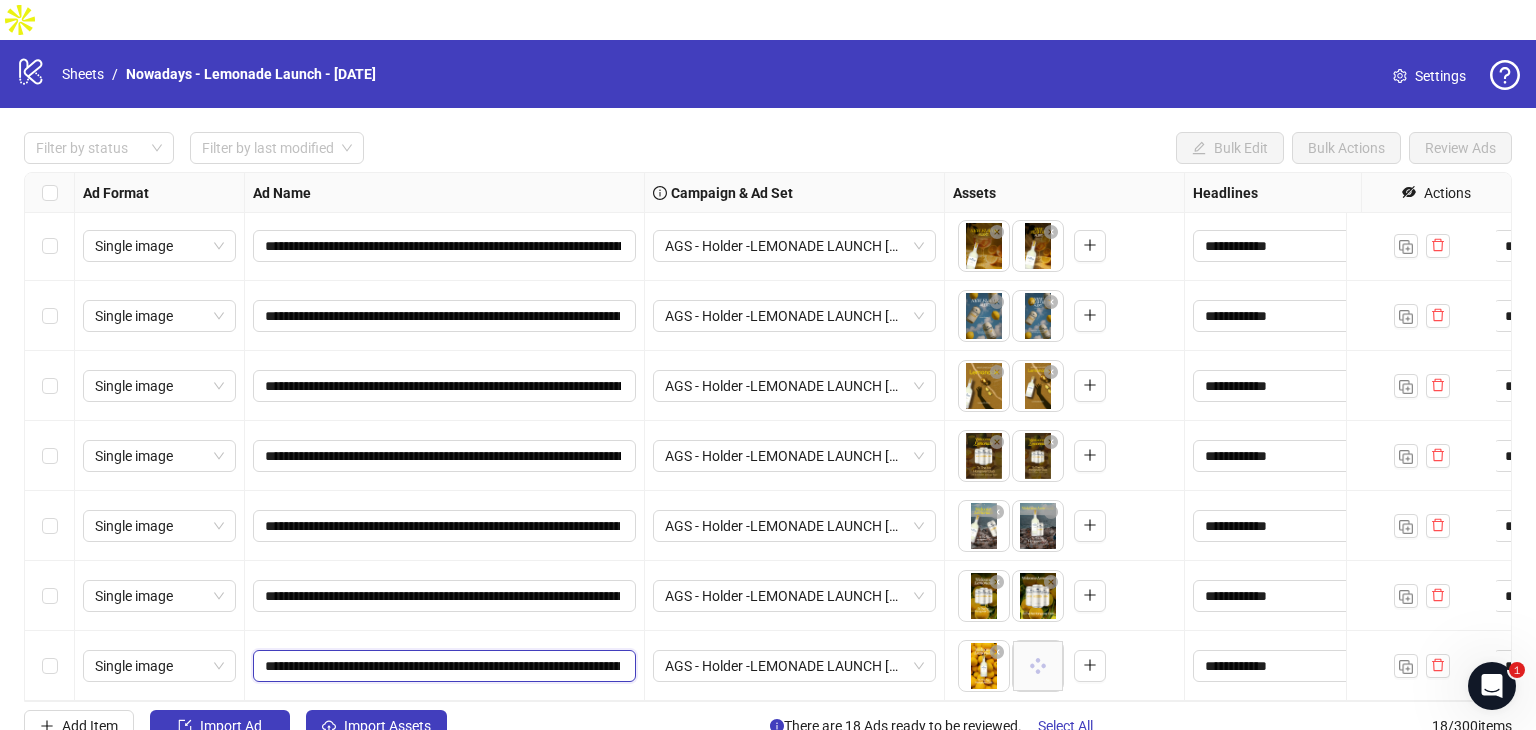 click on "**********" at bounding box center (442, 666) 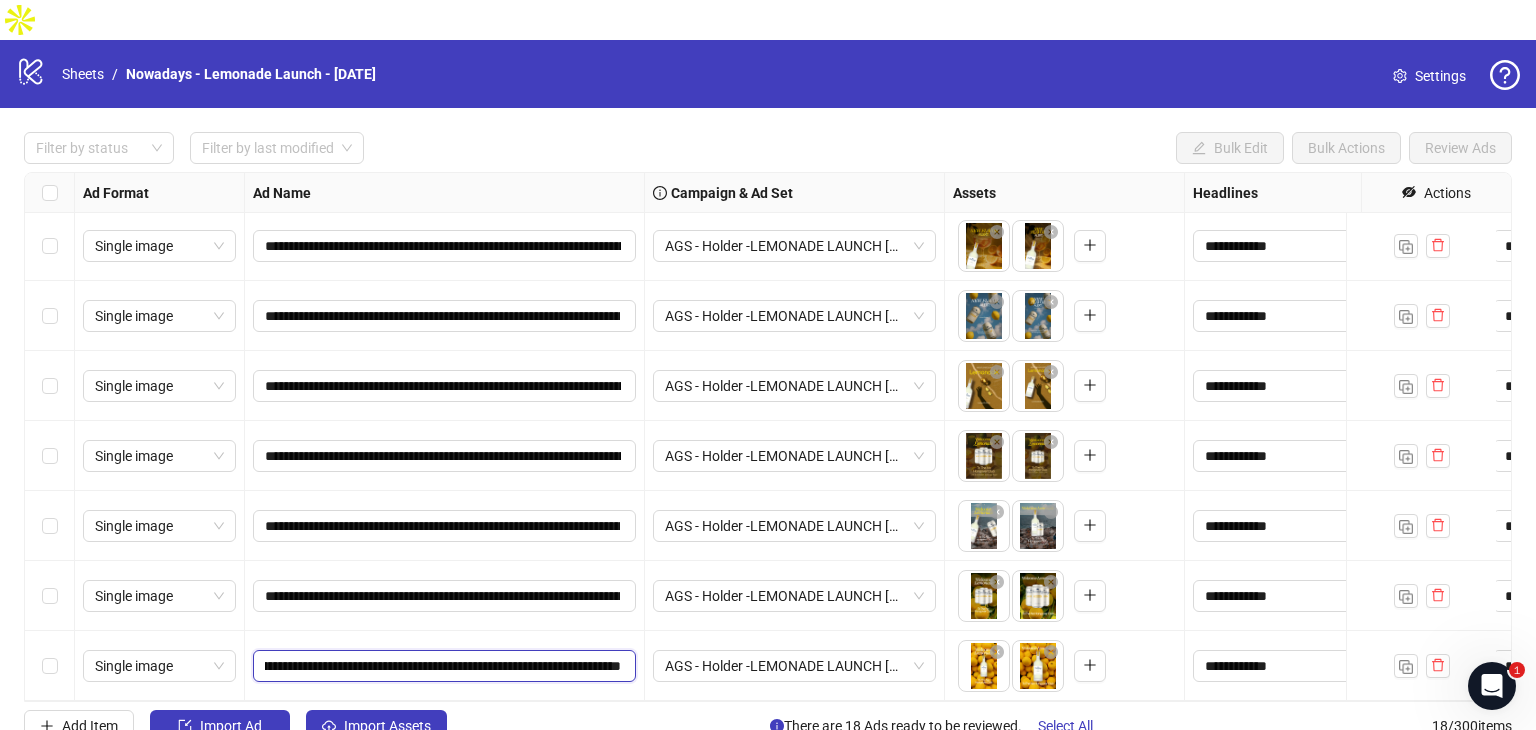 scroll, scrollTop: 0, scrollLeft: 367, axis: horizontal 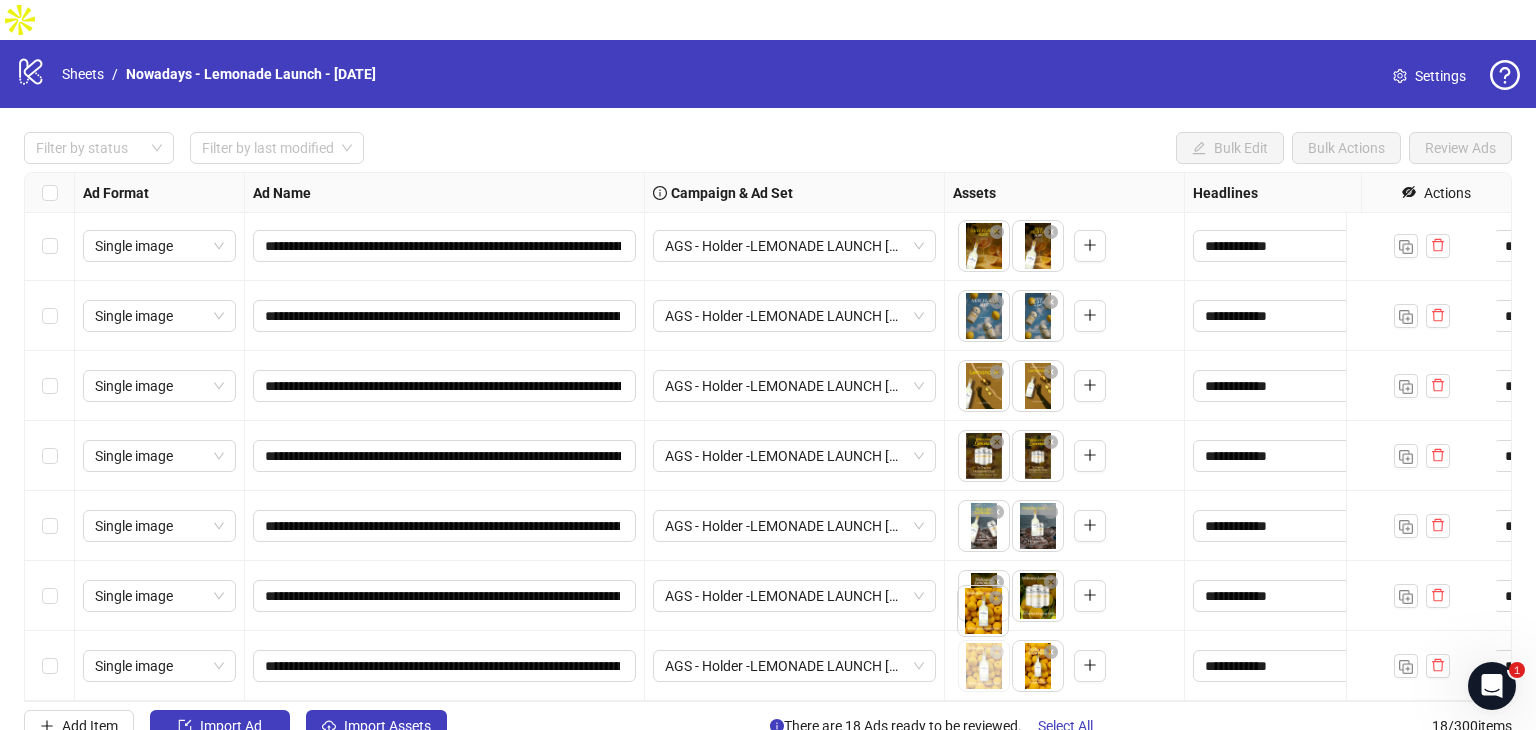 drag, startPoint x: 1030, startPoint y: 623, endPoint x: 968, endPoint y: 617, distance: 62.289646 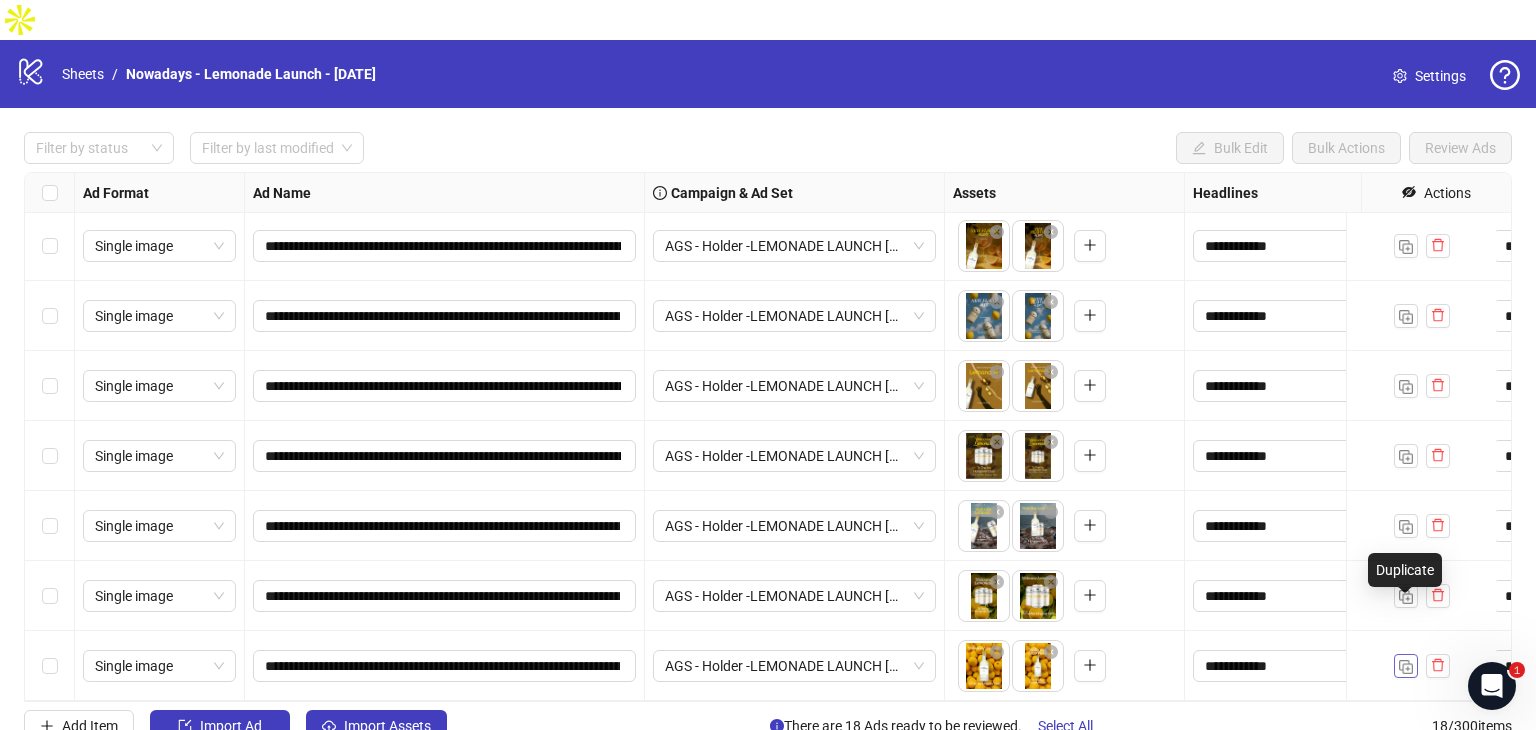 click at bounding box center (1406, 667) 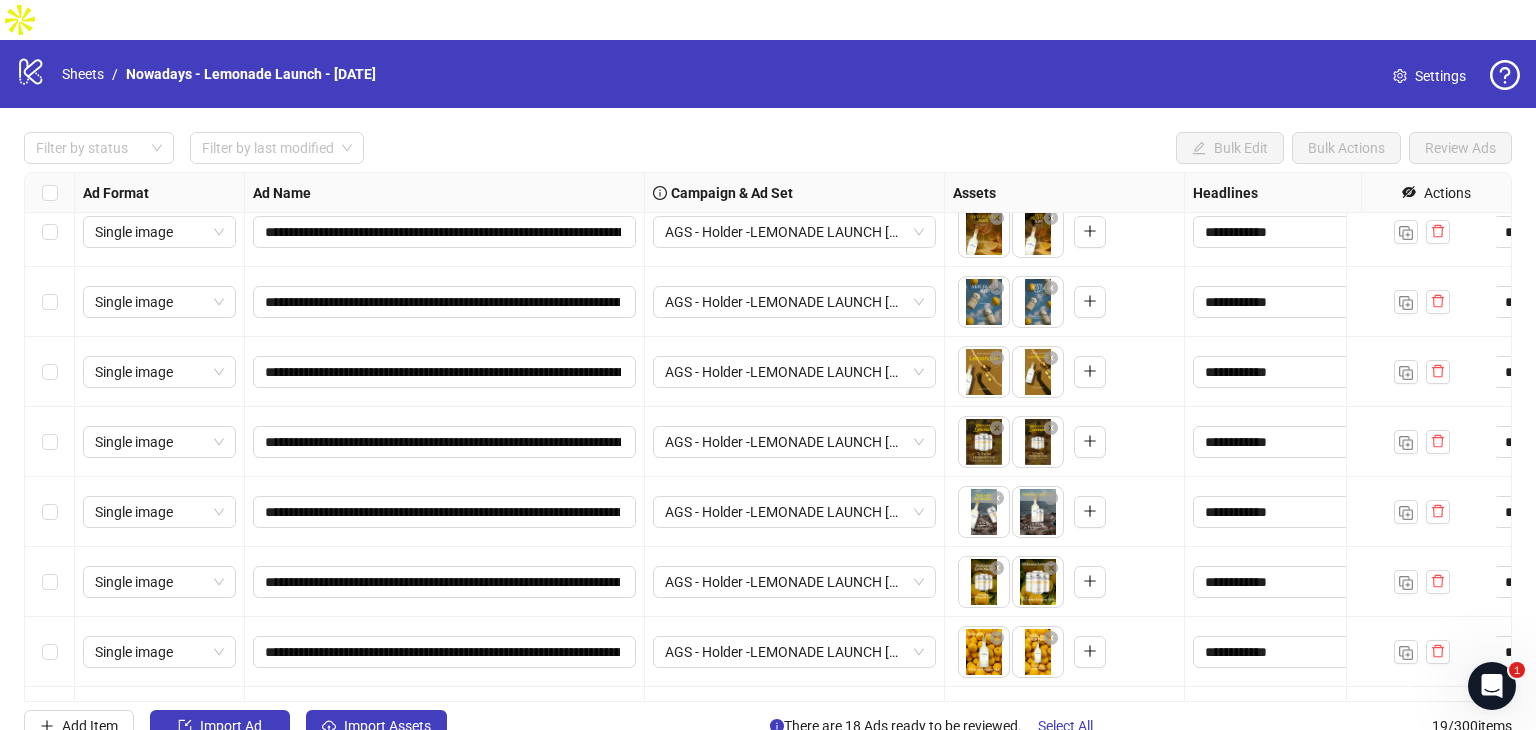 scroll, scrollTop: 856, scrollLeft: 0, axis: vertical 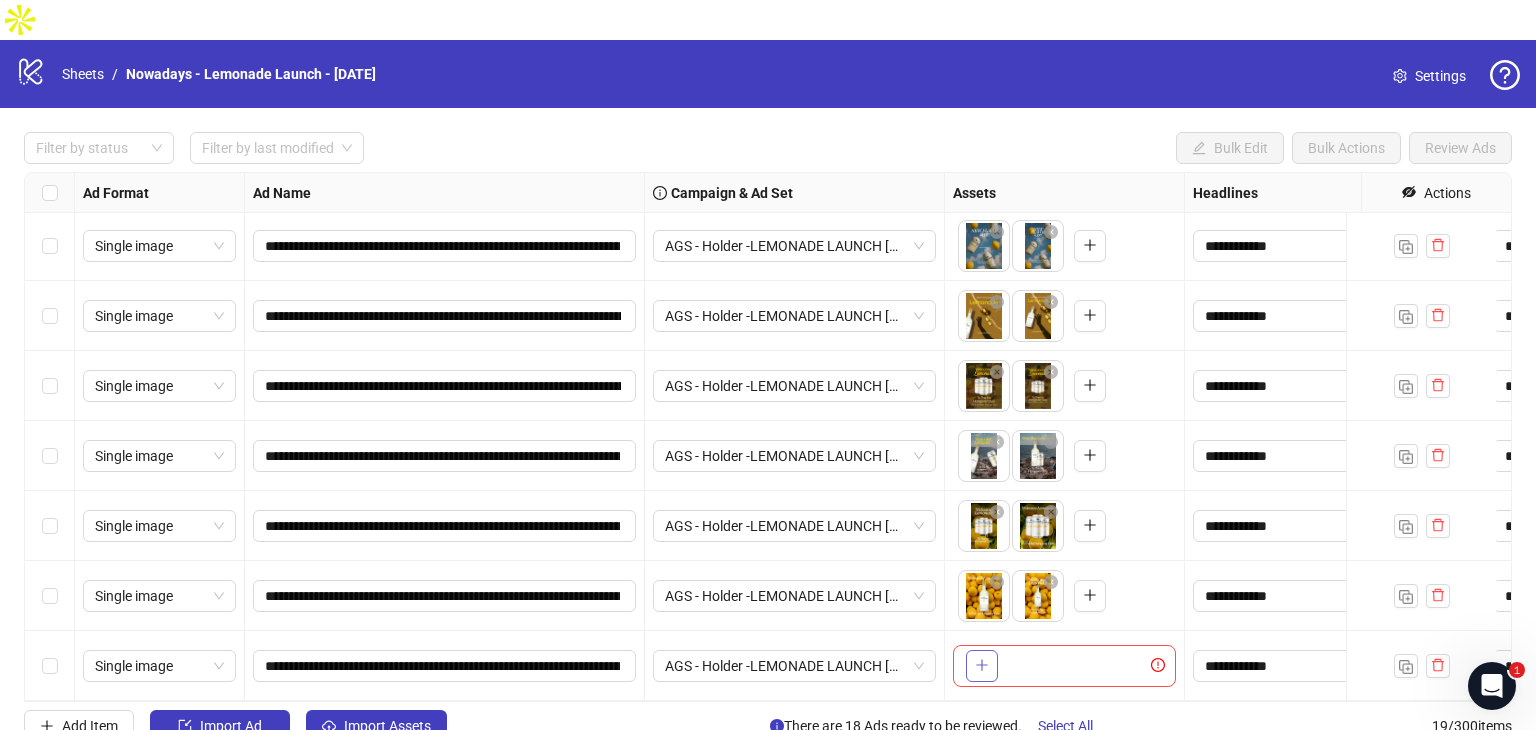 click 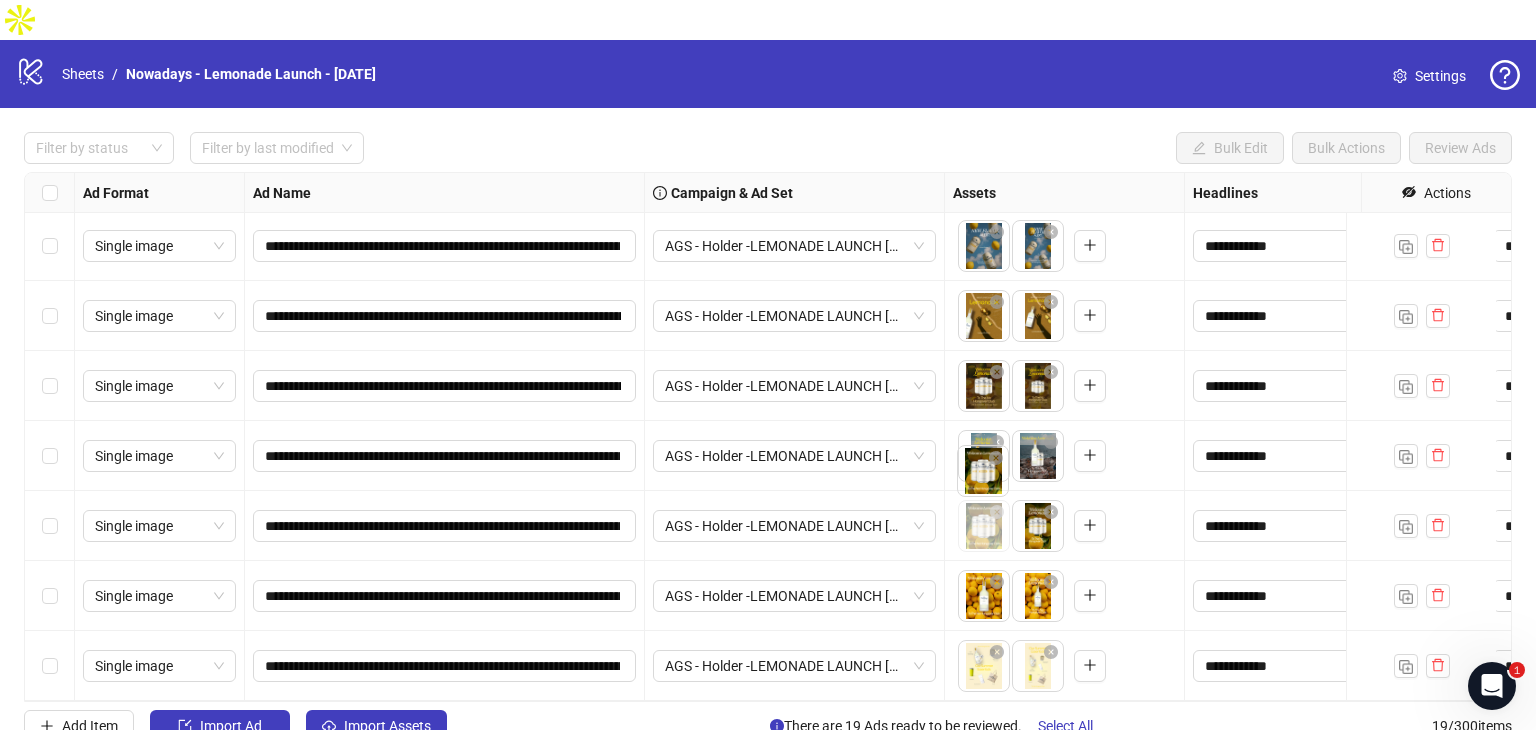 drag, startPoint x: 1035, startPoint y: 480, endPoint x: 988, endPoint y: 481, distance: 47.010635 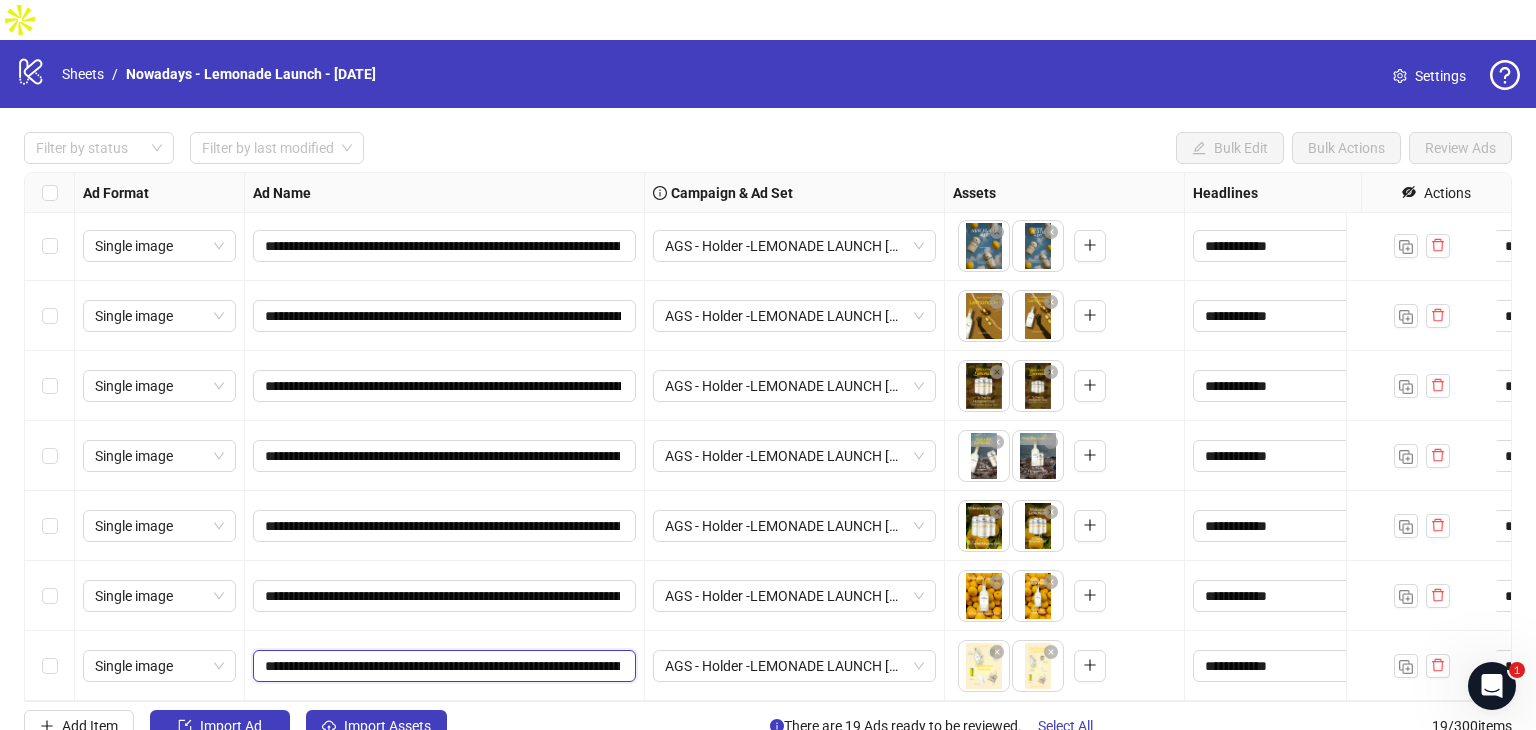 click on "**********" at bounding box center [442, 666] 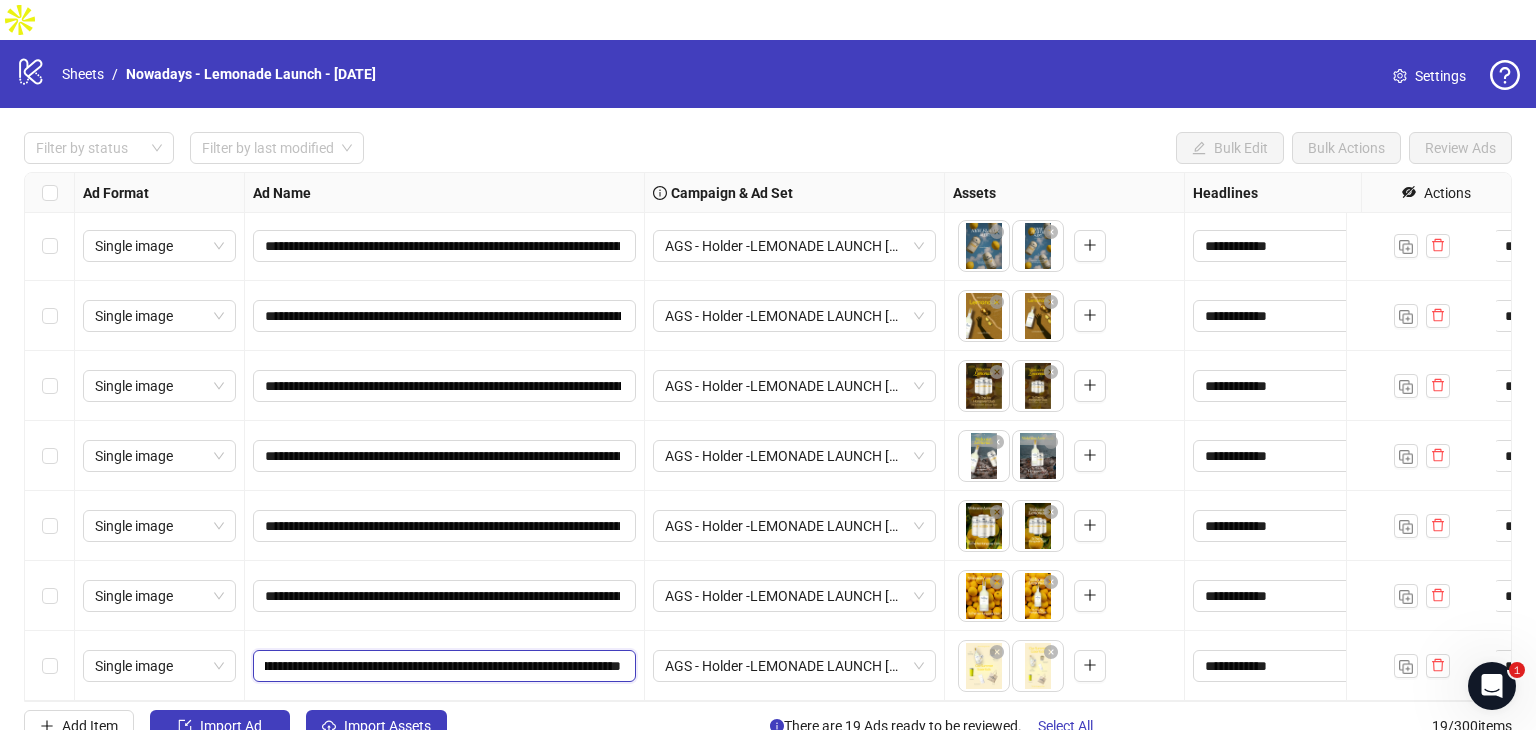 scroll, scrollTop: 0, scrollLeft: 292, axis: horizontal 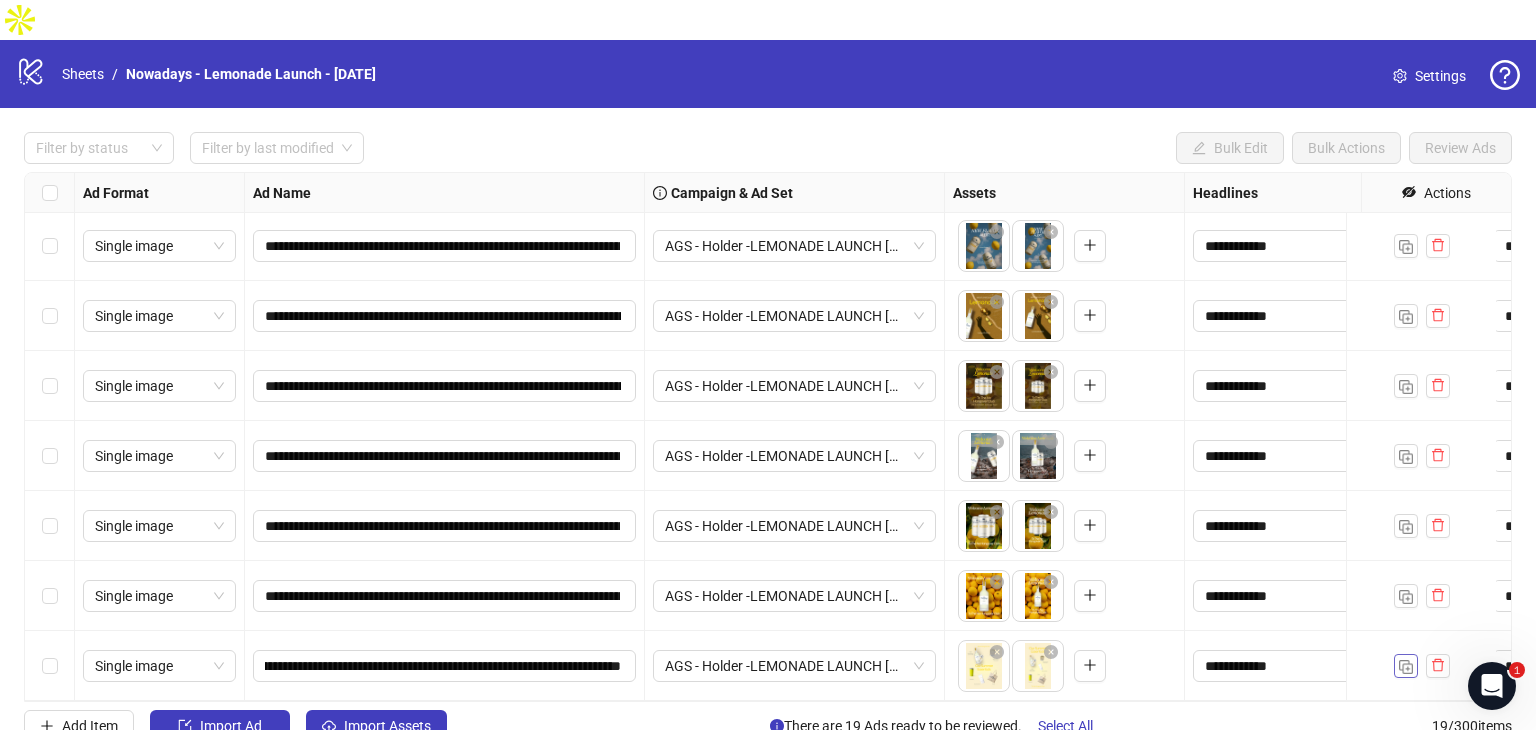 click at bounding box center (1406, 667) 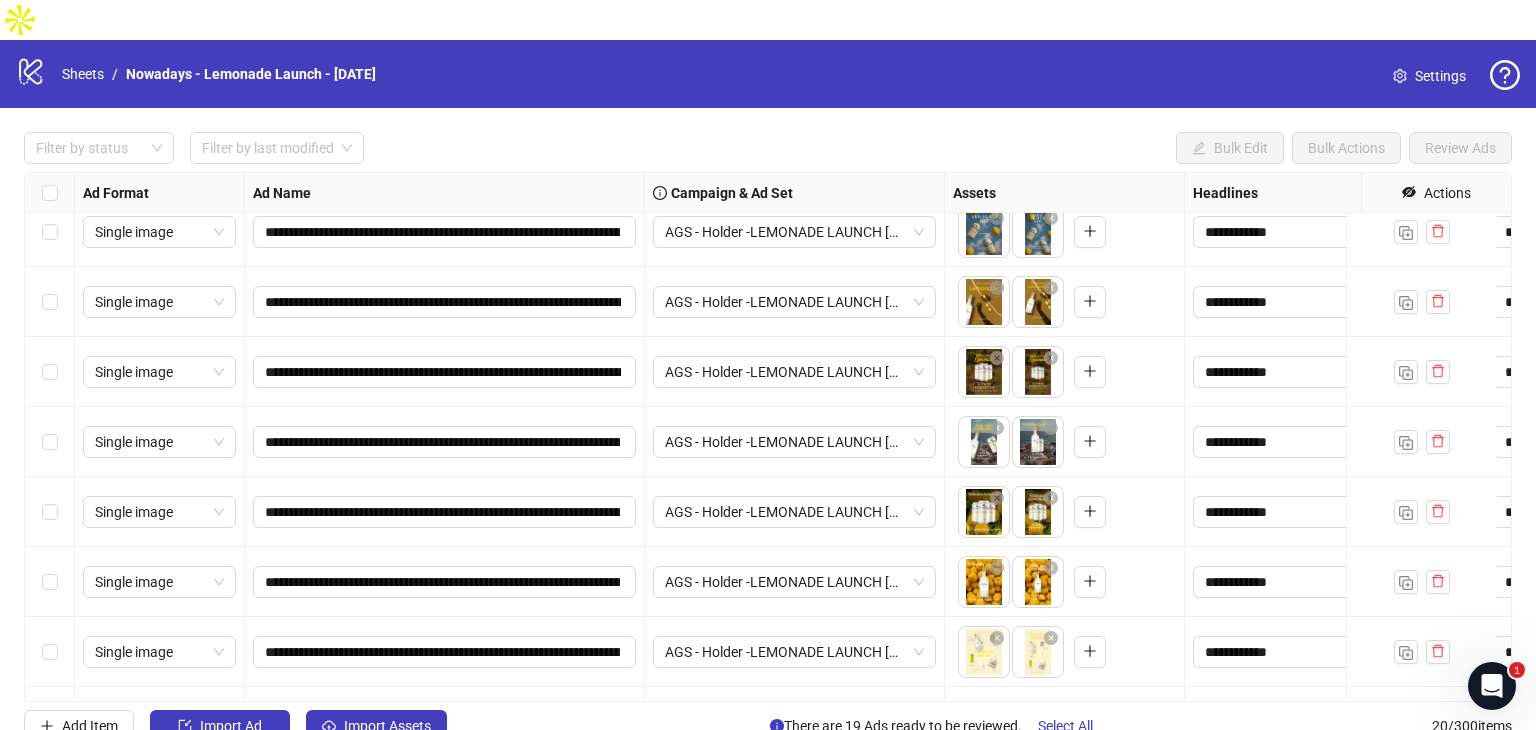 scroll, scrollTop: 926, scrollLeft: 0, axis: vertical 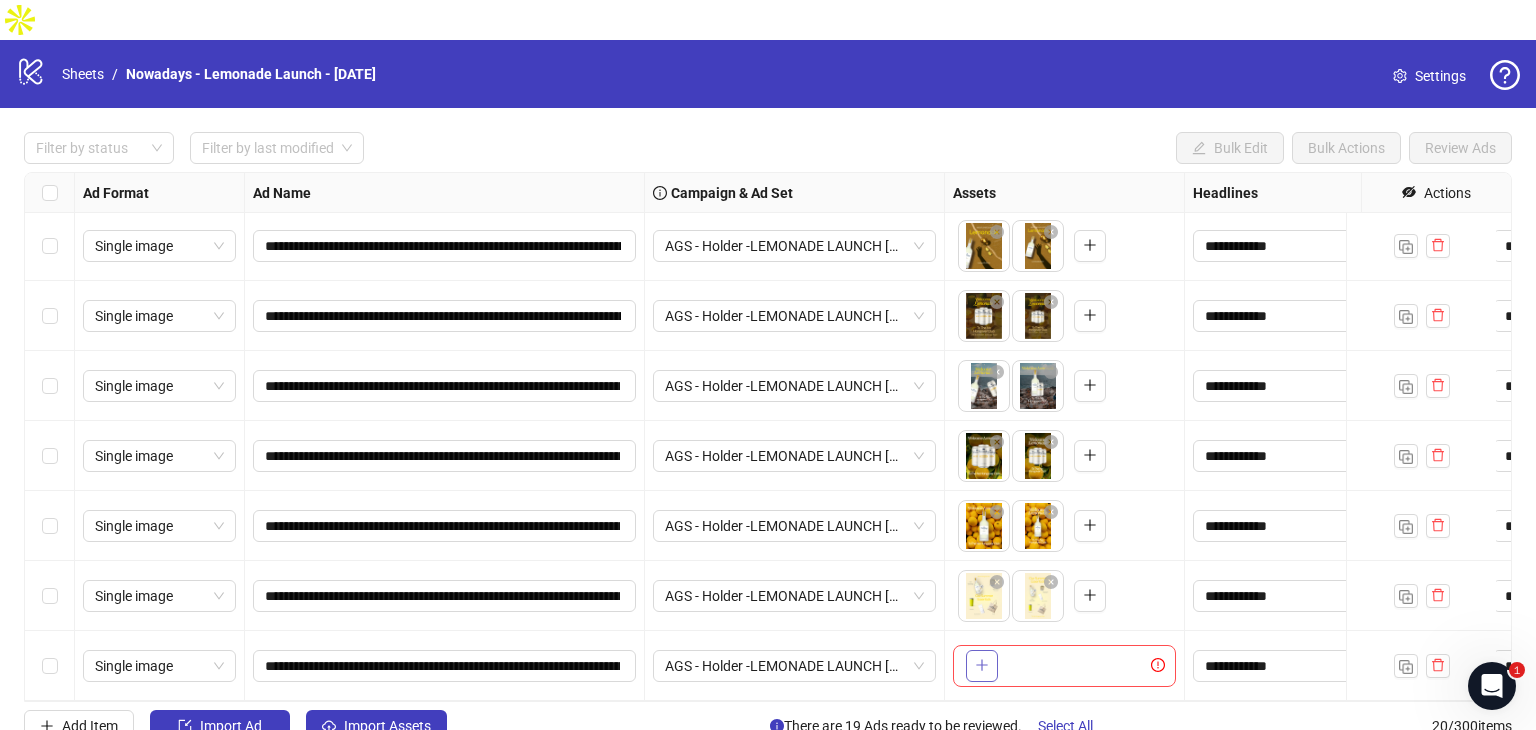 click 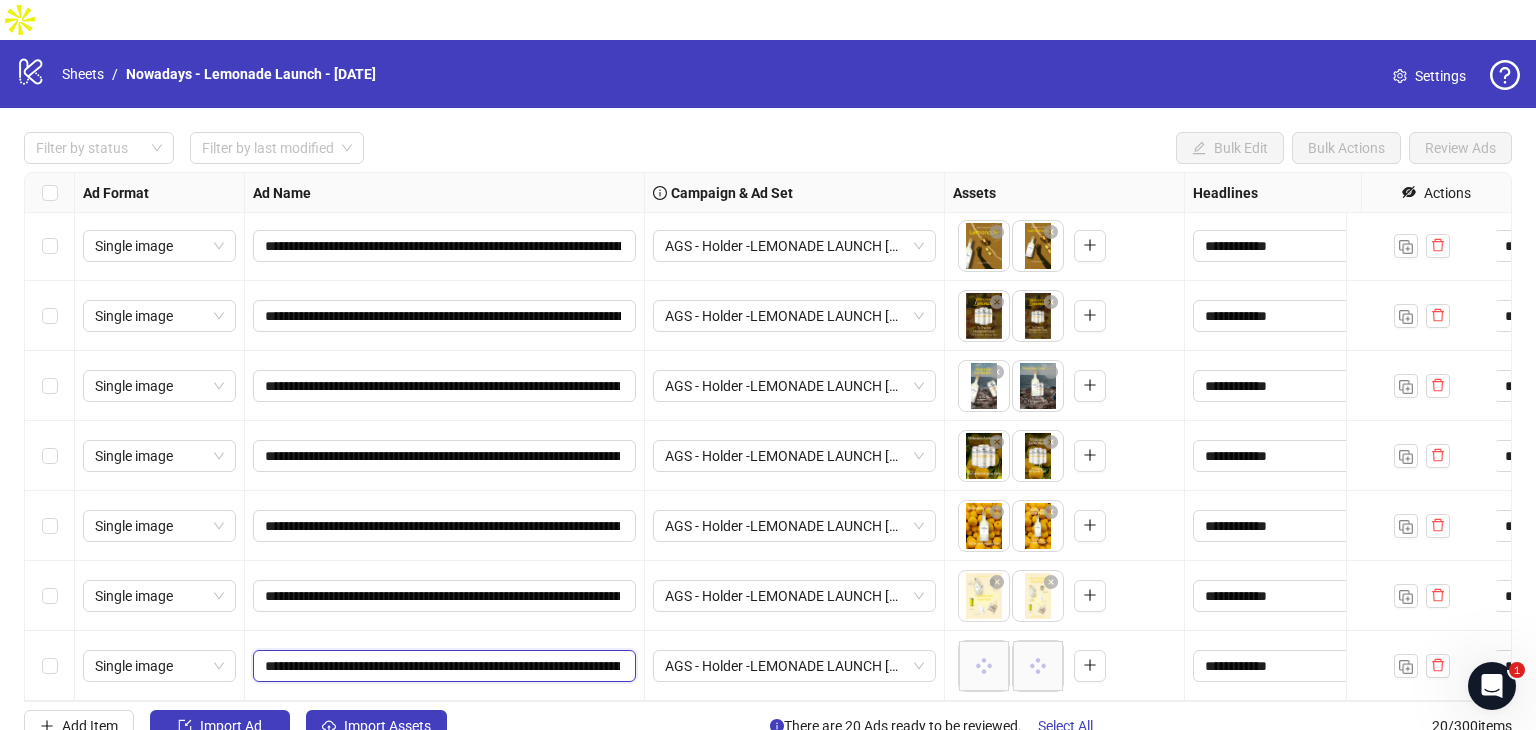 click on "**********" at bounding box center (442, 666) 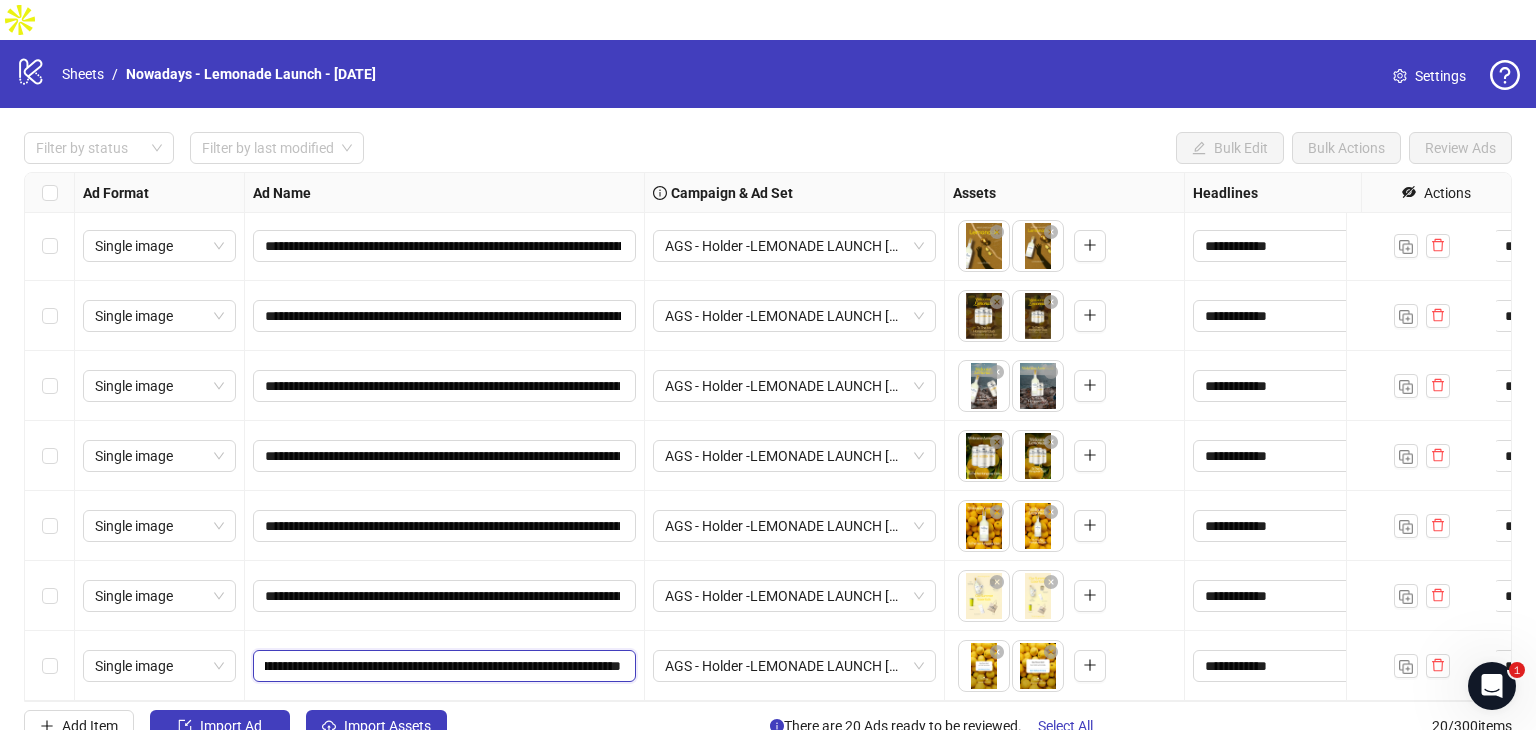 scroll, scrollTop: 0, scrollLeft: 360, axis: horizontal 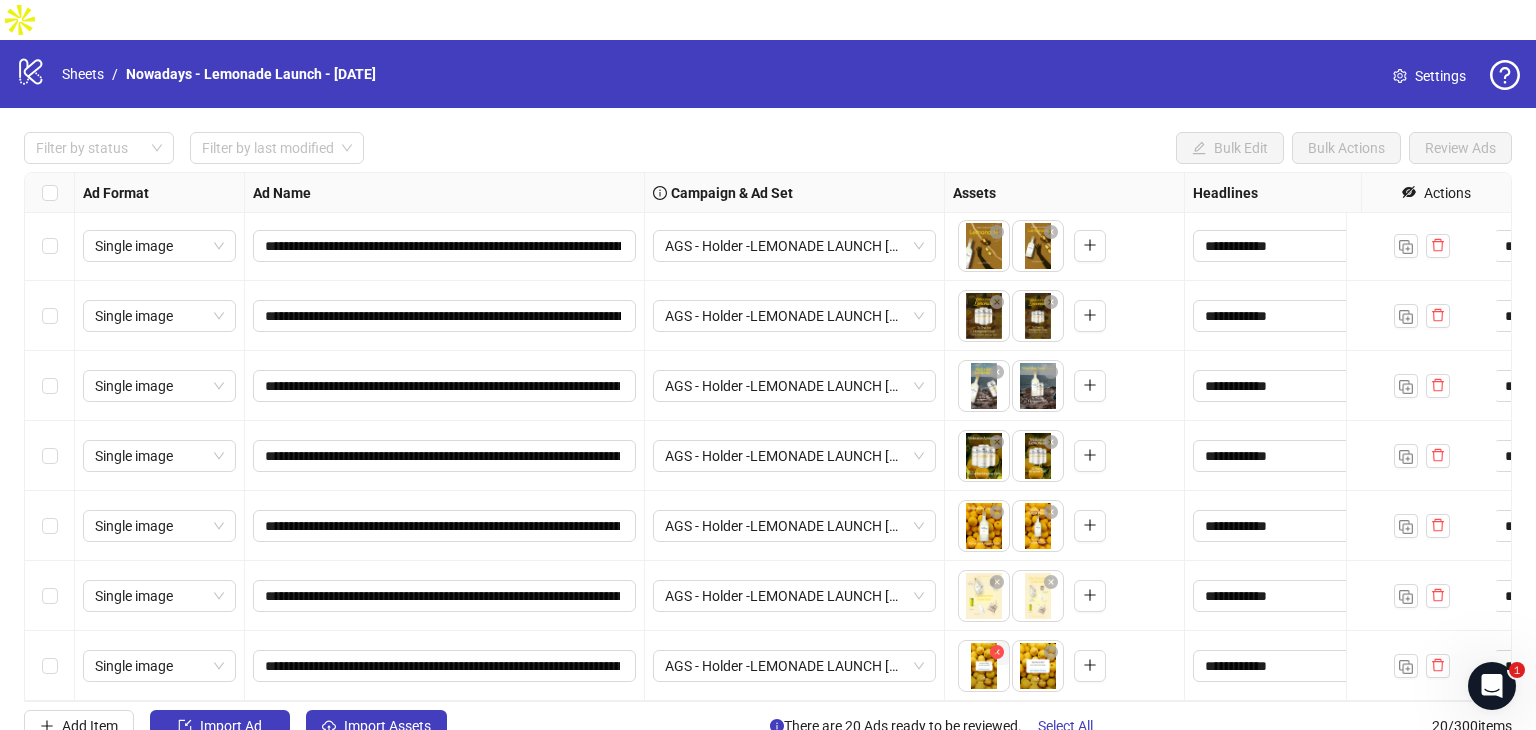 drag, startPoint x: 1038, startPoint y: 606, endPoint x: 992, endPoint y: 605, distance: 46.010868 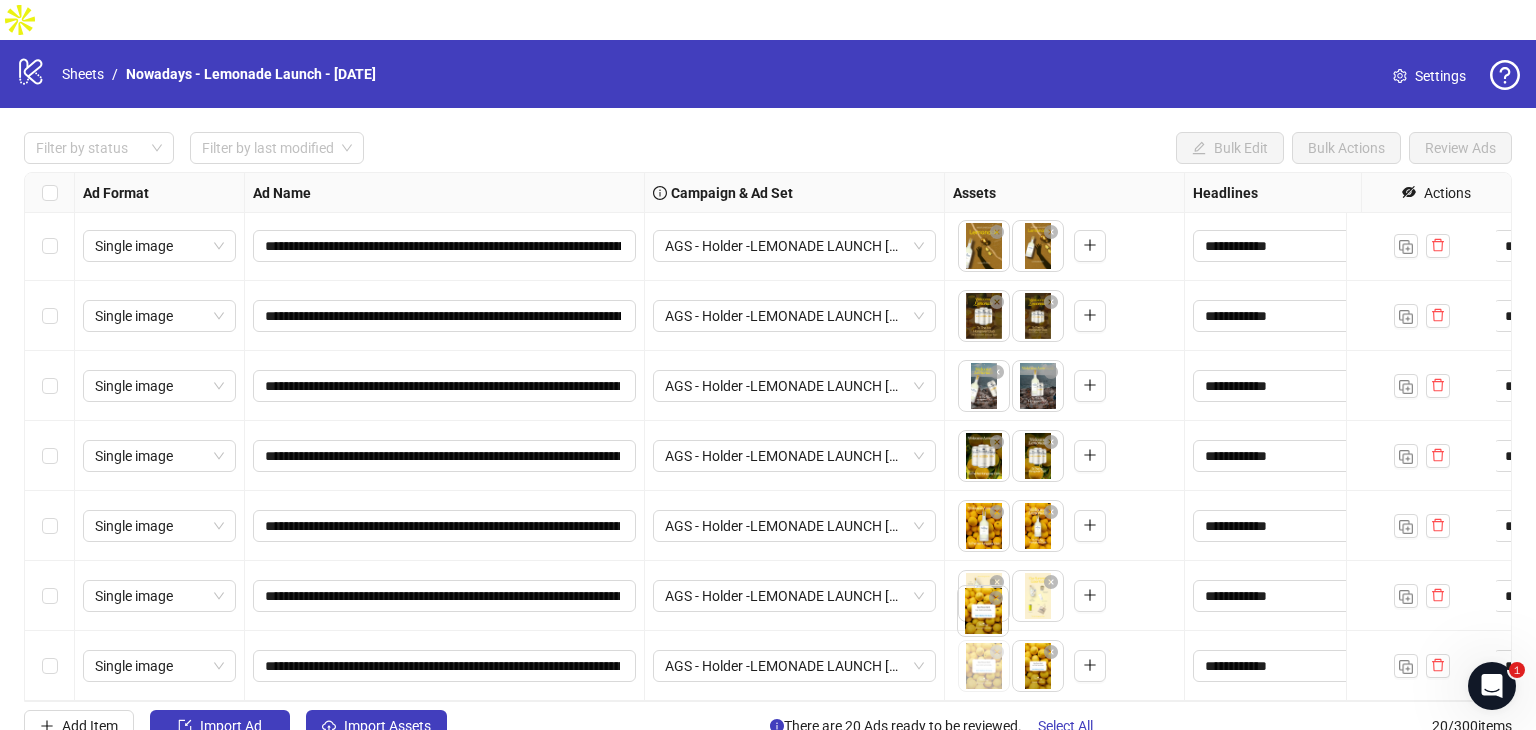 drag, startPoint x: 1028, startPoint y: 622, endPoint x: 972, endPoint y: 621, distance: 56.008926 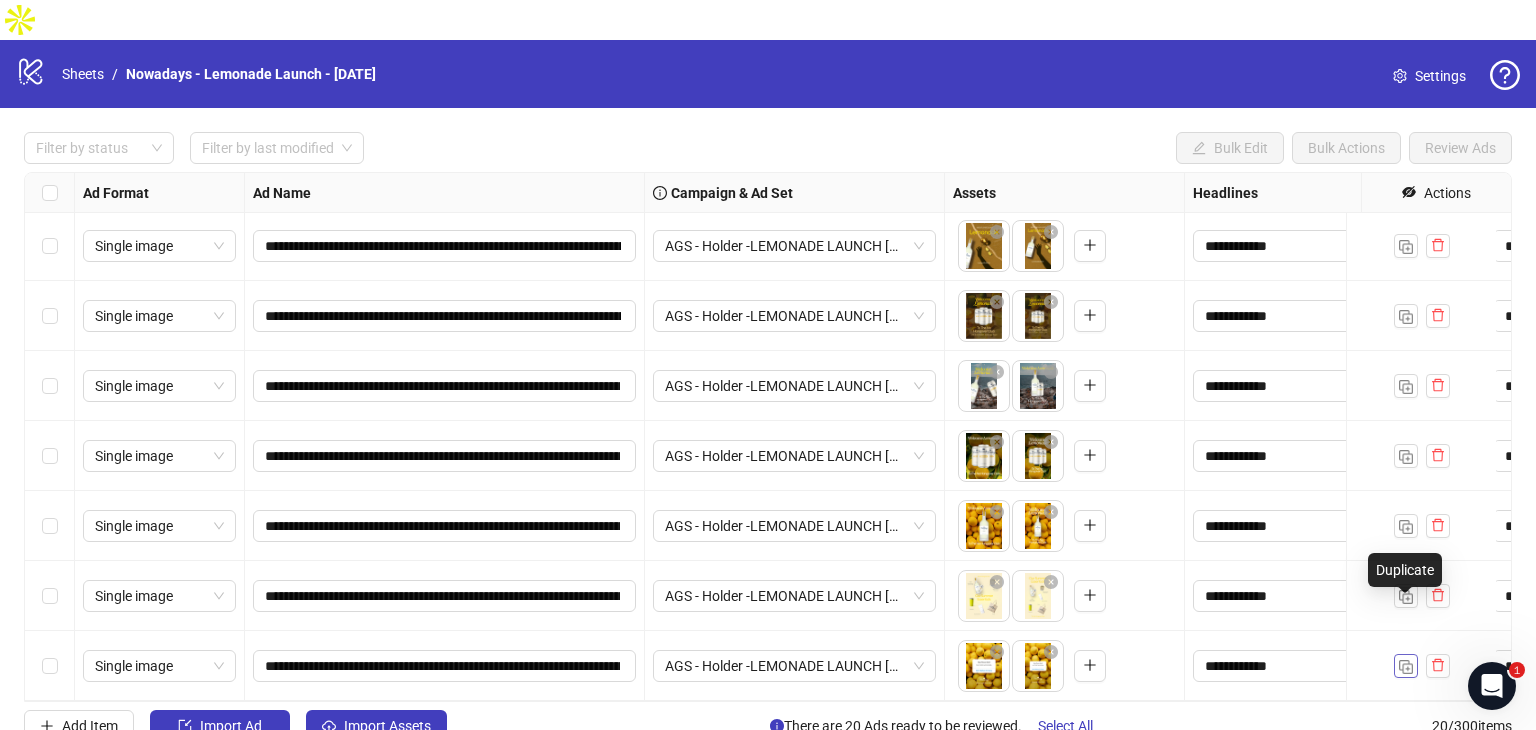 click at bounding box center [1406, 667] 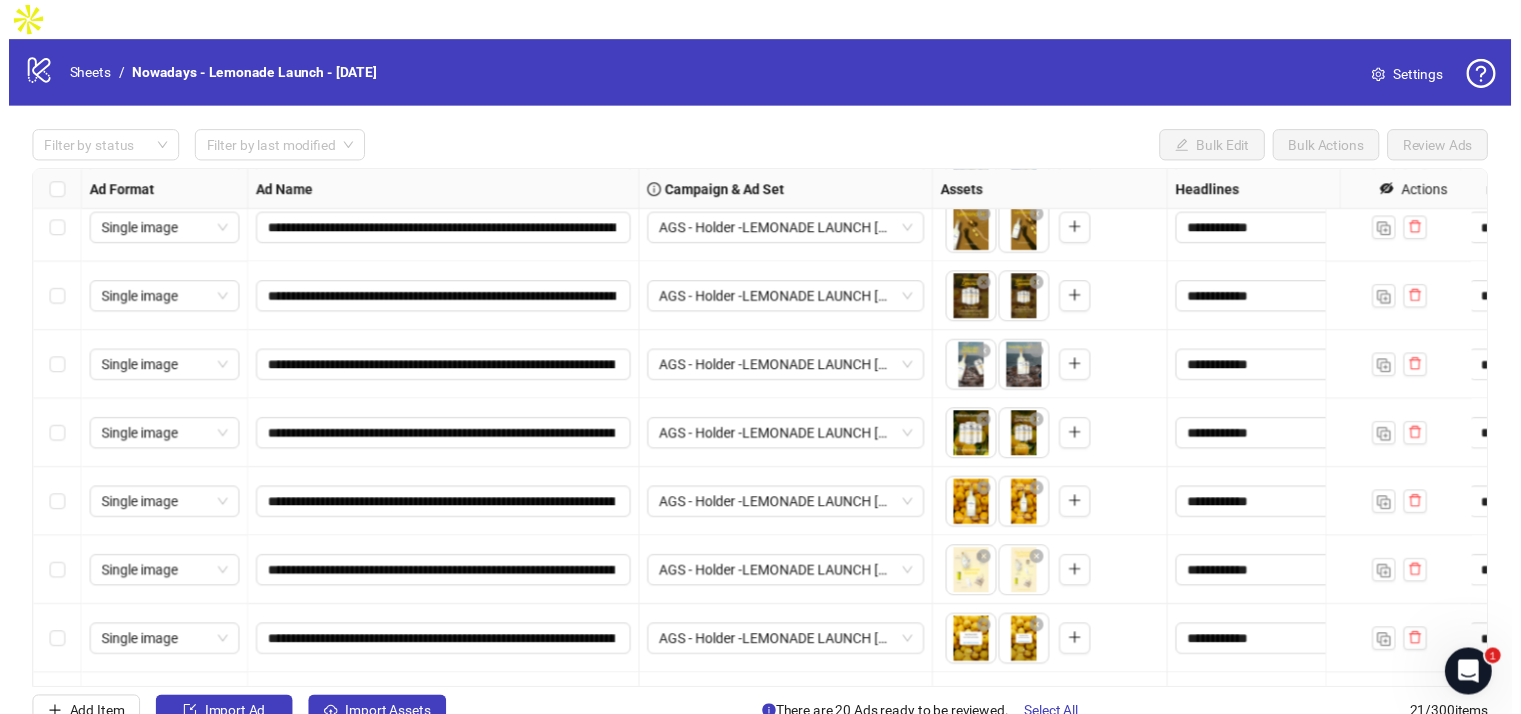 scroll, scrollTop: 996, scrollLeft: 0, axis: vertical 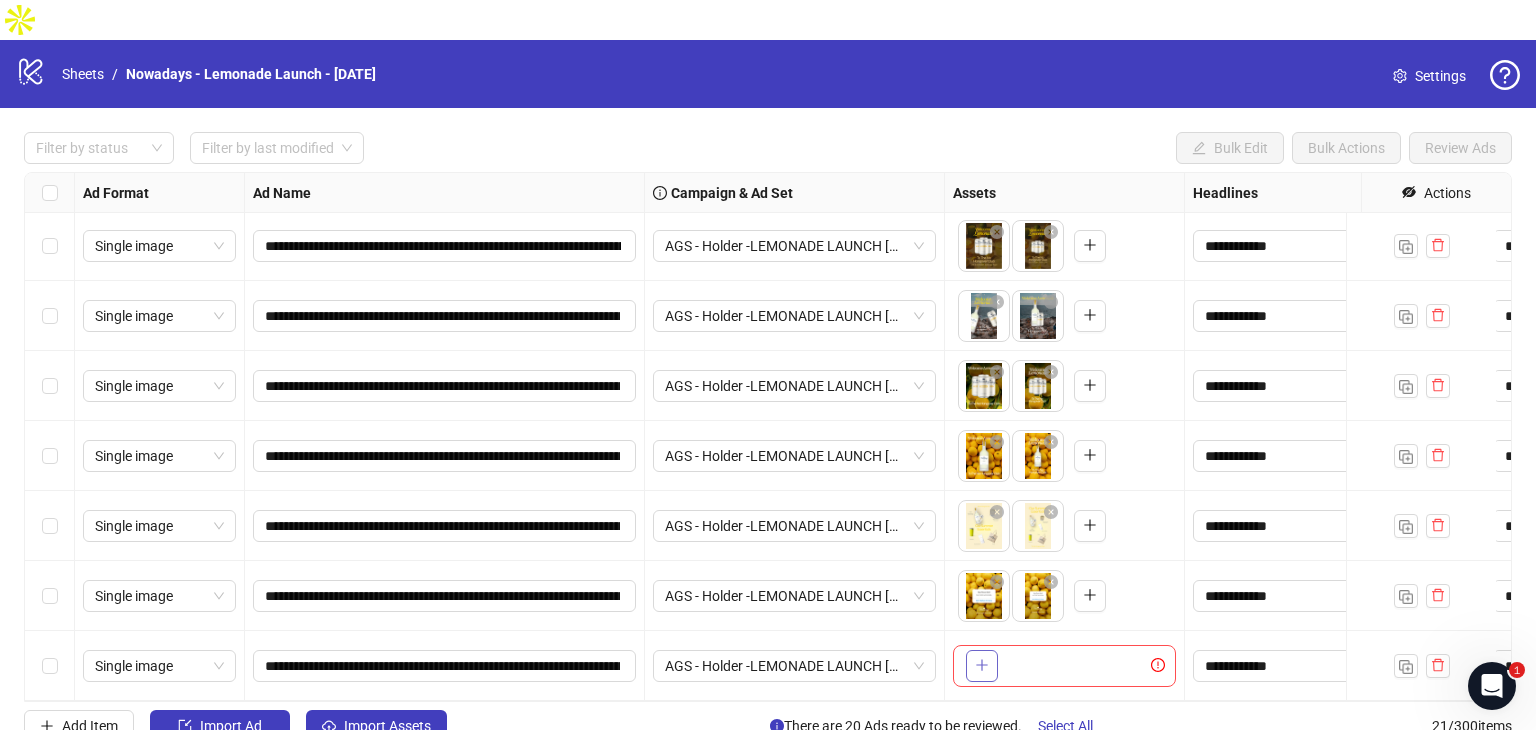 click 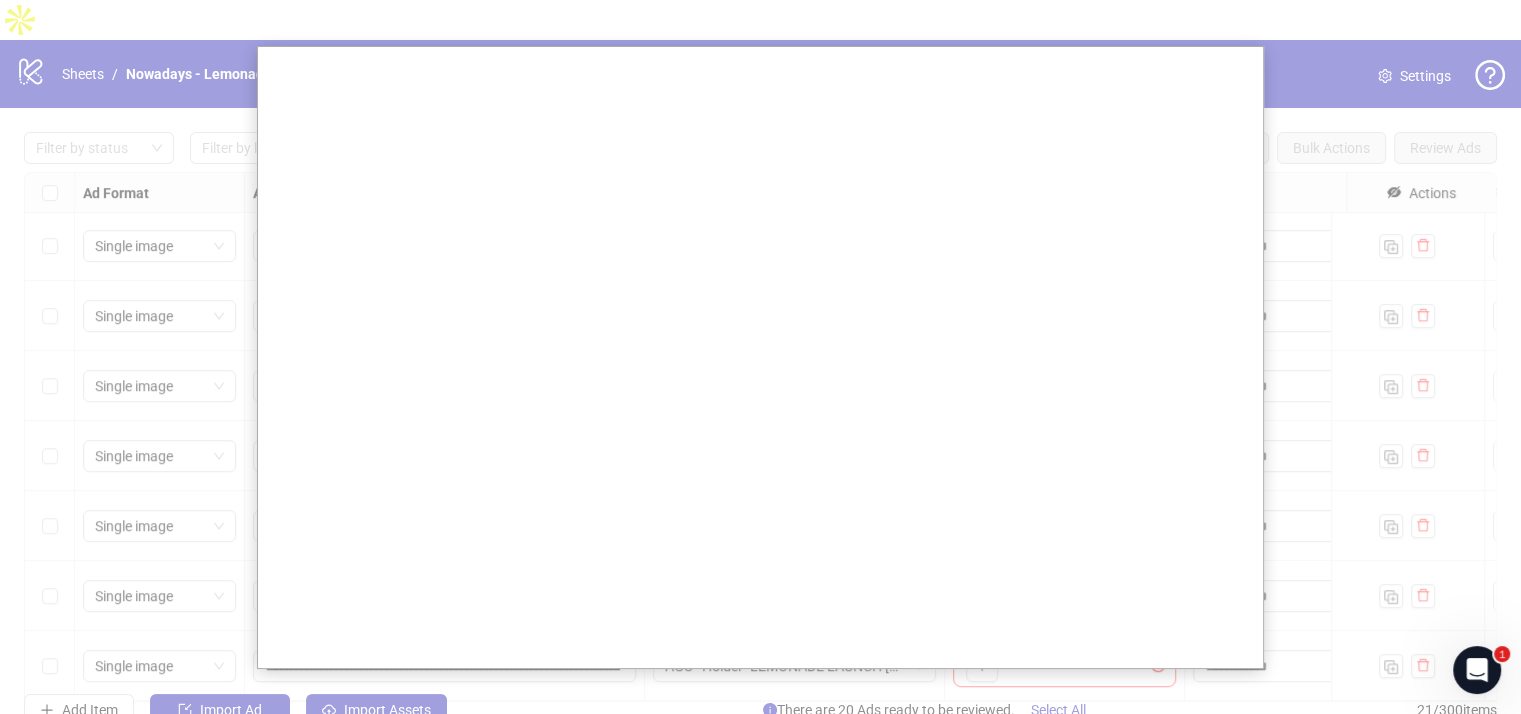scroll, scrollTop: 16, scrollLeft: 0, axis: vertical 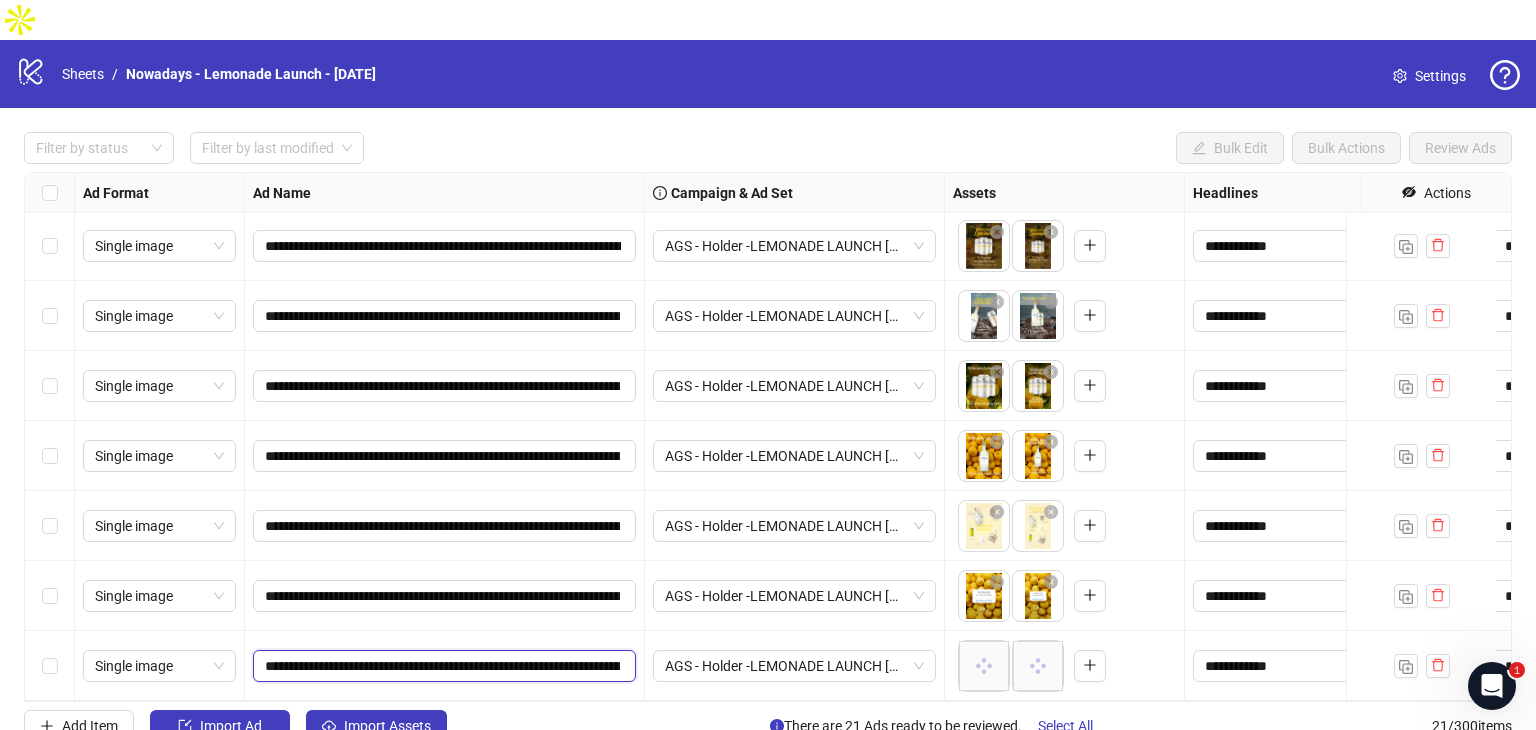 click on "**********" at bounding box center [442, 666] 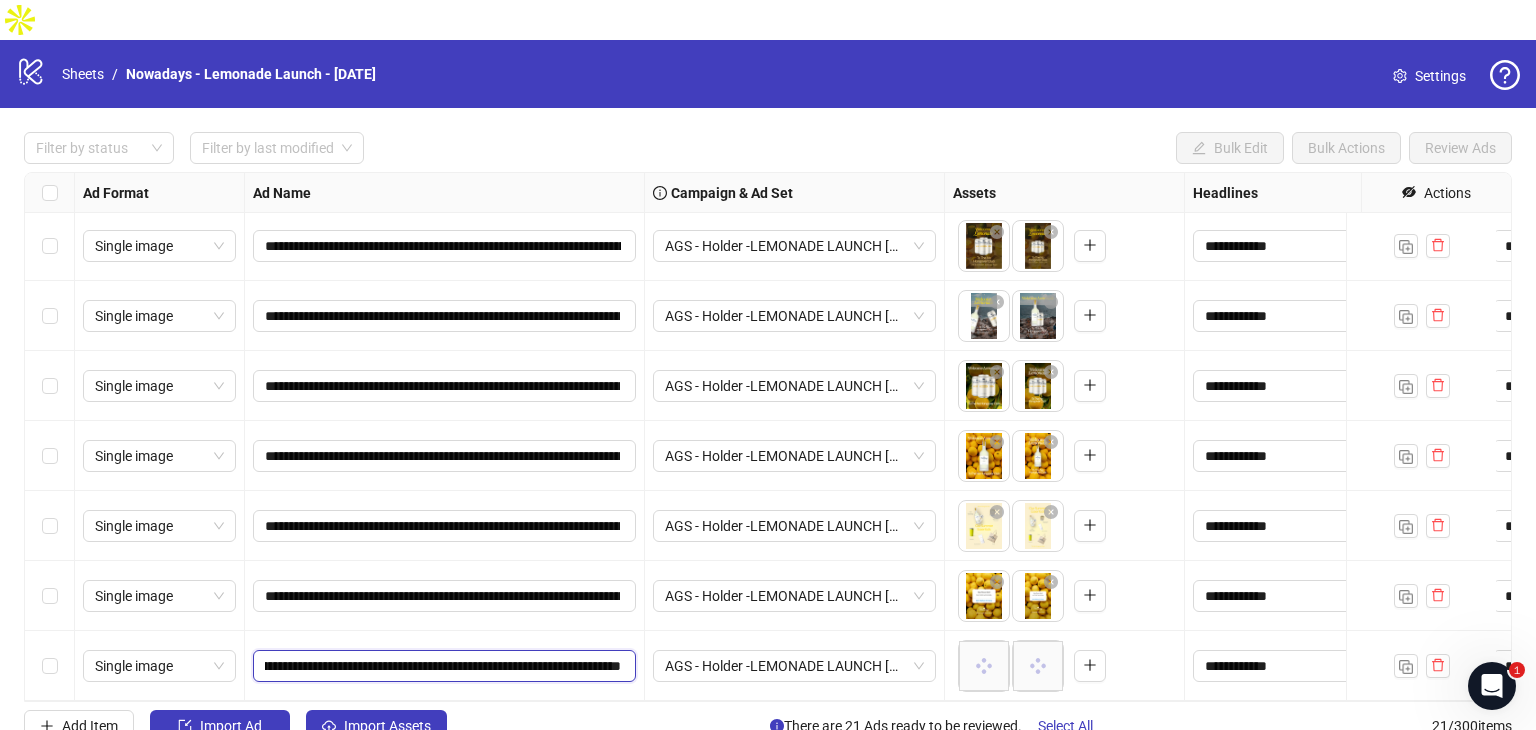 scroll, scrollTop: 0, scrollLeft: 352, axis: horizontal 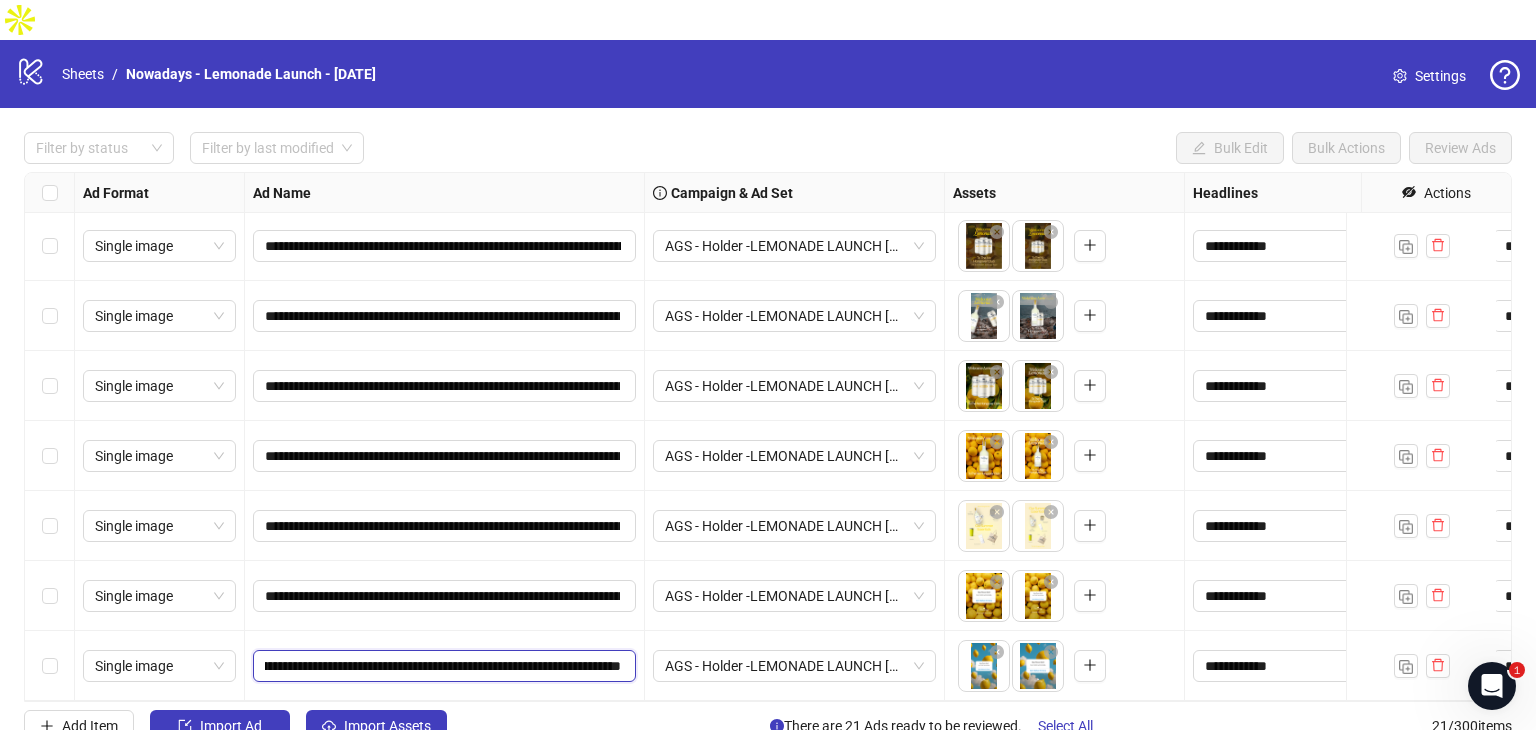 click on "**********" at bounding box center (443, 666) 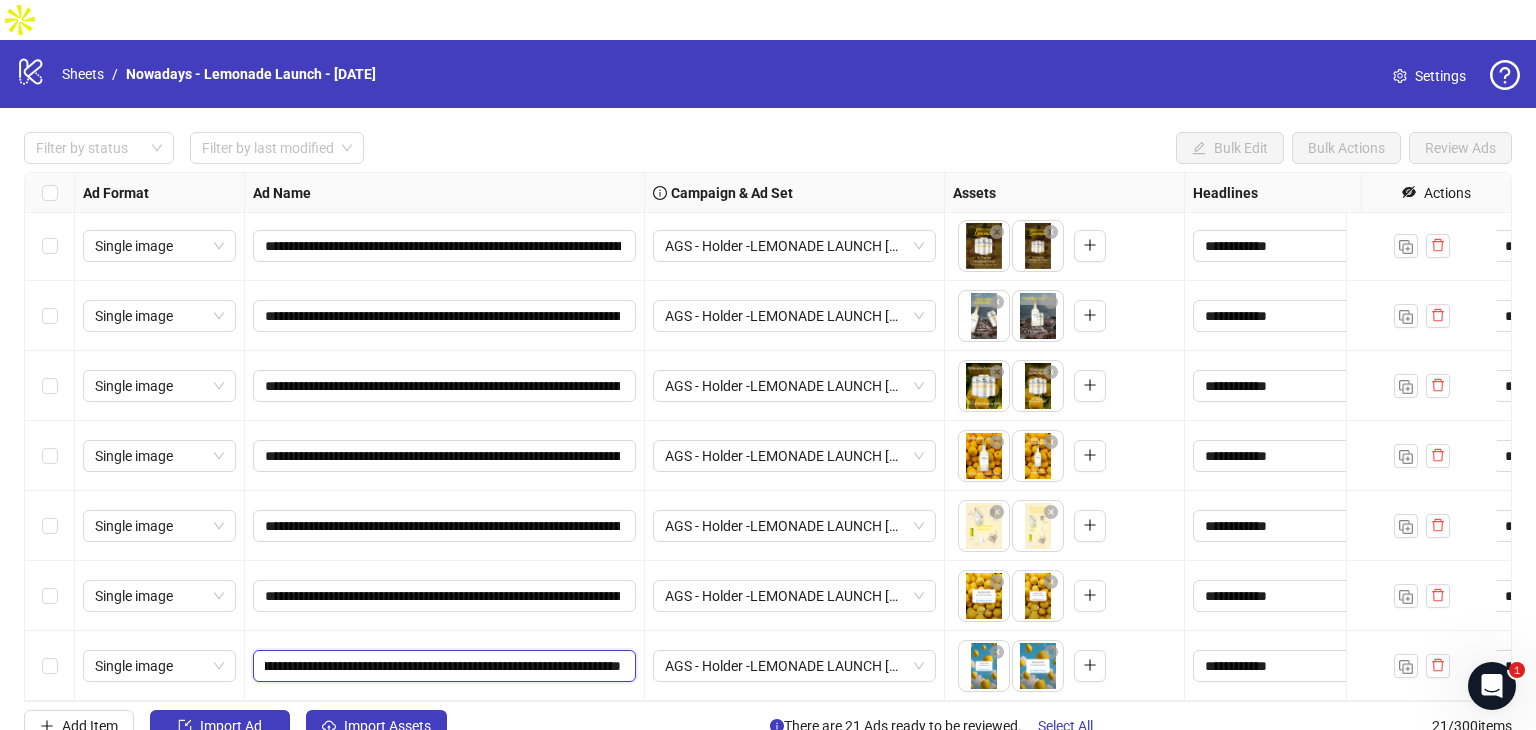 type on "**********" 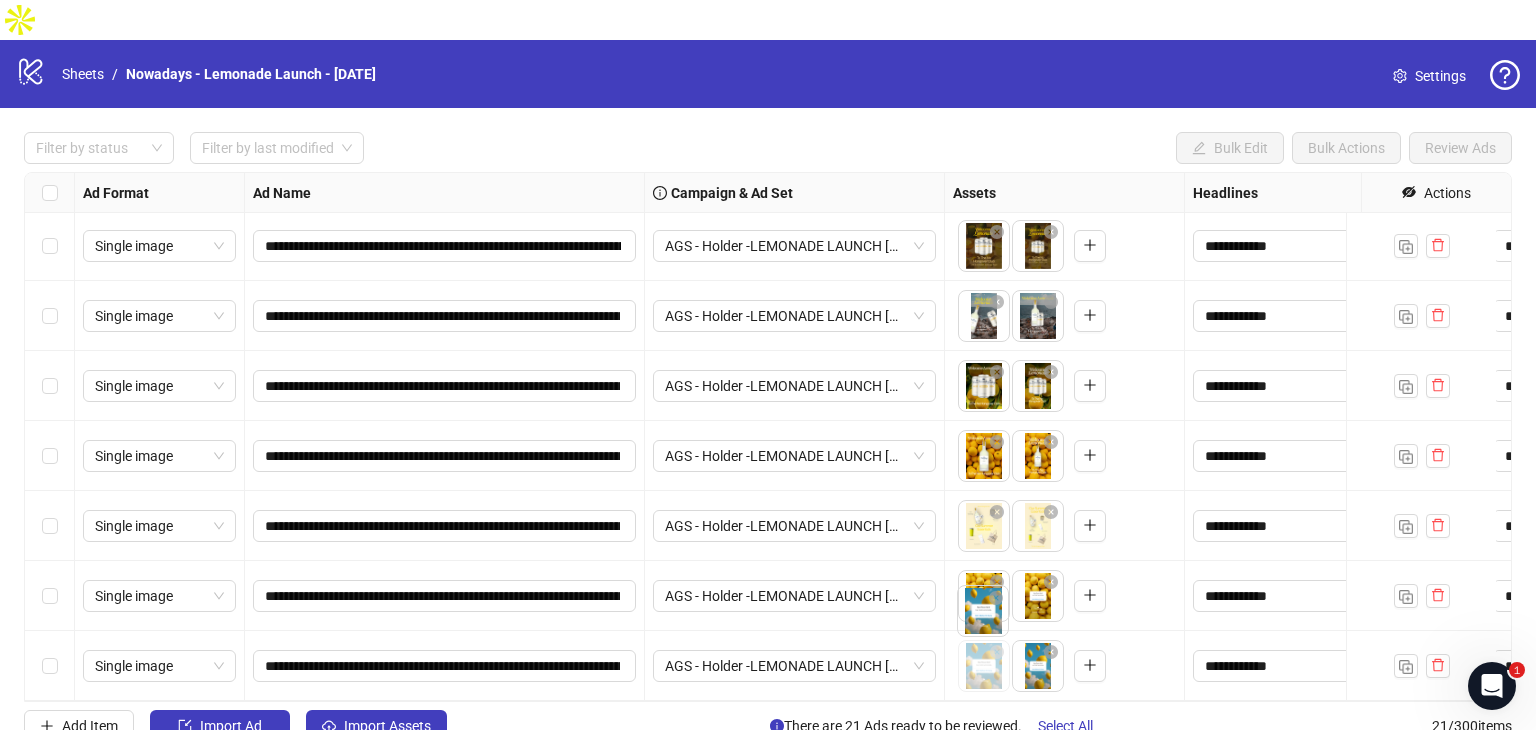 click on "**********" at bounding box center (768, 365) 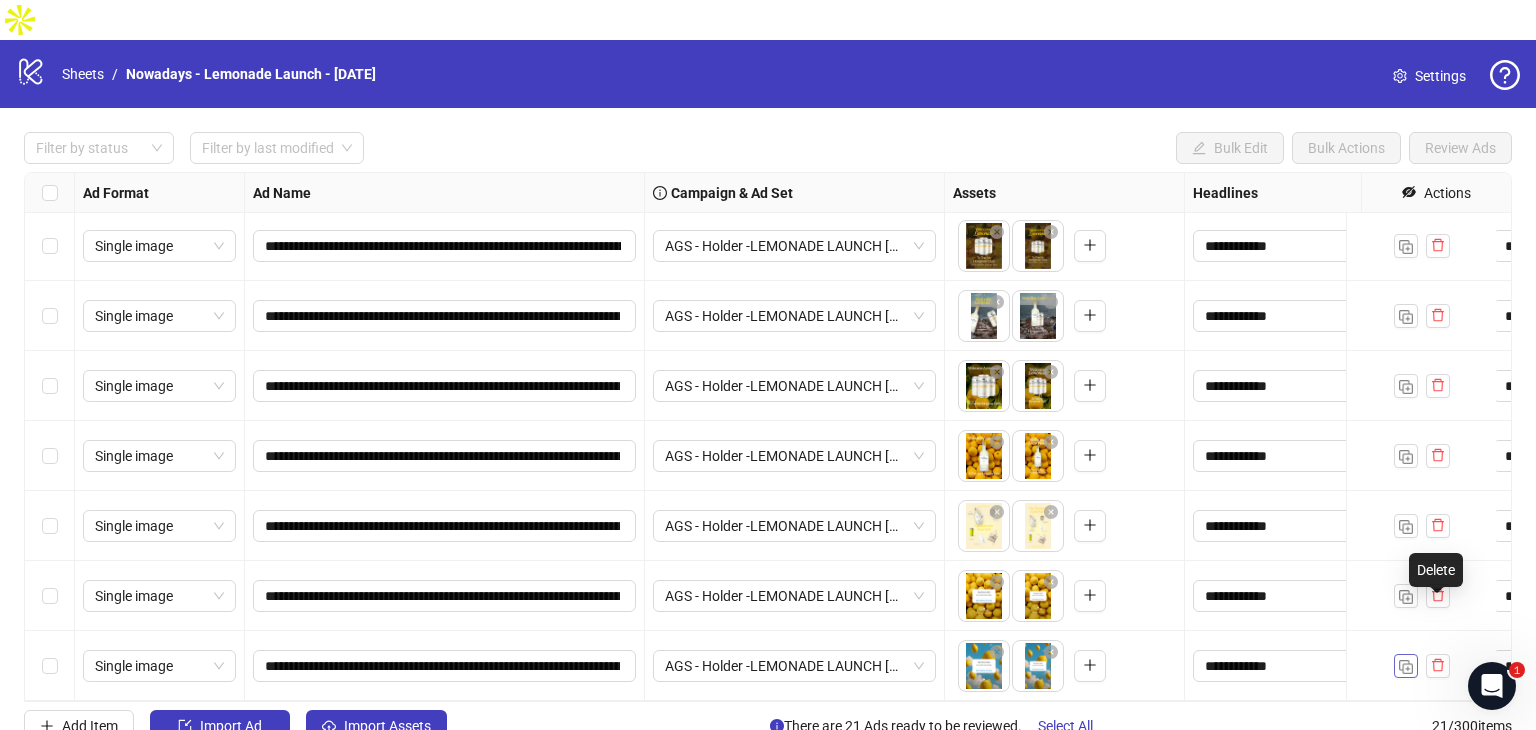 click at bounding box center [1406, 667] 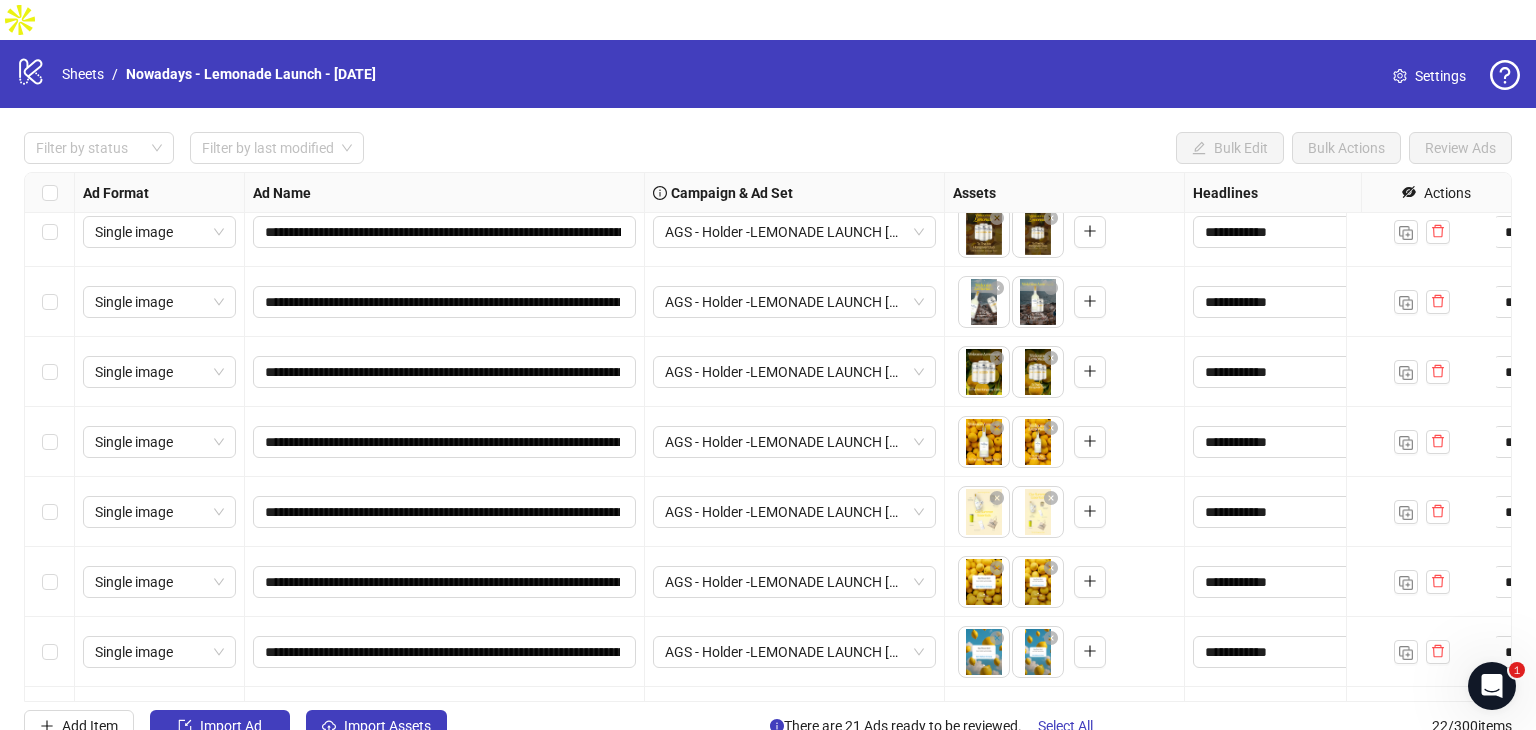 scroll, scrollTop: 1066, scrollLeft: 0, axis: vertical 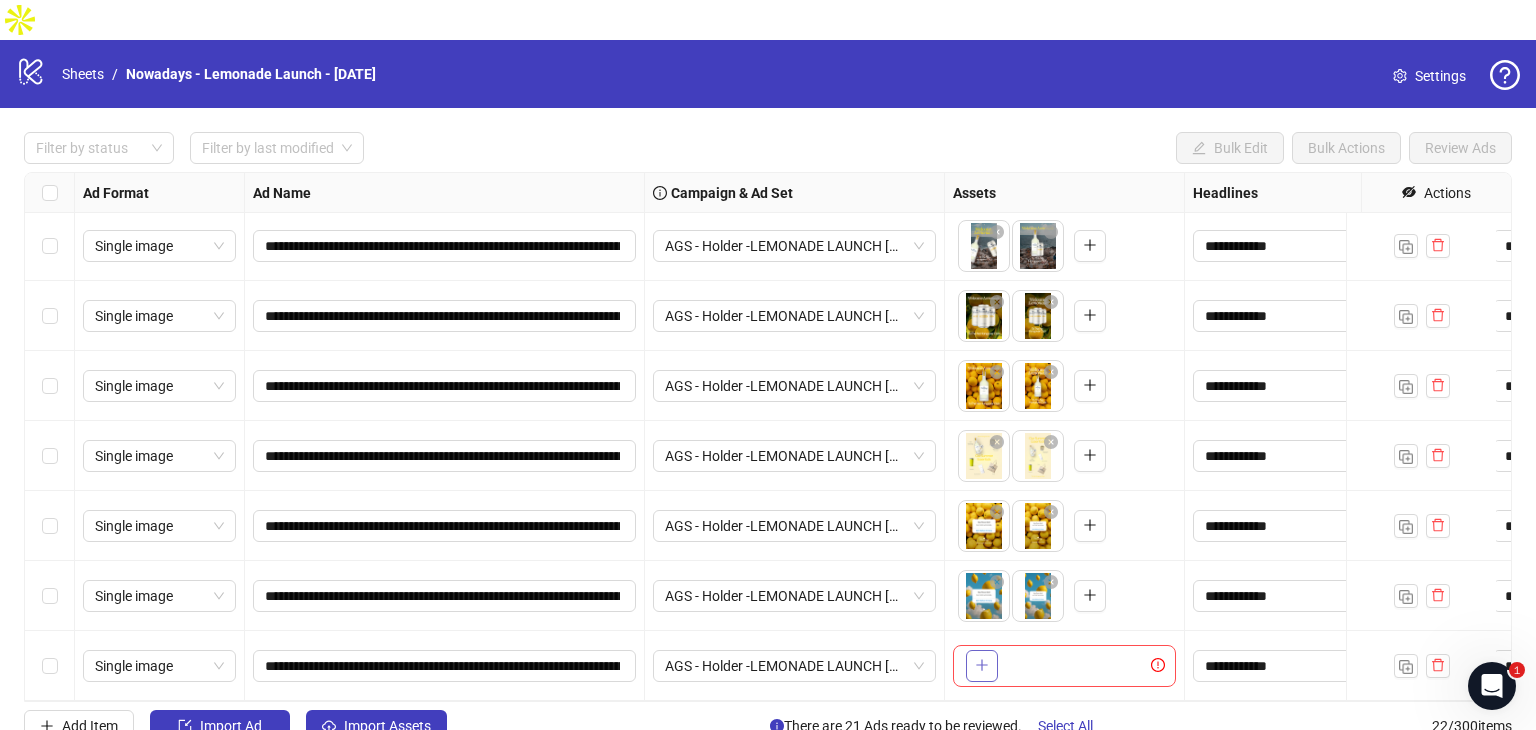 click 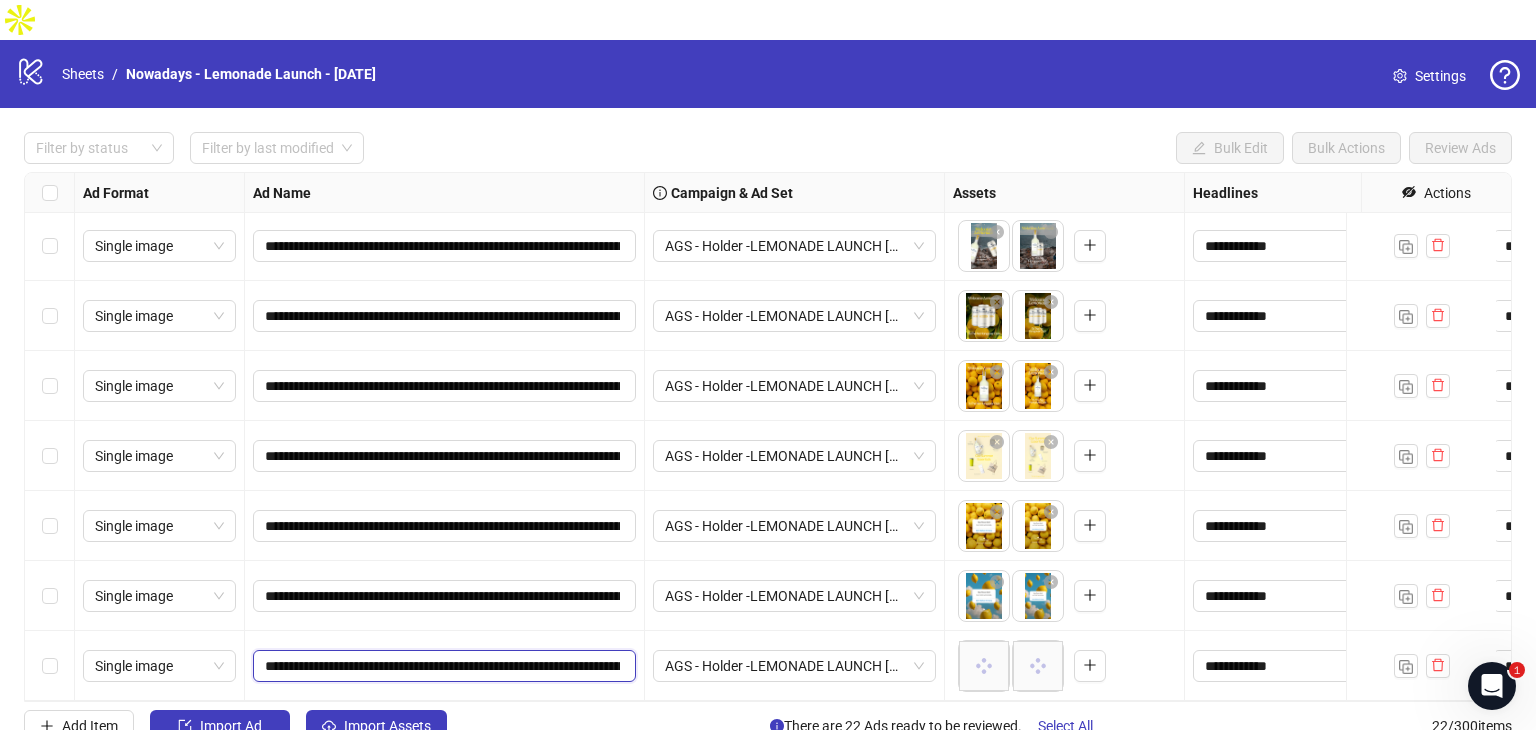 click on "**********" at bounding box center [442, 666] 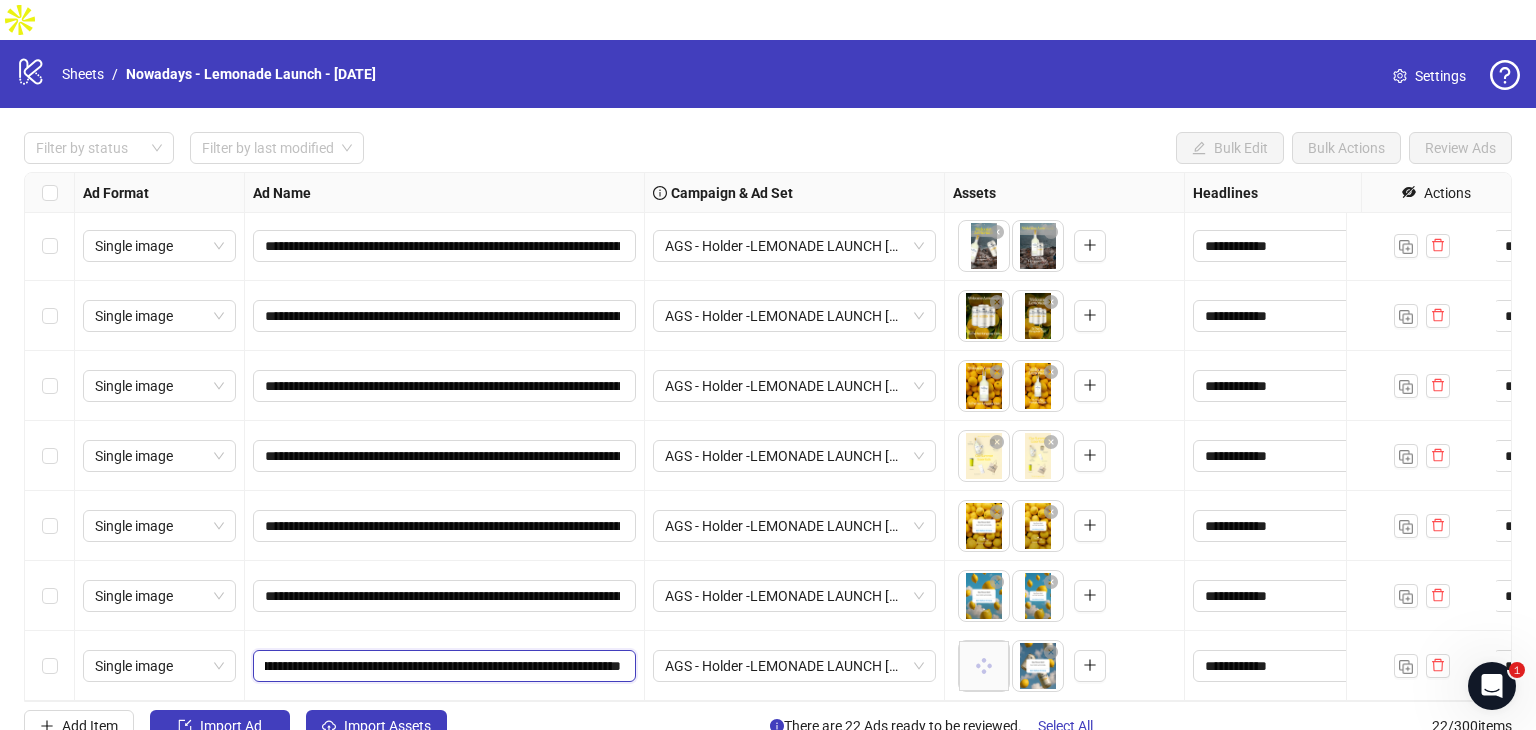scroll, scrollTop: 0, scrollLeft: 408, axis: horizontal 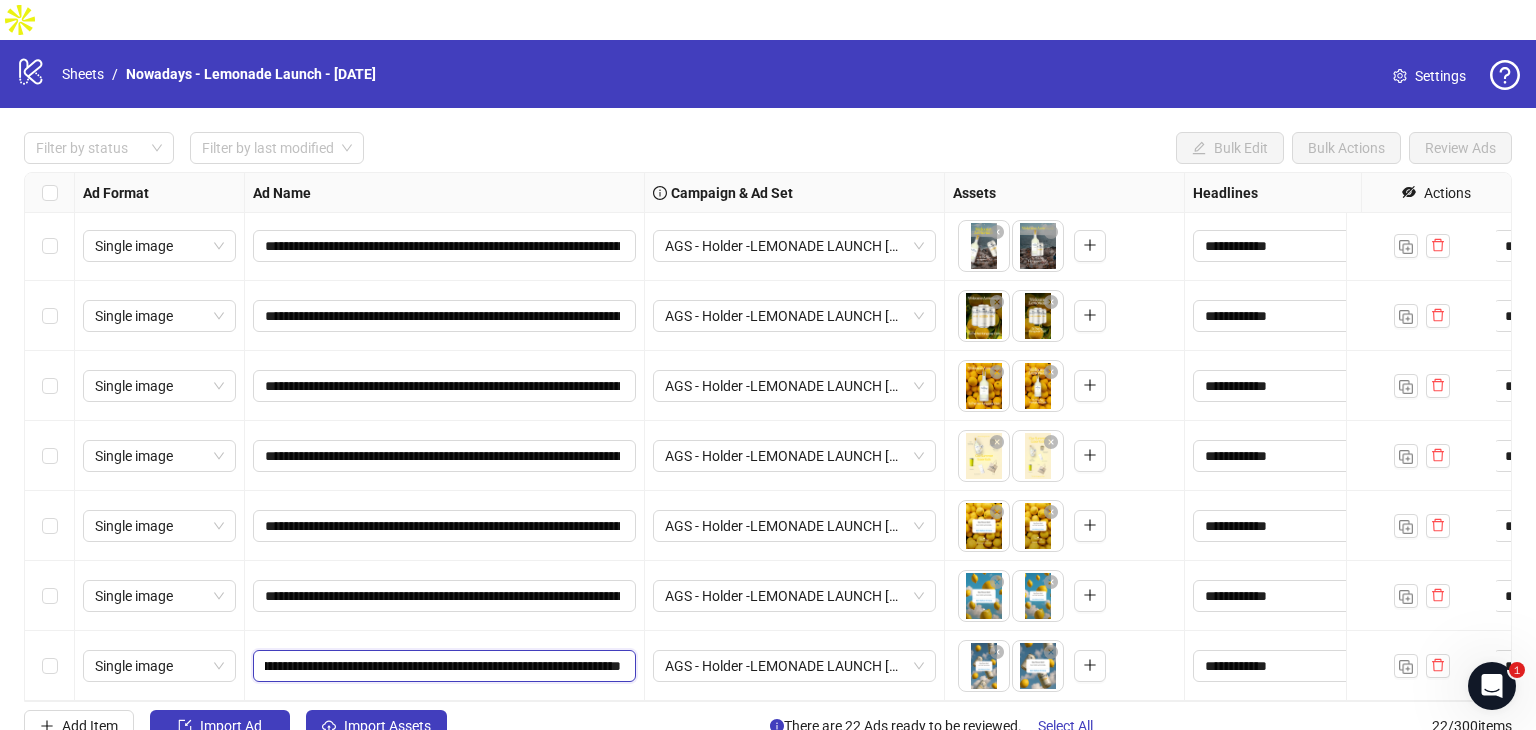 click on "**********" at bounding box center [443, 666] 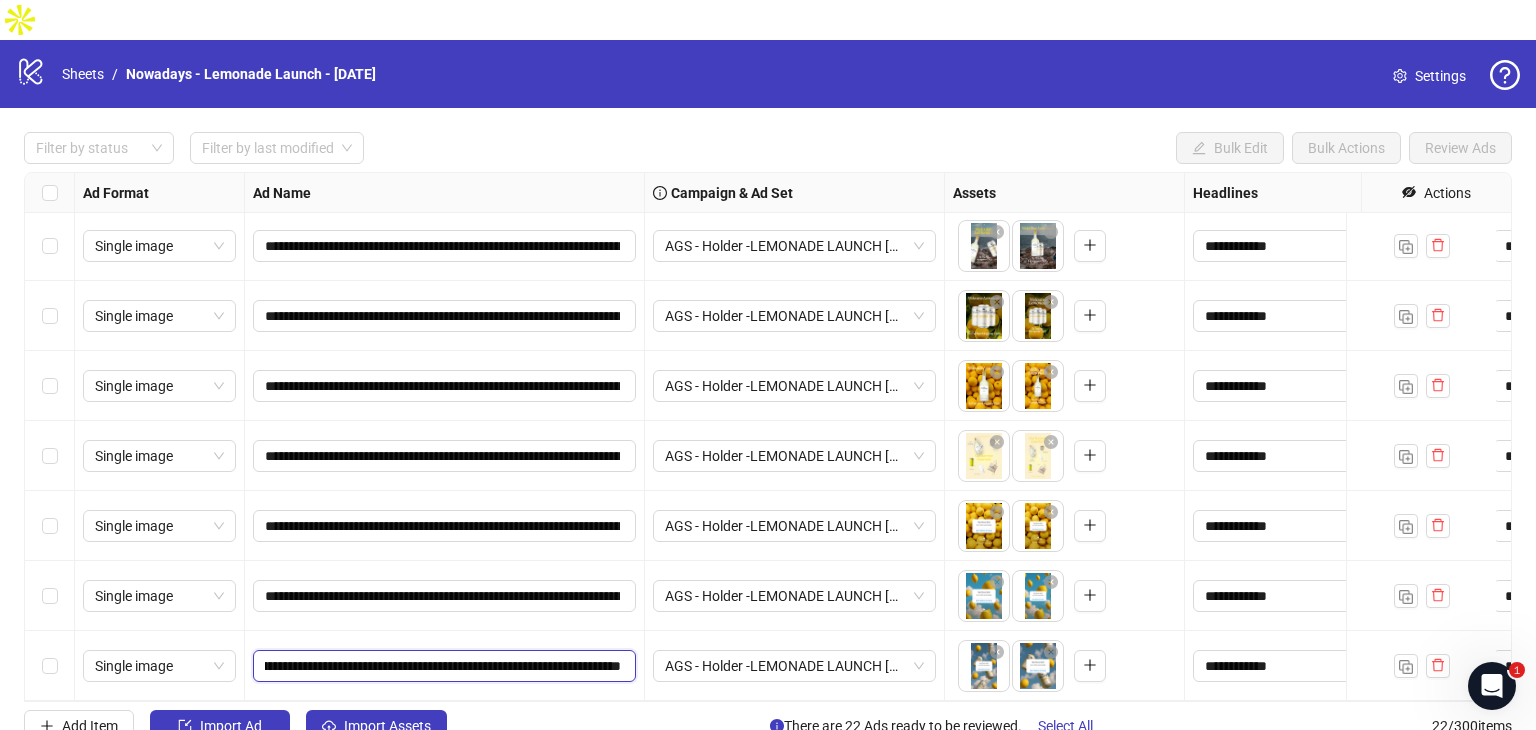 type on "**********" 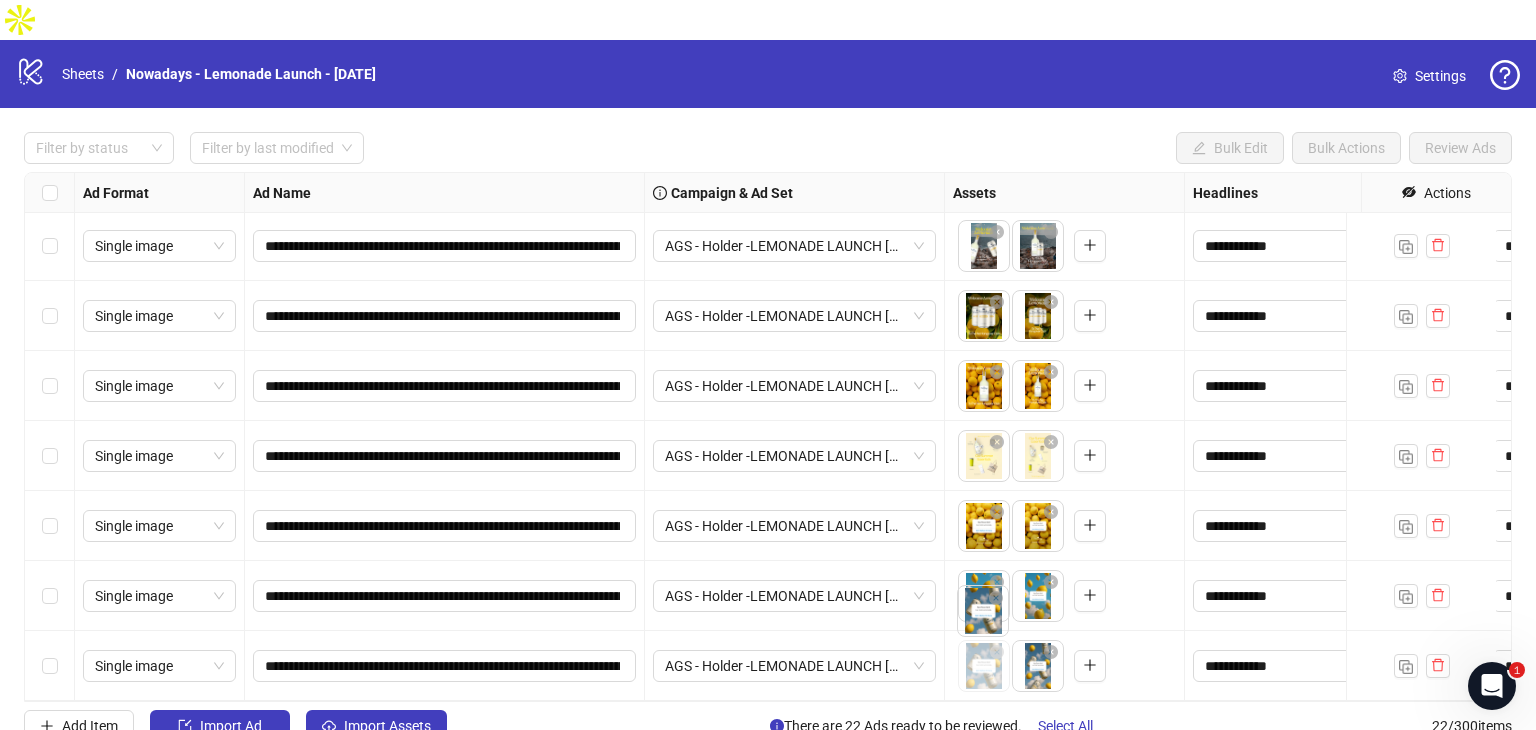 drag, startPoint x: 1036, startPoint y: 618, endPoint x: 981, endPoint y: 619, distance: 55.00909 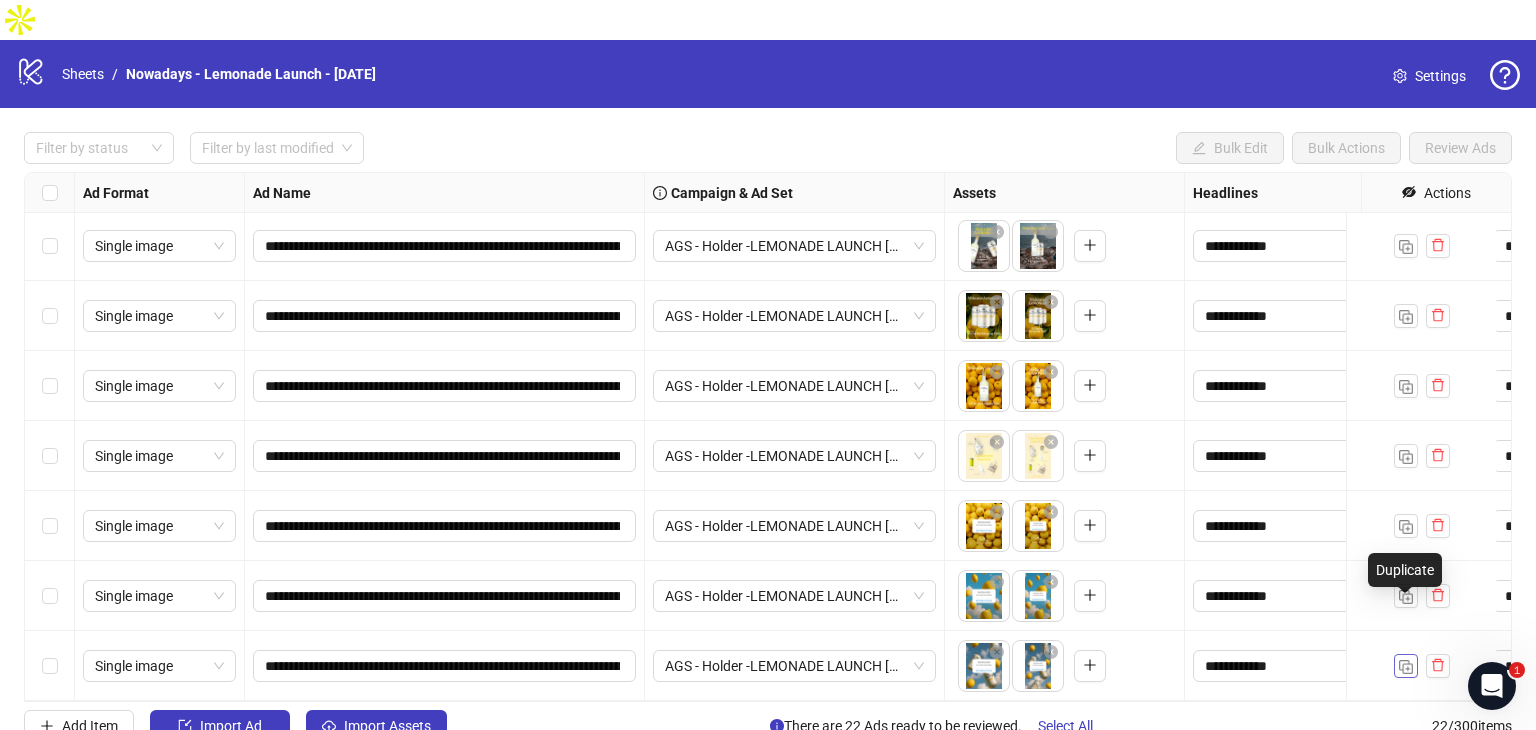 click at bounding box center (1406, 667) 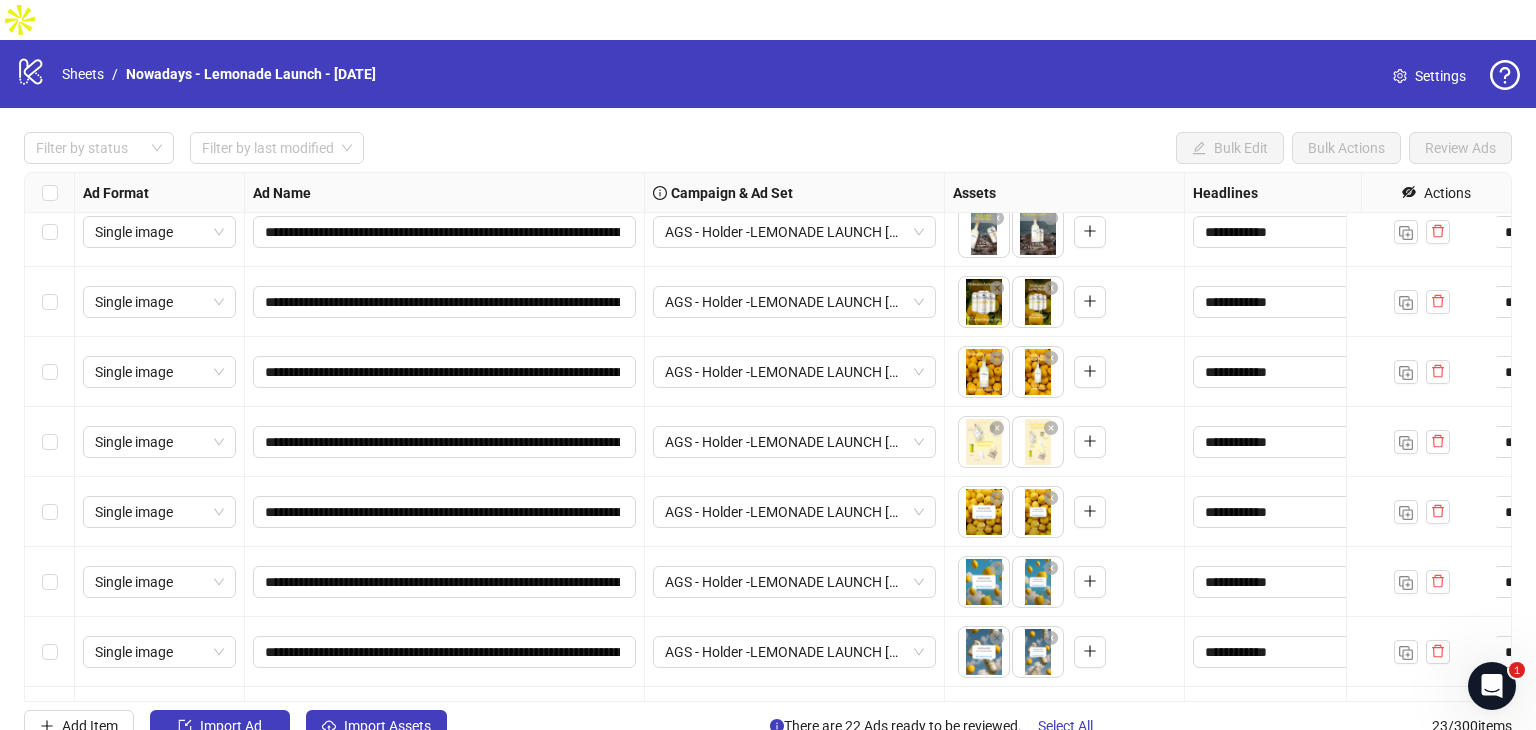 scroll, scrollTop: 1136, scrollLeft: 0, axis: vertical 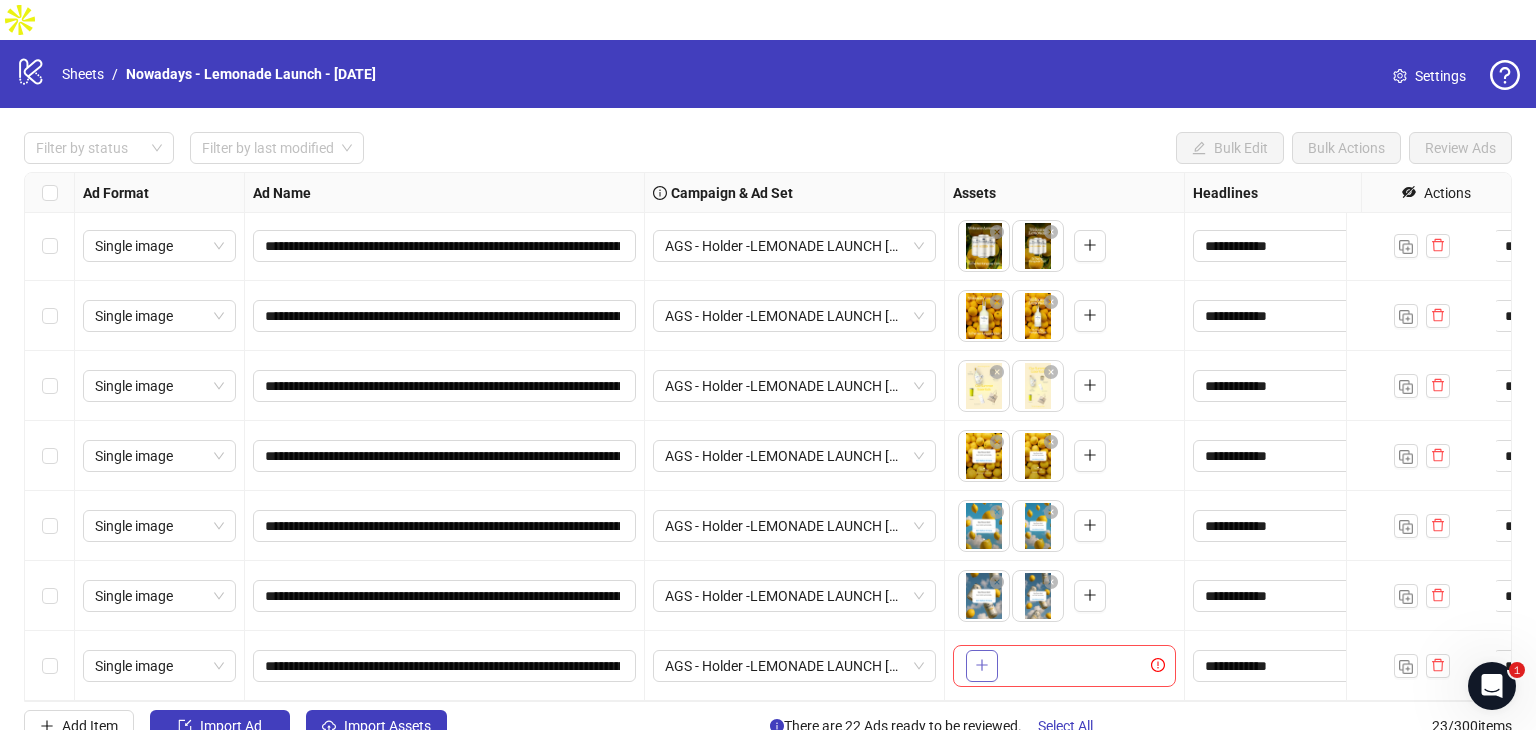 click 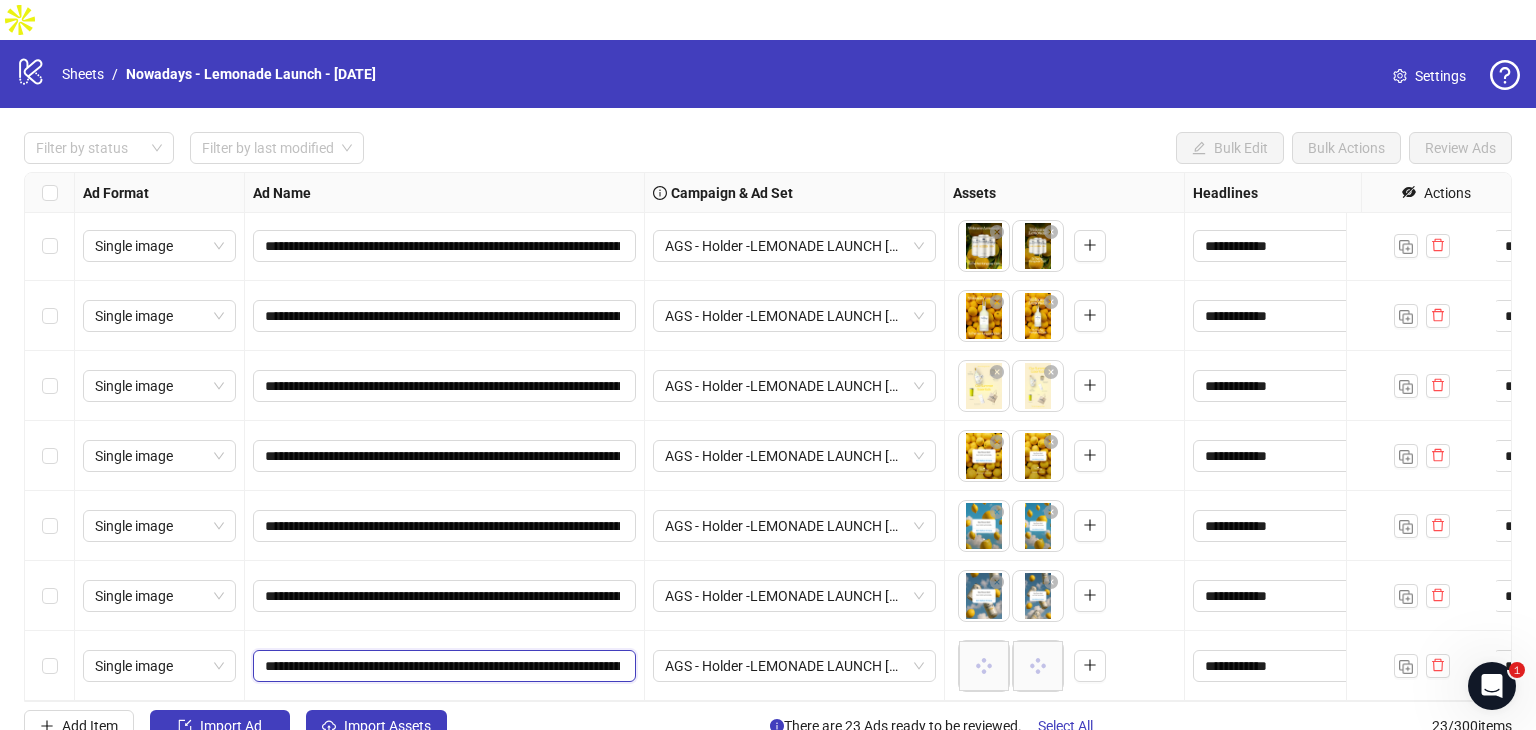 click on "**********" at bounding box center (442, 666) 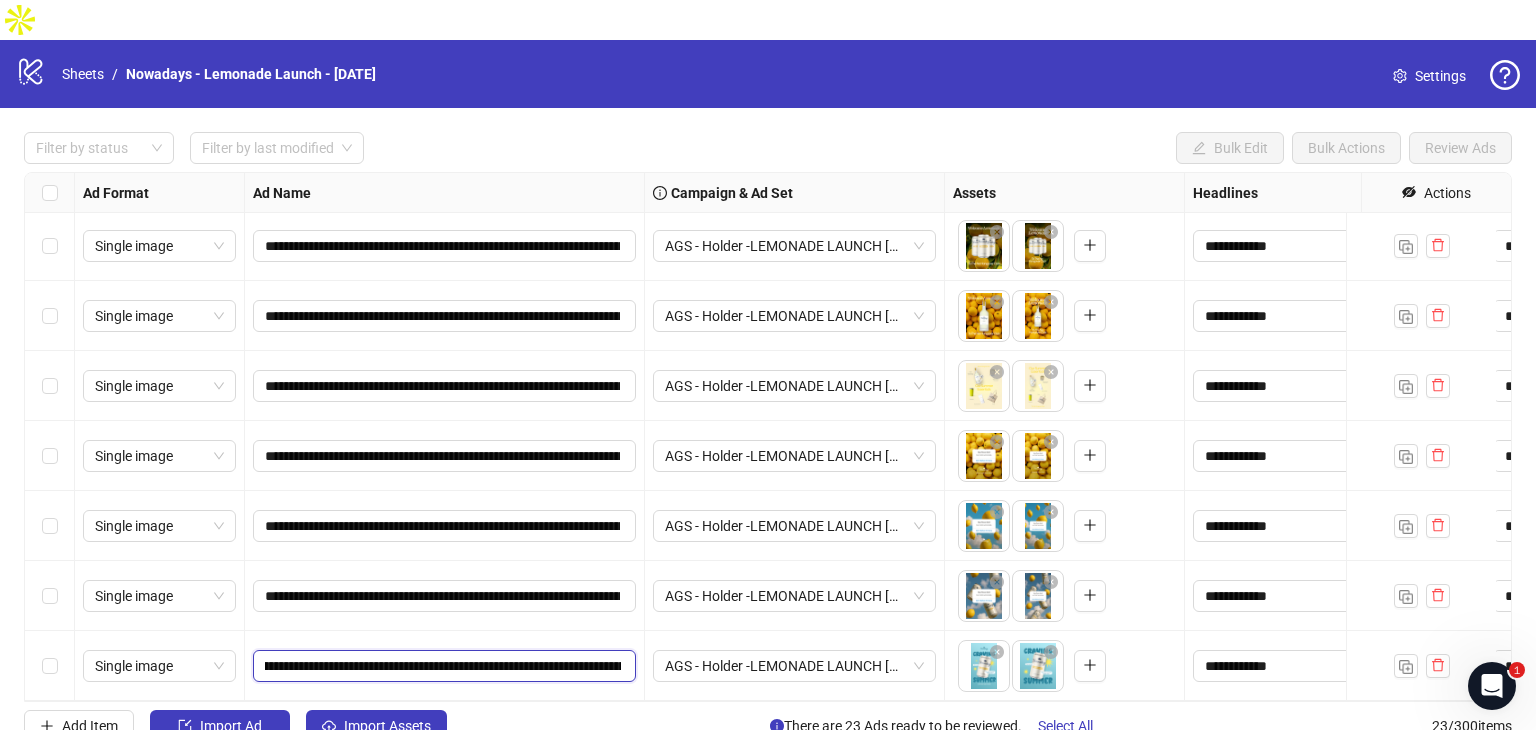 scroll, scrollTop: 0, scrollLeft: 411, axis: horizontal 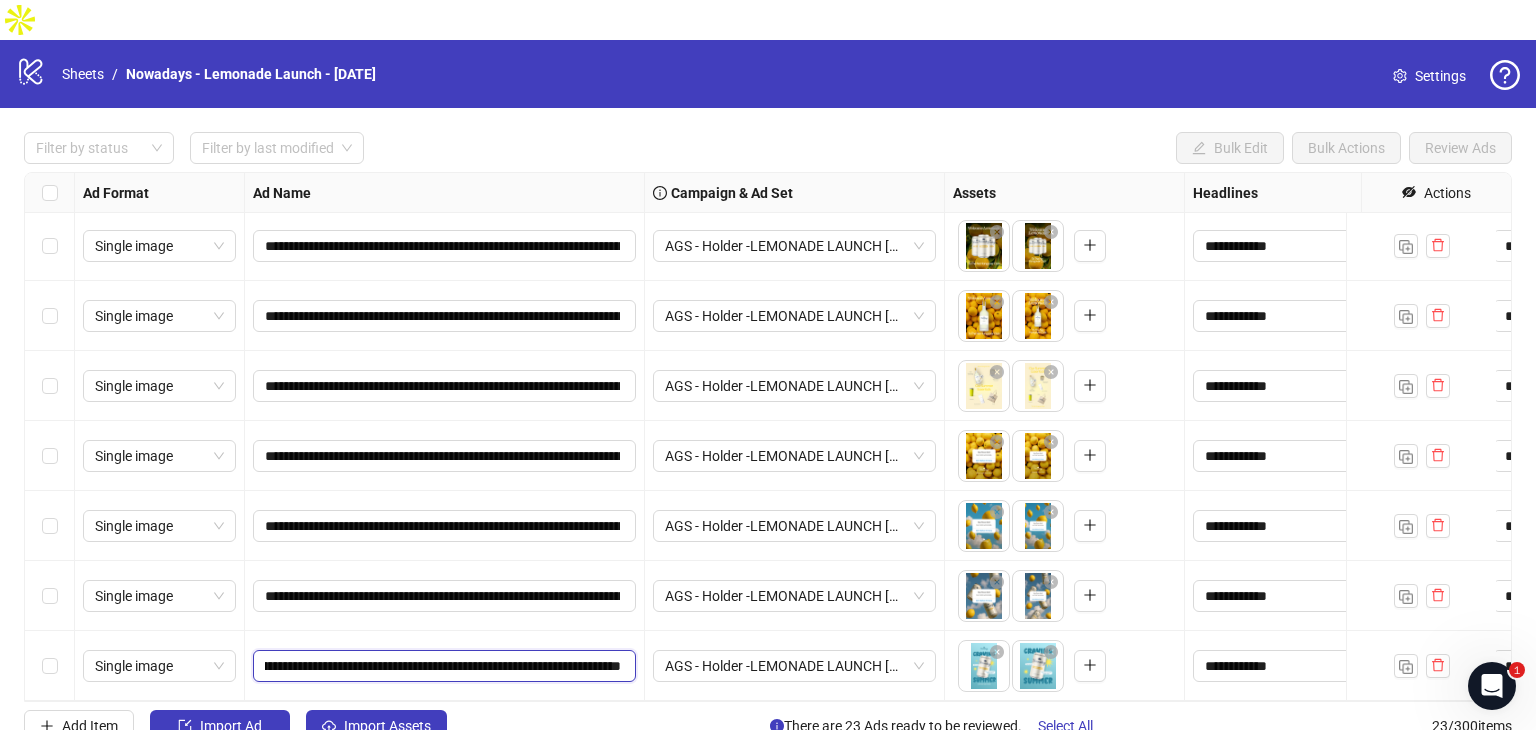 click on "**********" at bounding box center (443, 666) 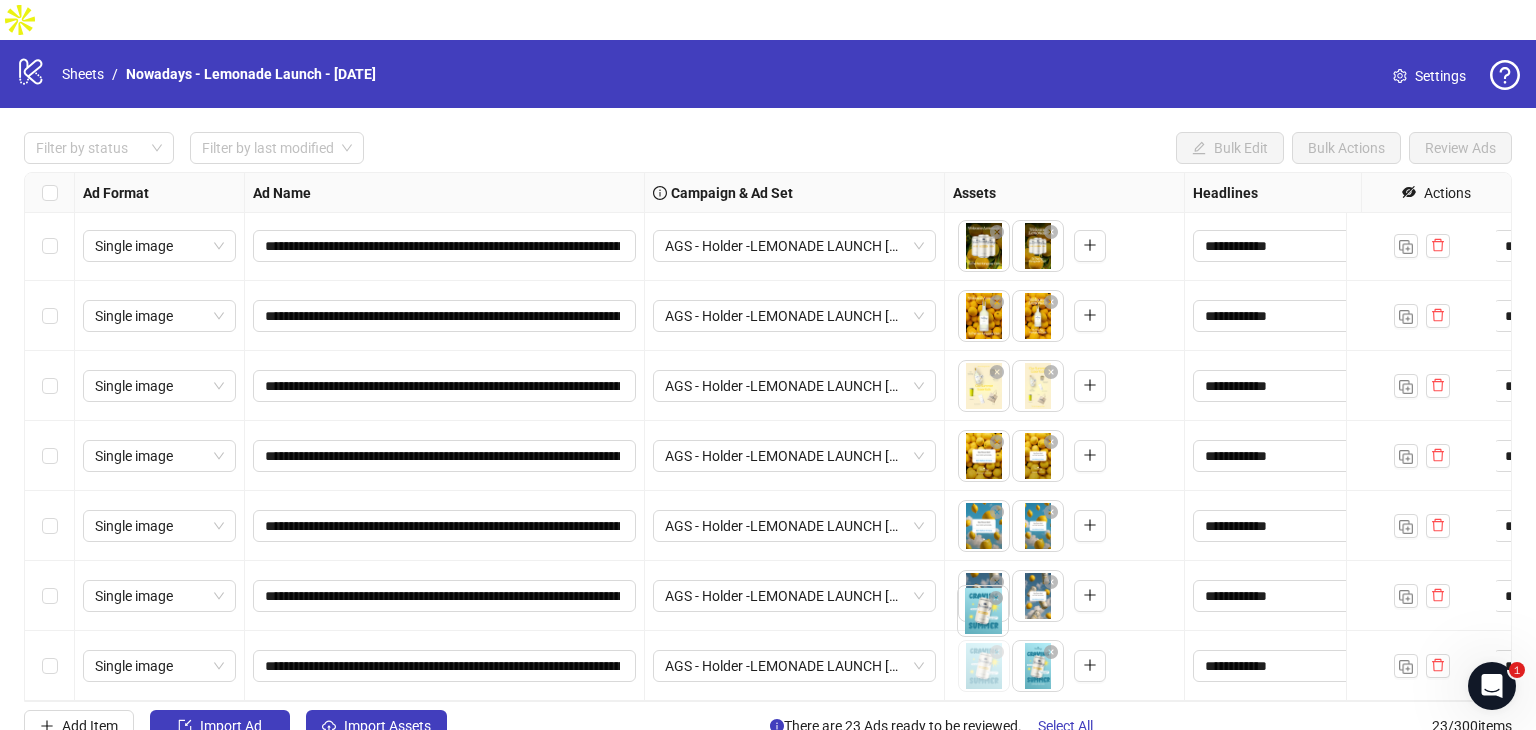 drag, startPoint x: 1044, startPoint y: 622, endPoint x: 1004, endPoint y: 622, distance: 40 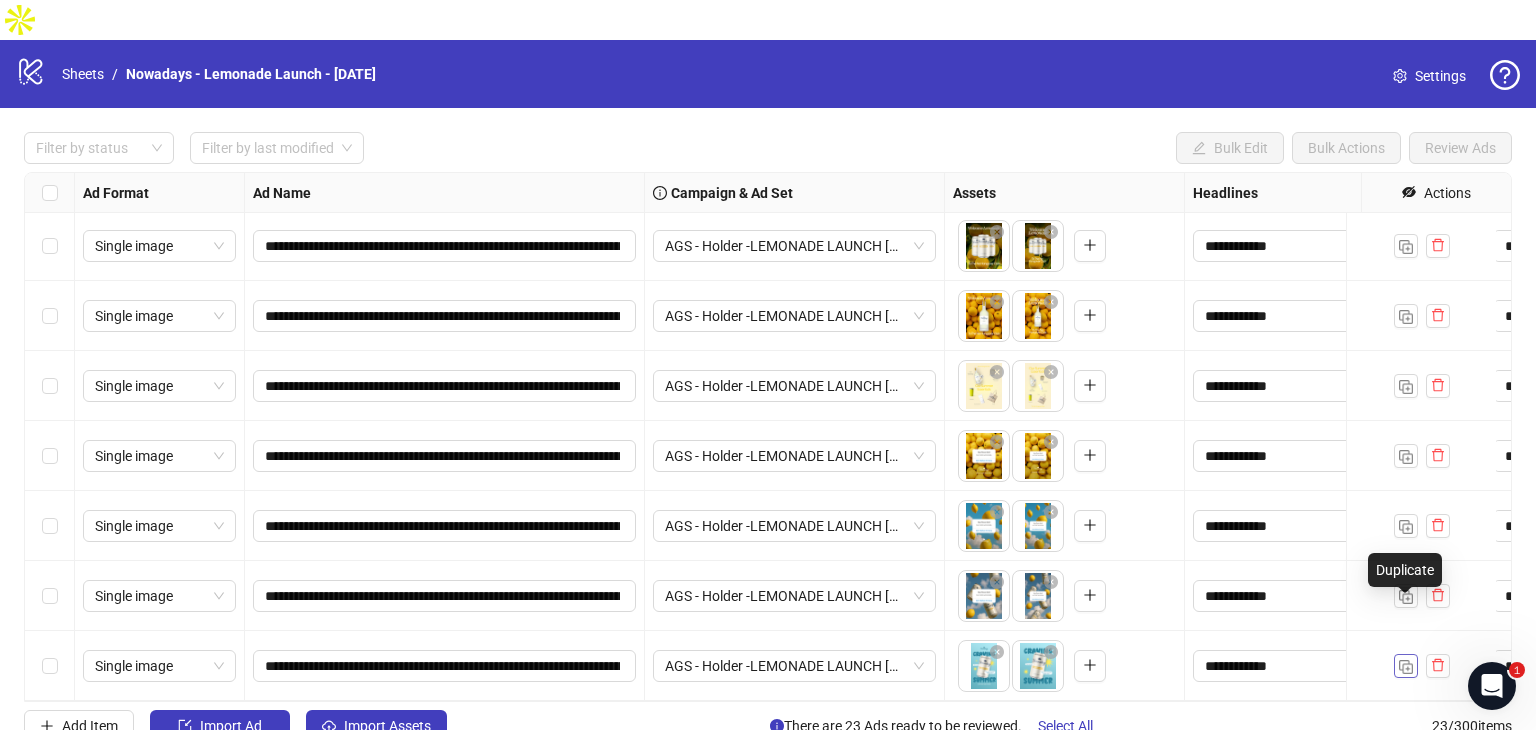 click at bounding box center [1406, 666] 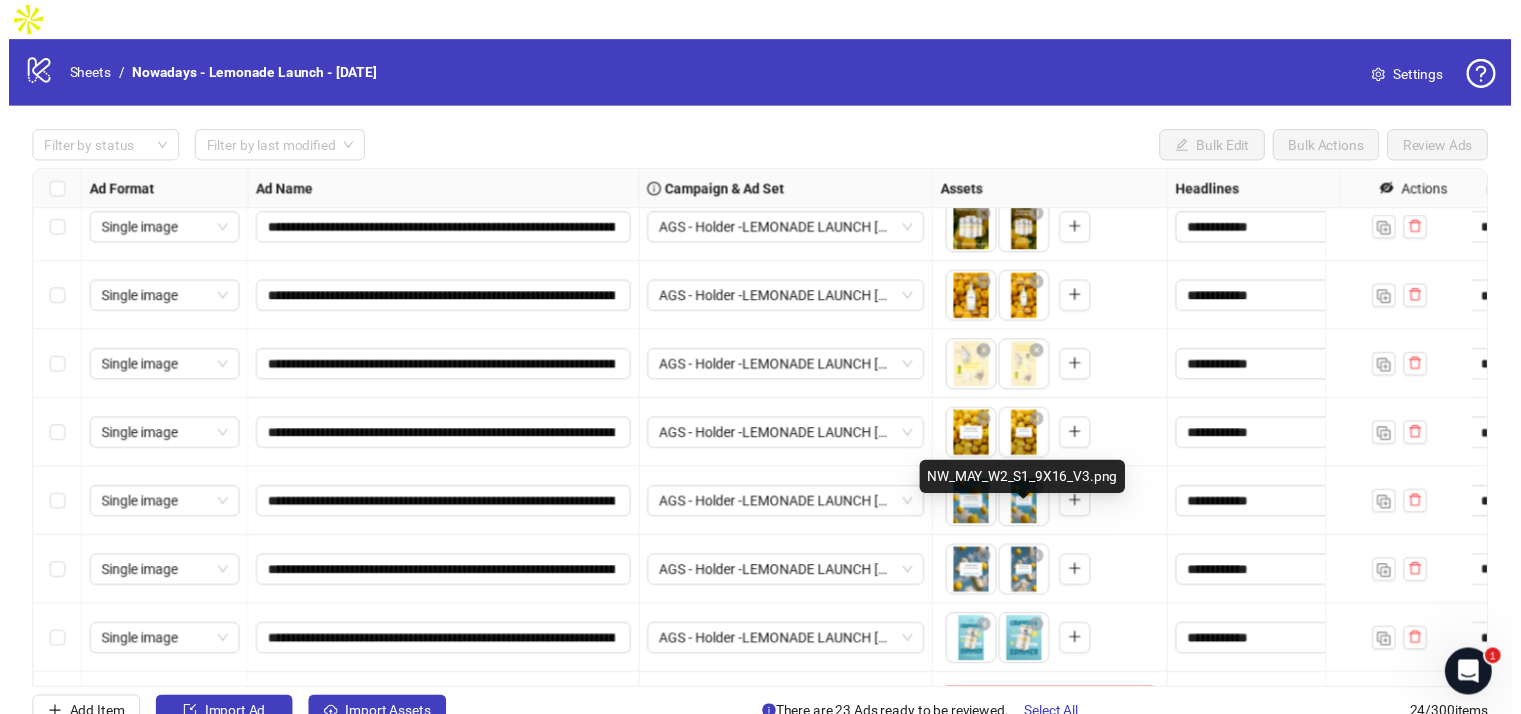 scroll, scrollTop: 1206, scrollLeft: 0, axis: vertical 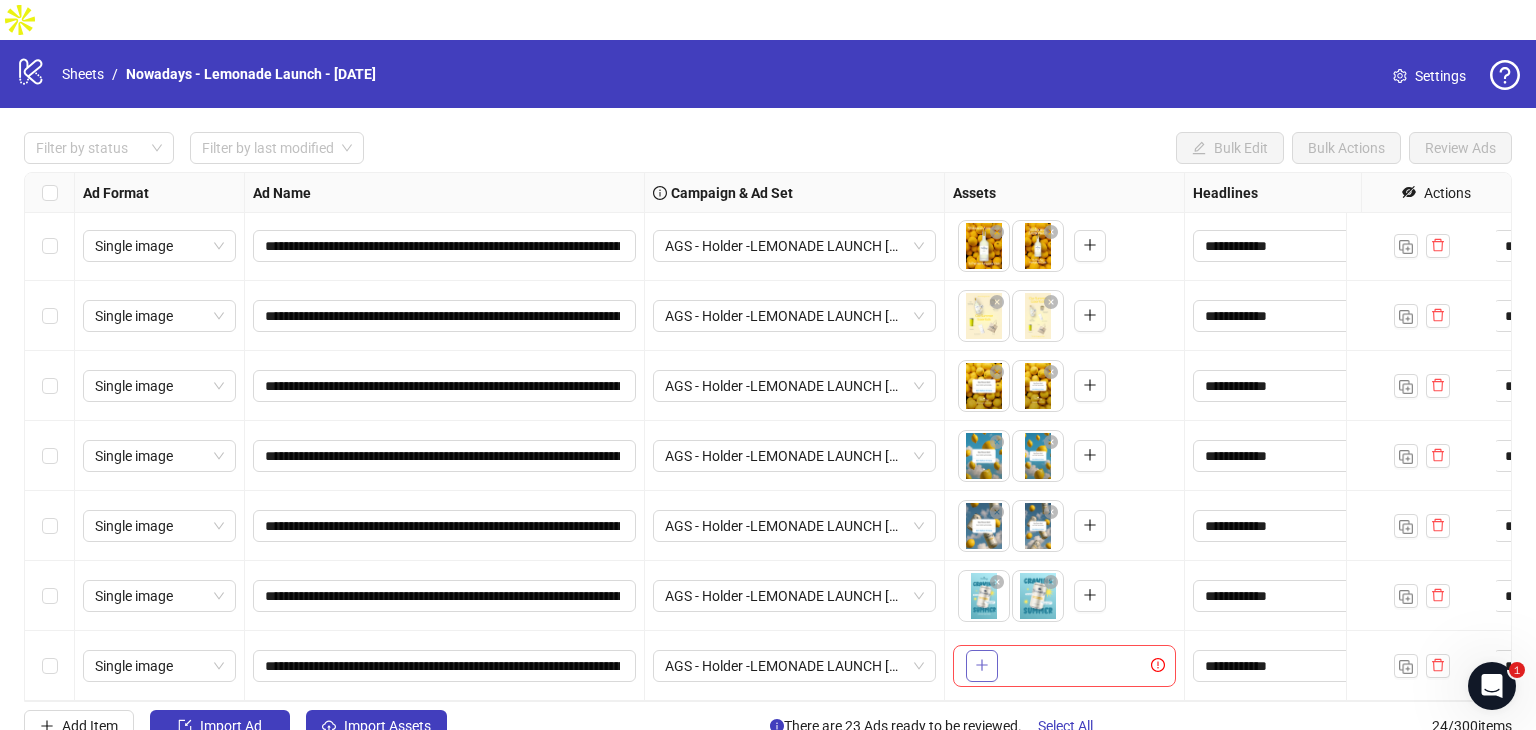 click 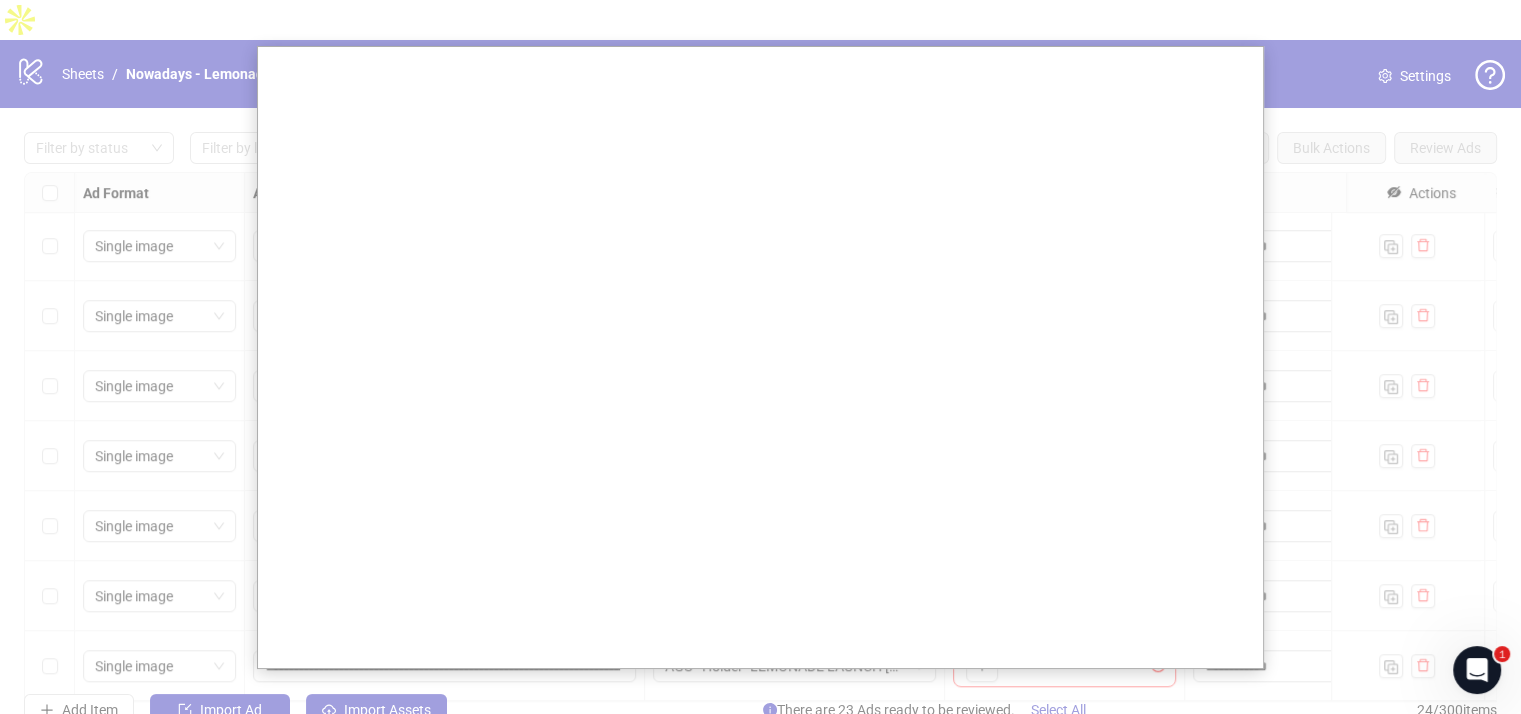 scroll, scrollTop: 16, scrollLeft: 0, axis: vertical 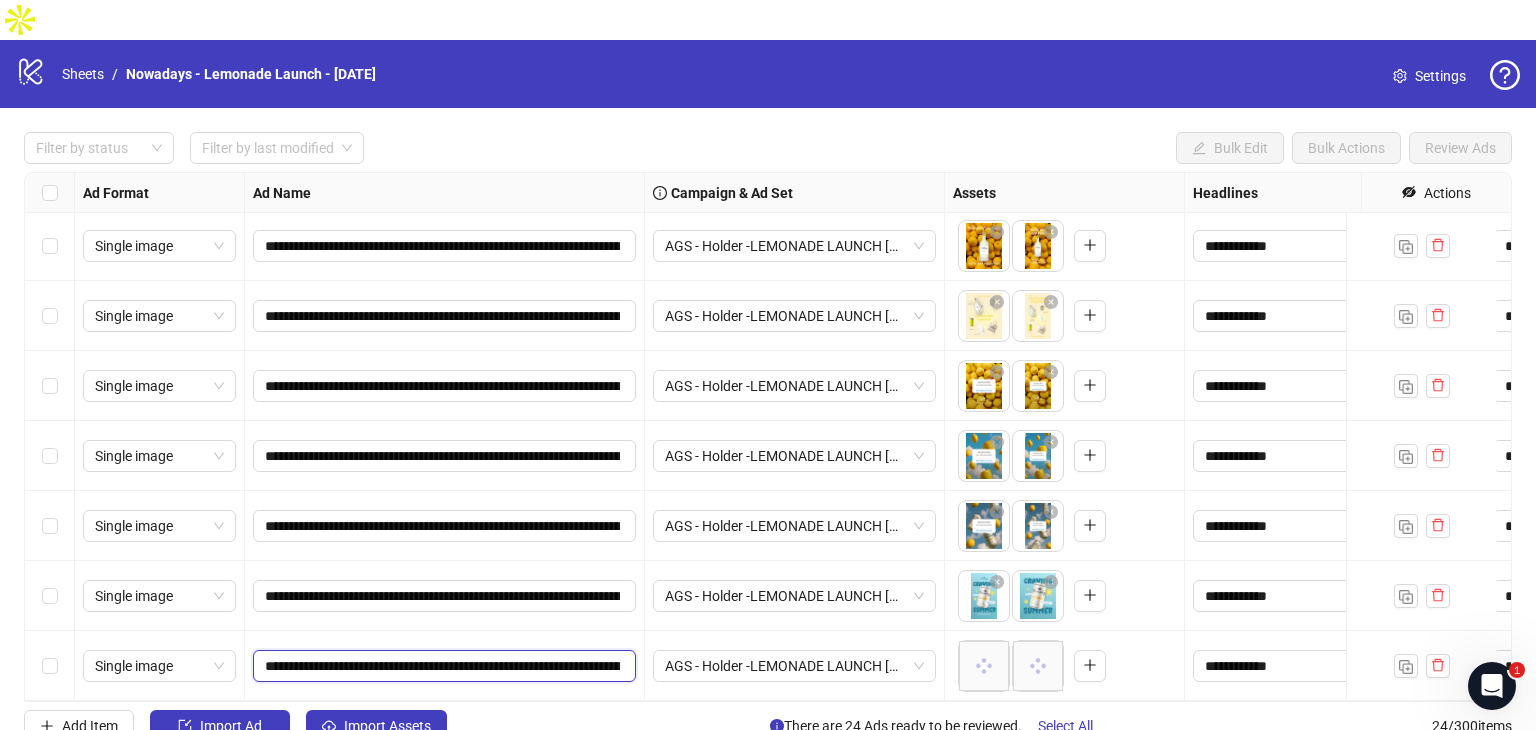click on "**********" at bounding box center [442, 666] 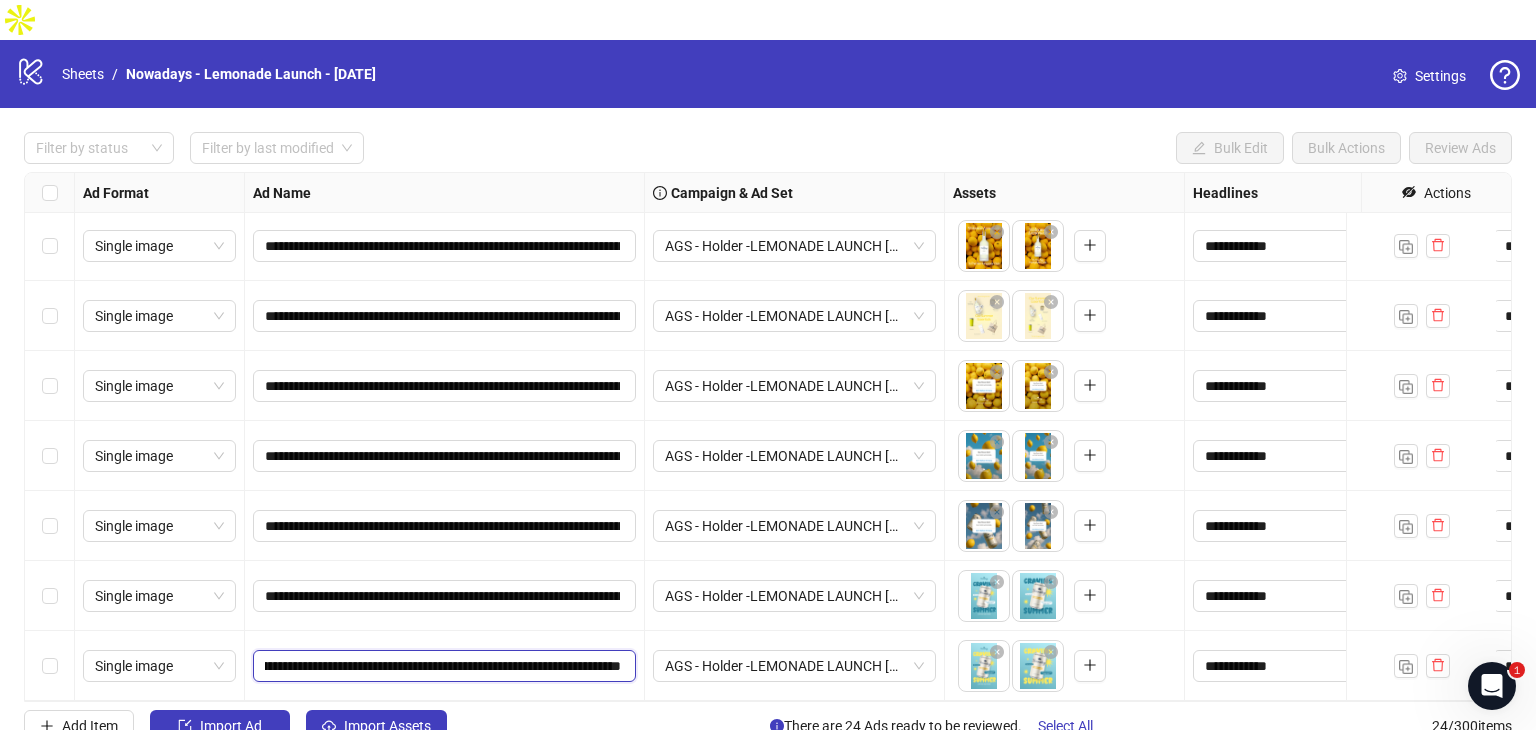 scroll, scrollTop: 0, scrollLeft: 422, axis: horizontal 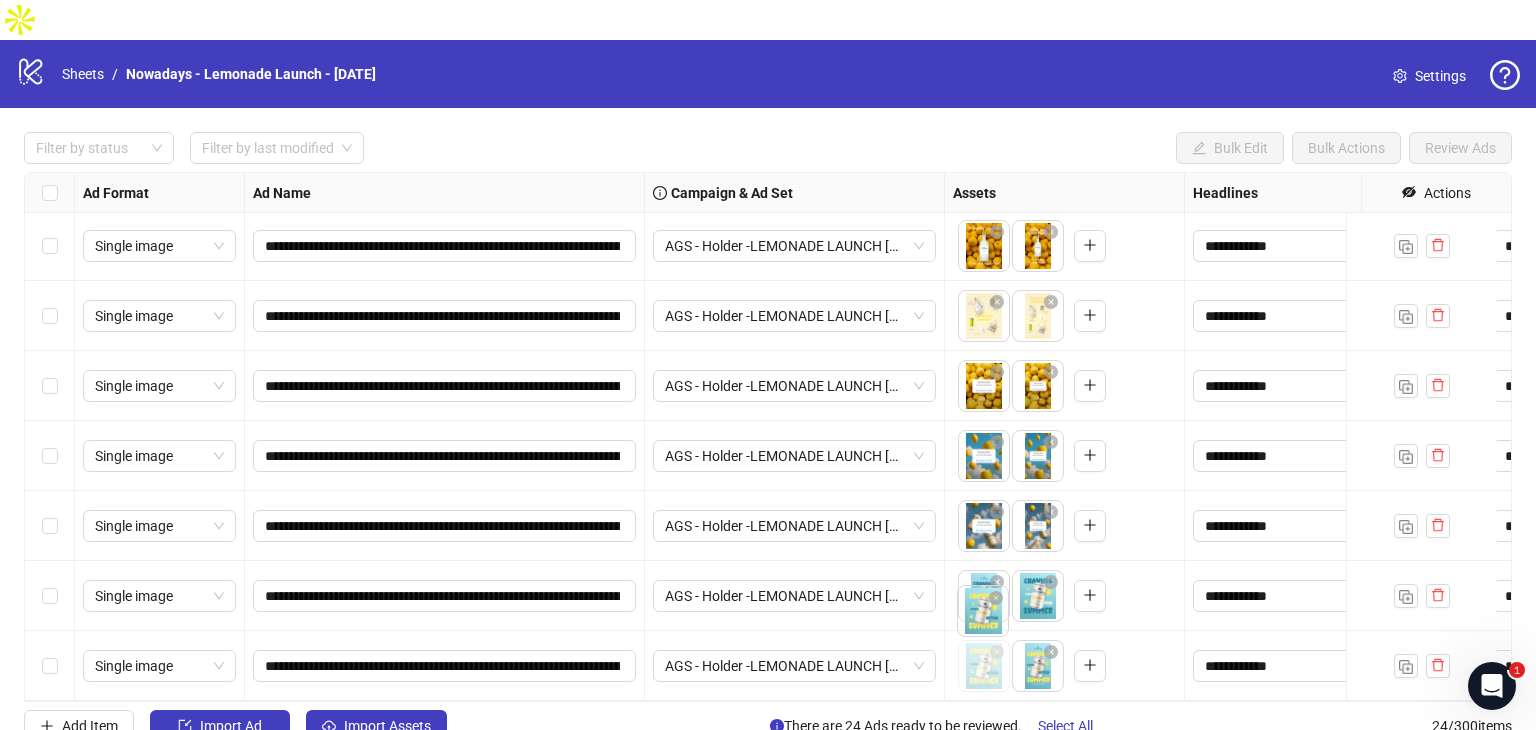 drag, startPoint x: 1032, startPoint y: 624, endPoint x: 991, endPoint y: 626, distance: 41.04875 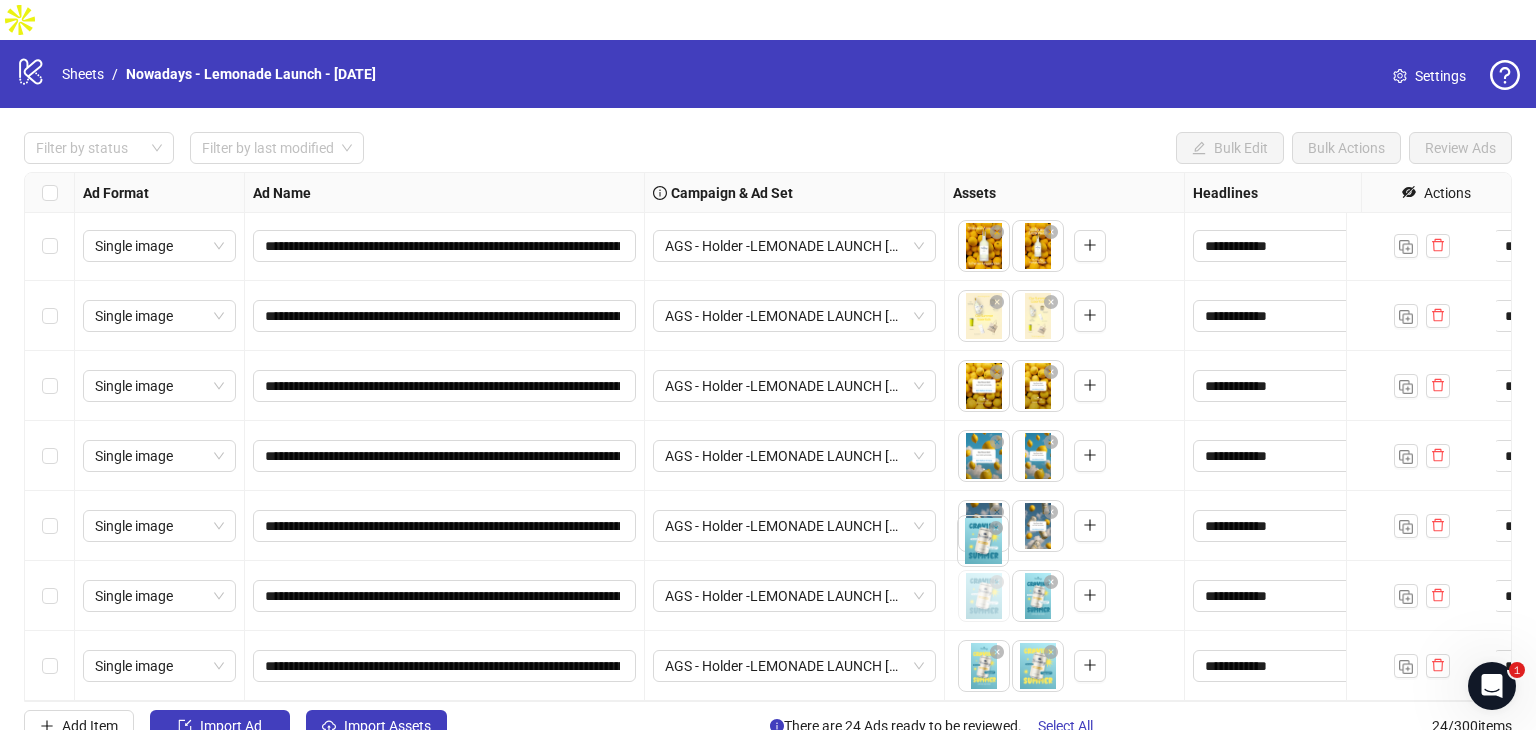 drag, startPoint x: 1029, startPoint y: 545, endPoint x: 976, endPoint y: 548, distance: 53.08484 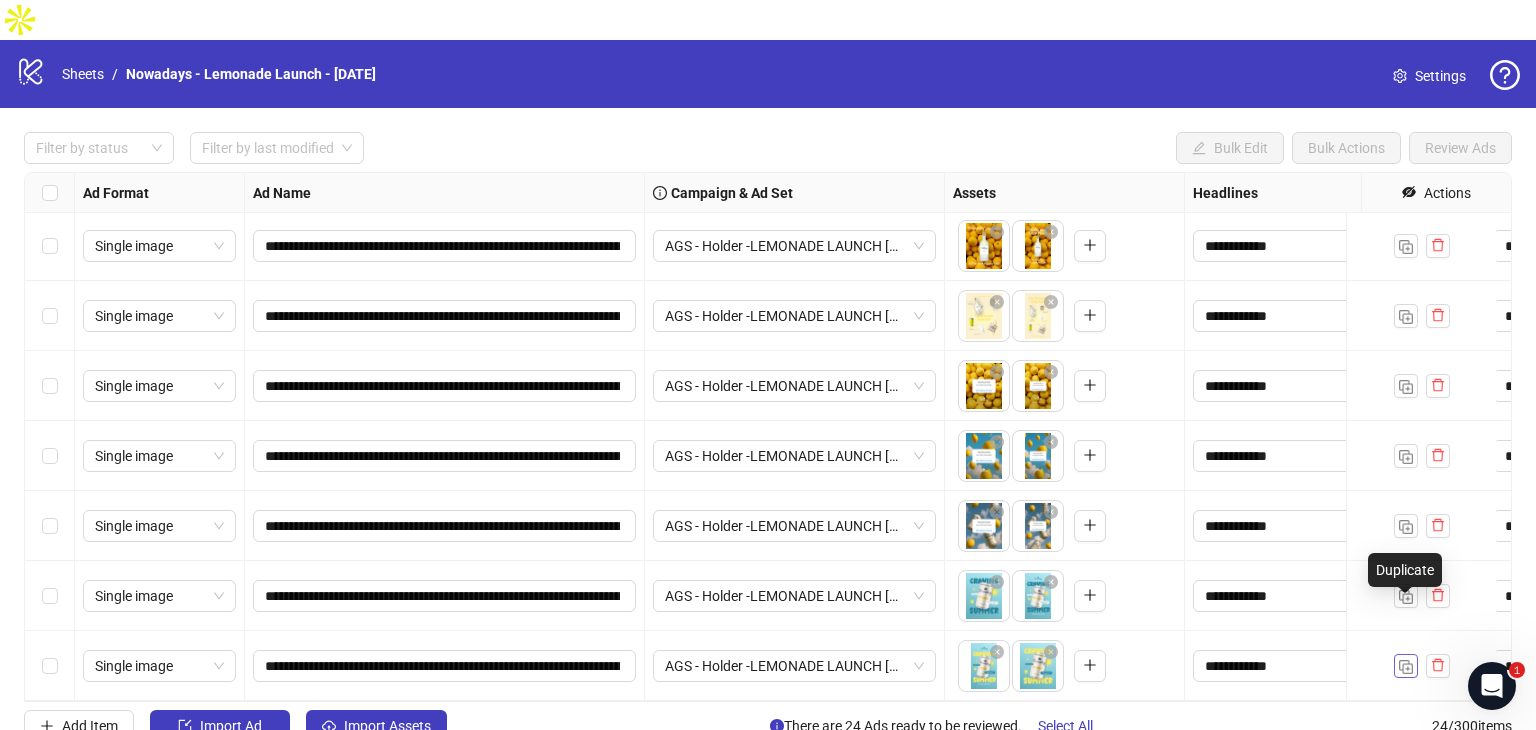 click at bounding box center (1406, 667) 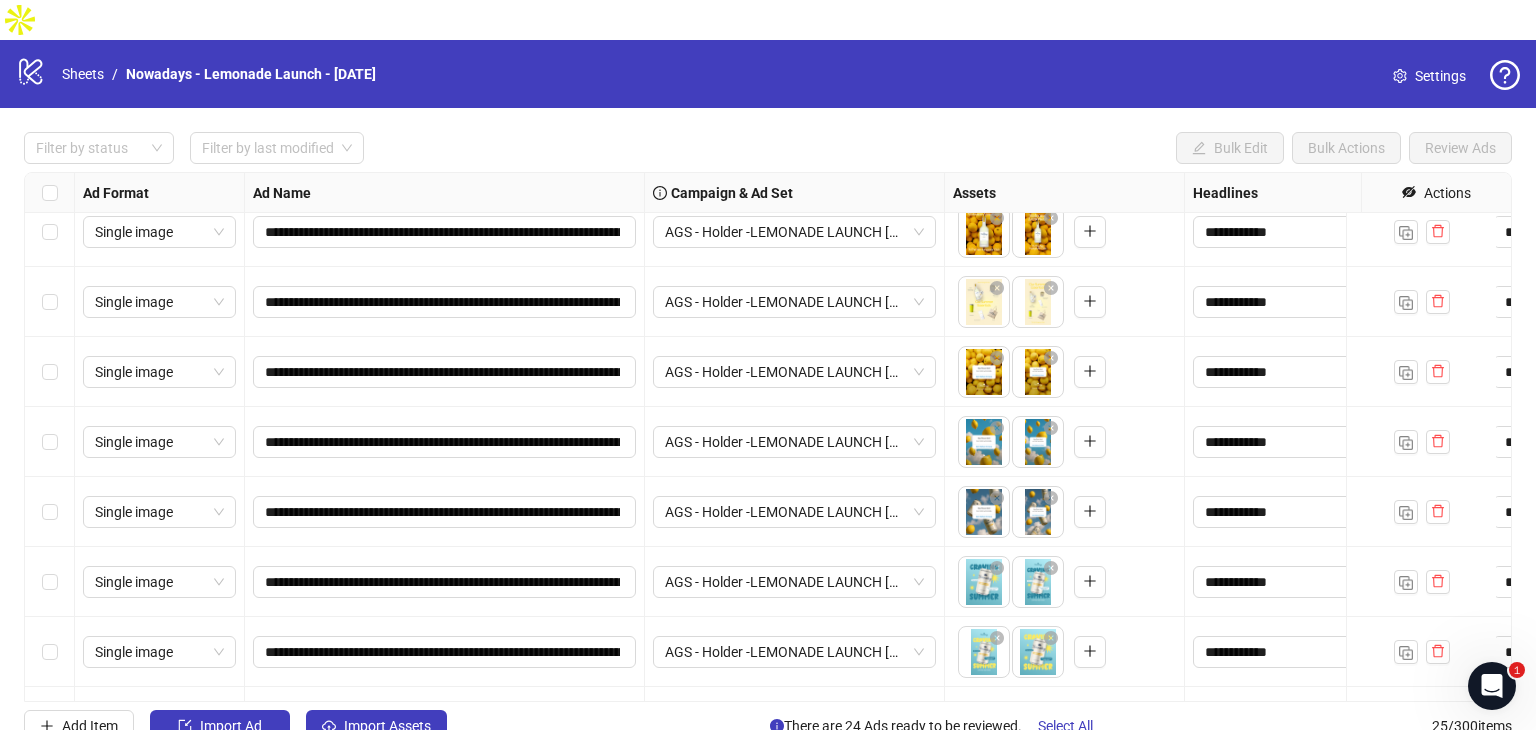scroll, scrollTop: 1276, scrollLeft: 0, axis: vertical 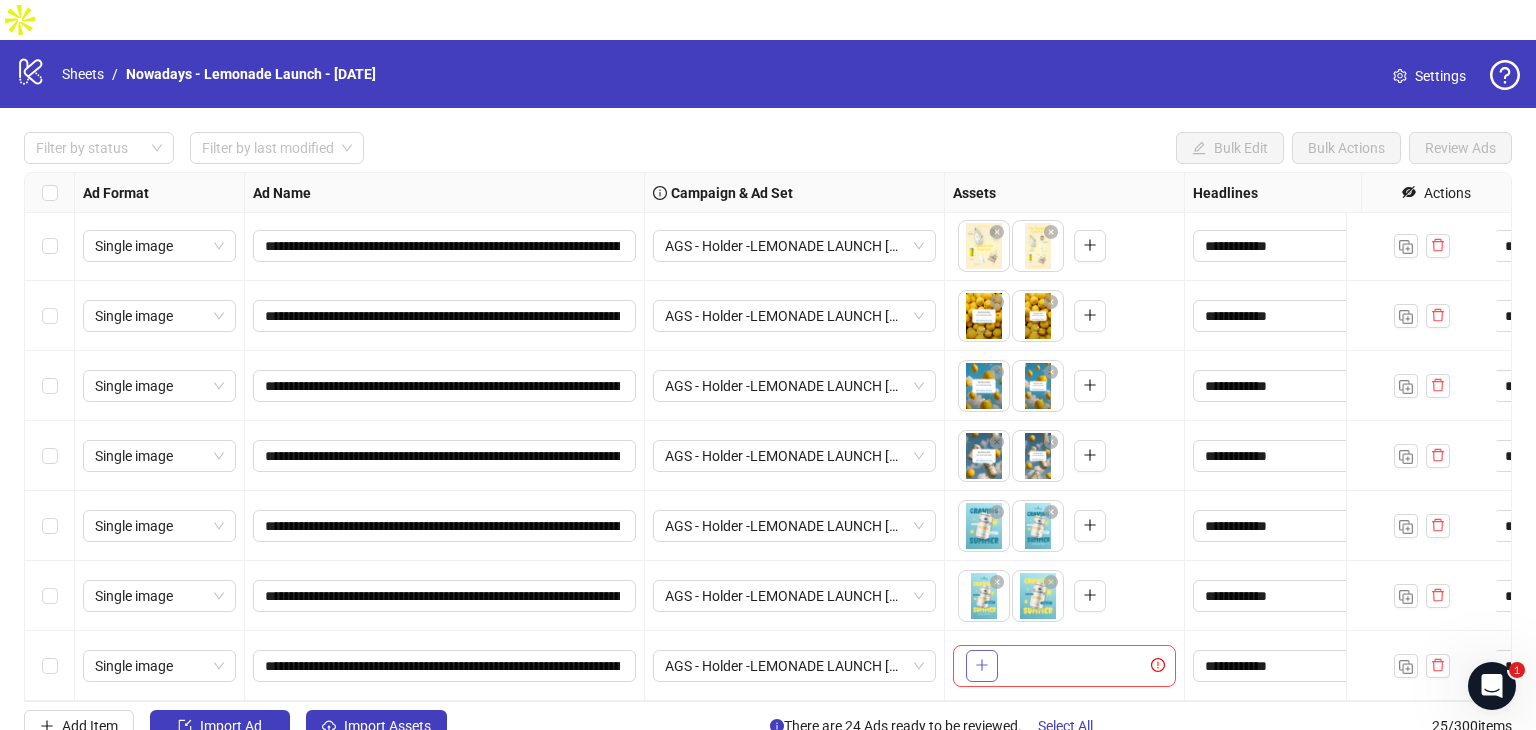 click at bounding box center [982, 666] 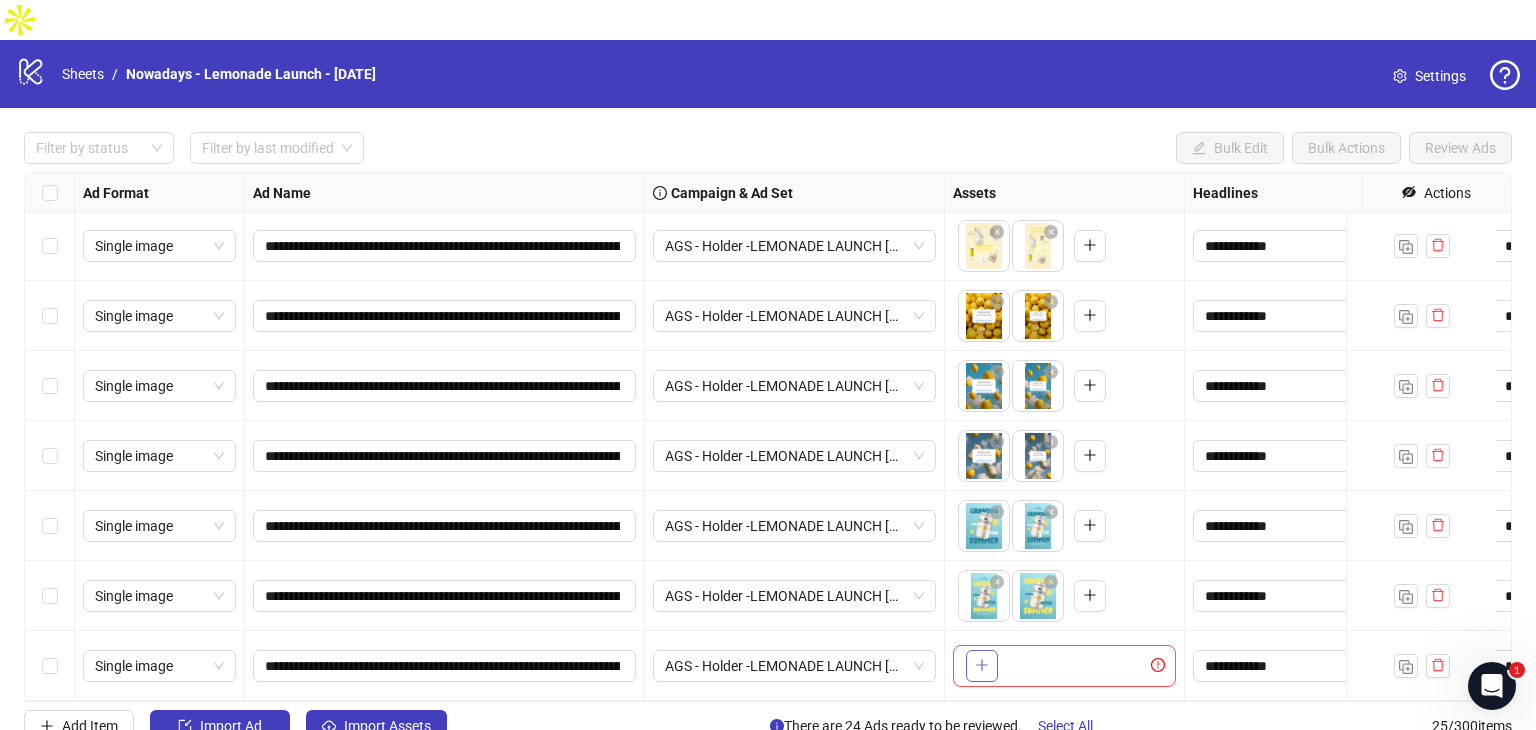 click 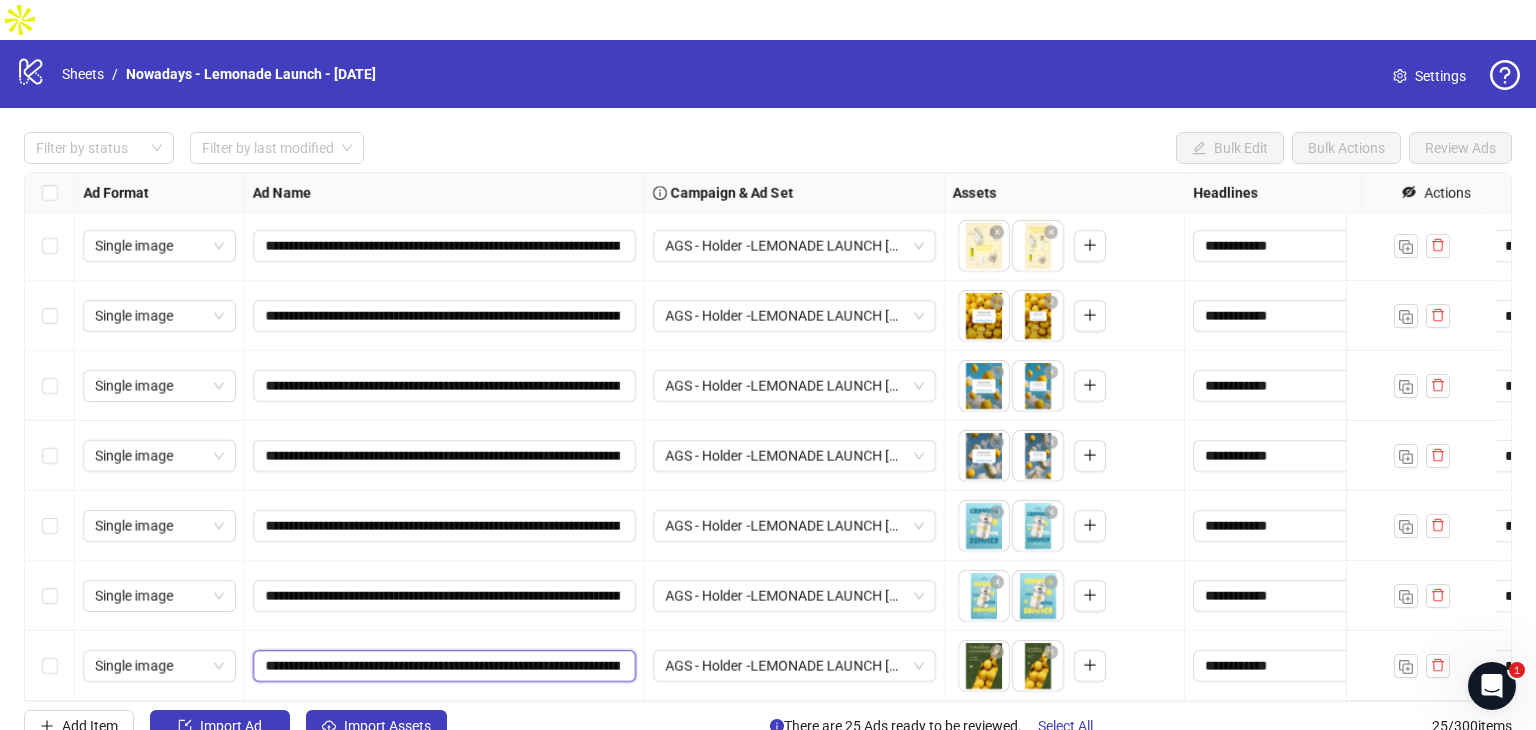 click on "**********" at bounding box center [442, 666] 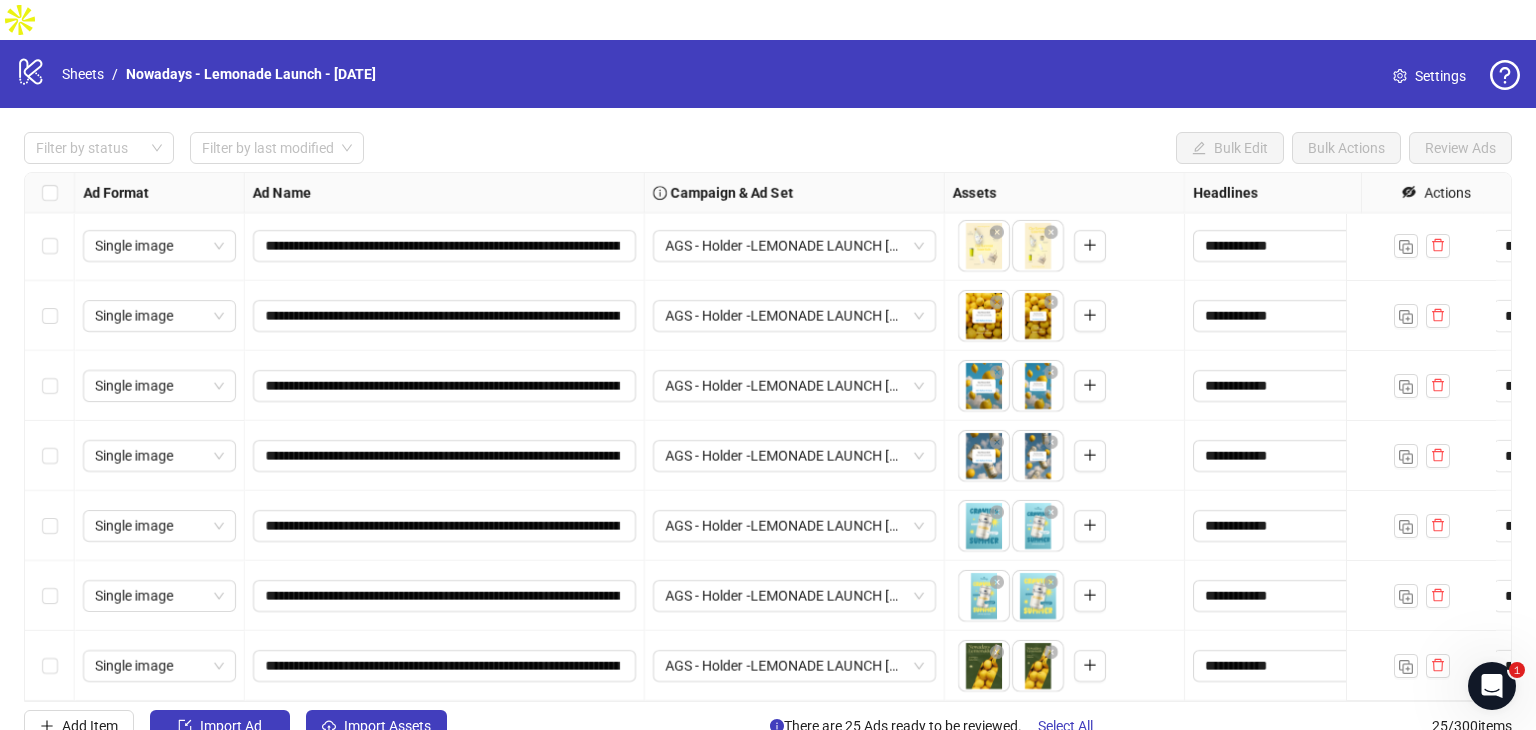 click on "**********" at bounding box center (768, 437) 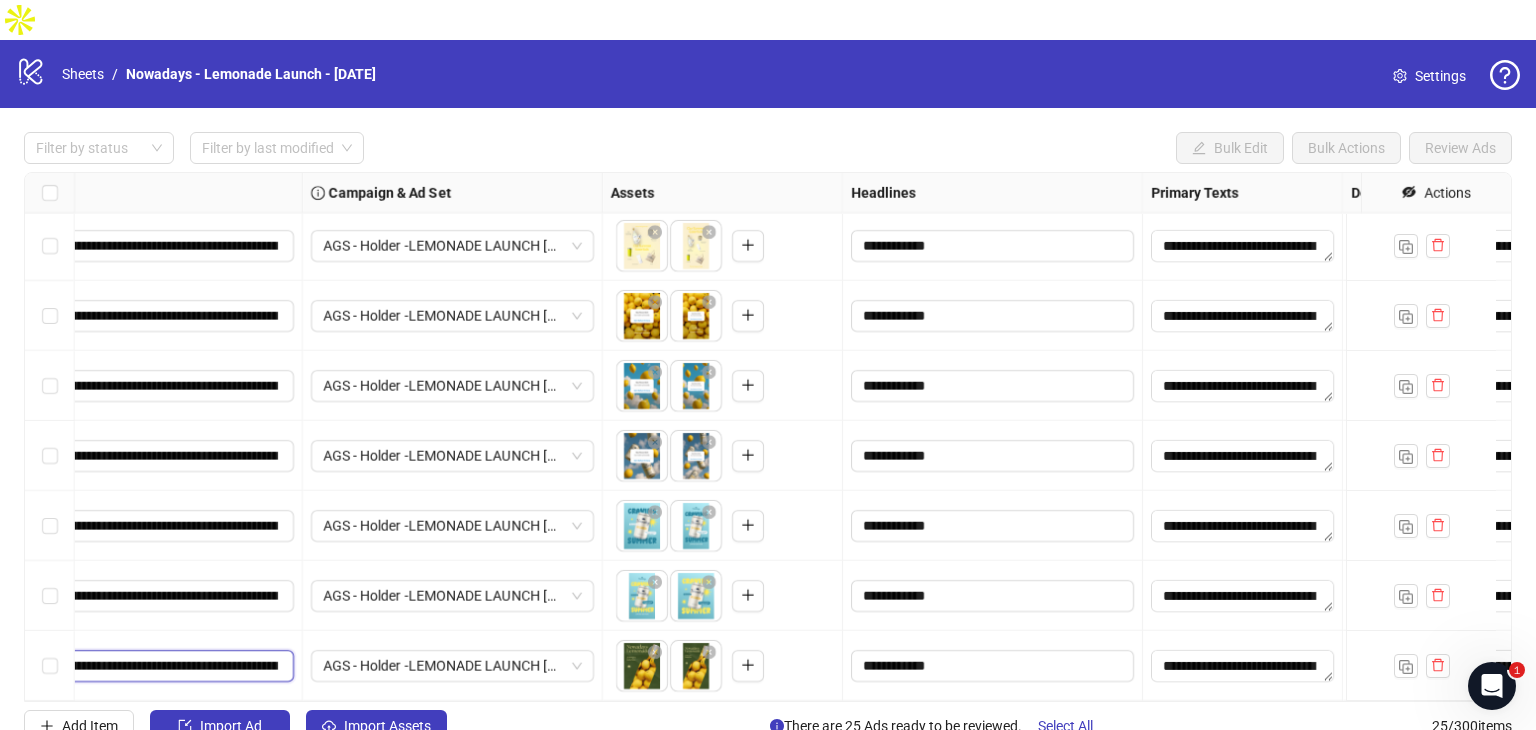 click on "**********" at bounding box center [100, 666] 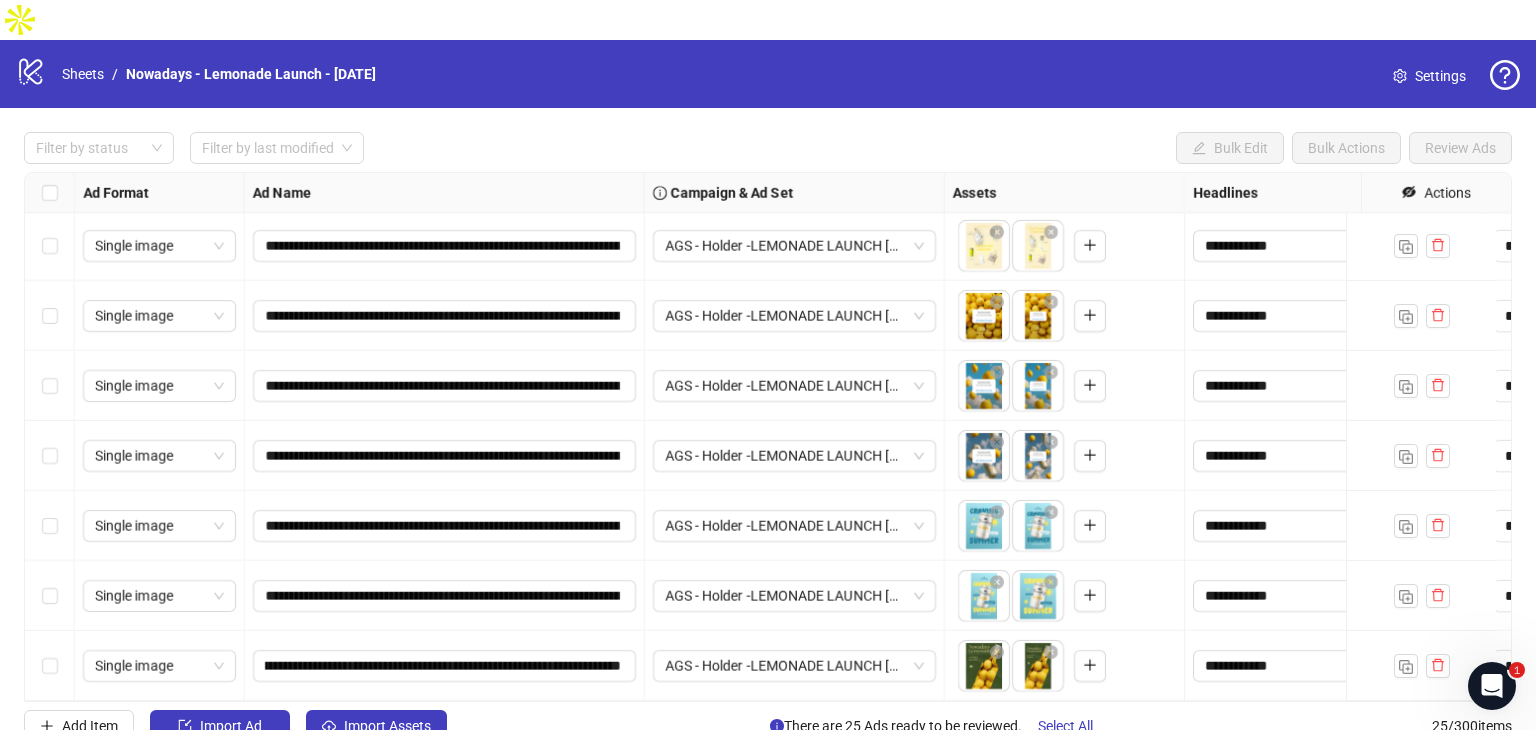 scroll, scrollTop: 0, scrollLeft: 0, axis: both 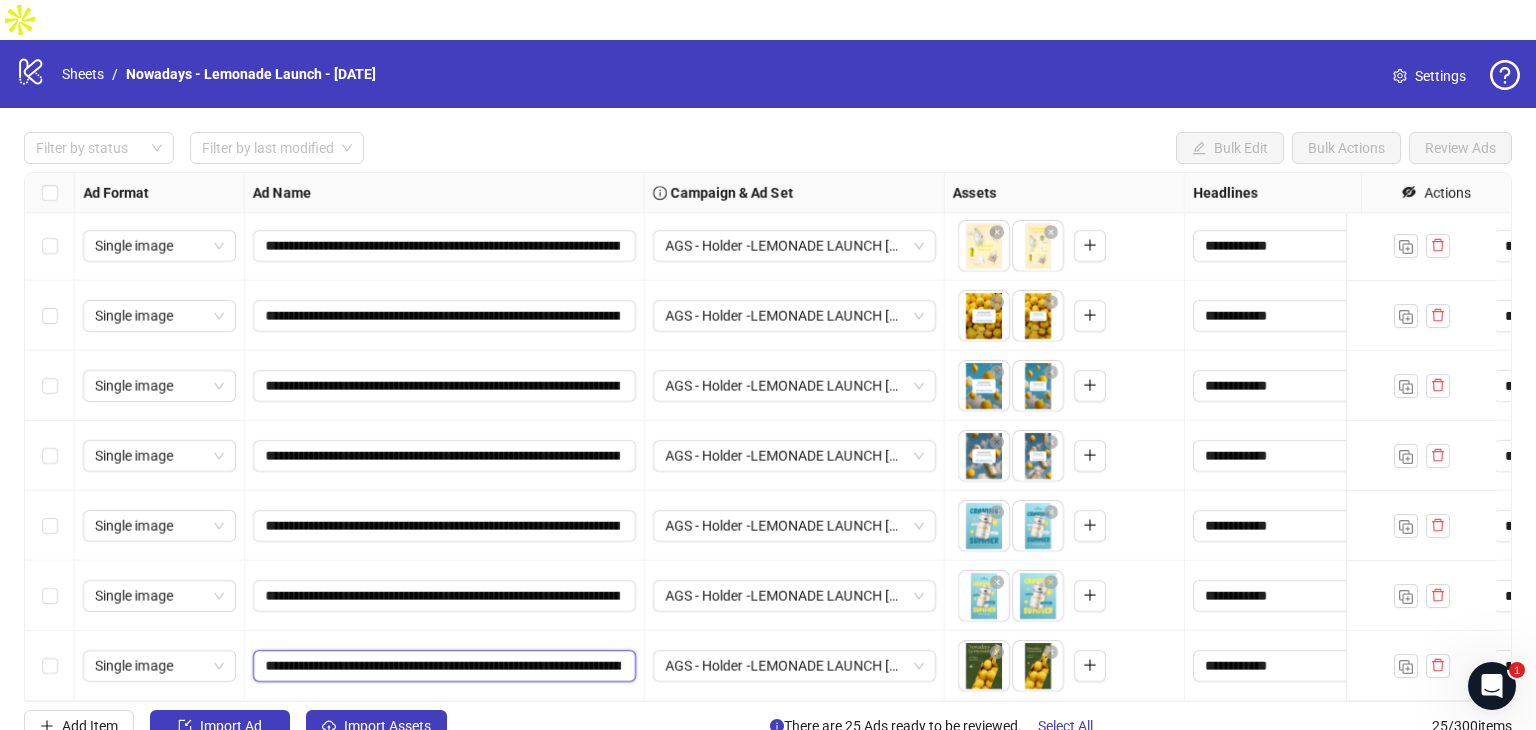 click on "**********" at bounding box center [443, 666] 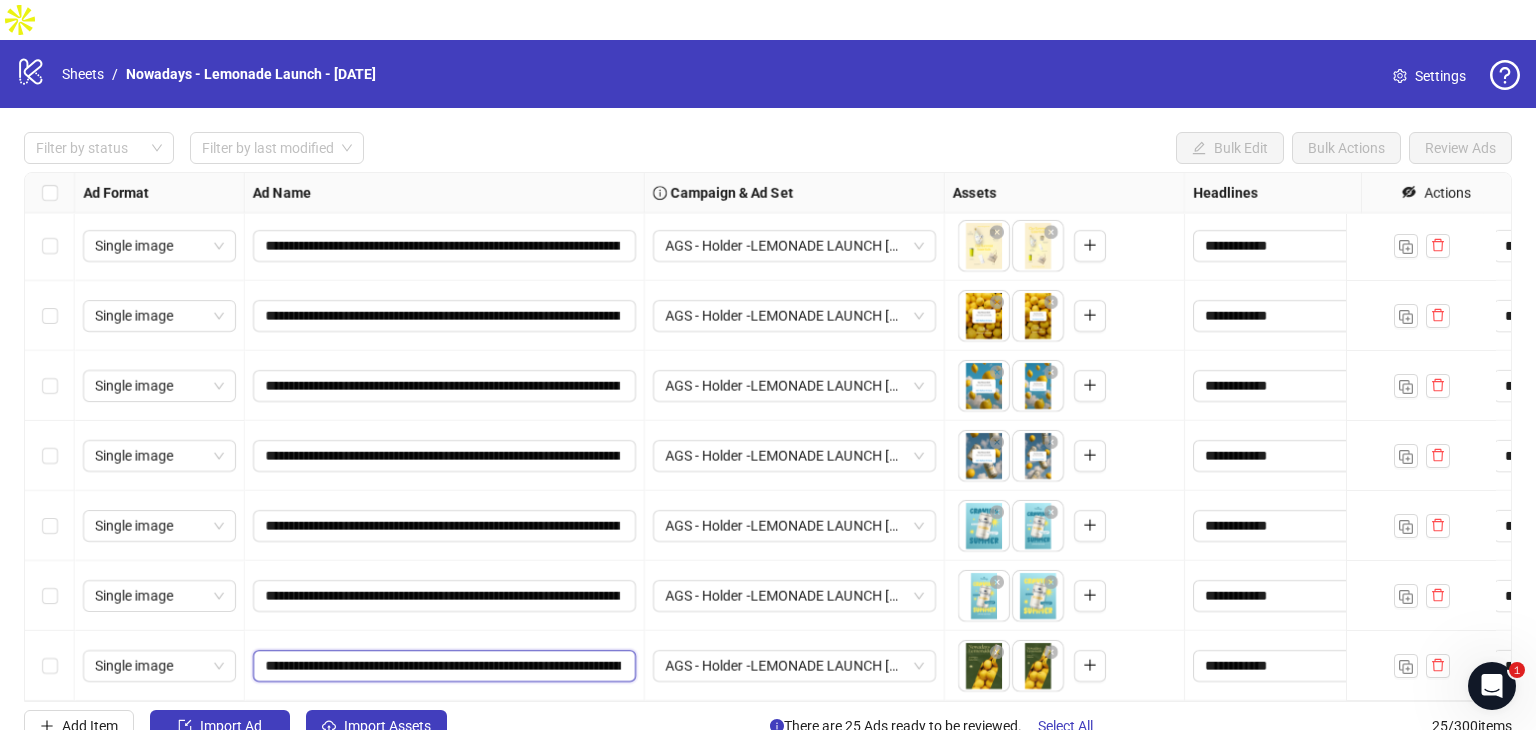 scroll, scrollTop: 0, scrollLeft: 411, axis: horizontal 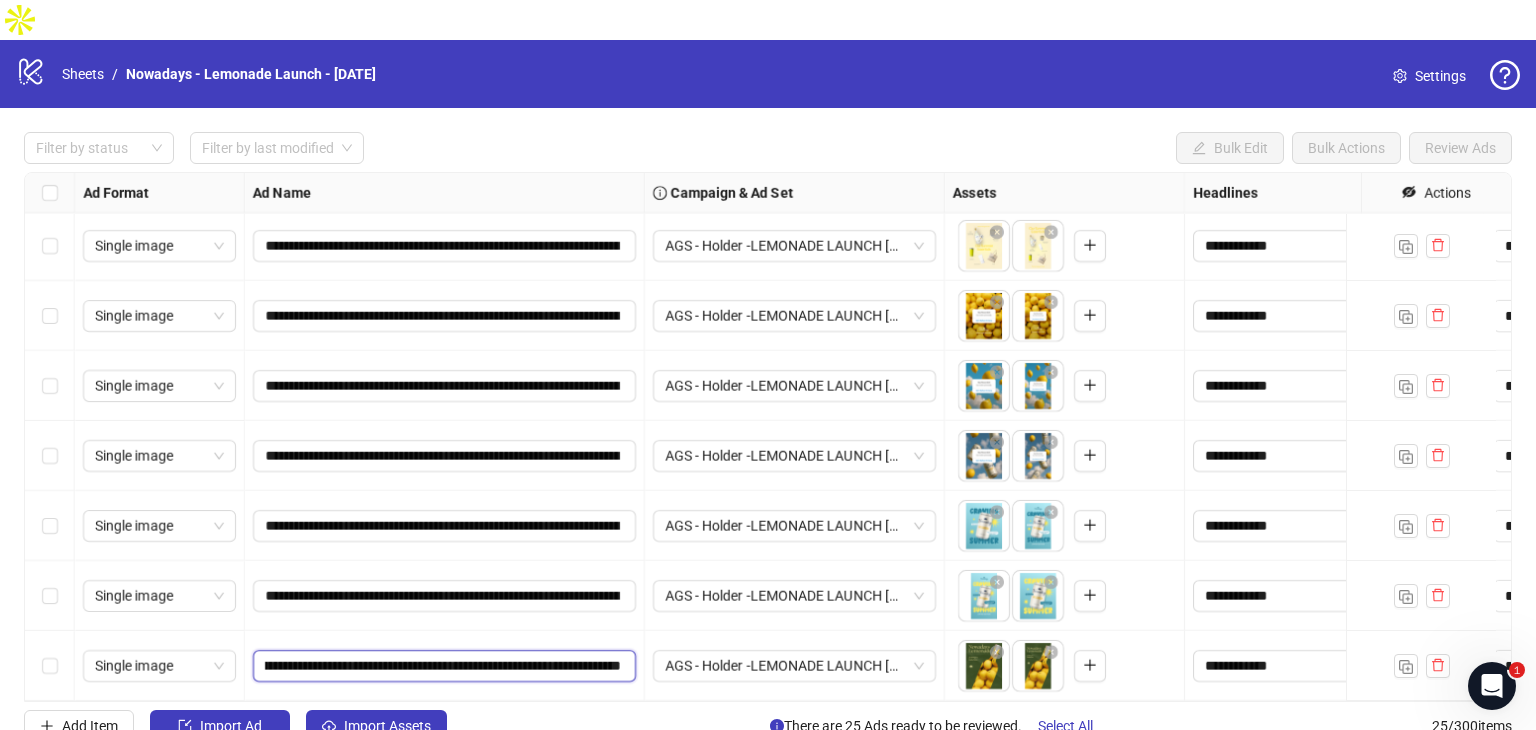 click on "**********" at bounding box center (443, 666) 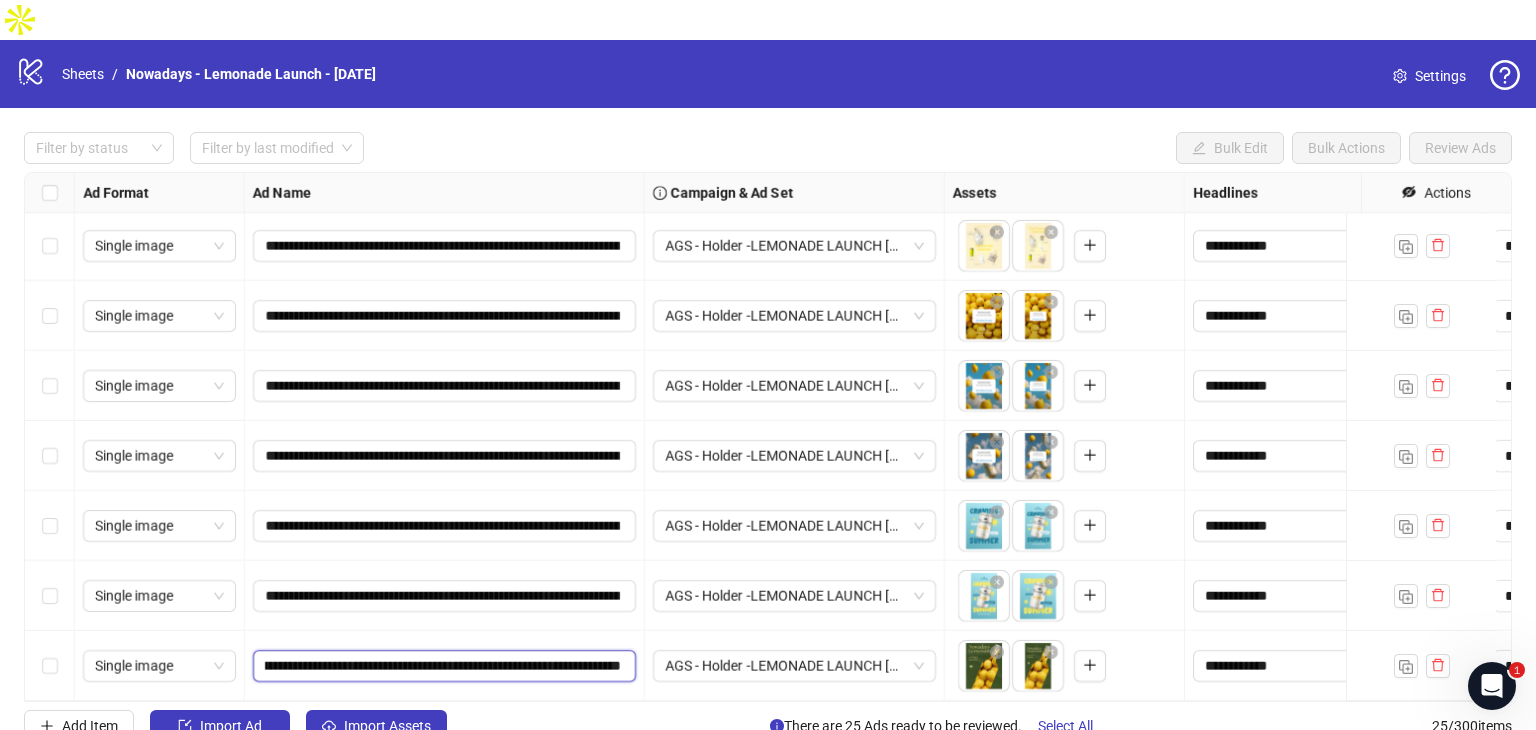 type on "**********" 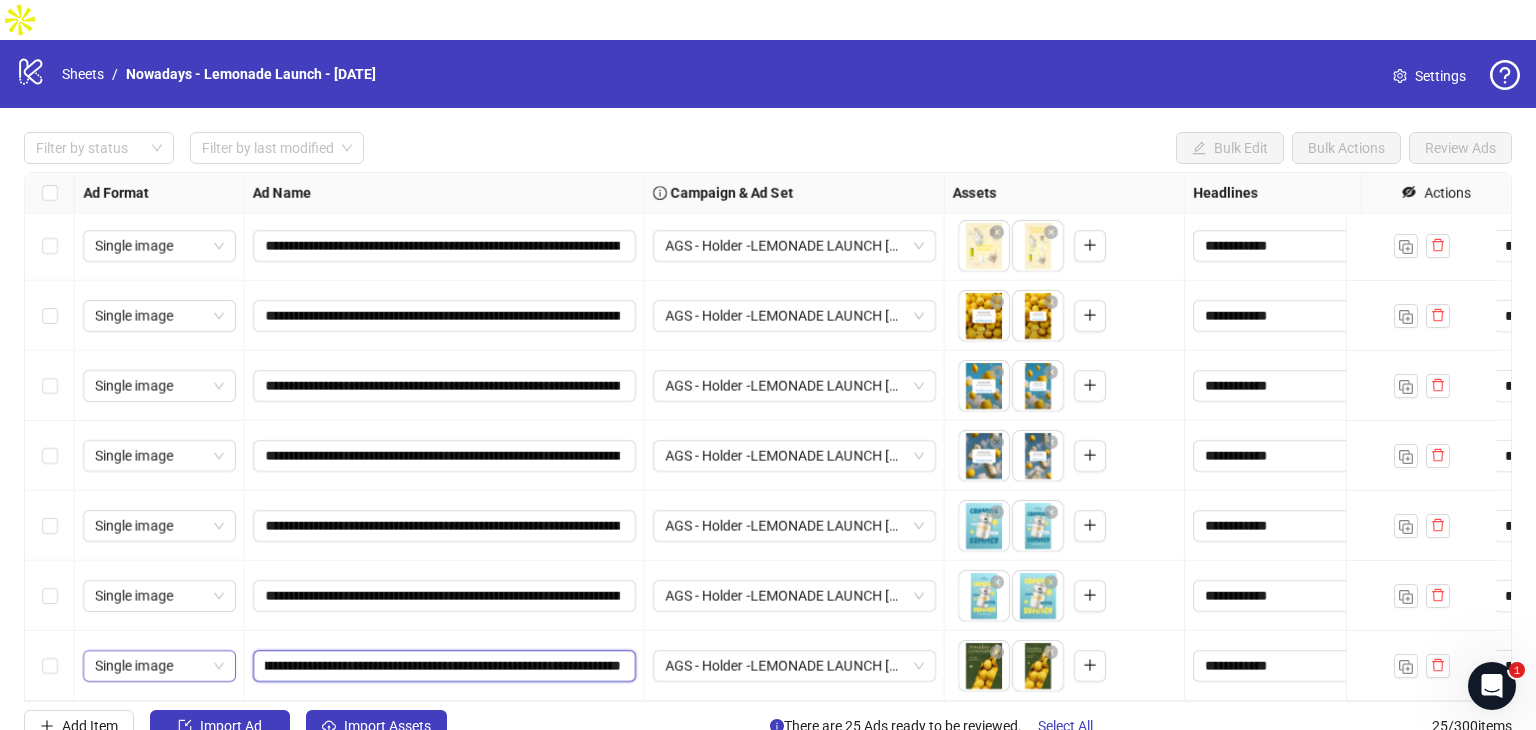 click on "Single image" at bounding box center (159, 666) 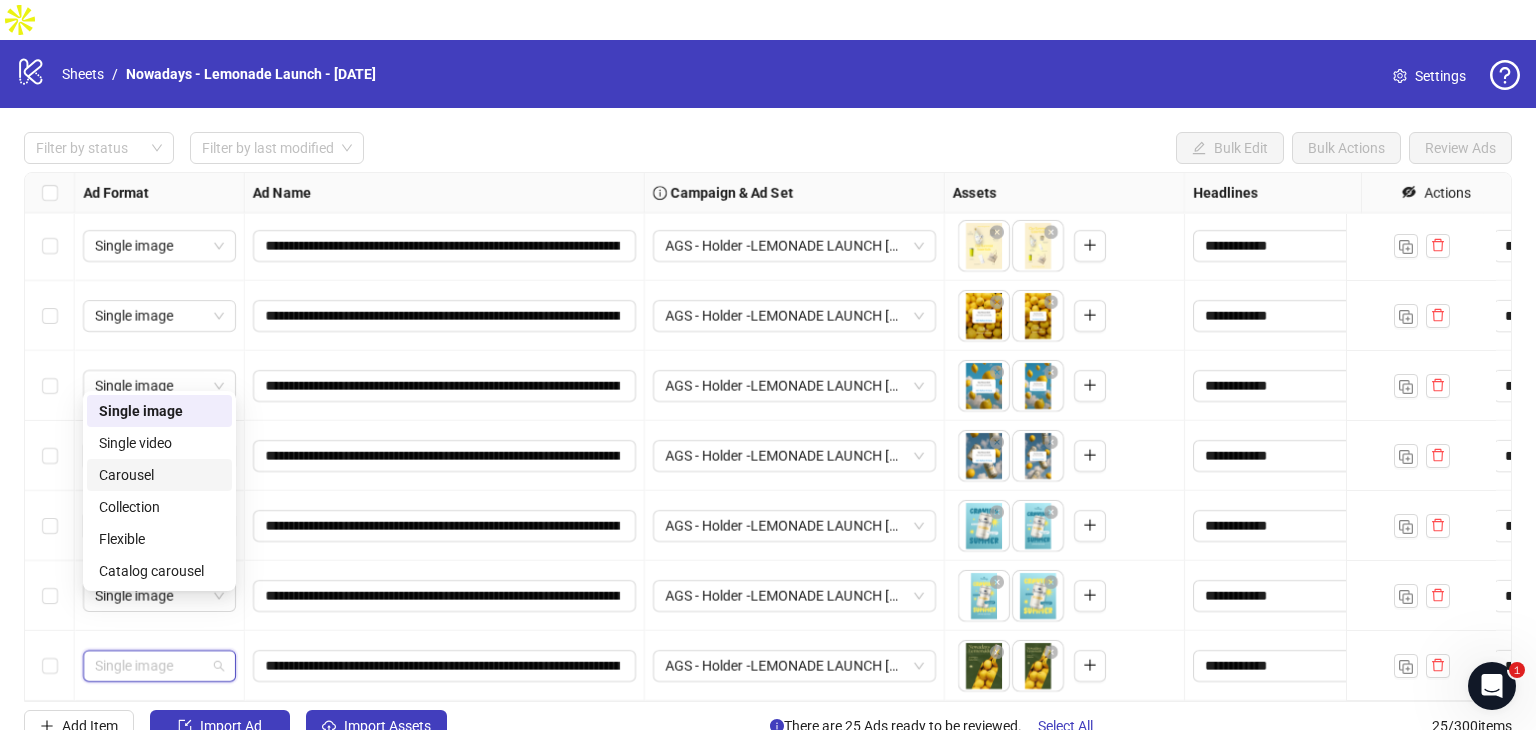 click on "Carousel" at bounding box center (159, 475) 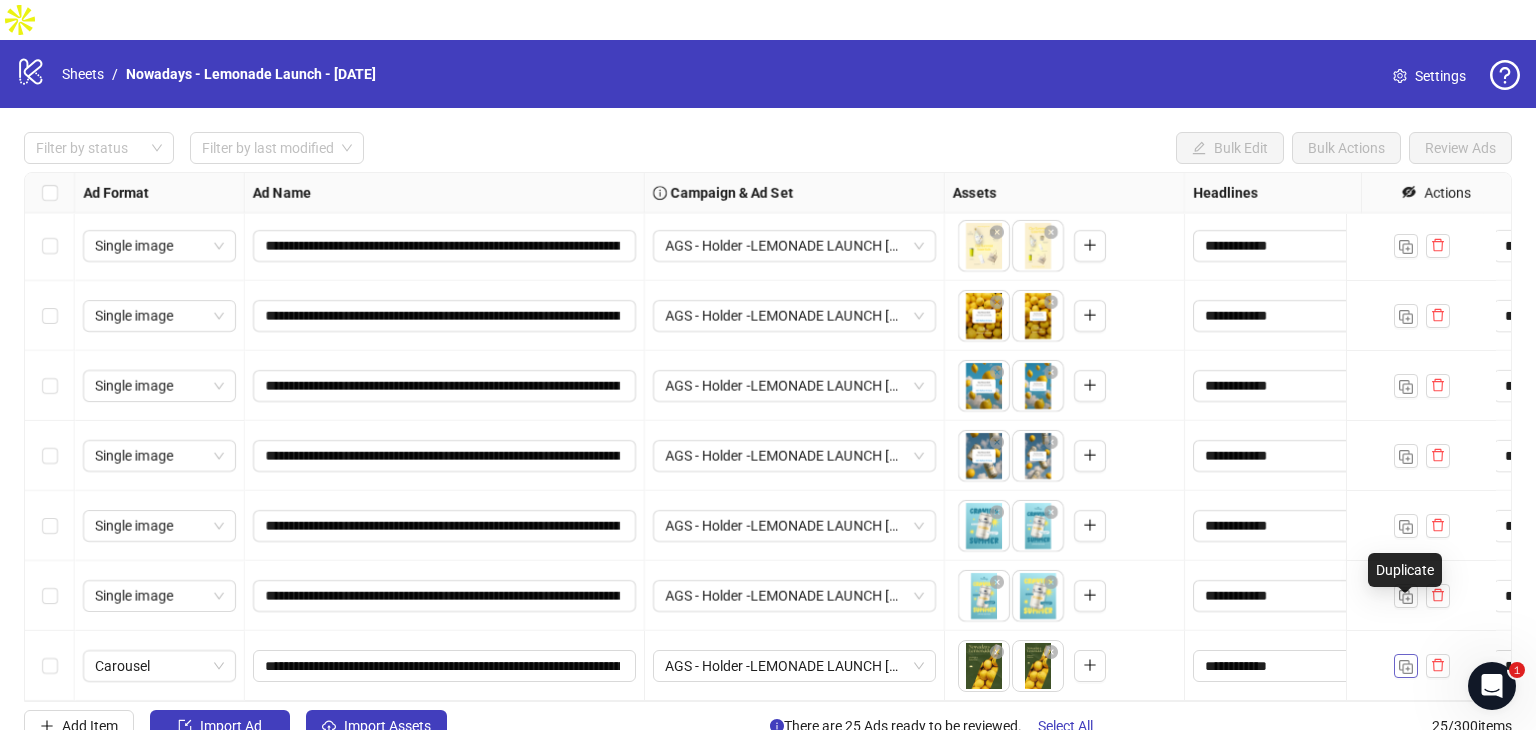 click at bounding box center (1406, 667) 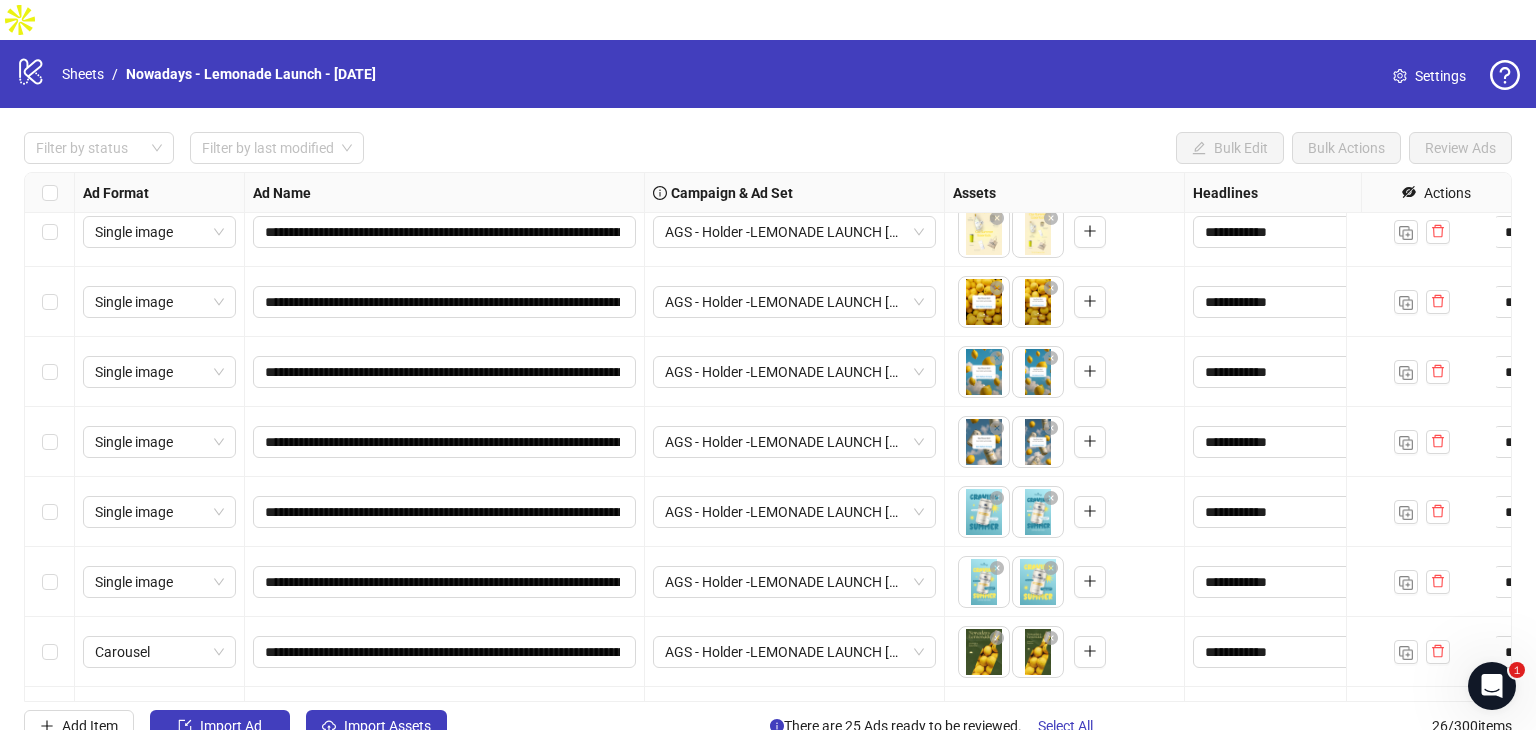 scroll, scrollTop: 1346, scrollLeft: 0, axis: vertical 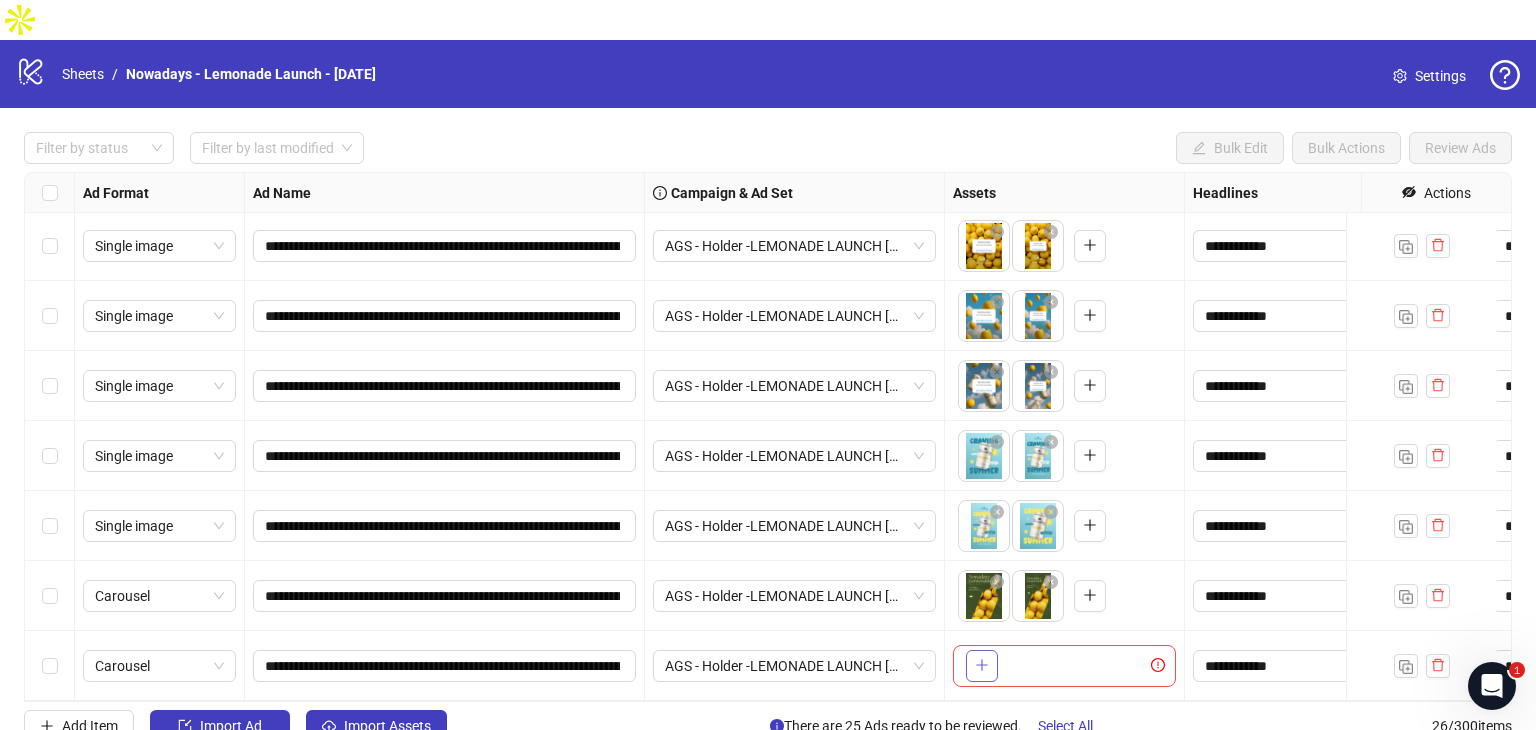 click 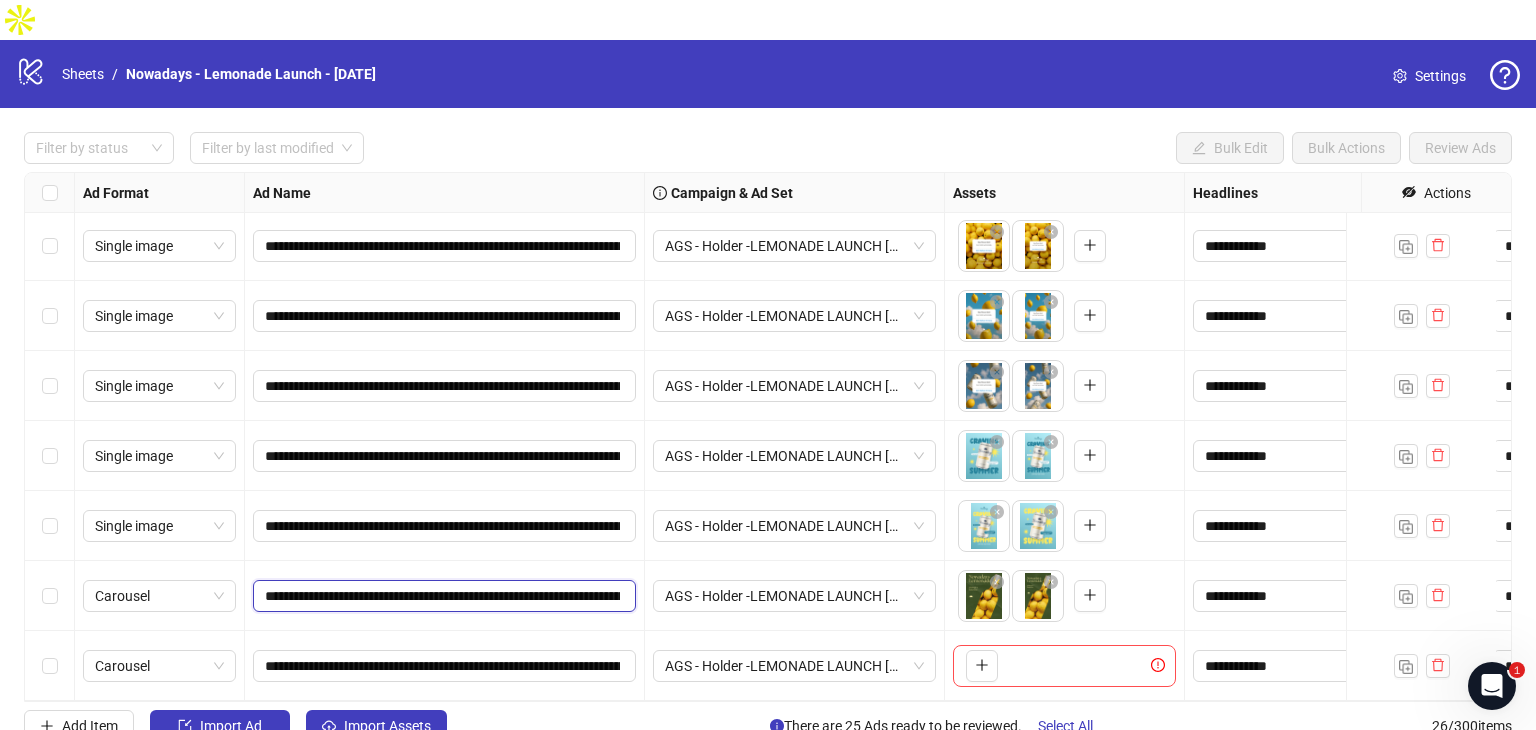click on "**********" at bounding box center [442, 596] 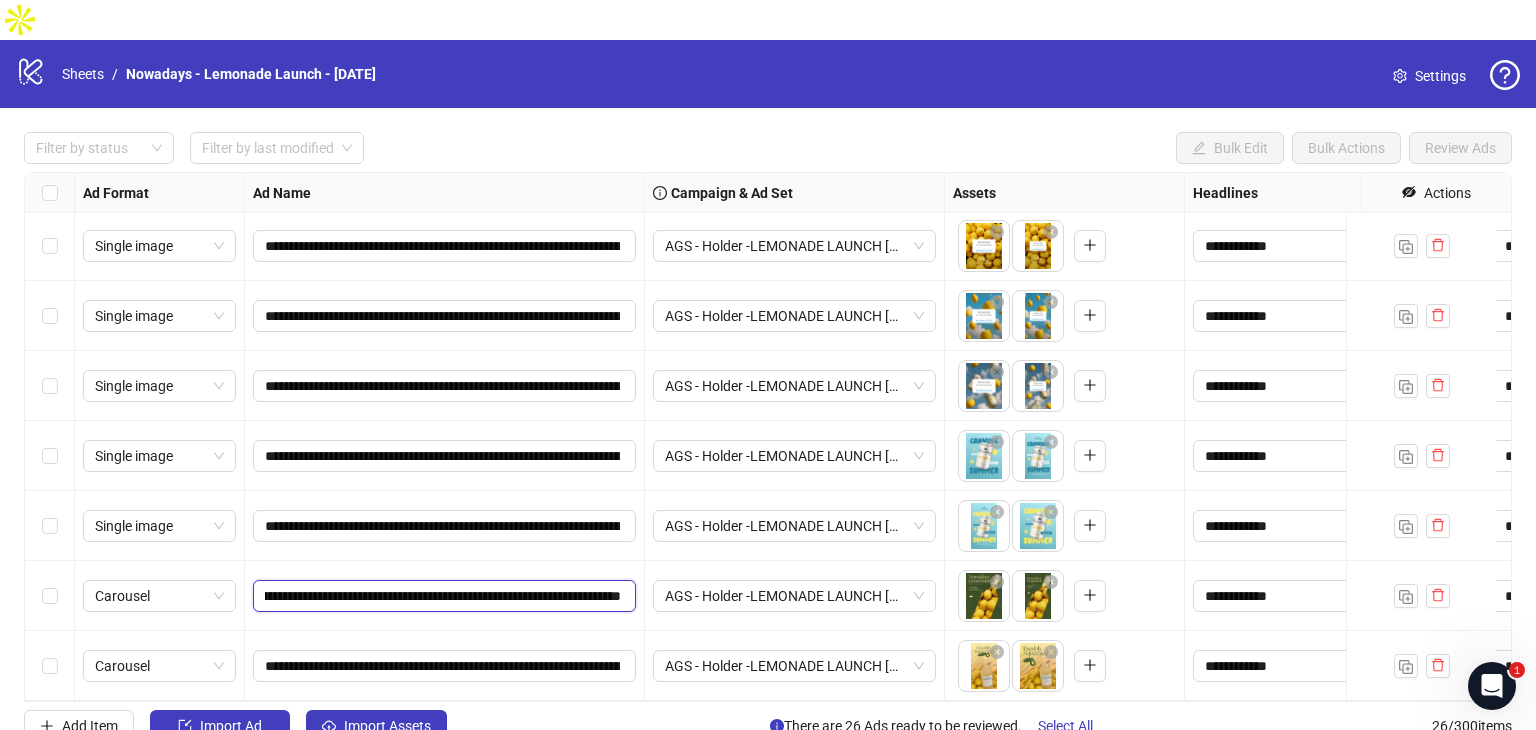 scroll, scrollTop: 0, scrollLeft: 404, axis: horizontal 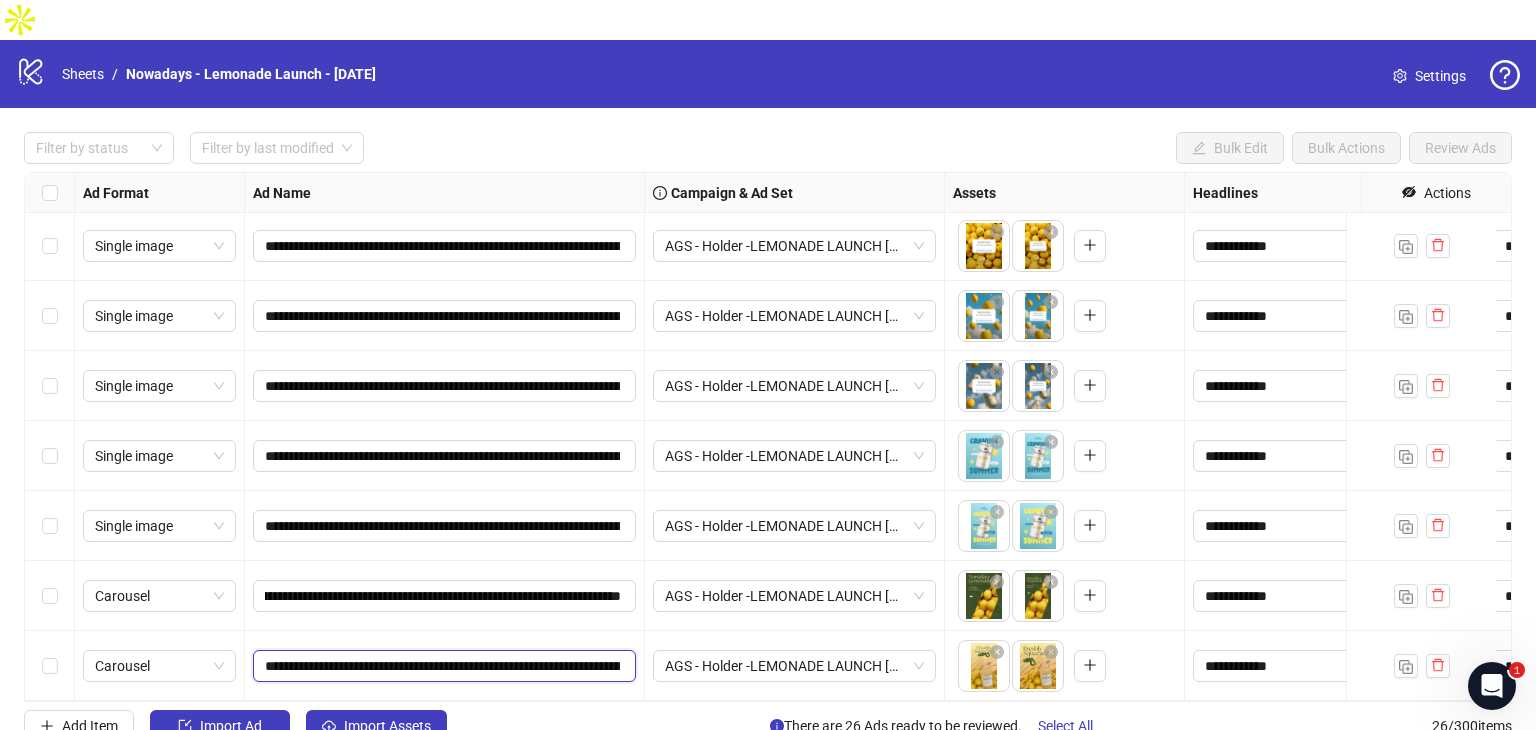 click on "**********" at bounding box center [442, 666] 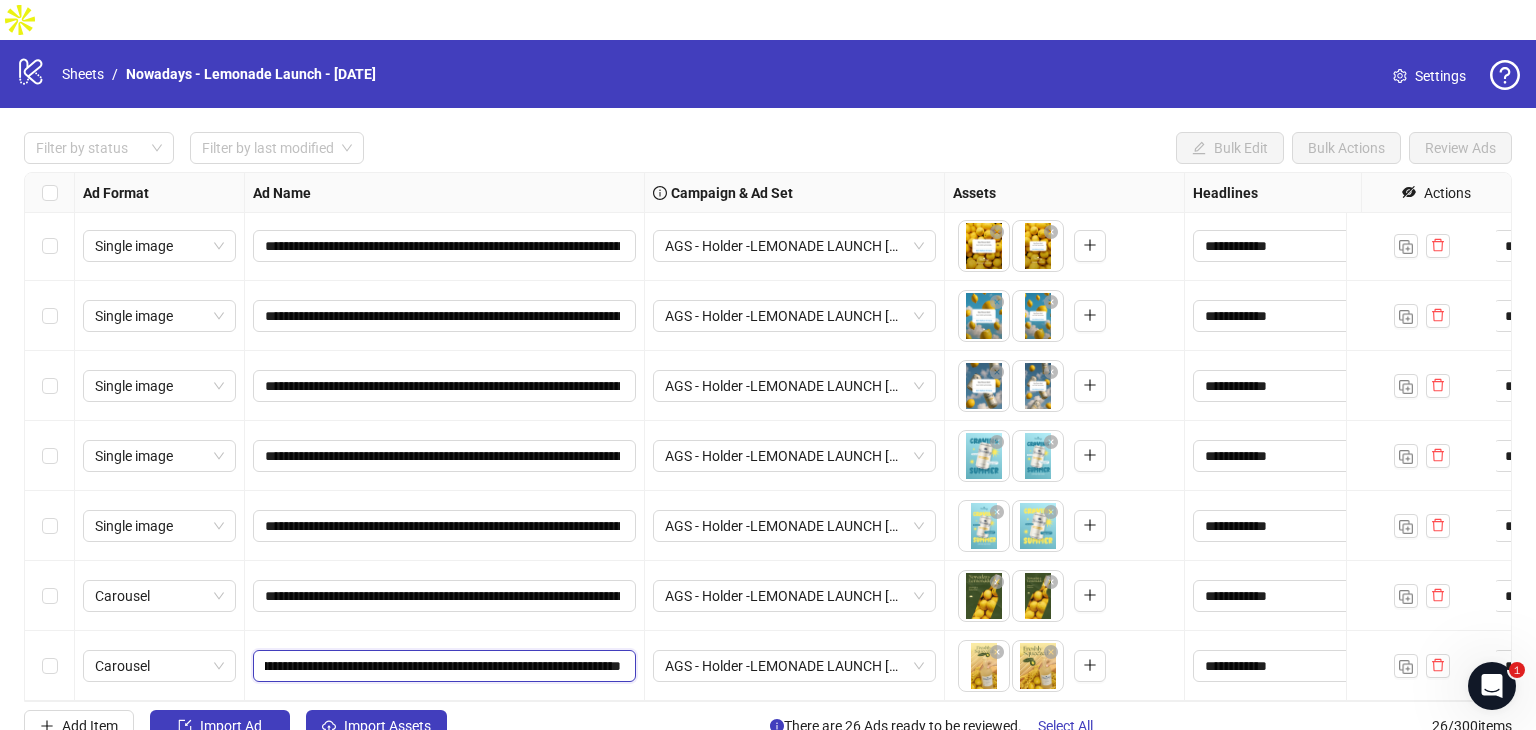 scroll, scrollTop: 0, scrollLeft: 344, axis: horizontal 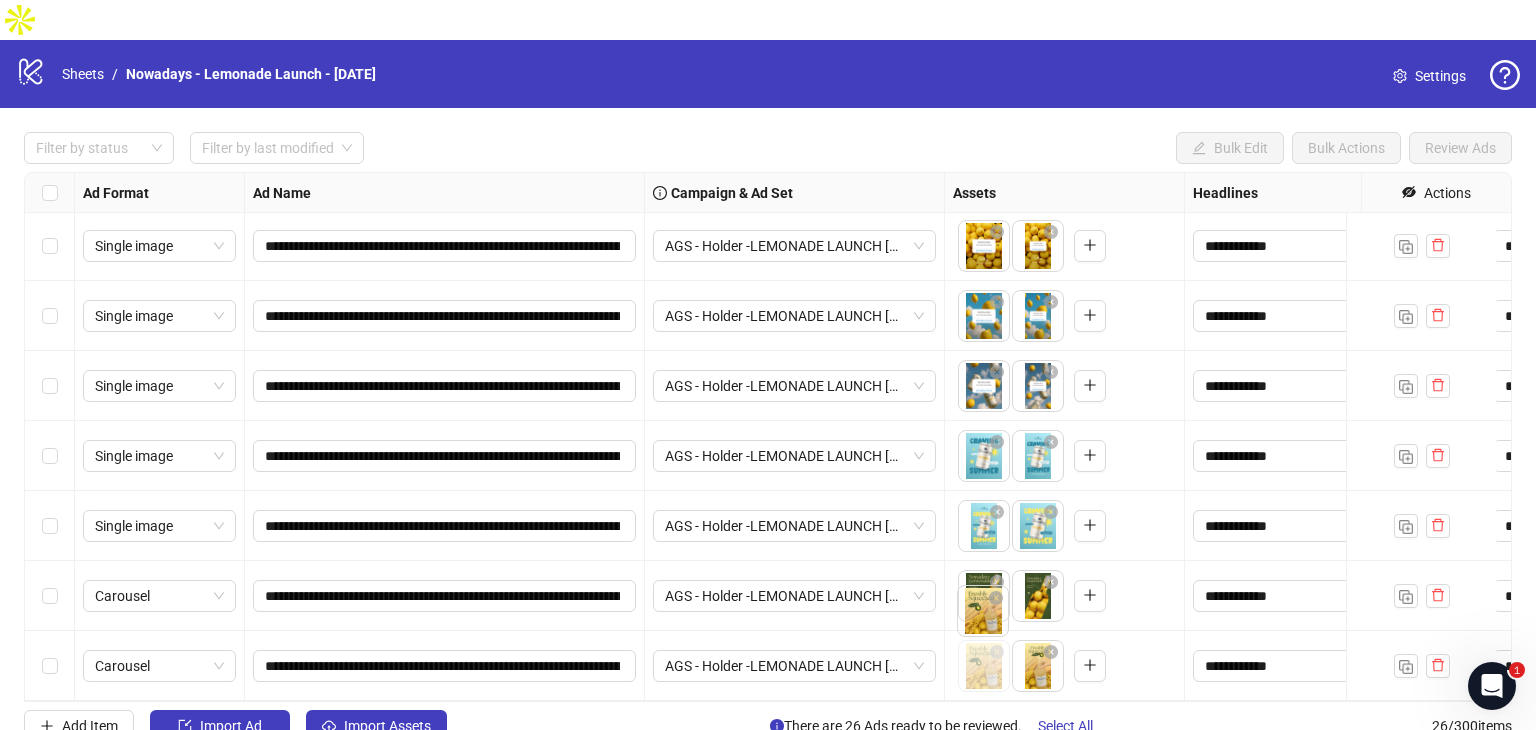 drag, startPoint x: 1038, startPoint y: 621, endPoint x: 994, endPoint y: 626, distance: 44.28318 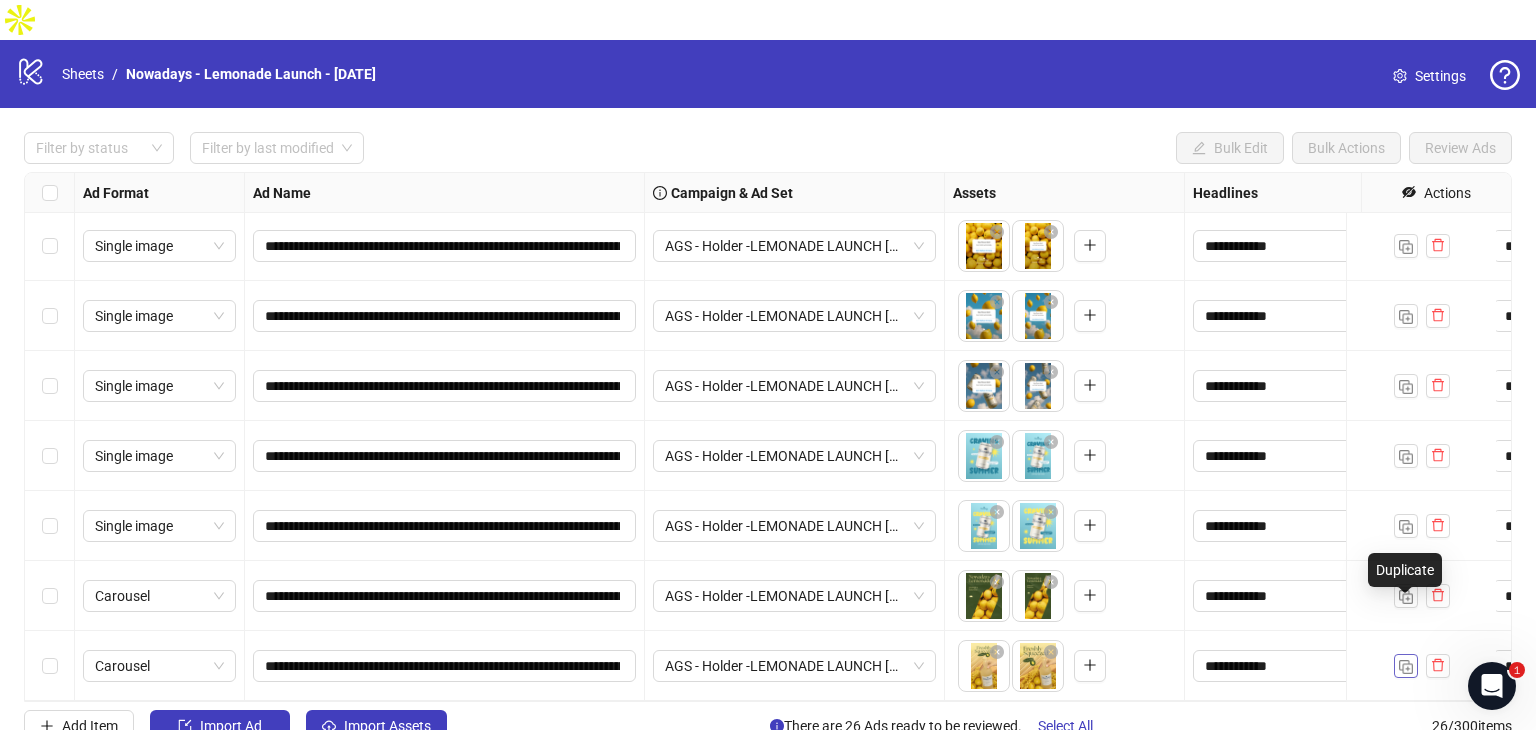 click at bounding box center [1406, 667] 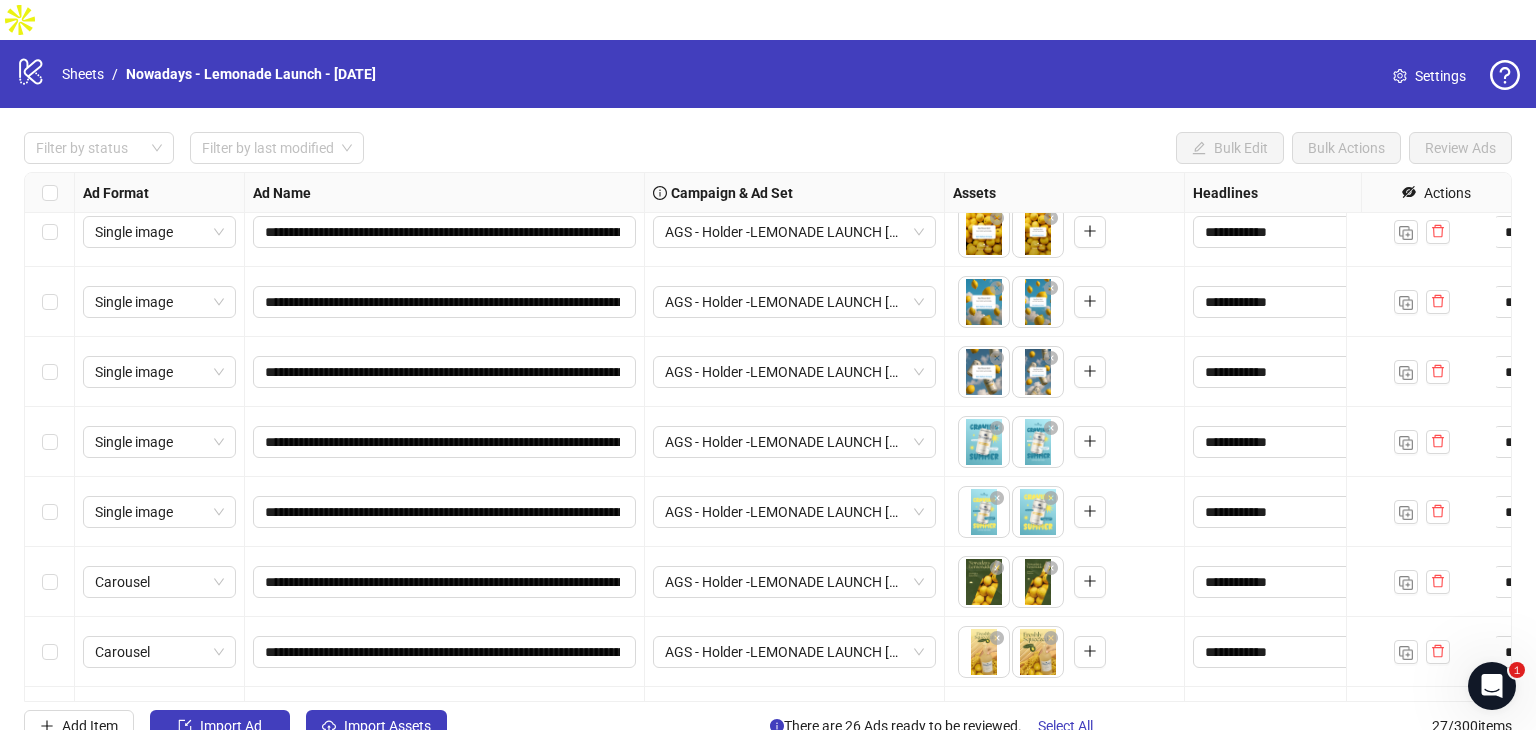 scroll, scrollTop: 1416, scrollLeft: 0, axis: vertical 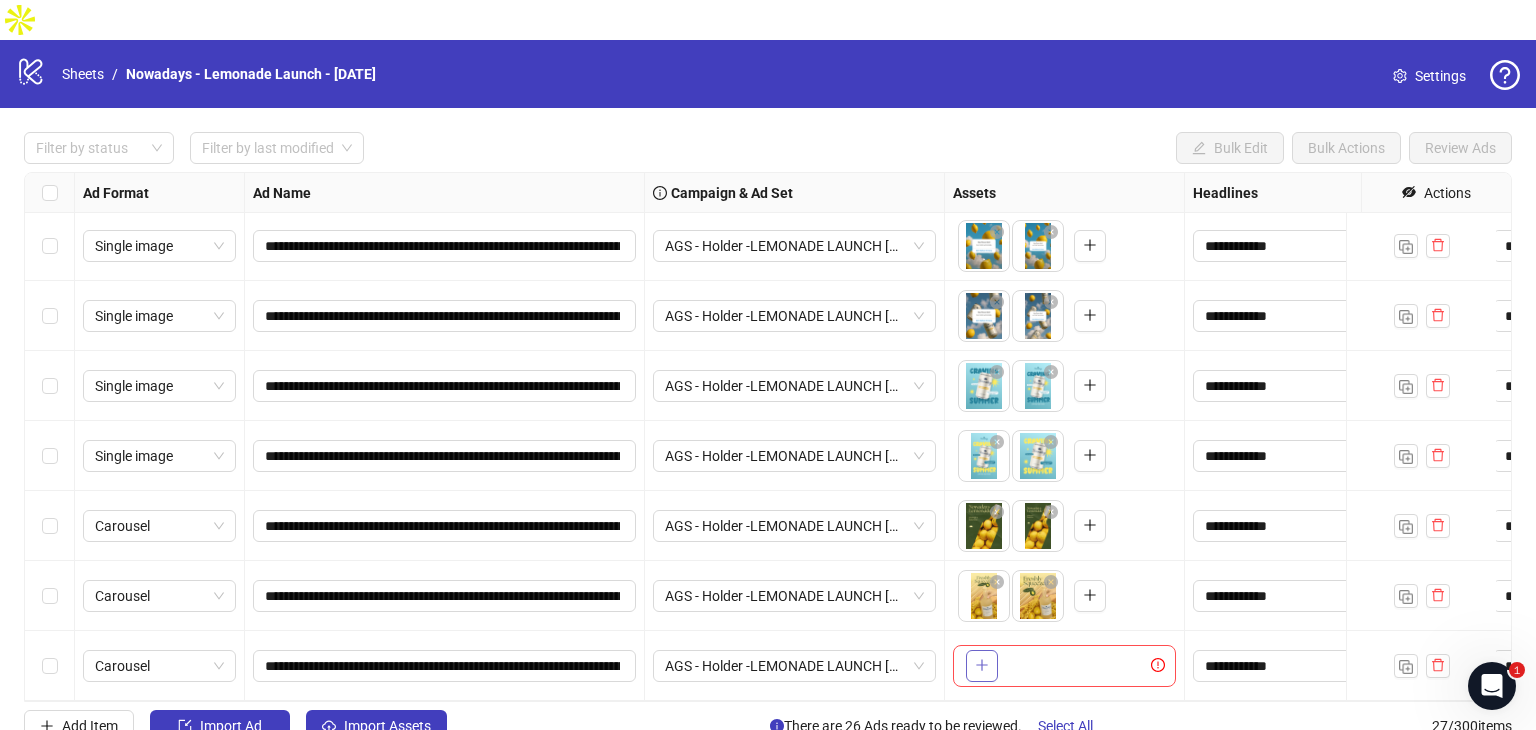 click 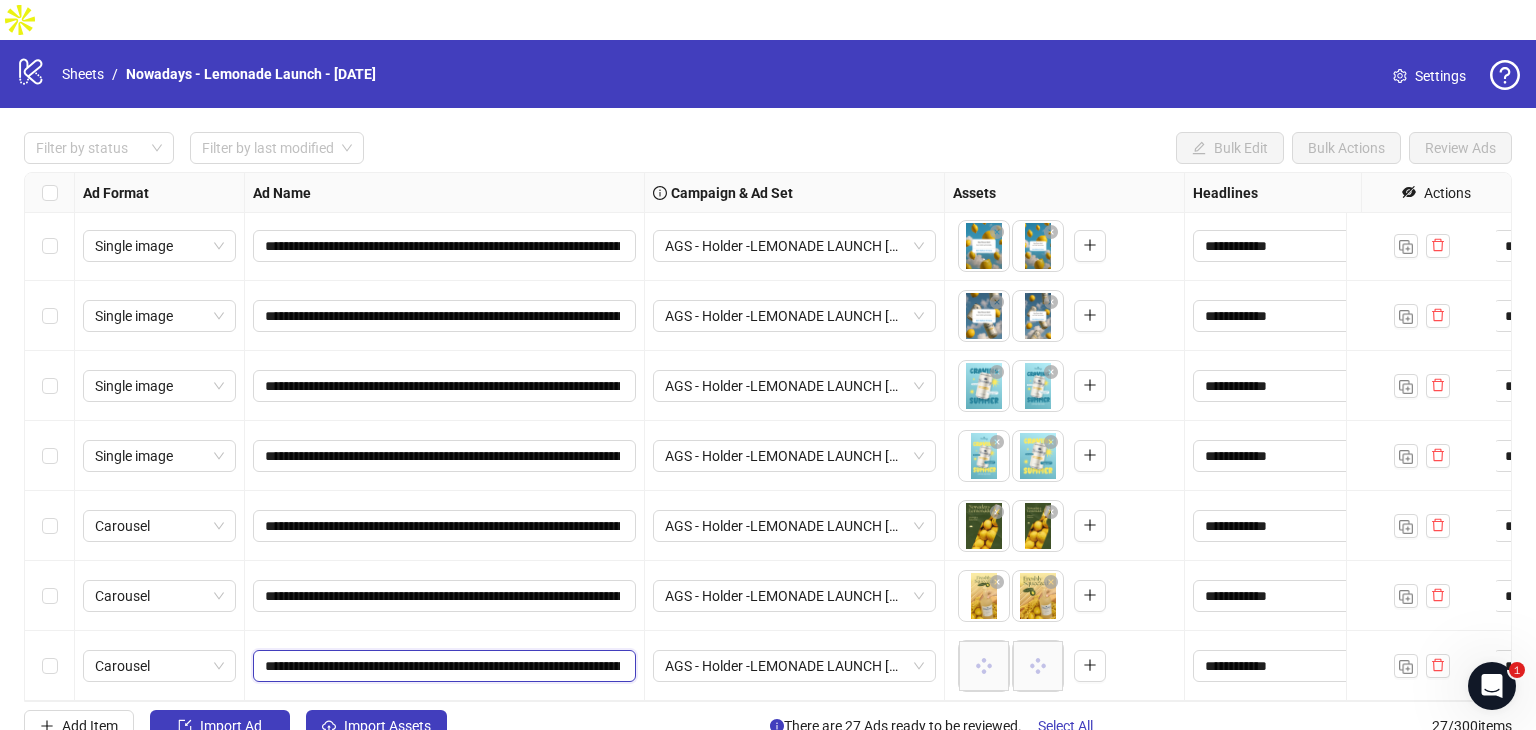 click on "**********" at bounding box center [442, 666] 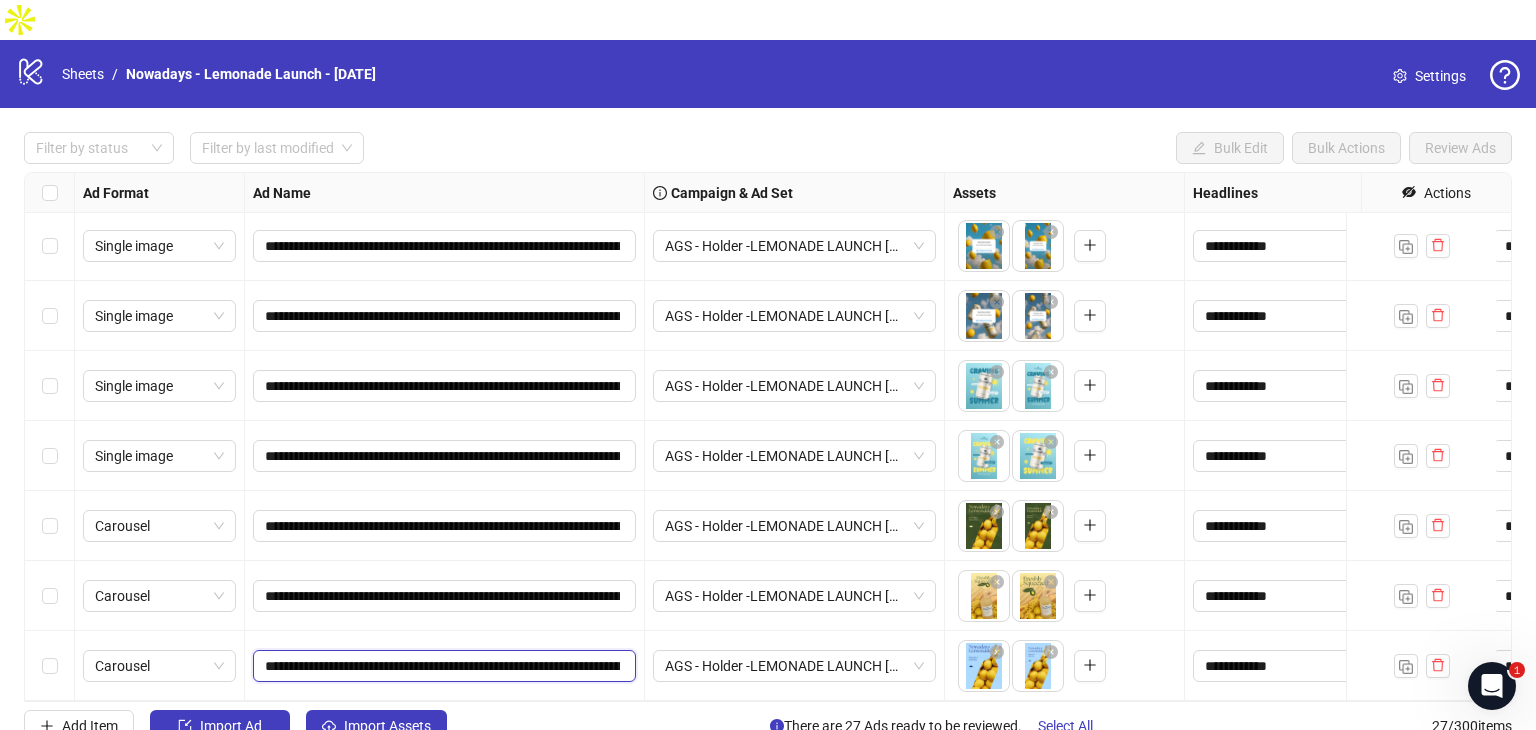 scroll, scrollTop: 0, scrollLeft: 428, axis: horizontal 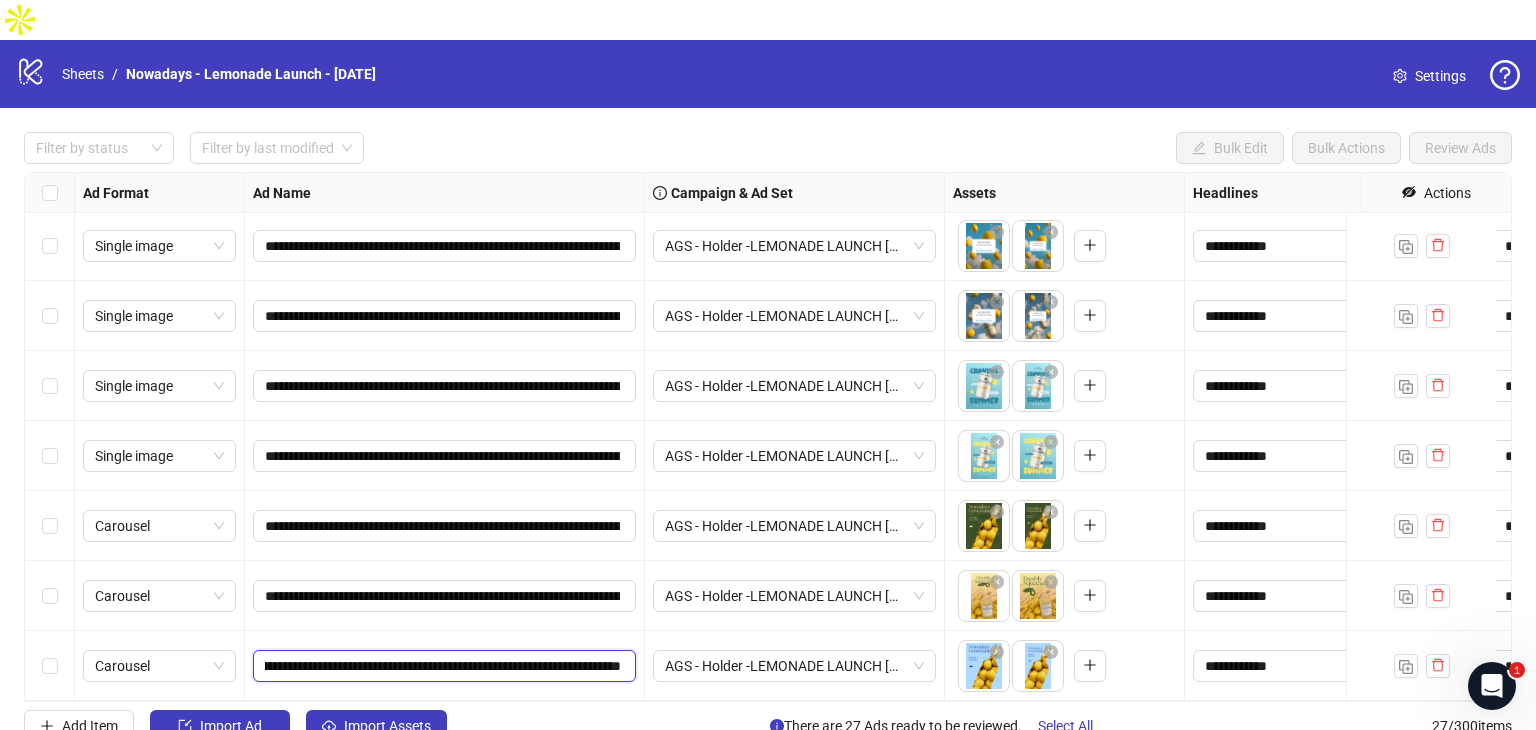 click on "**********" at bounding box center [443, 666] 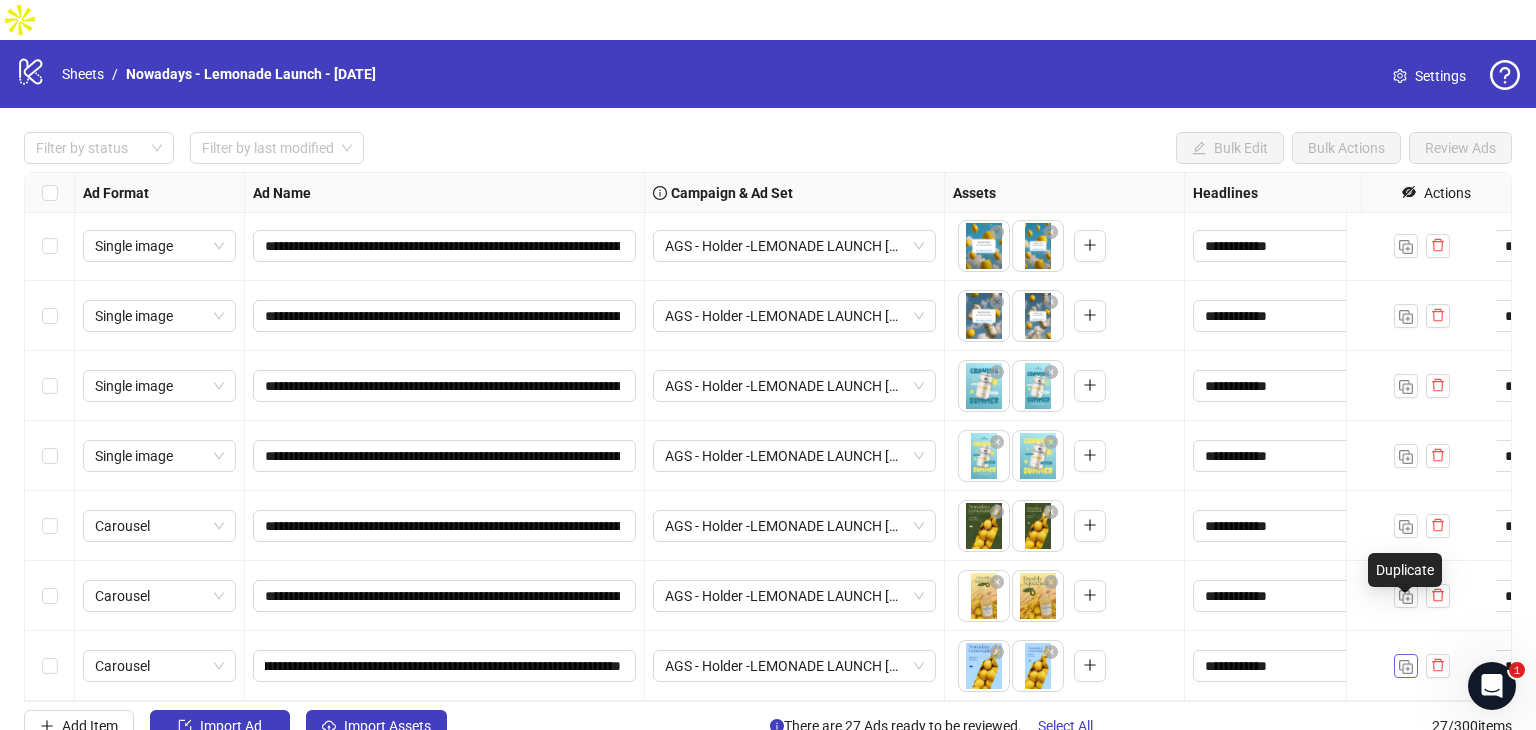 click at bounding box center [1406, 667] 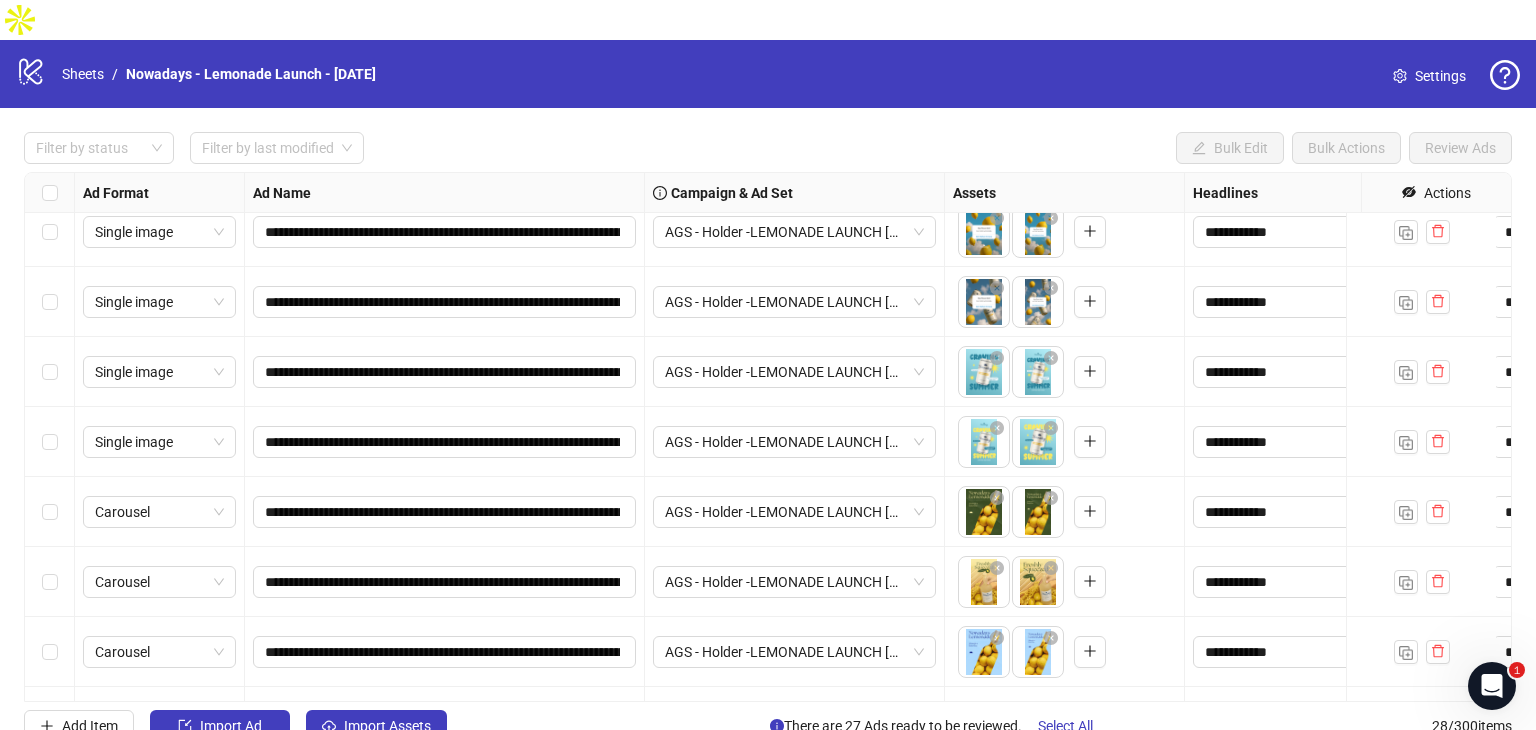 scroll, scrollTop: 1486, scrollLeft: 0, axis: vertical 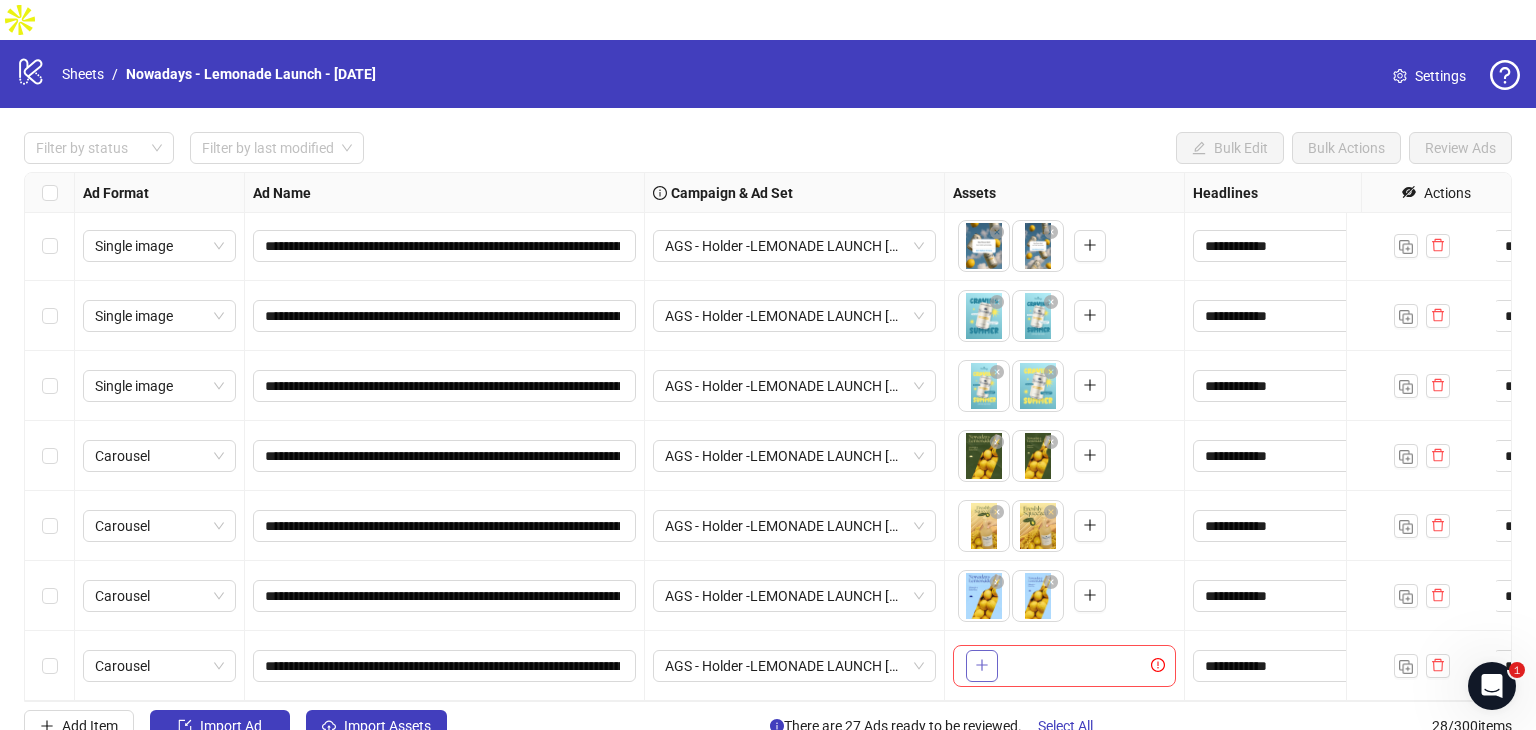click at bounding box center (982, 665) 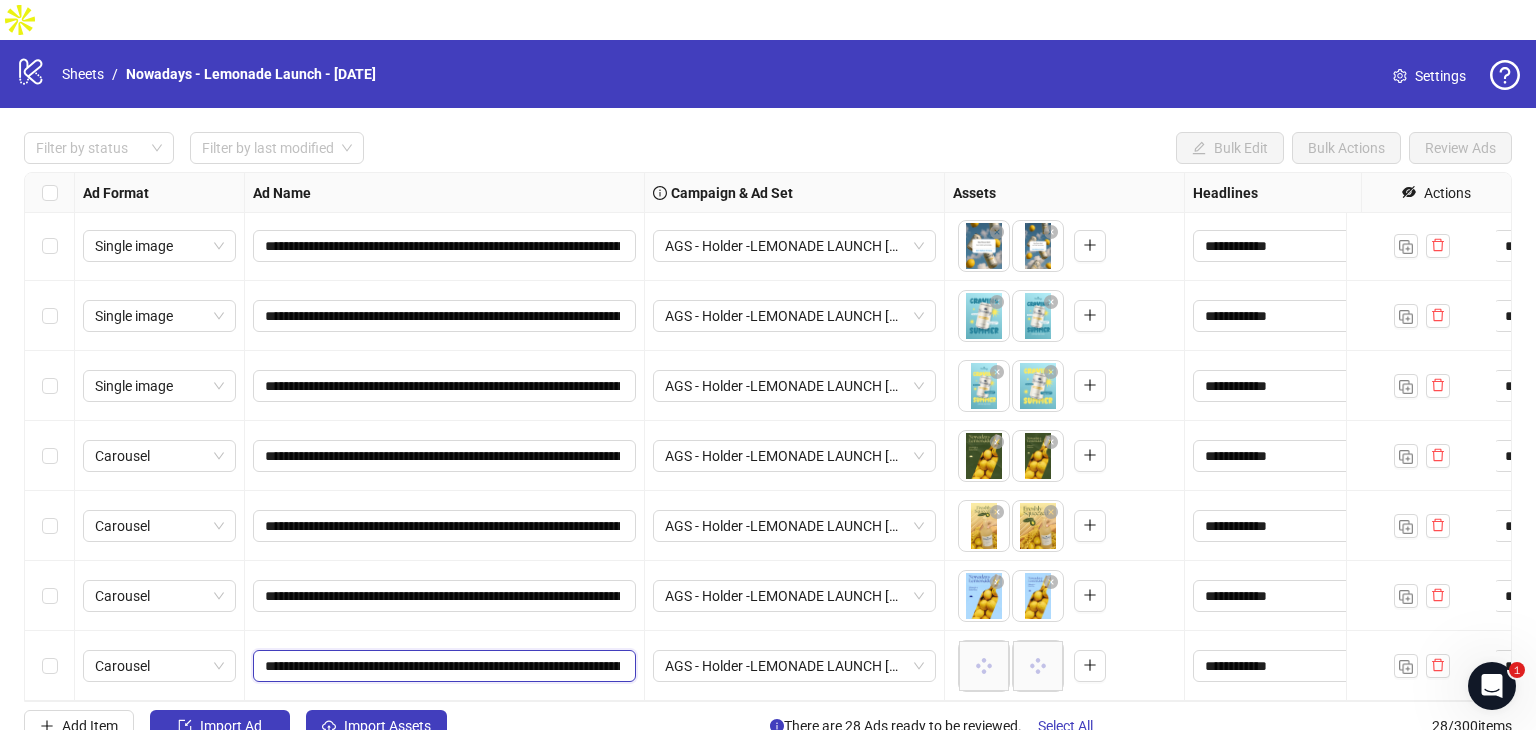 click on "**********" at bounding box center [442, 666] 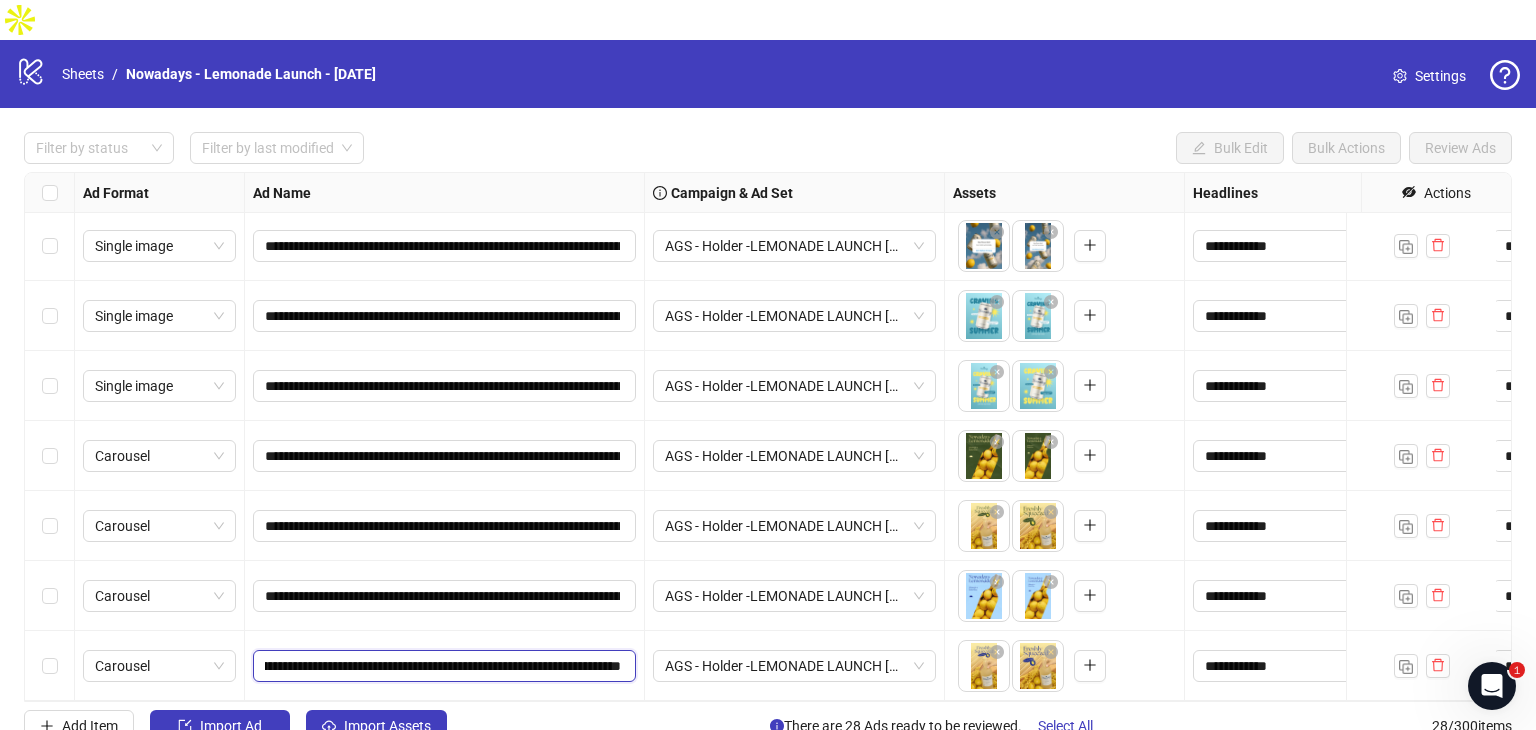 click on "**********" at bounding box center (443, 666) 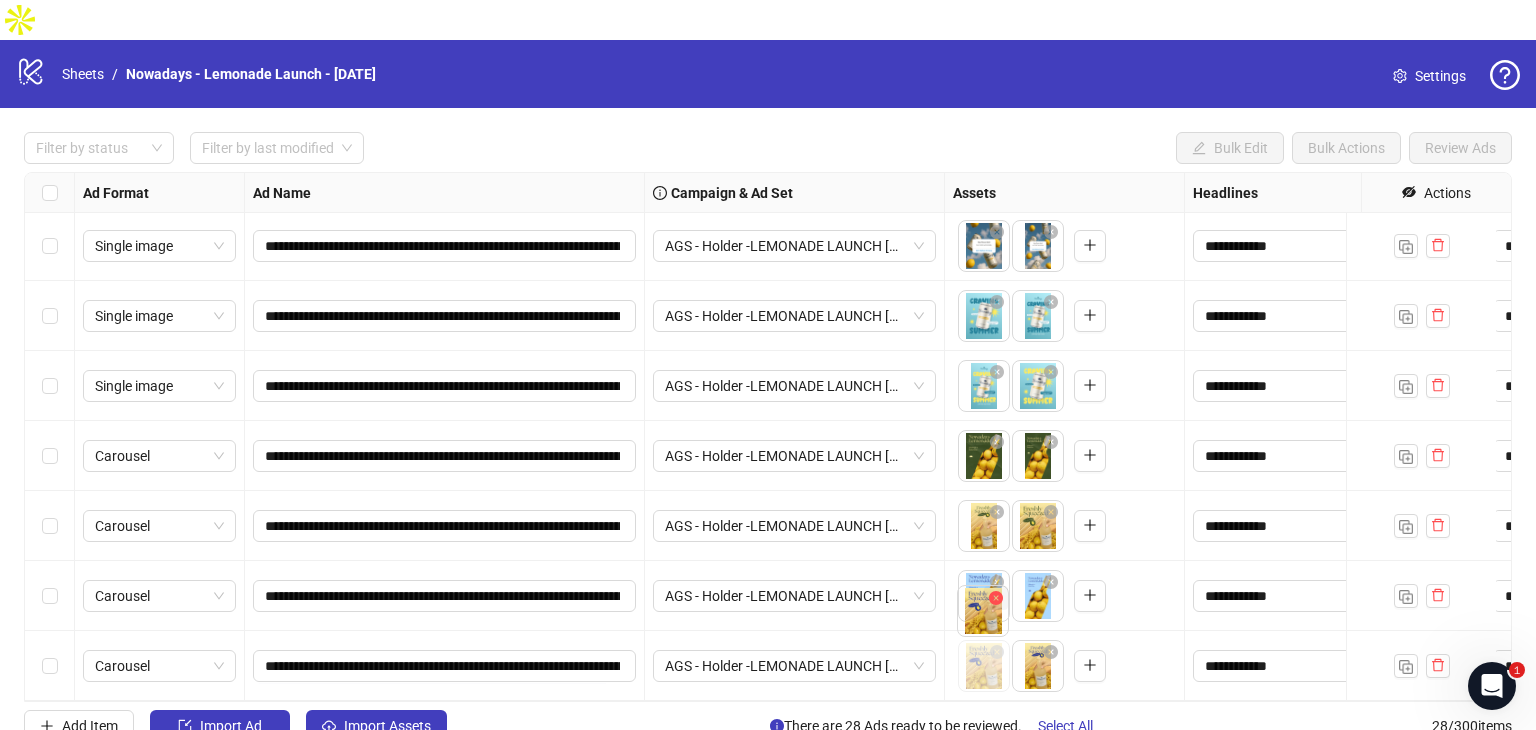 drag, startPoint x: 1036, startPoint y: 626, endPoint x: 999, endPoint y: 605, distance: 42.544094 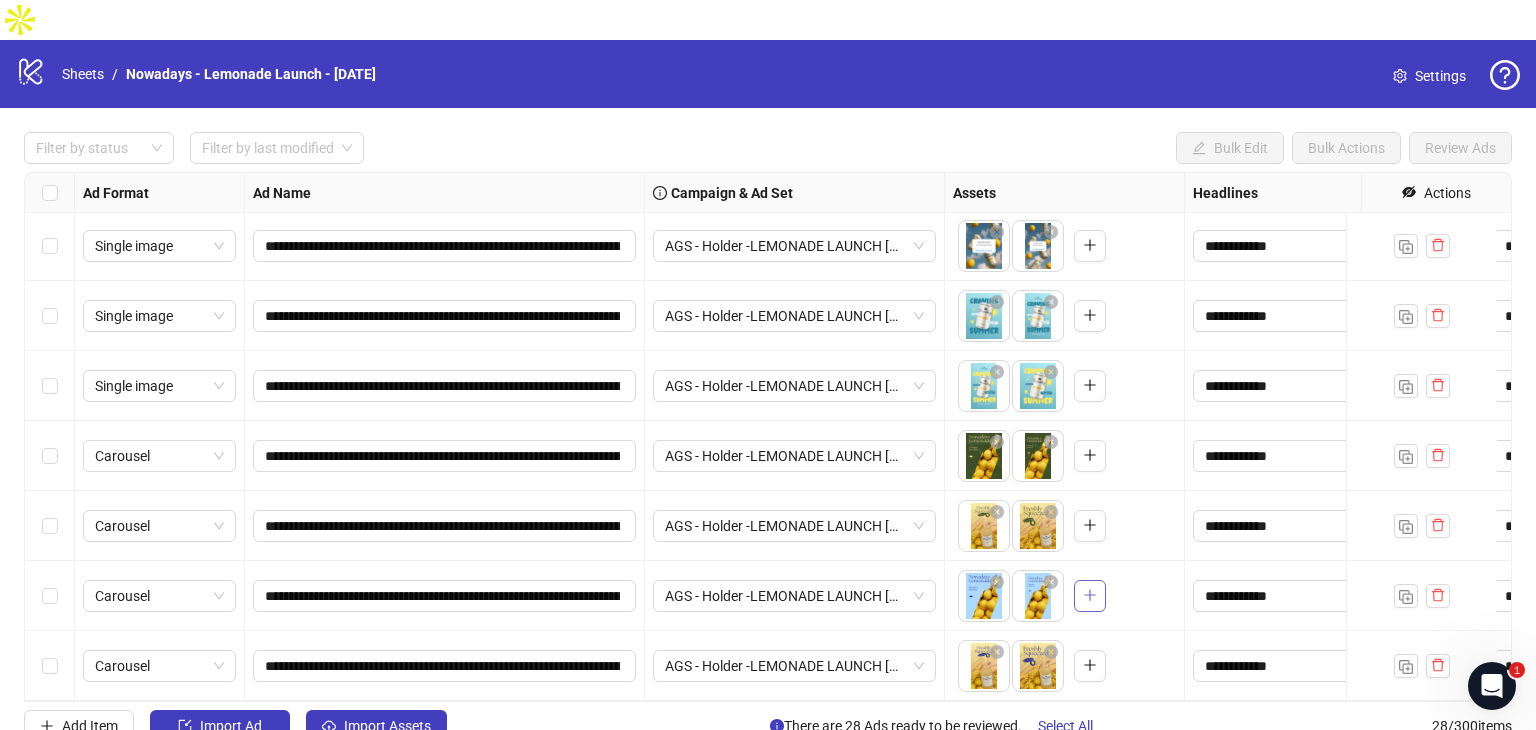 click at bounding box center (1090, 596) 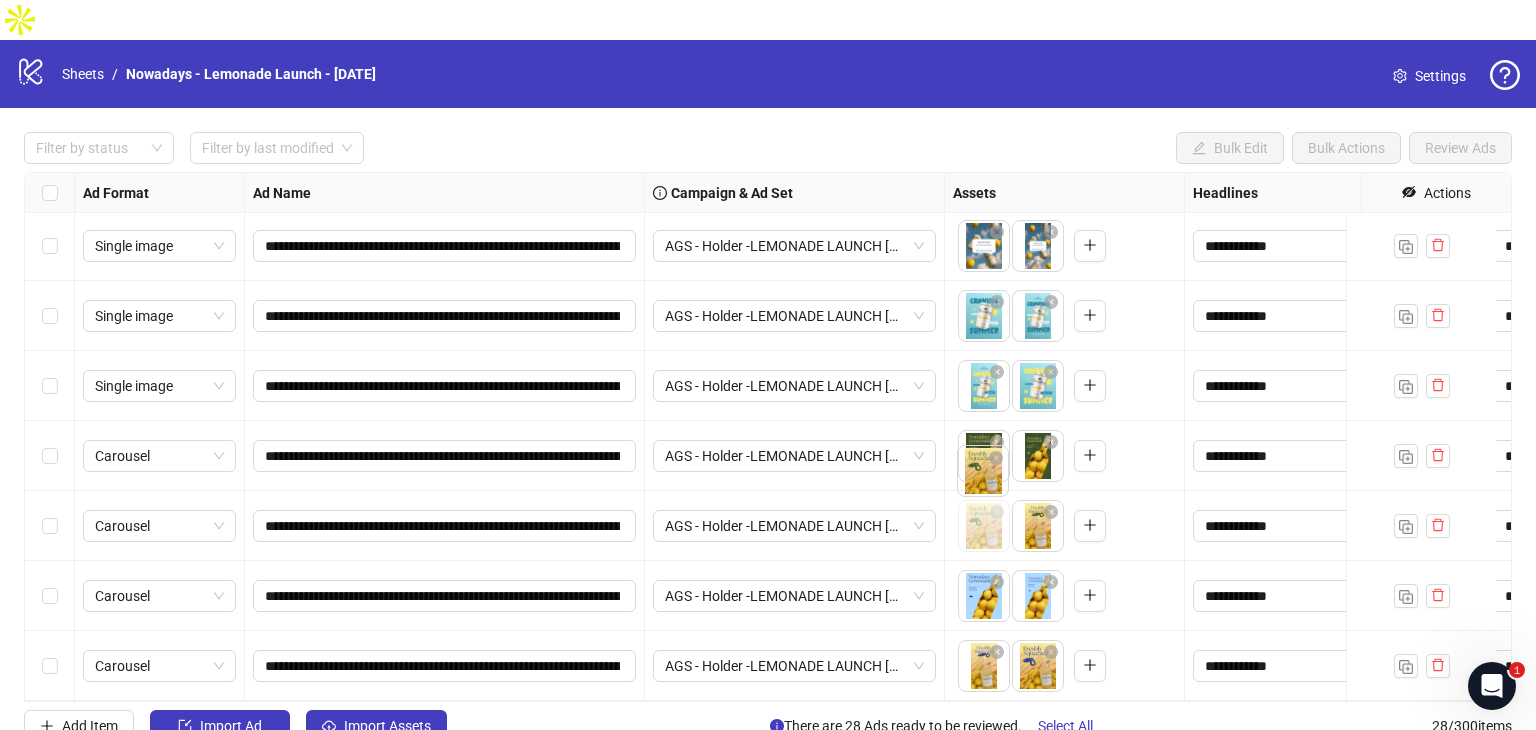 drag, startPoint x: 1044, startPoint y: 485, endPoint x: 991, endPoint y: 485, distance: 53 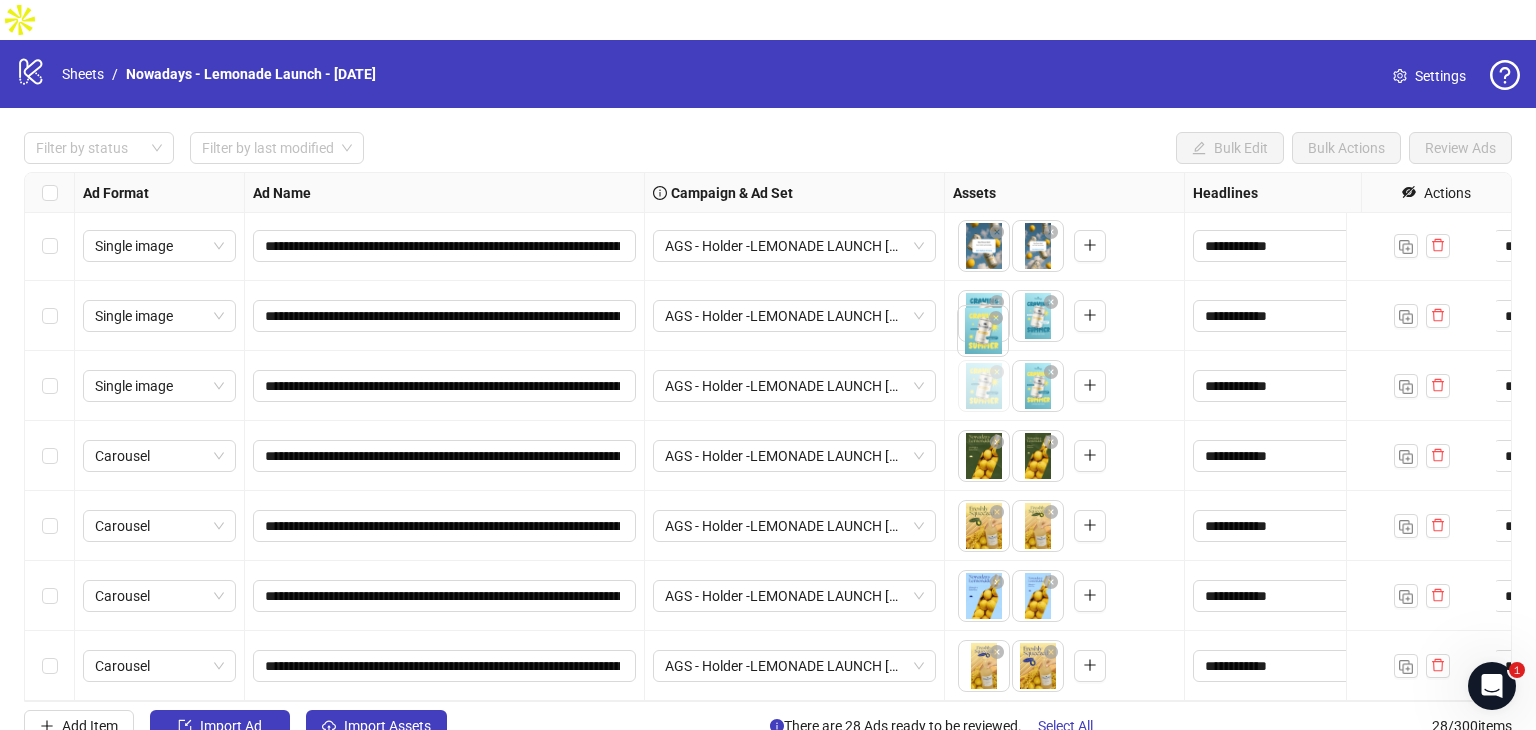 drag, startPoint x: 1024, startPoint y: 329, endPoint x: 984, endPoint y: 328, distance: 40.012497 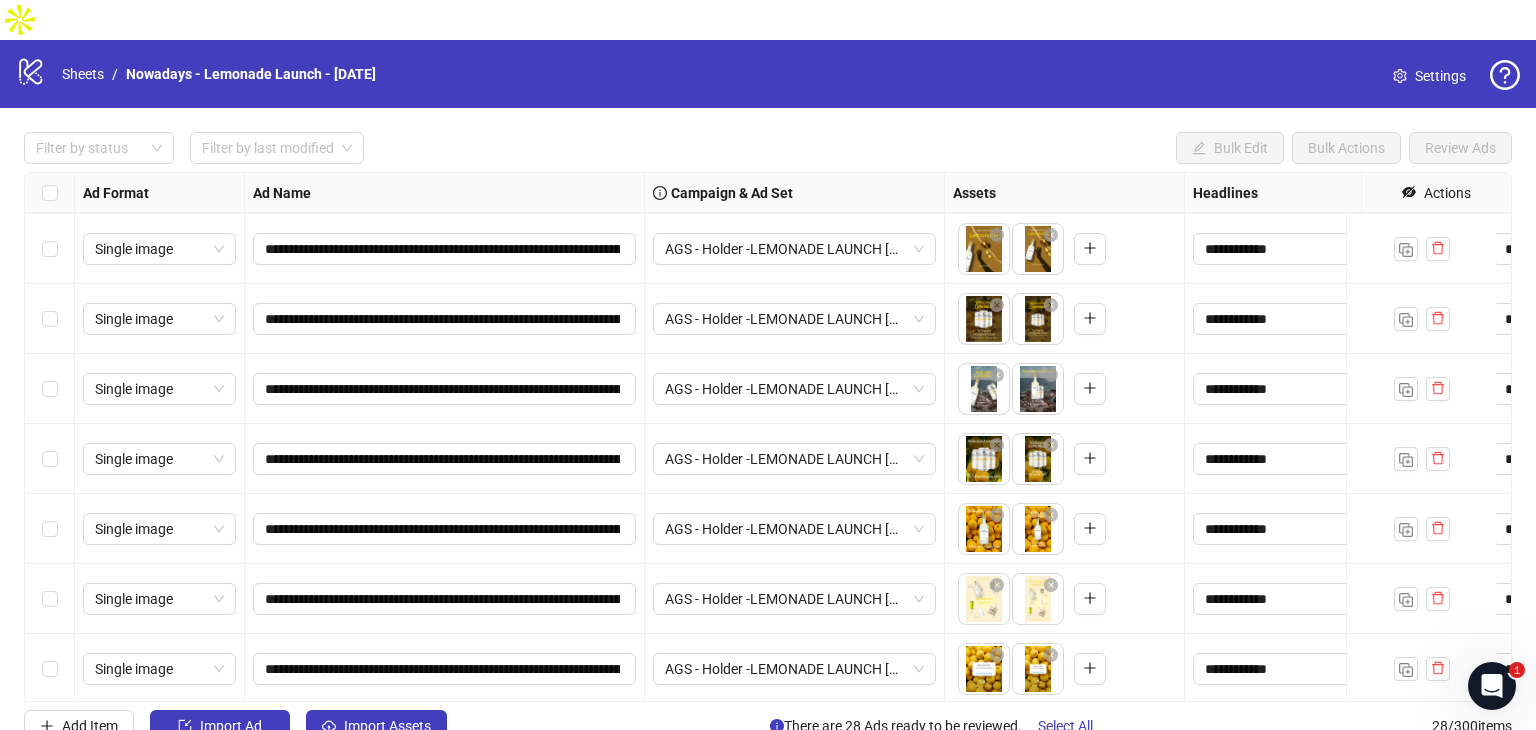 scroll, scrollTop: 907, scrollLeft: 0, axis: vertical 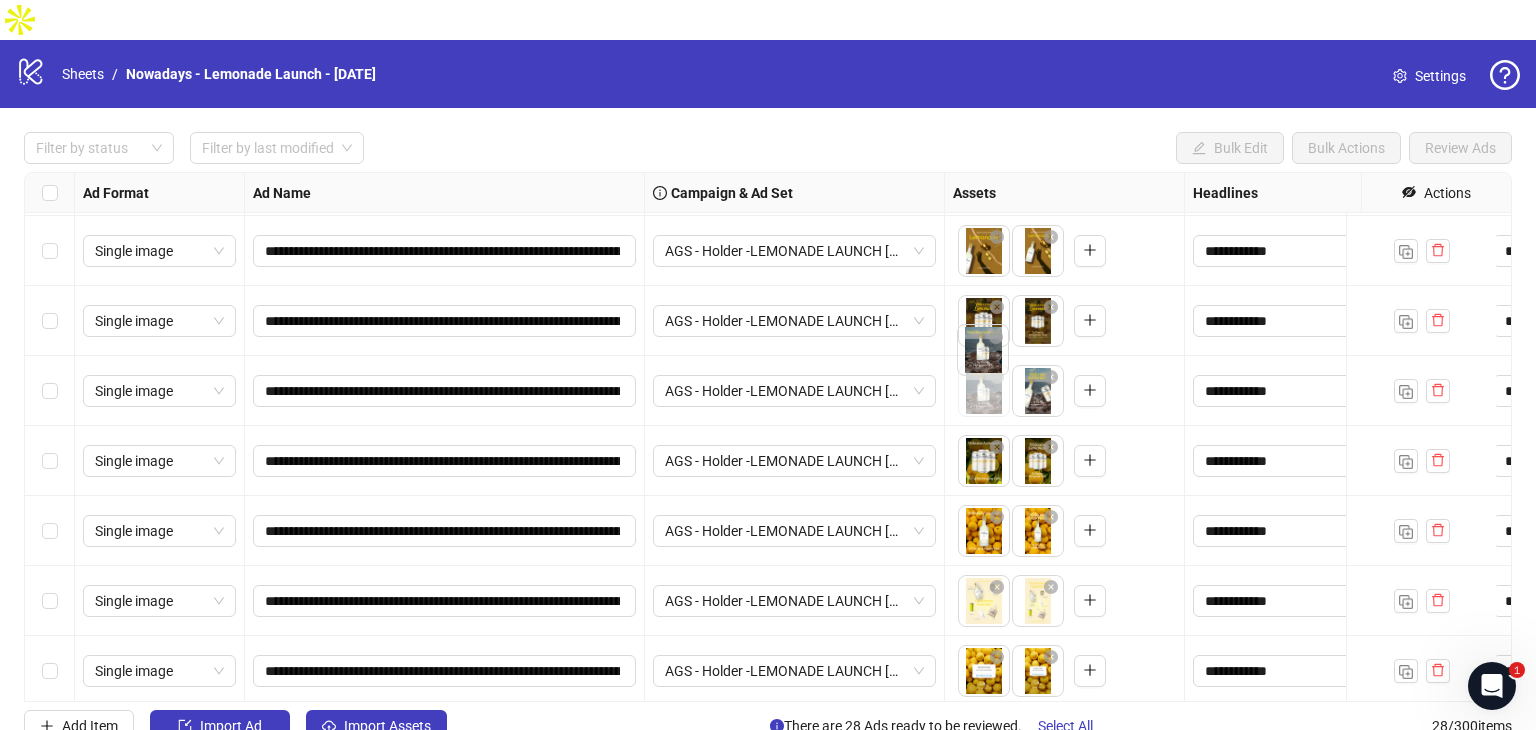 drag, startPoint x: 1027, startPoint y: 353, endPoint x: 976, endPoint y: 347, distance: 51.351727 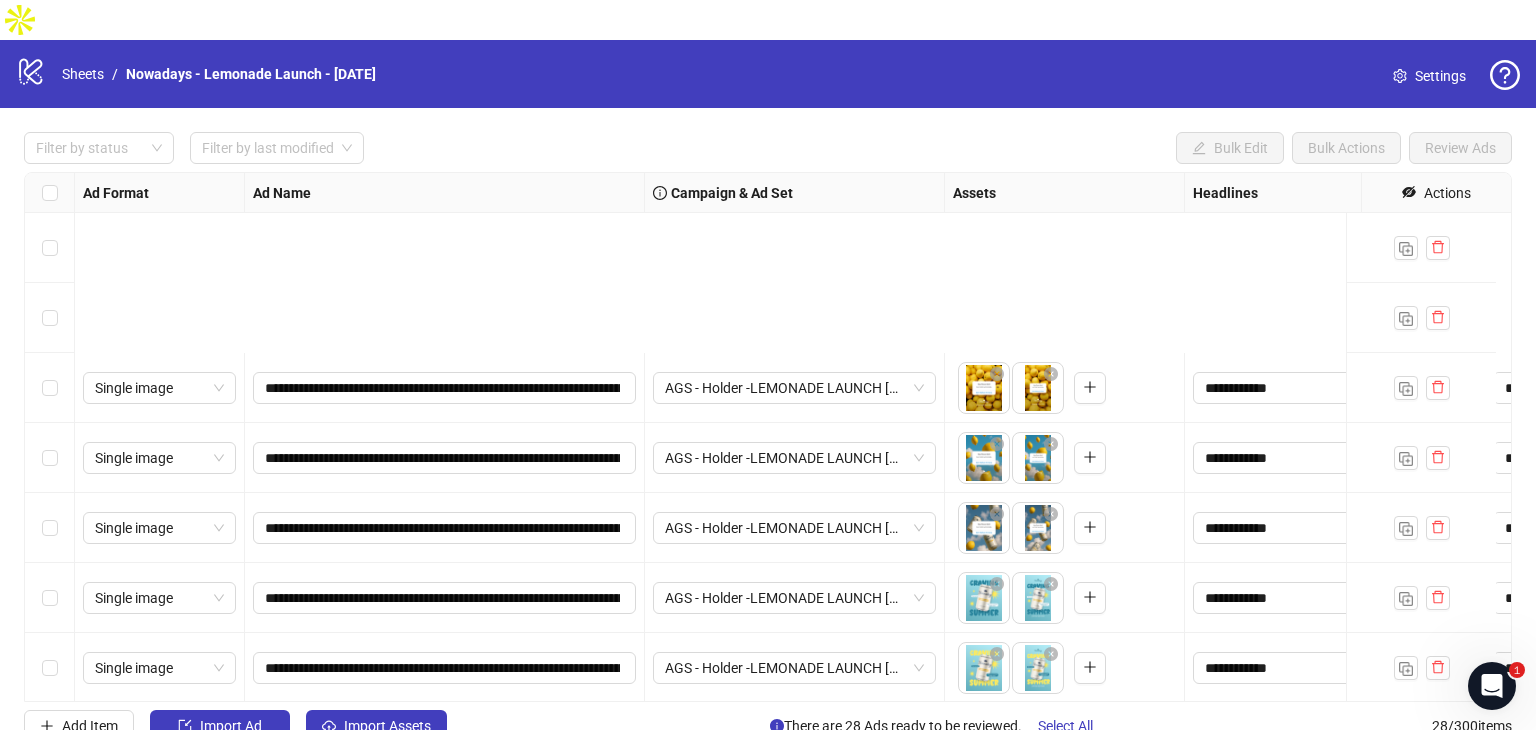 scroll, scrollTop: 1486, scrollLeft: 0, axis: vertical 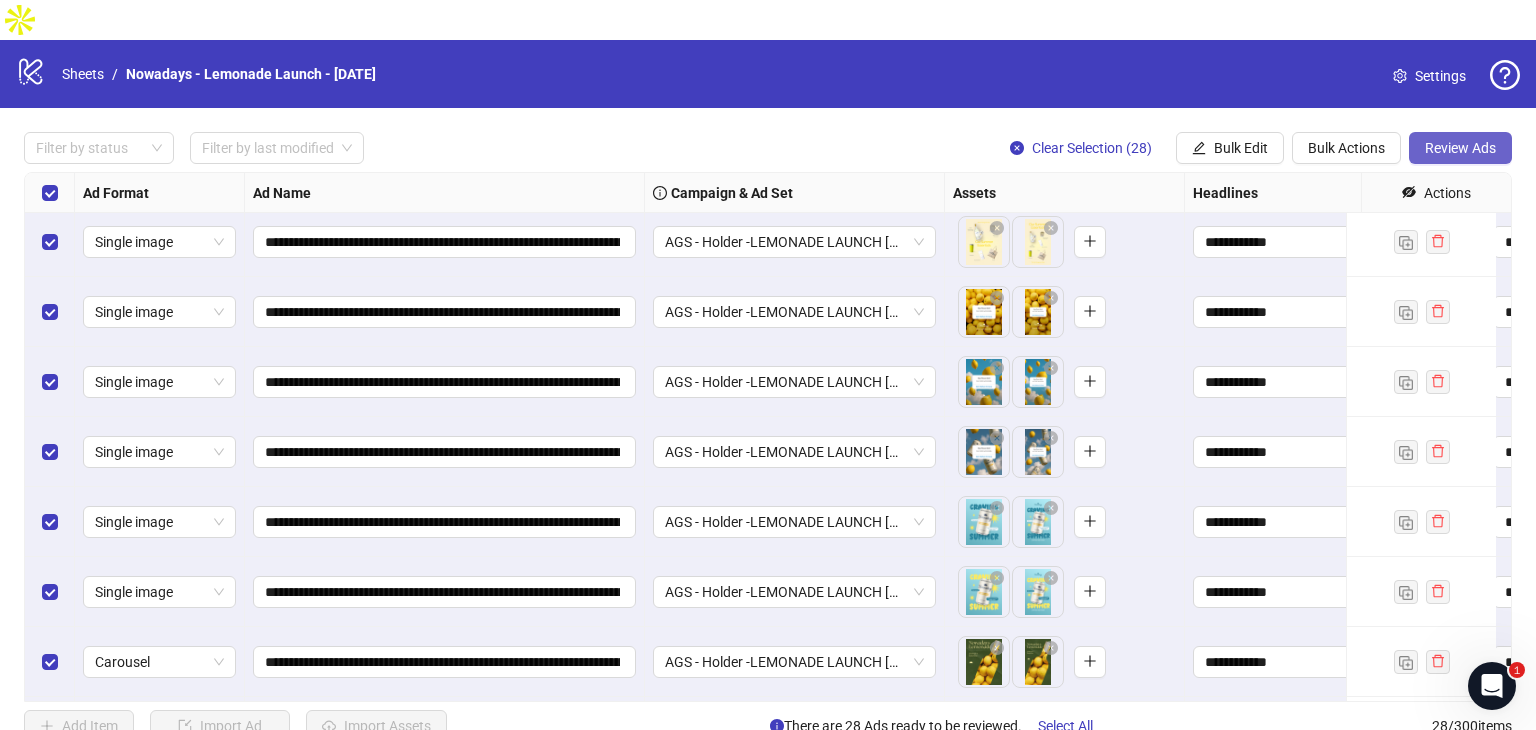 click on "Review Ads" at bounding box center [1460, 148] 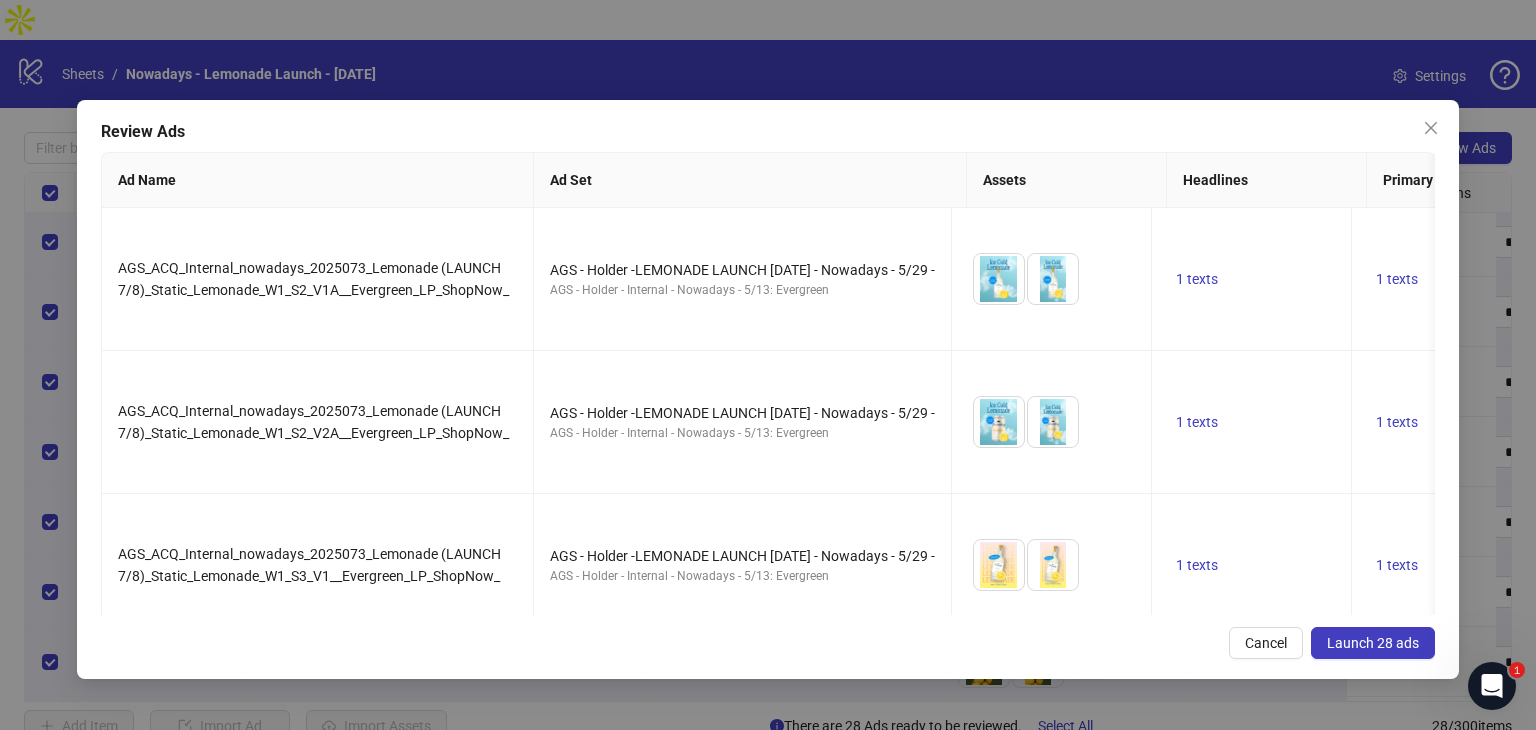 click on "Launch 28 ads" at bounding box center (1373, 643) 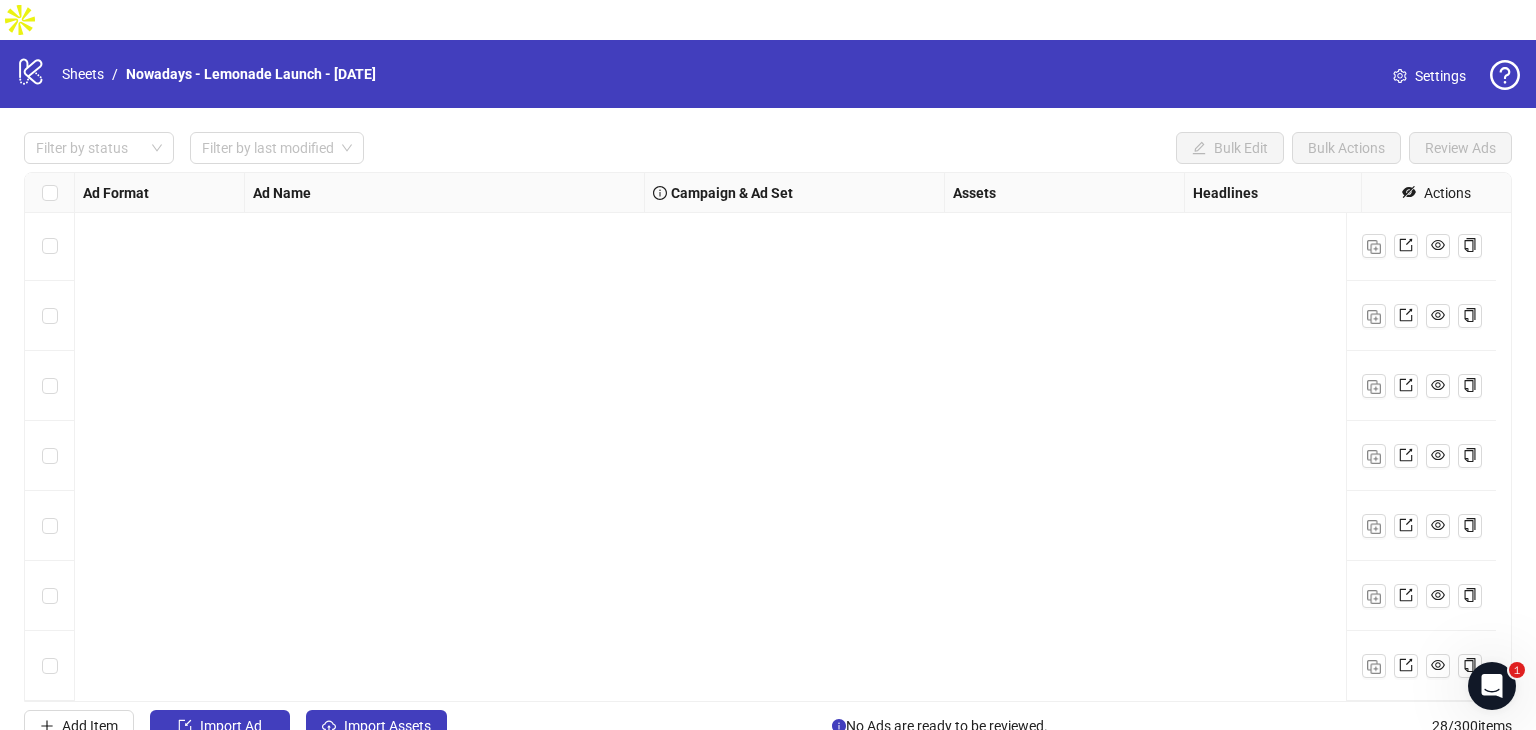 scroll, scrollTop: 0, scrollLeft: 0, axis: both 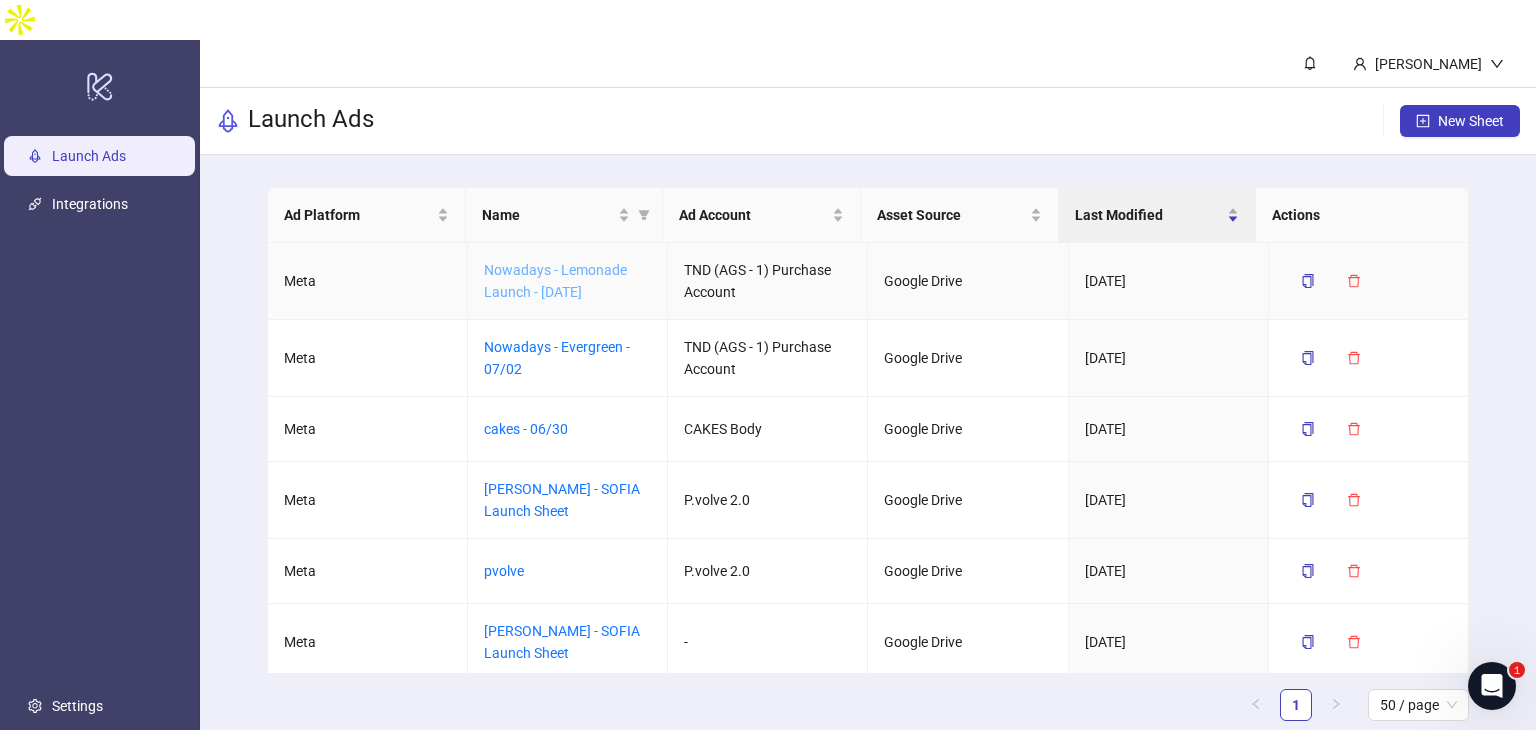 click on "Nowadays - Lemonade Launch - [DATE]" at bounding box center (555, 281) 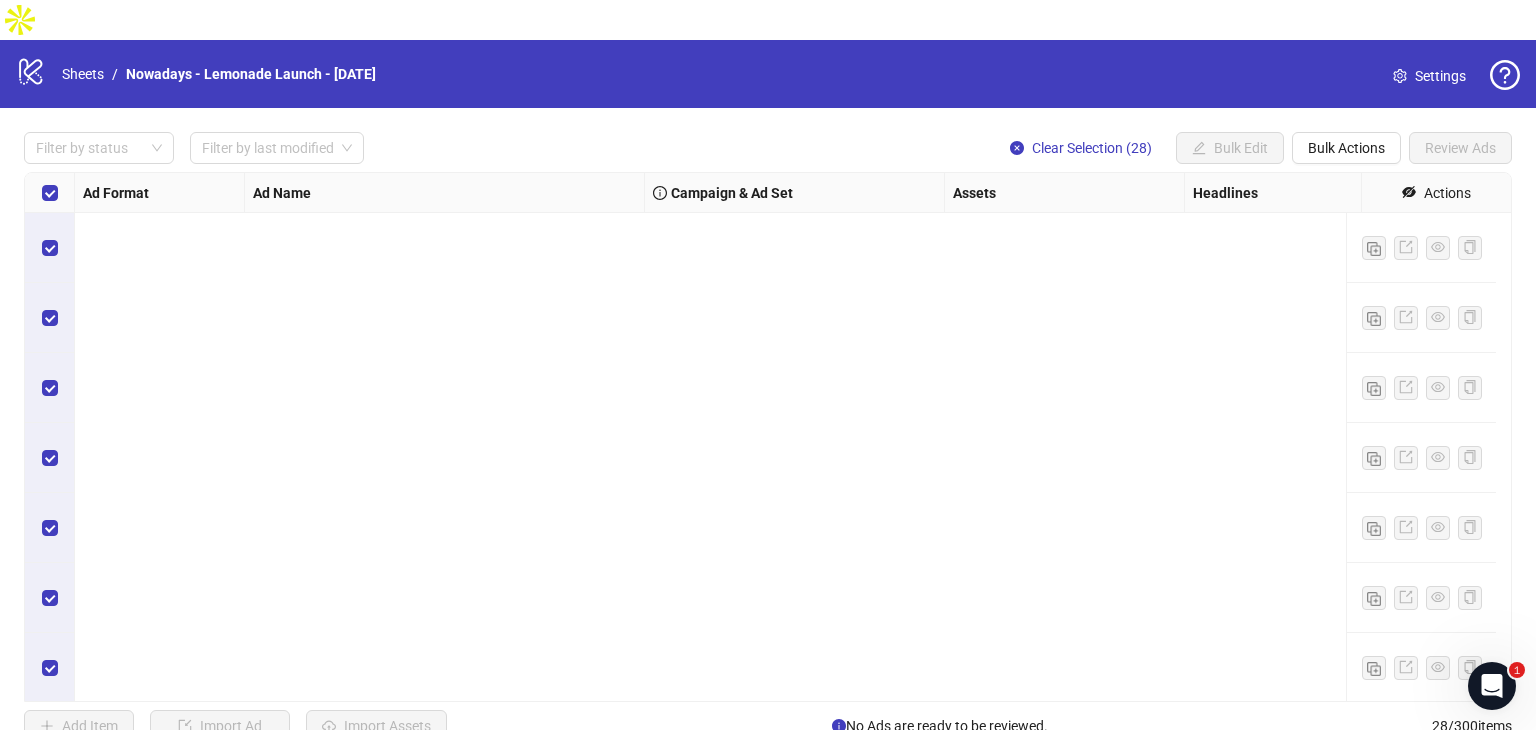 scroll, scrollTop: 1486, scrollLeft: 0, axis: vertical 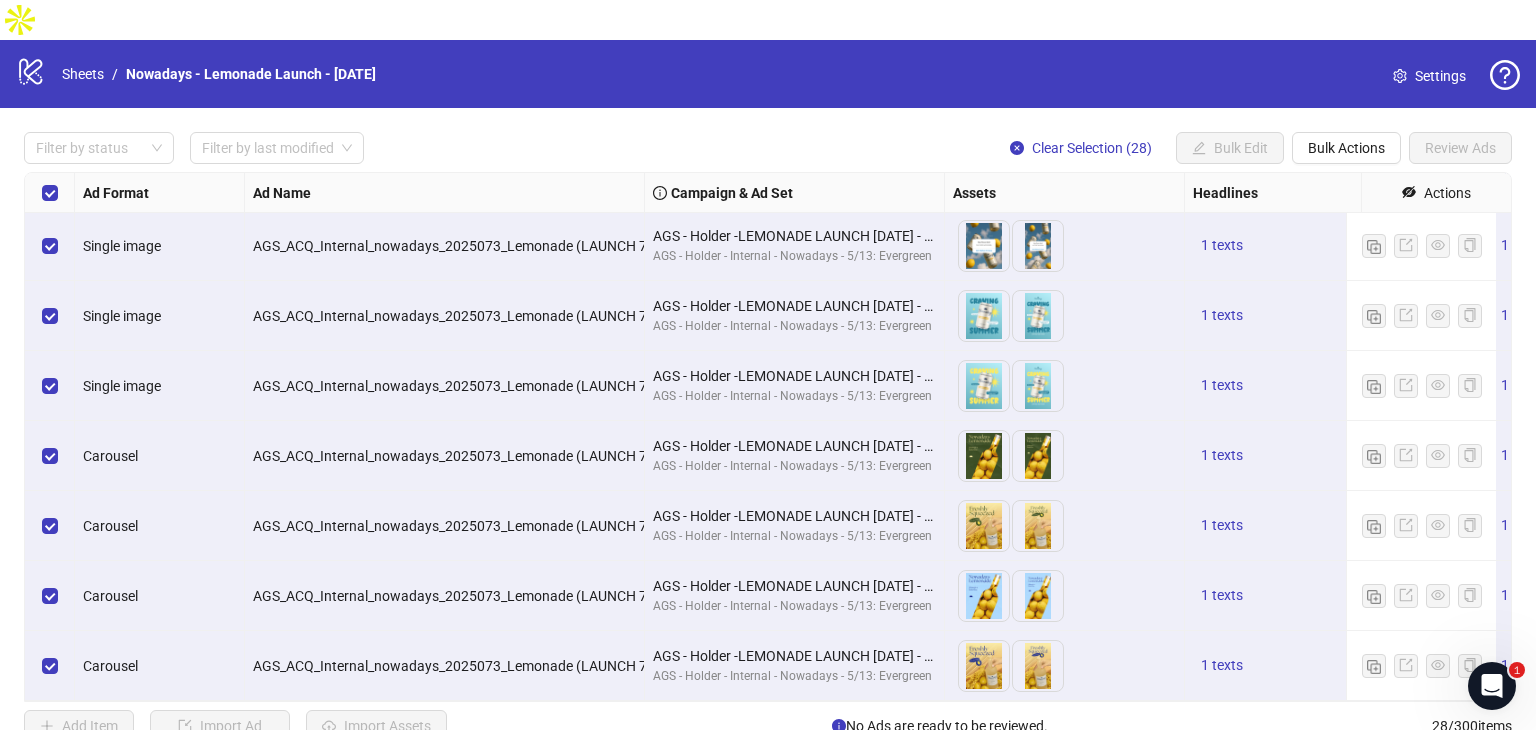 drag, startPoint x: 1492, startPoint y: 685, endPoint x: 2867, endPoint y: 1353, distance: 1528.6755 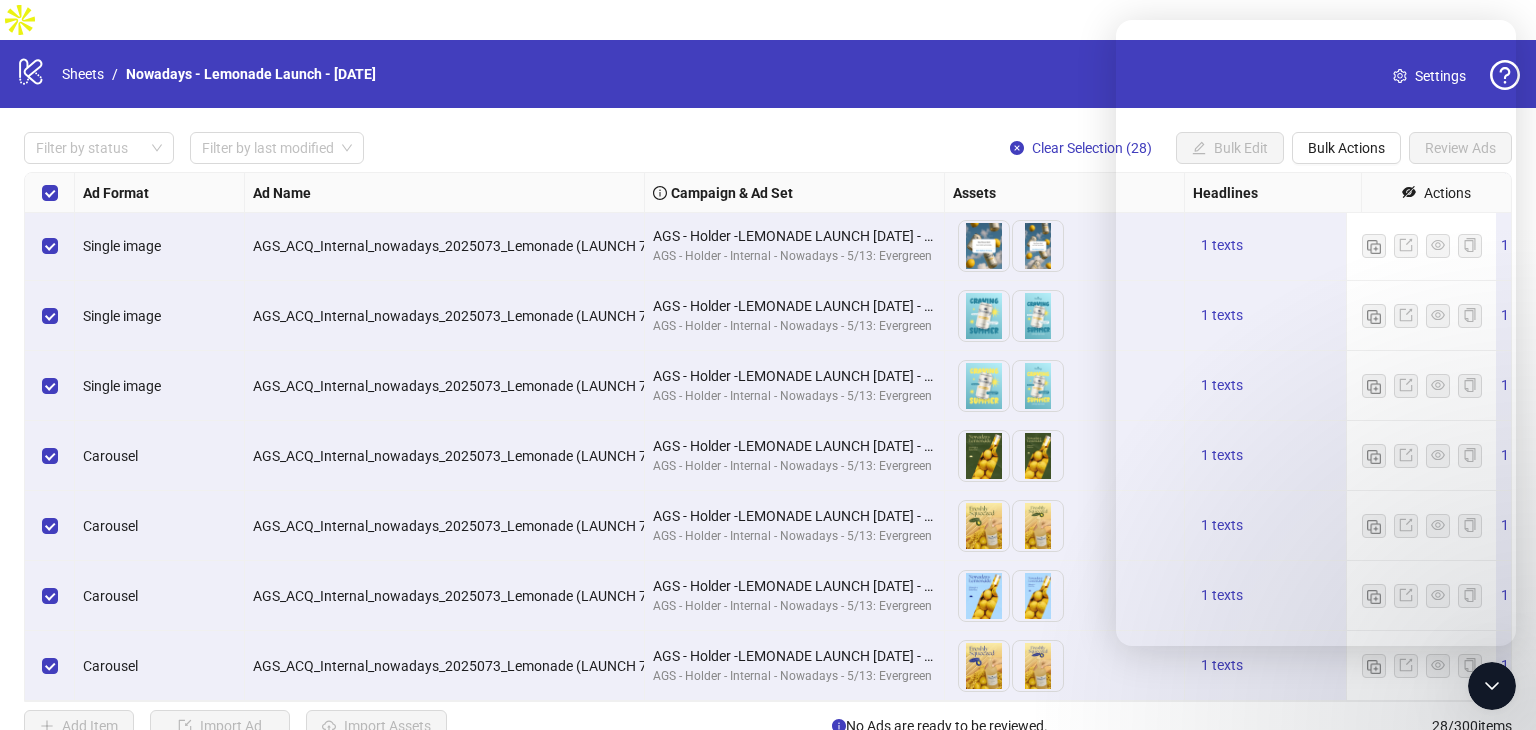 click on "Filter by status Filter by last modified Clear Selection (28) Bulk Edit Bulk Actions Review Ads Ad Format Ad Name Campaign & Ad Set Assets Headlines Primary Texts Descriptions Destination URL App Product Page ID Display URL Leadgen Form Product Set ID Call to Action Actions Single image AGS_ACQ_Internal_nowadays_2025073_Lemonade (LAUNCH 7/8)_Static_Lemonade_W2_S1_V1__Evergreen_LP_ShopNow_ AGS - Holder -LEMONADE LAUNCH [DATE] - Nowadays - 5/29 - AGS - Holder - Internal - Nowadays - 5/13: Evergreen
To pick up a draggable item, press the space bar.
While dragging, use the arrow keys to move the item.
Press space again to drop the item in its new position, or press escape to cancel.
1 texts 1 texts 1 texts Single image AGS_ACQ_Internal_nowadays_2025073_Lemonade (LAUNCH 7/8)_Static_Lemonade_W2_S1_V2__Evergreen_LP_ShopNow_ AGS - Holder -LEMONADE LAUNCH [DATE] - Nowadays - 5/29 - AGS - Holder - Internal - Nowadays - 5/13: Evergreen 1 texts 1 texts 1 texts Single image 1 texts 1 texts 1 texts 28" at bounding box center (768, 437) 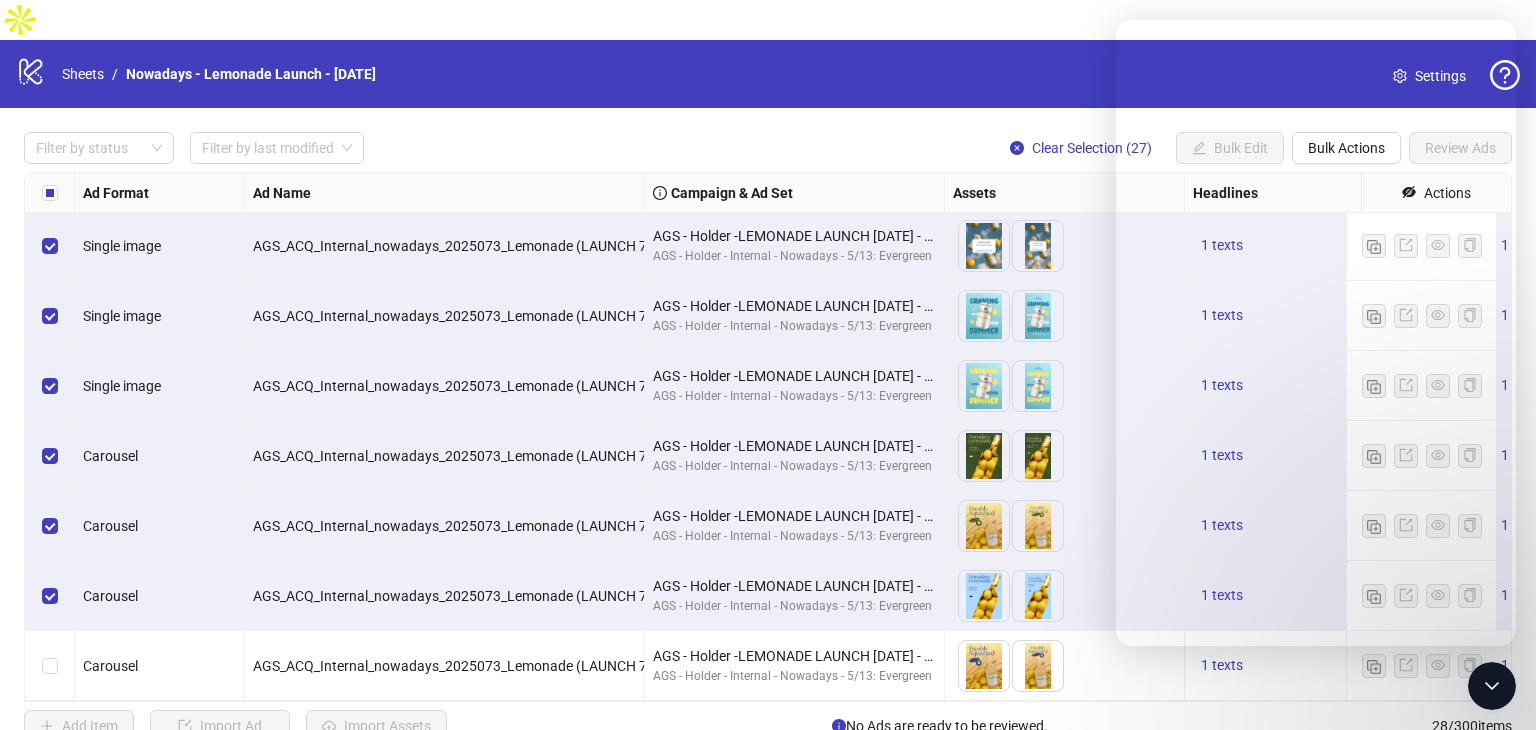 click 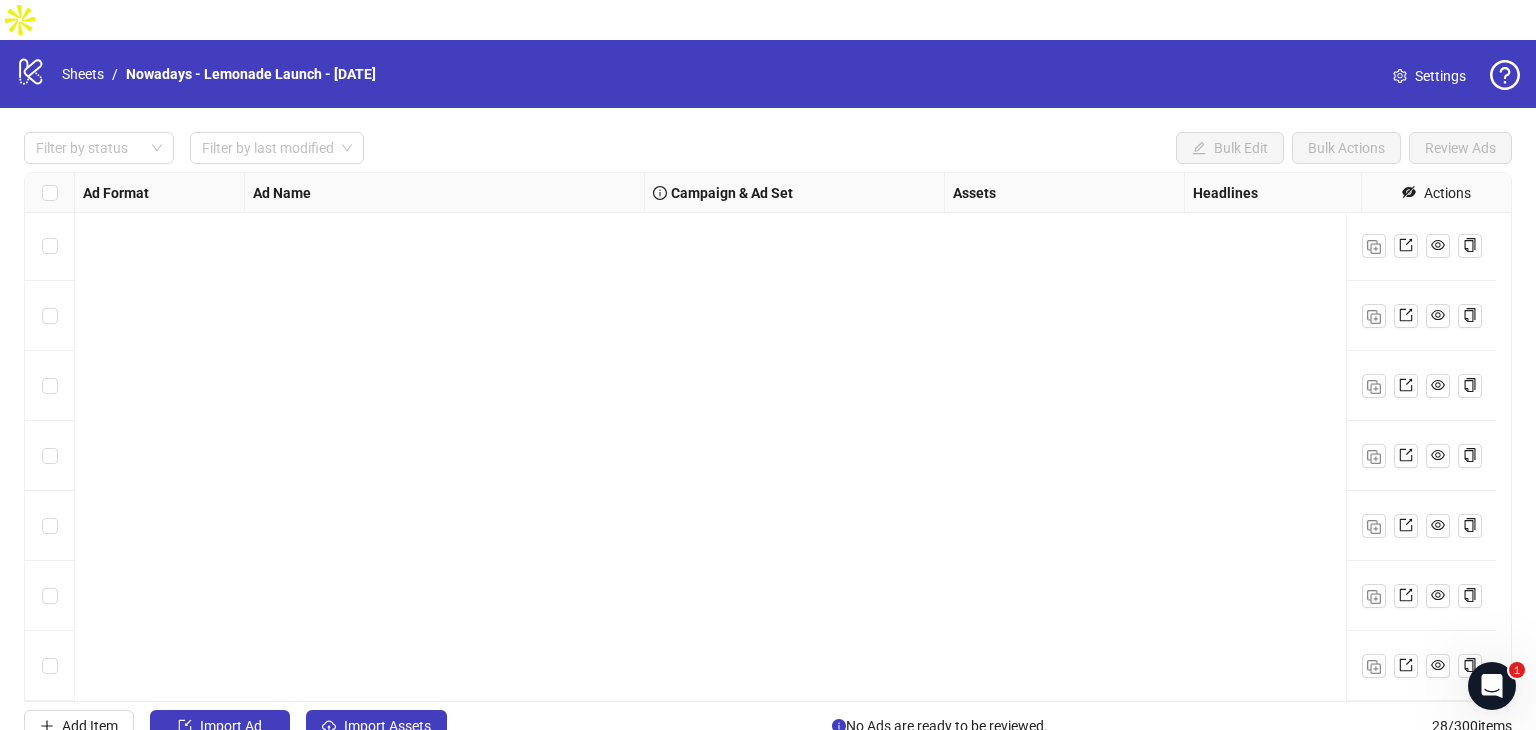 scroll, scrollTop: 484, scrollLeft: 0, axis: vertical 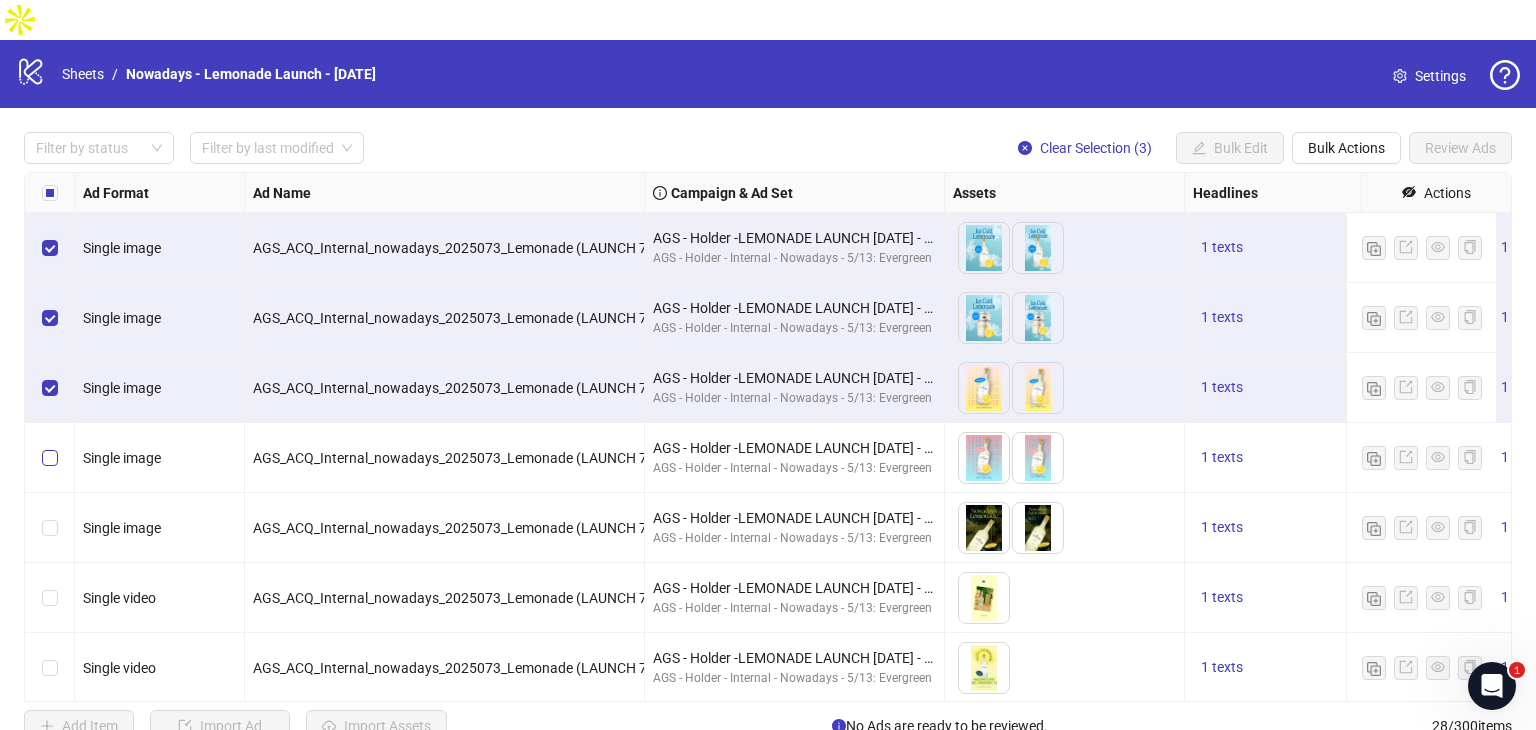 click at bounding box center [50, 458] 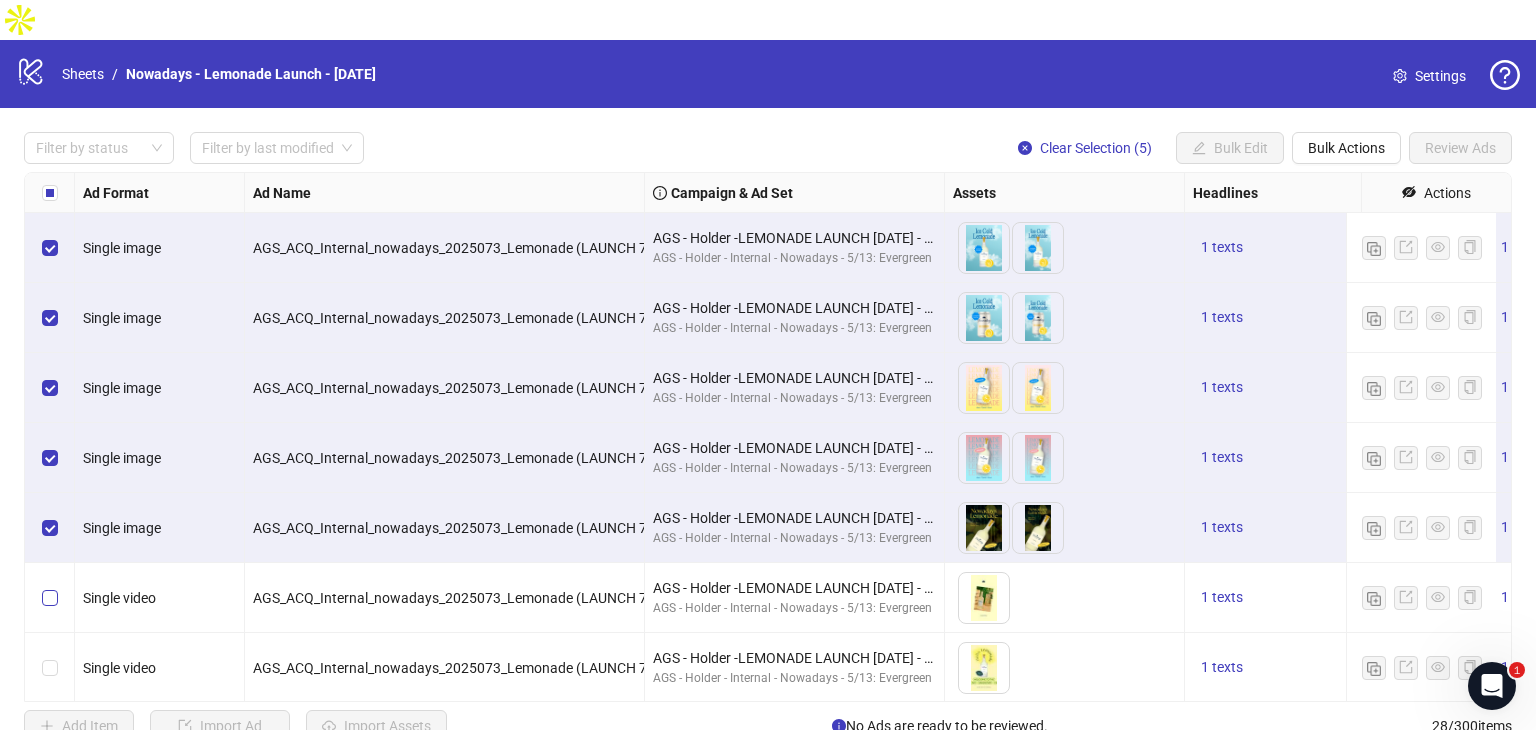 click at bounding box center [50, 598] 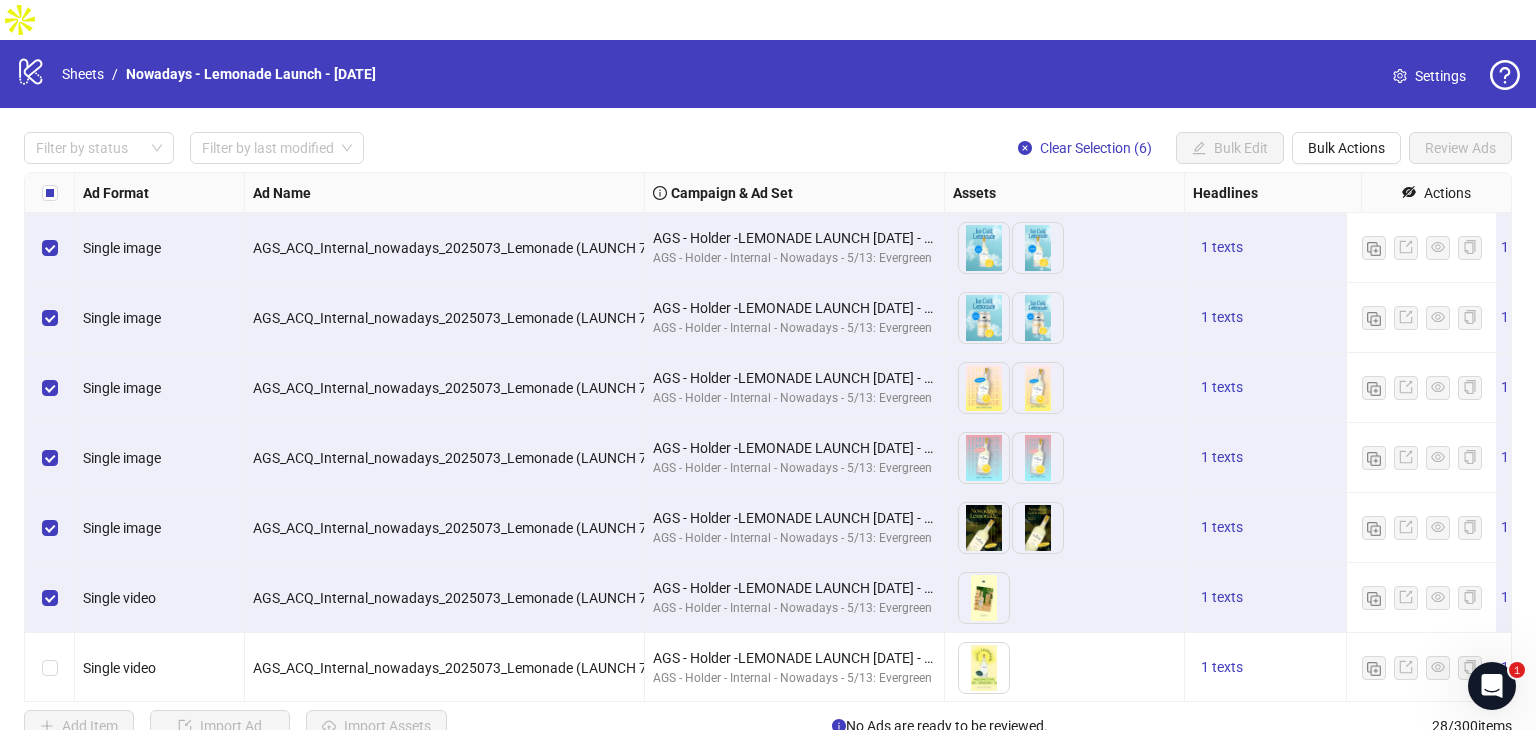scroll, scrollTop: 152, scrollLeft: 0, axis: vertical 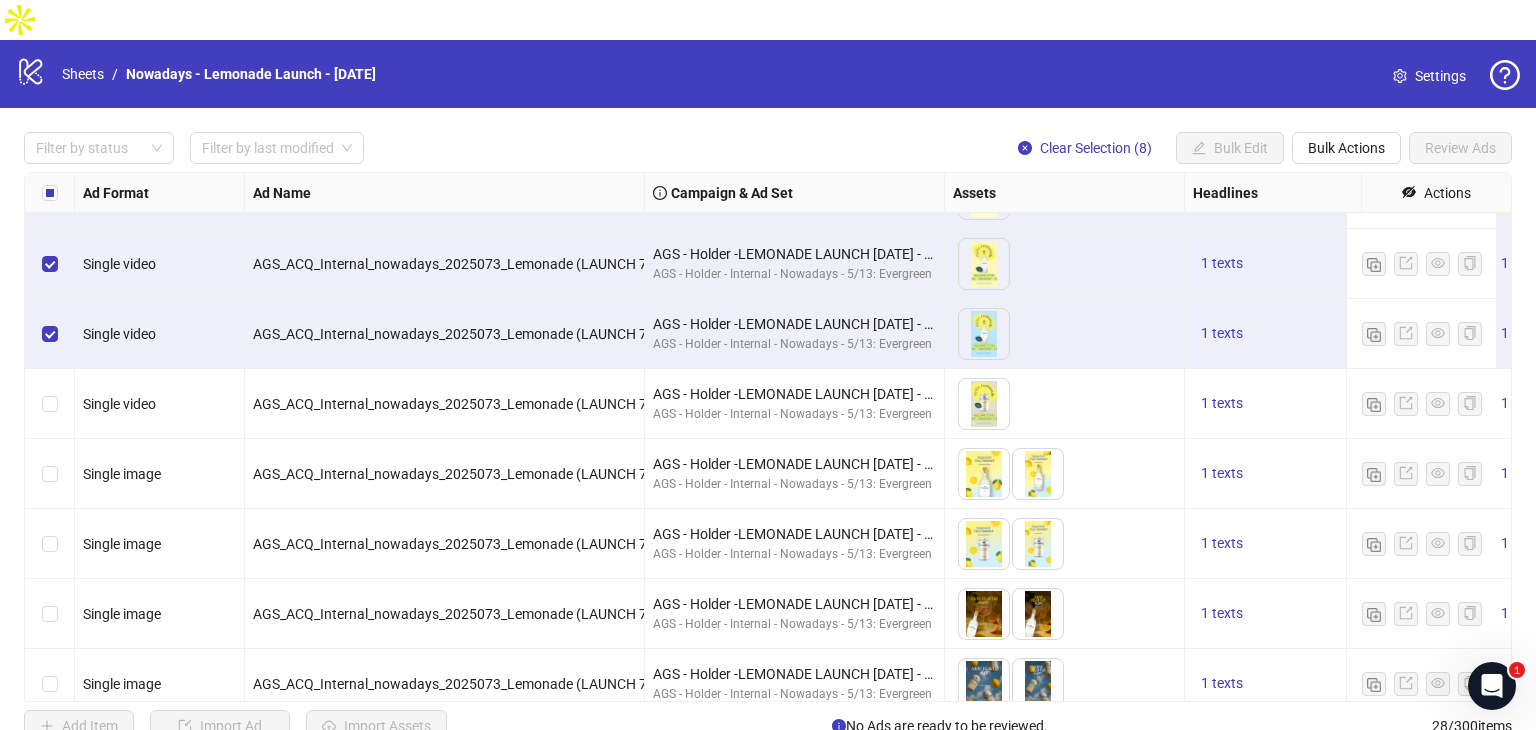 click at bounding box center [50, 404] 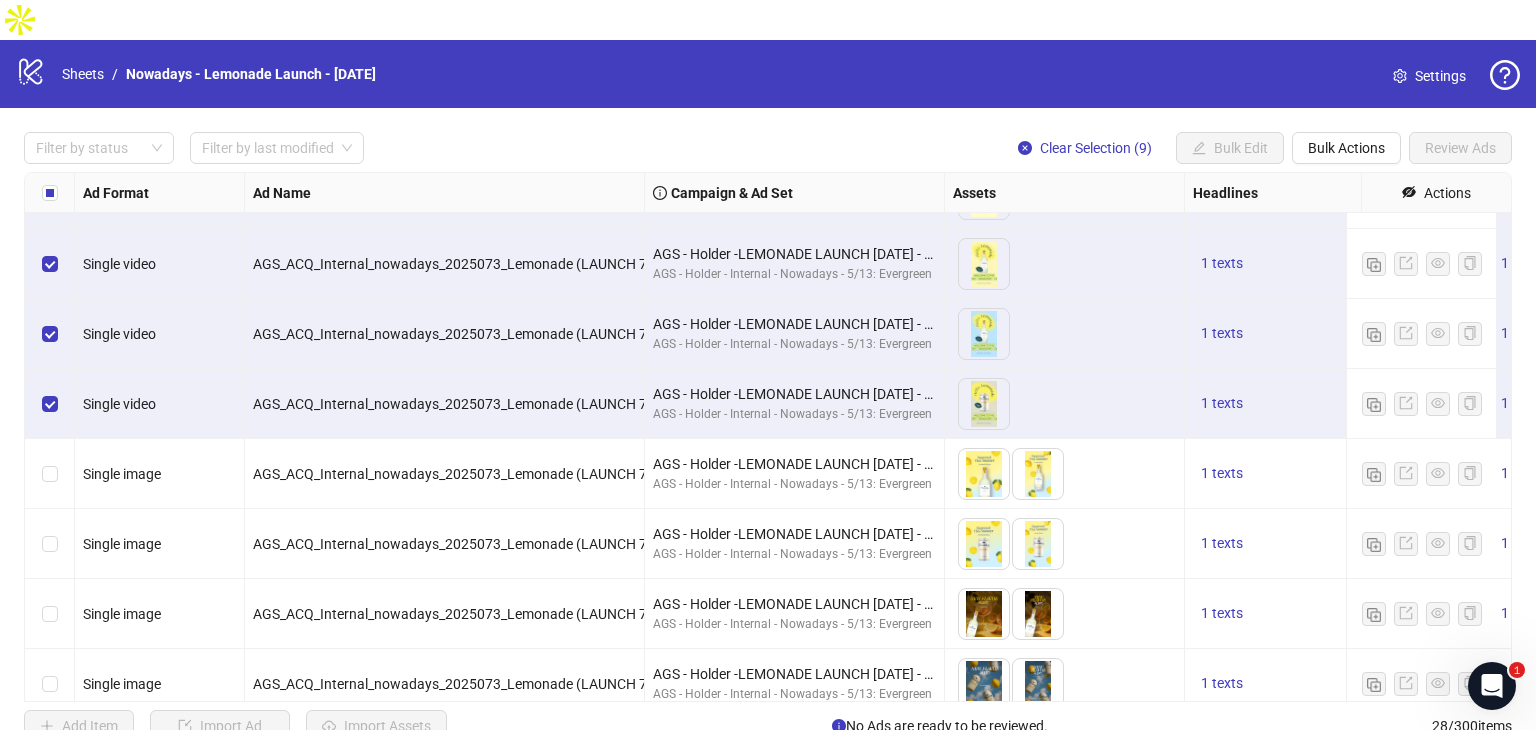 click at bounding box center (50, 474) 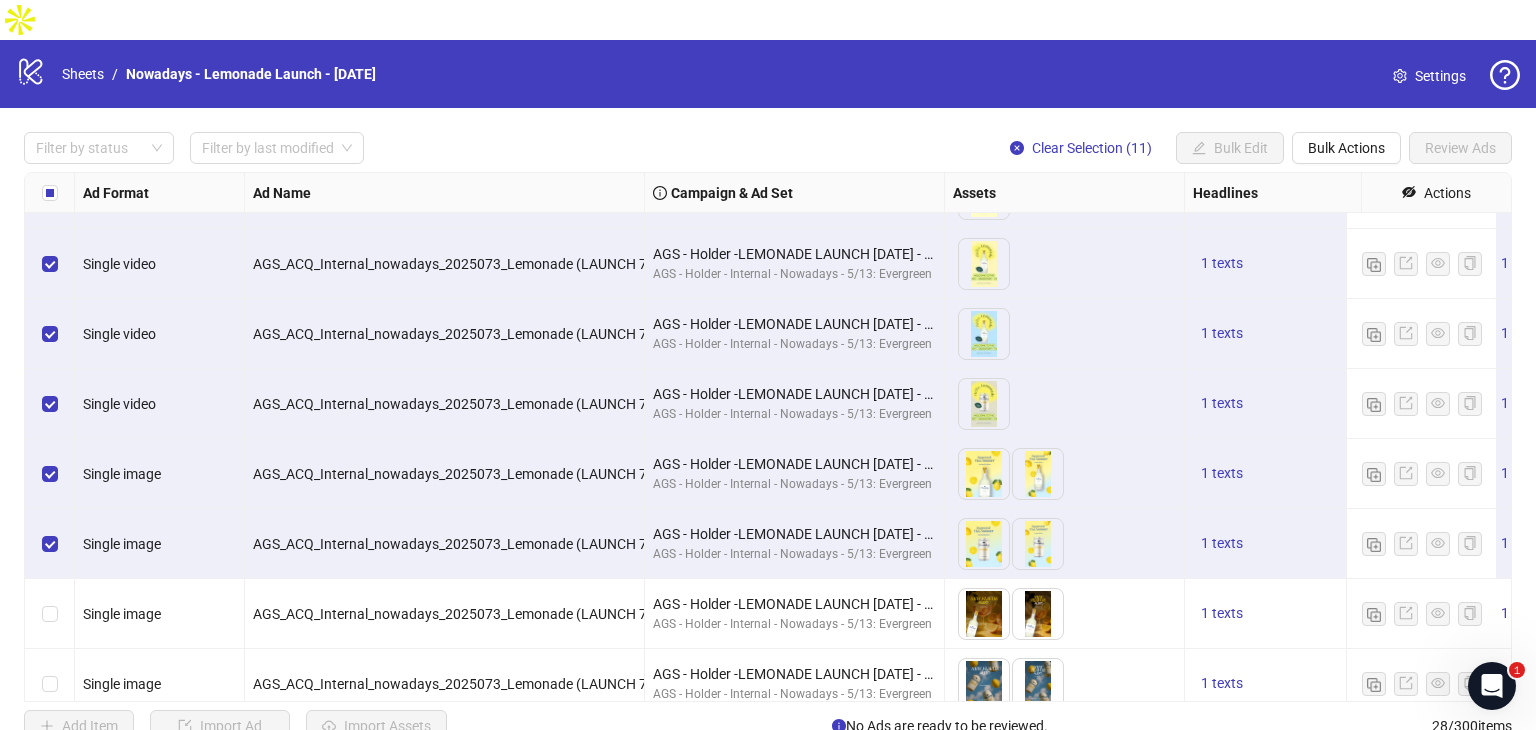 click at bounding box center (50, 614) 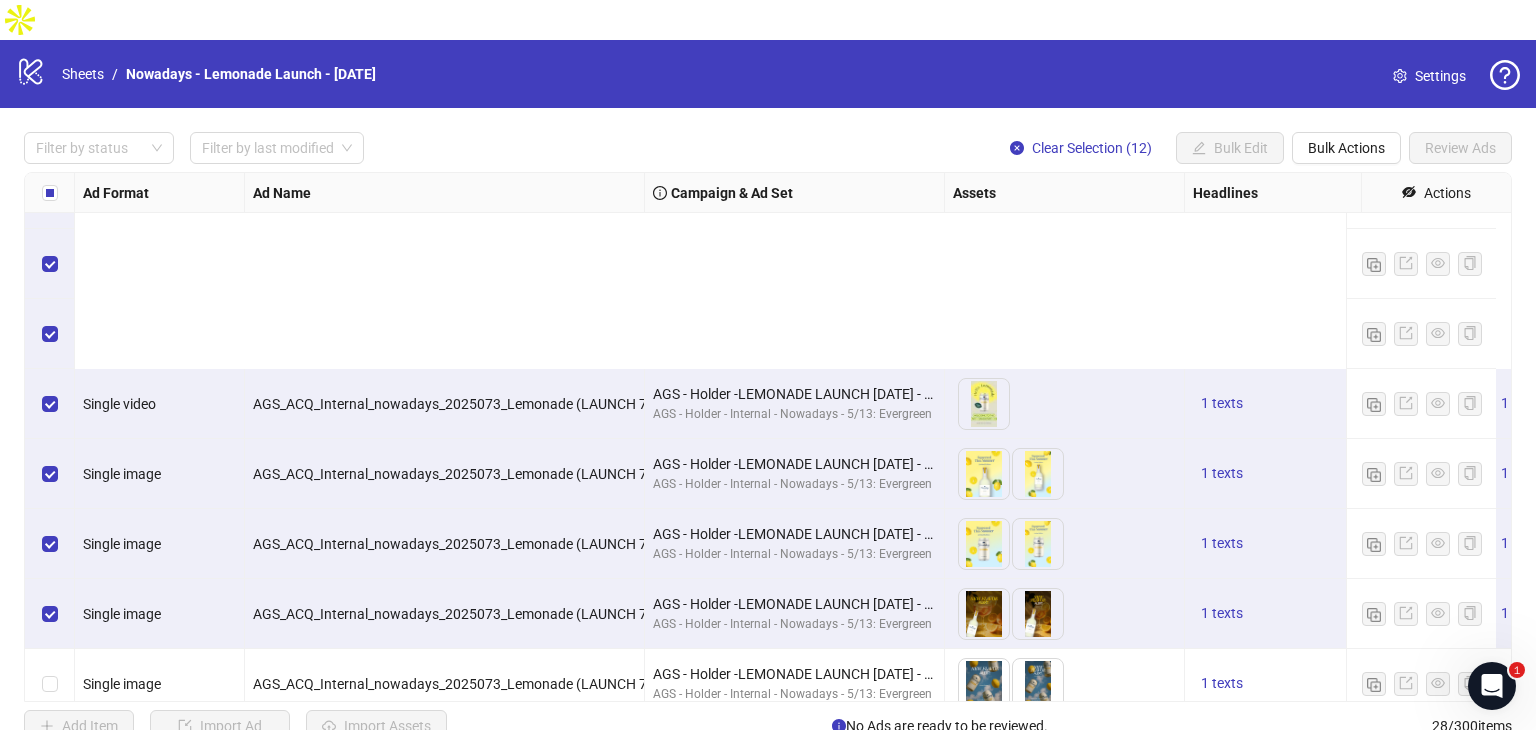 scroll, scrollTop: 708, scrollLeft: 0, axis: vertical 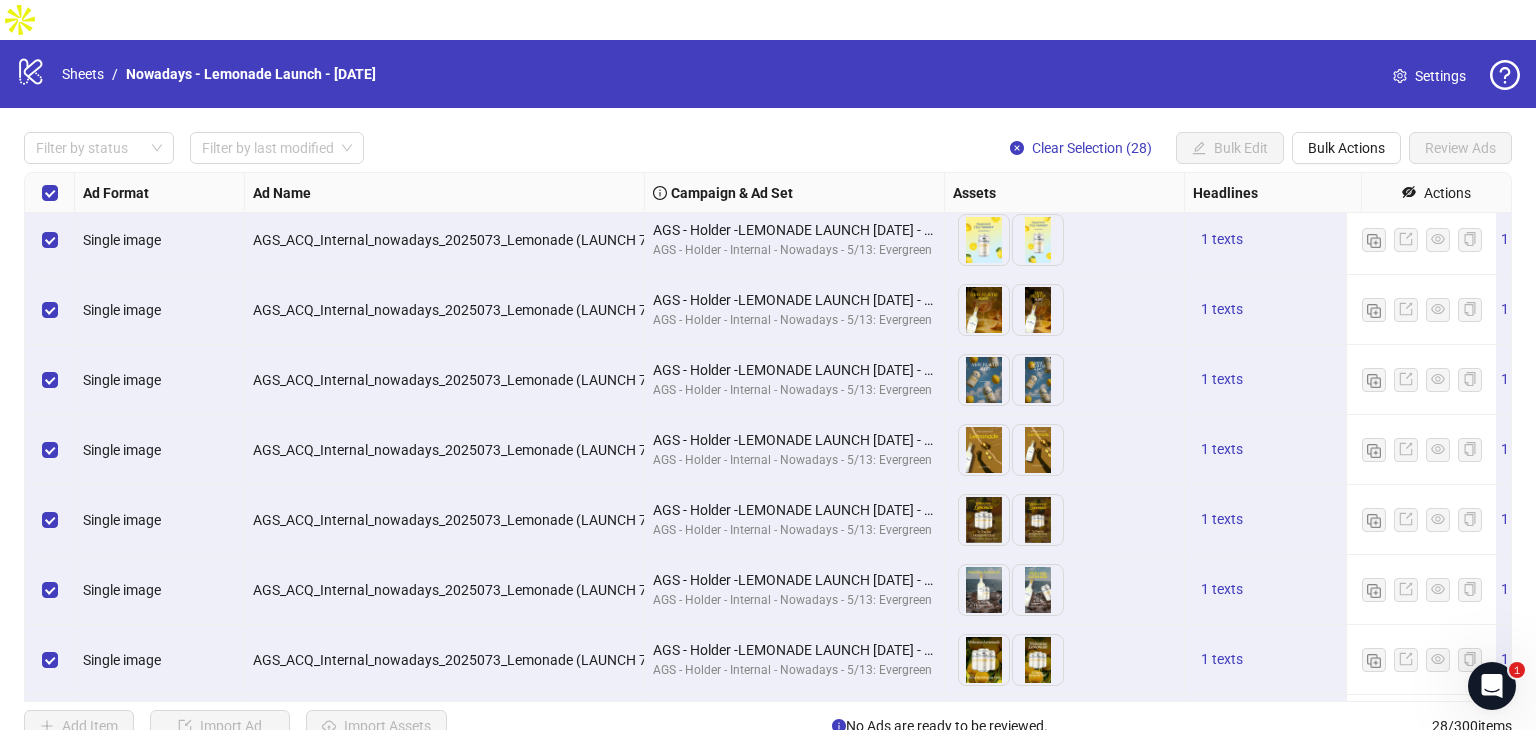 click on "Filter by status Filter by last modified Clear Selection (28) Bulk Edit Bulk Actions Review Ads Ad Format Ad Name Campaign & Ad Set Assets Headlines Primary Texts Descriptions Destination URL App Product Page ID Display URL Leadgen Form Product Set ID Call to Action Actions Single video AGS_ACQ_Internal_nowadays_2025073_Lemonade (LAUNCH 7/8)_Static_Lemonade_W2L_A2_V3__Evergreen_LP_ShopNow_ AGS - Holder -LEMONADE LAUNCH [DATE] - Nowadays - 5/29 - AGS - Holder - Internal - Nowadays - 5/13: Evergreen
To pick up a draggable item, press the space bar.
While dragging, use the arrow keys to move the item.
Press space again to drop the item in its new position, or press escape to cancel.
1 texts 1 texts 1 texts Single image AGS_ACQ_Internal_nowadays_2025073_Lemonade (LAUNCH 7/8)_Static_Lemonade_S1_V1__Evergreen_LP_ShopNow_ AGS - Holder -LEMONADE LAUNCH [DATE] - Nowadays - 5/29 - AGS - Holder - Internal - Nowadays - 5/13: Evergreen 1 texts 1 texts 1 texts Single image 1 texts 1 texts 1 texts 28 /" at bounding box center [768, 437] 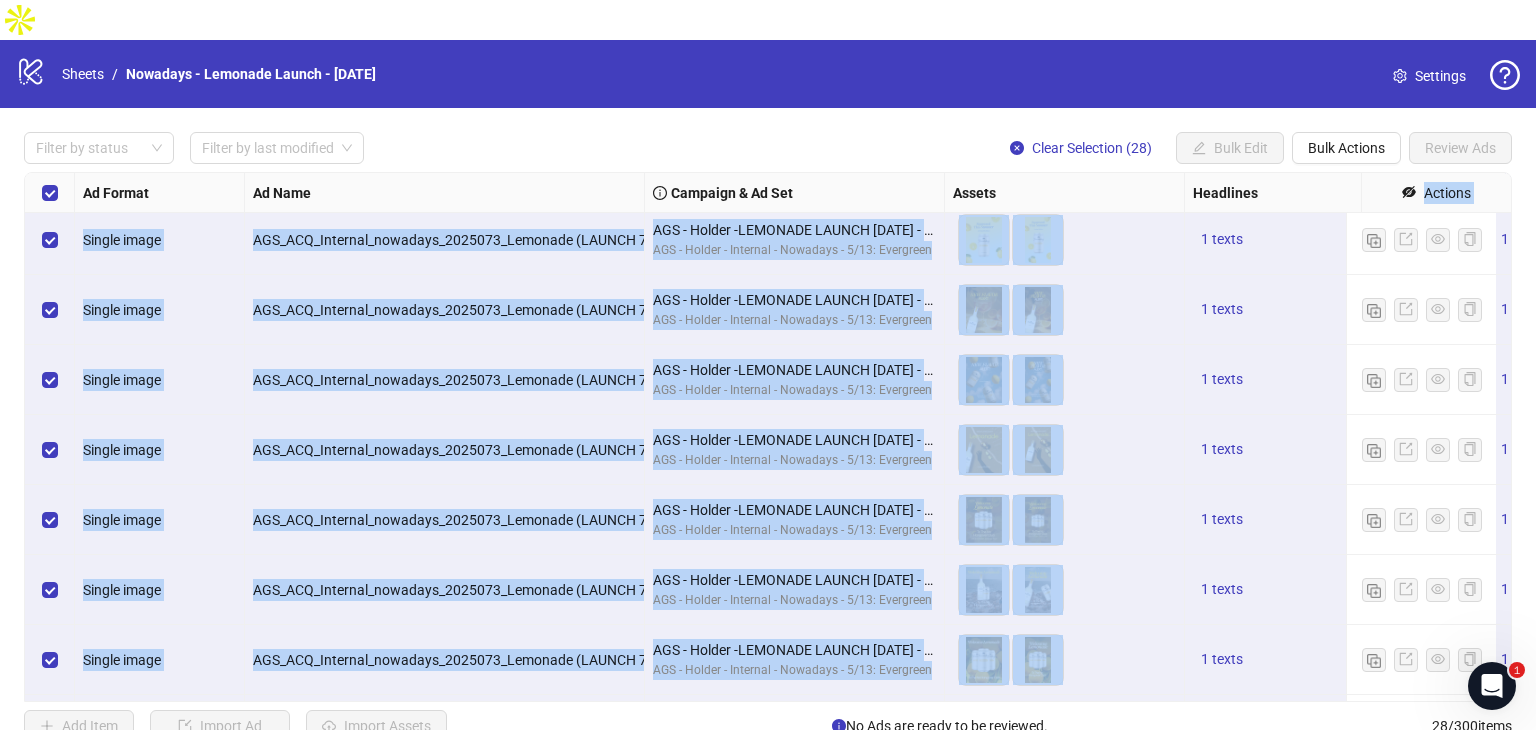 click on "Filter by status Filter by last modified Clear Selection (28) Bulk Edit Bulk Actions Review Ads" at bounding box center [768, 148] 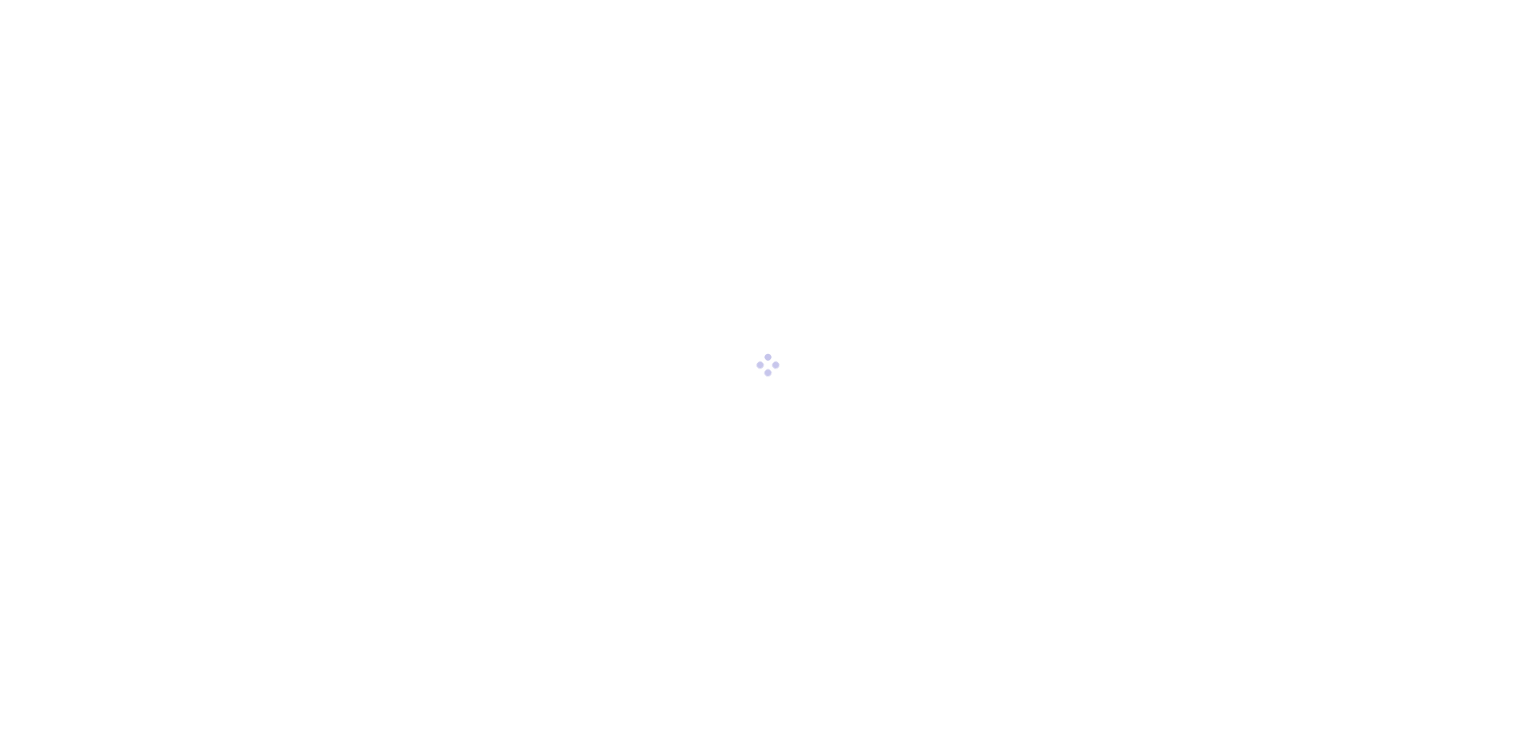 scroll, scrollTop: 0, scrollLeft: 0, axis: both 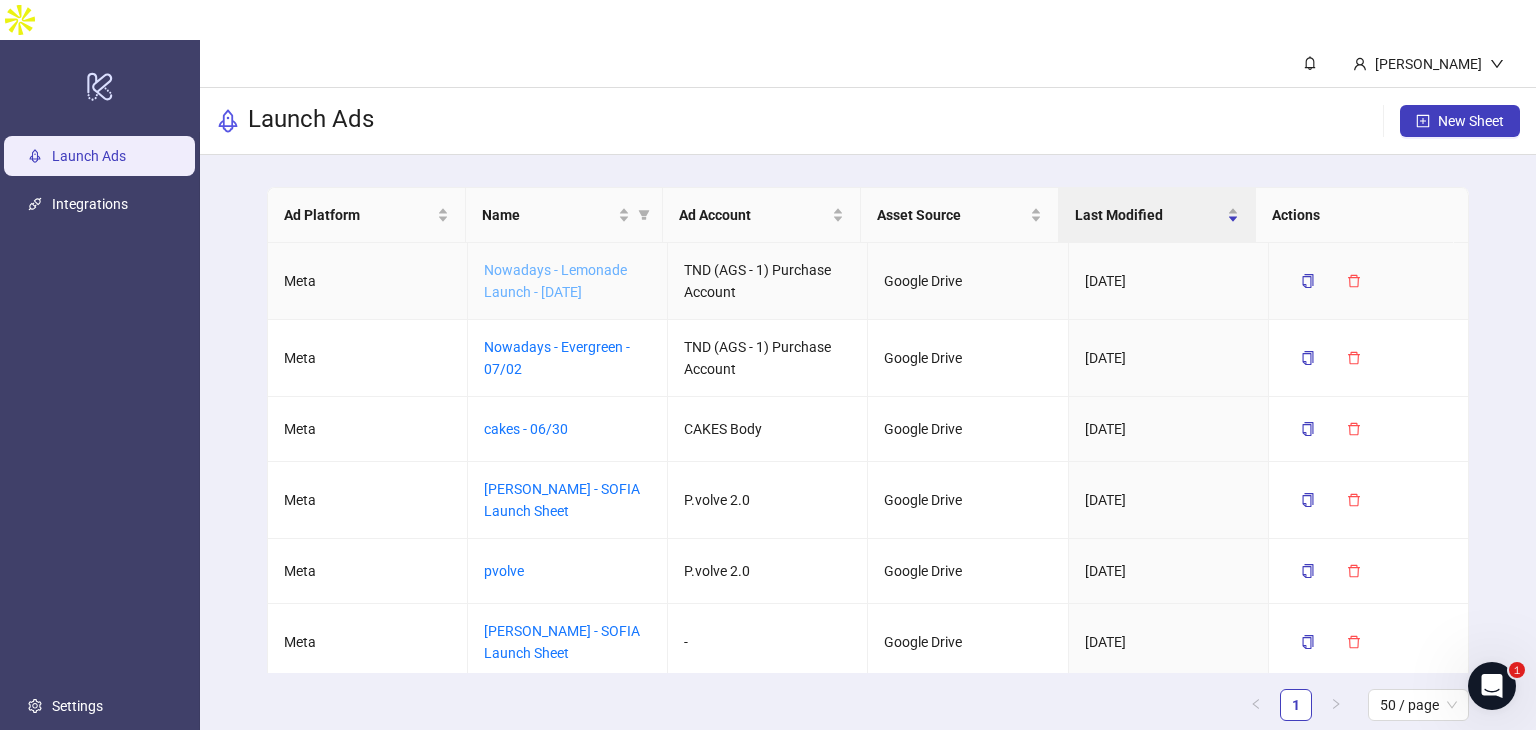 click on "Nowadays - Lemonade Launch - [DATE]" at bounding box center (555, 281) 